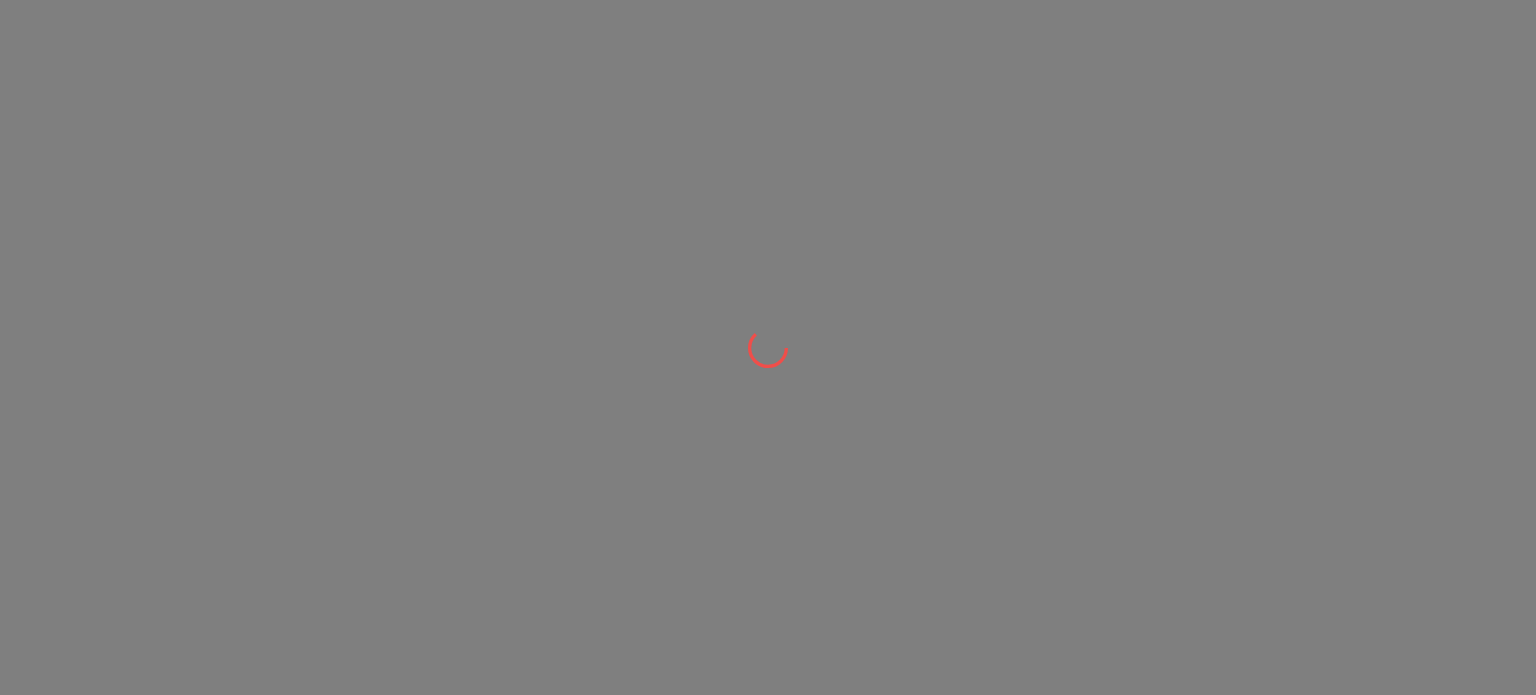 scroll, scrollTop: 0, scrollLeft: 0, axis: both 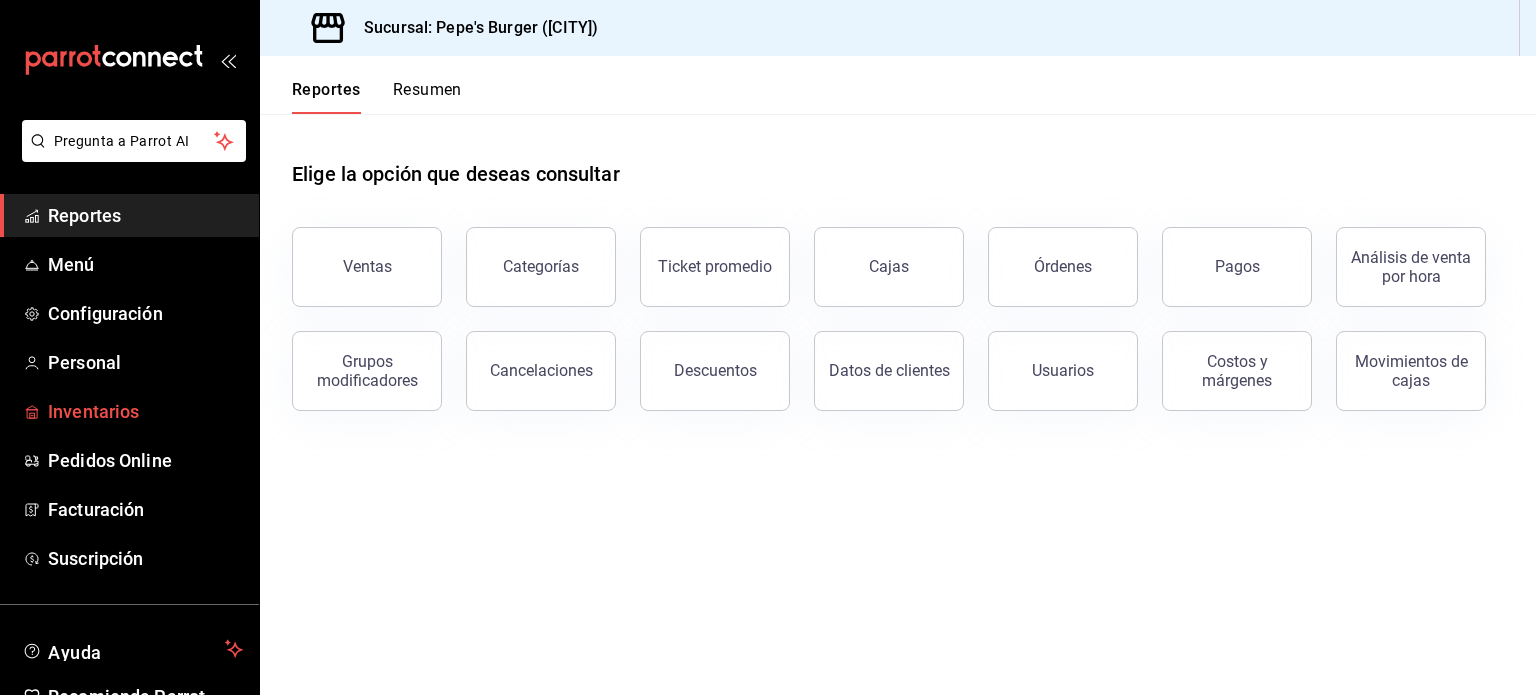 click on "Inventarios" at bounding box center [129, 411] 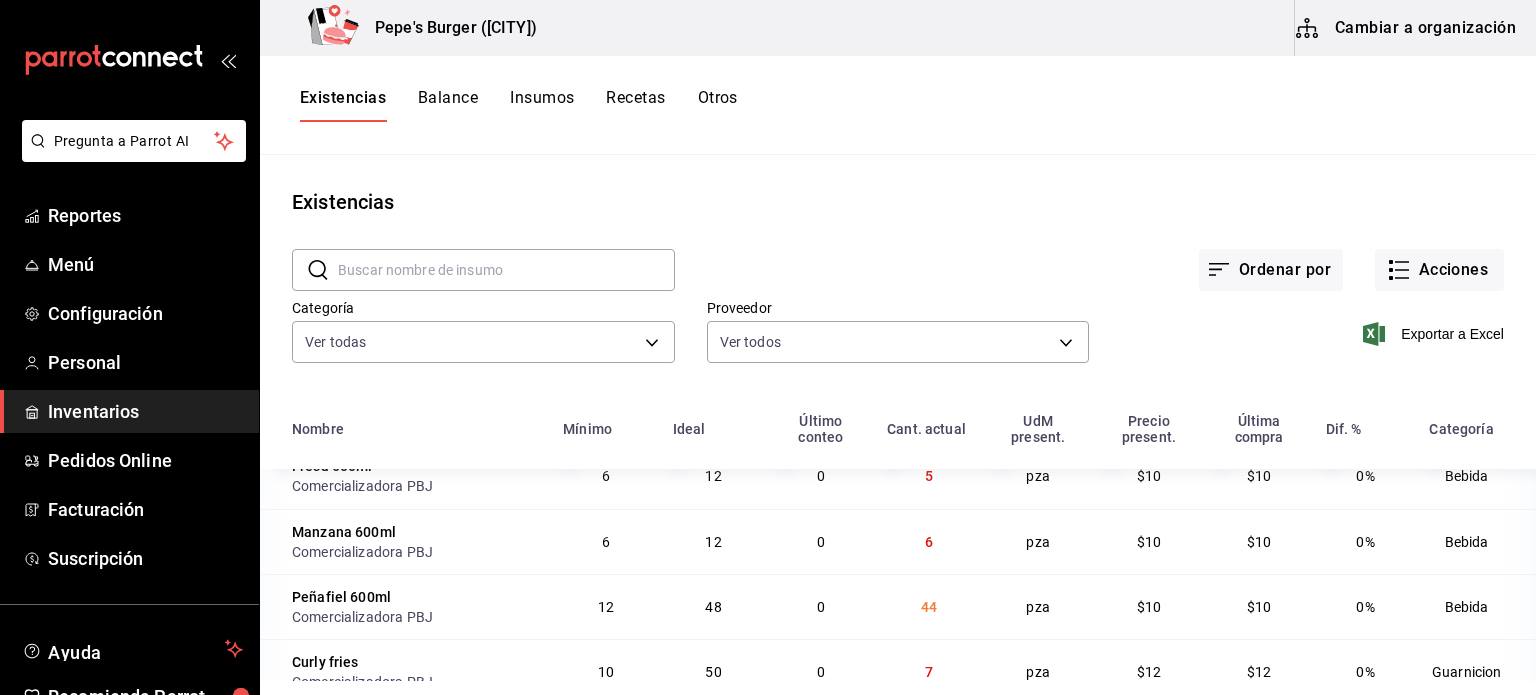 scroll, scrollTop: 1366, scrollLeft: 0, axis: vertical 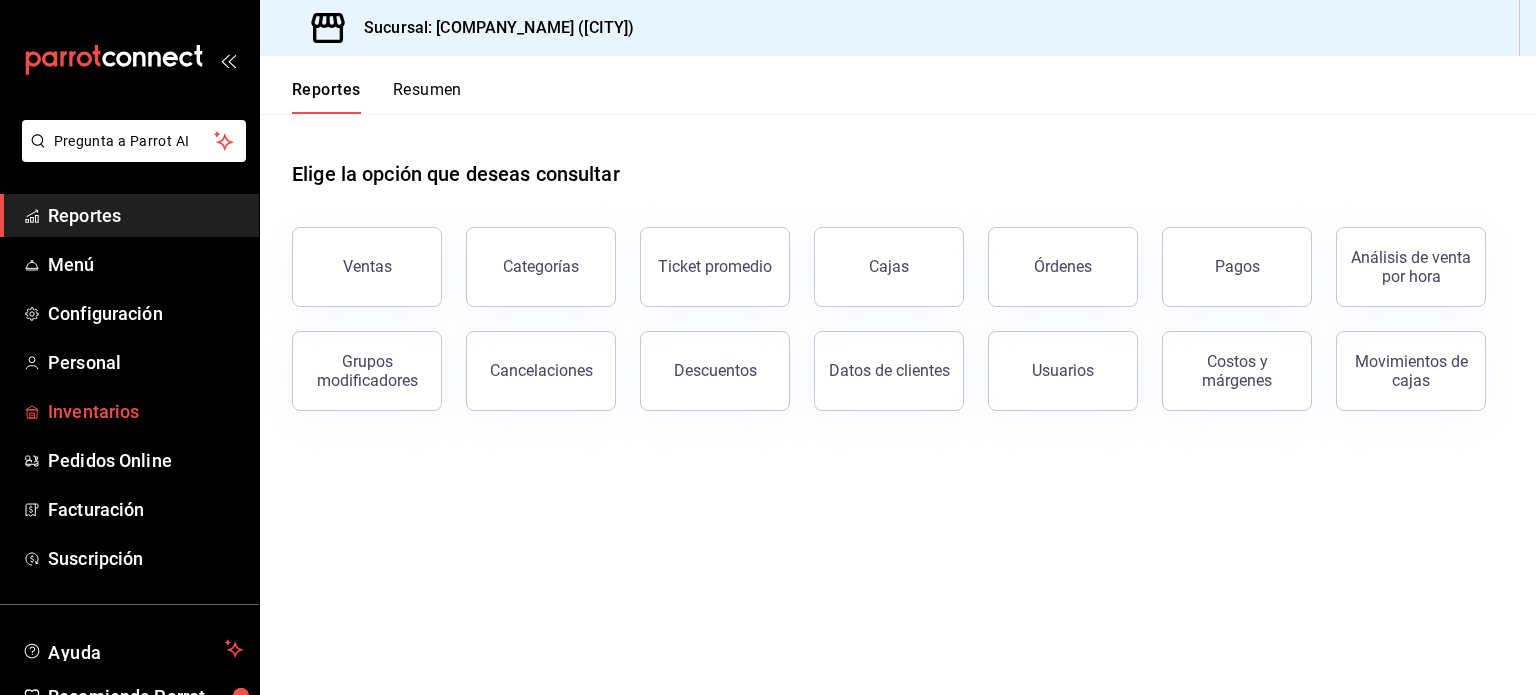 click on "Inventarios" at bounding box center (145, 411) 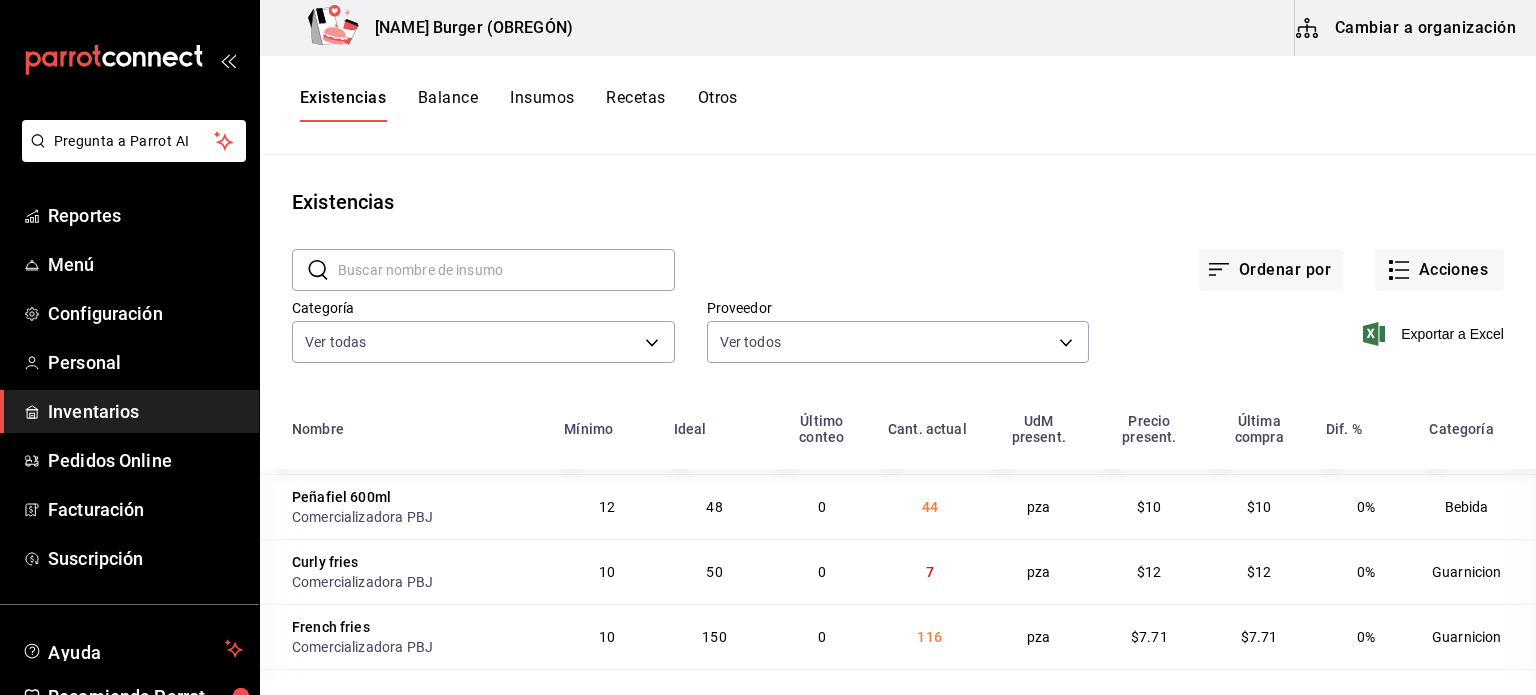 scroll, scrollTop: 1366, scrollLeft: 0, axis: vertical 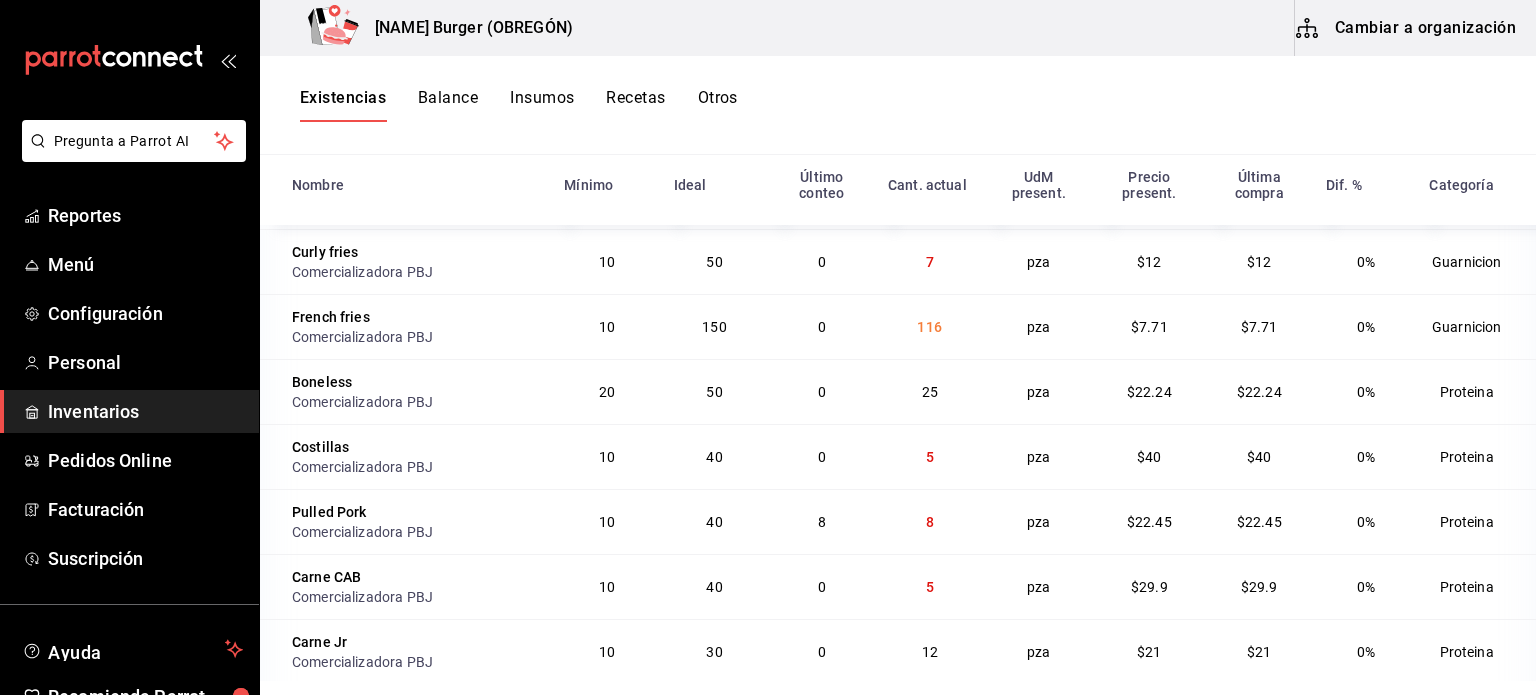 click on "Otros" at bounding box center (718, 105) 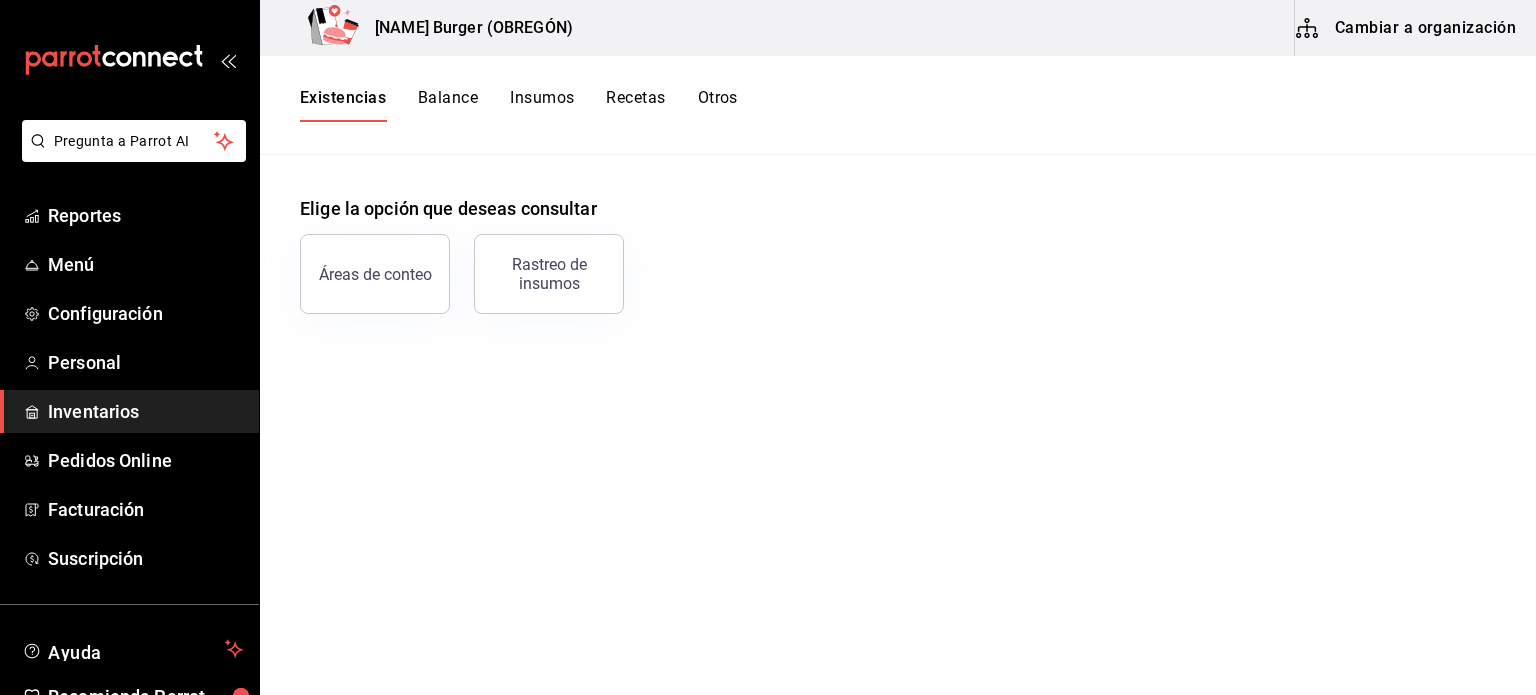 scroll, scrollTop: 0, scrollLeft: 0, axis: both 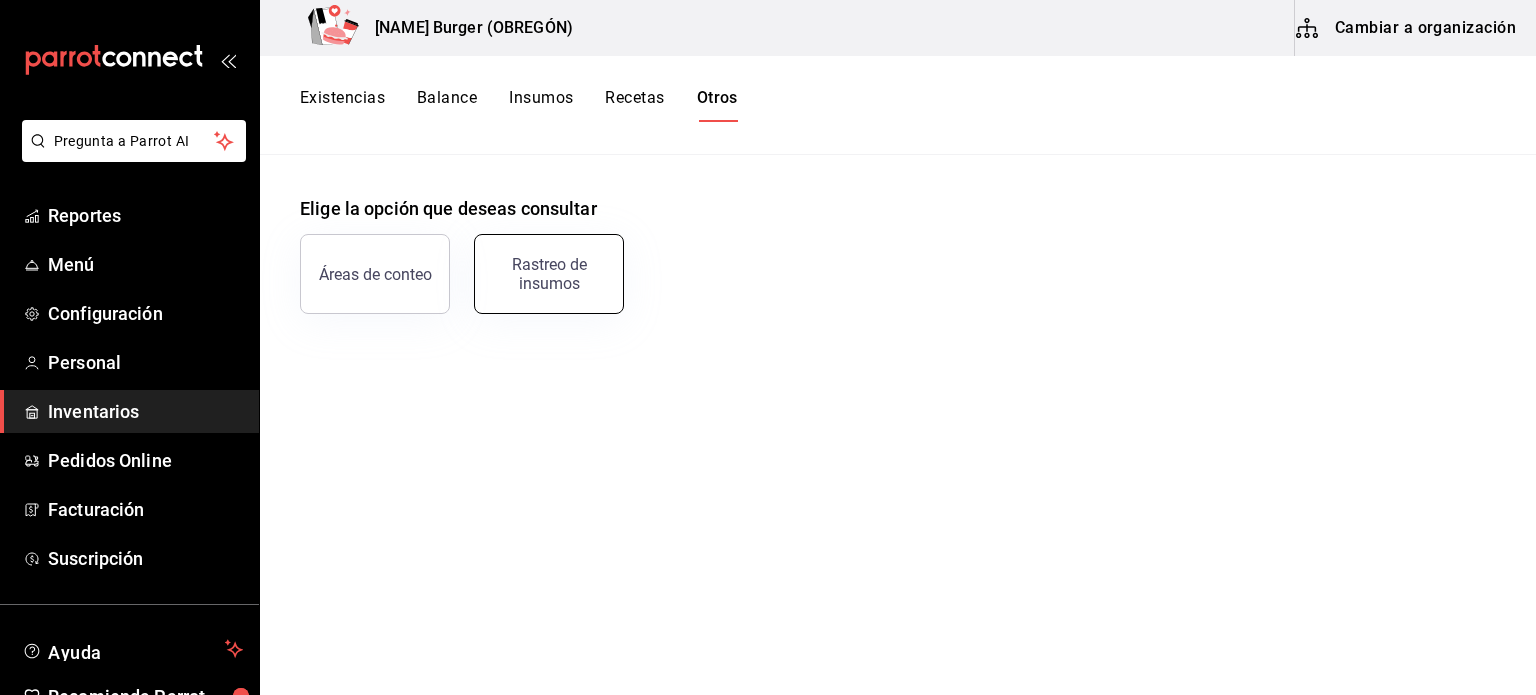 click on "Rastreo de insumos" at bounding box center (549, 274) 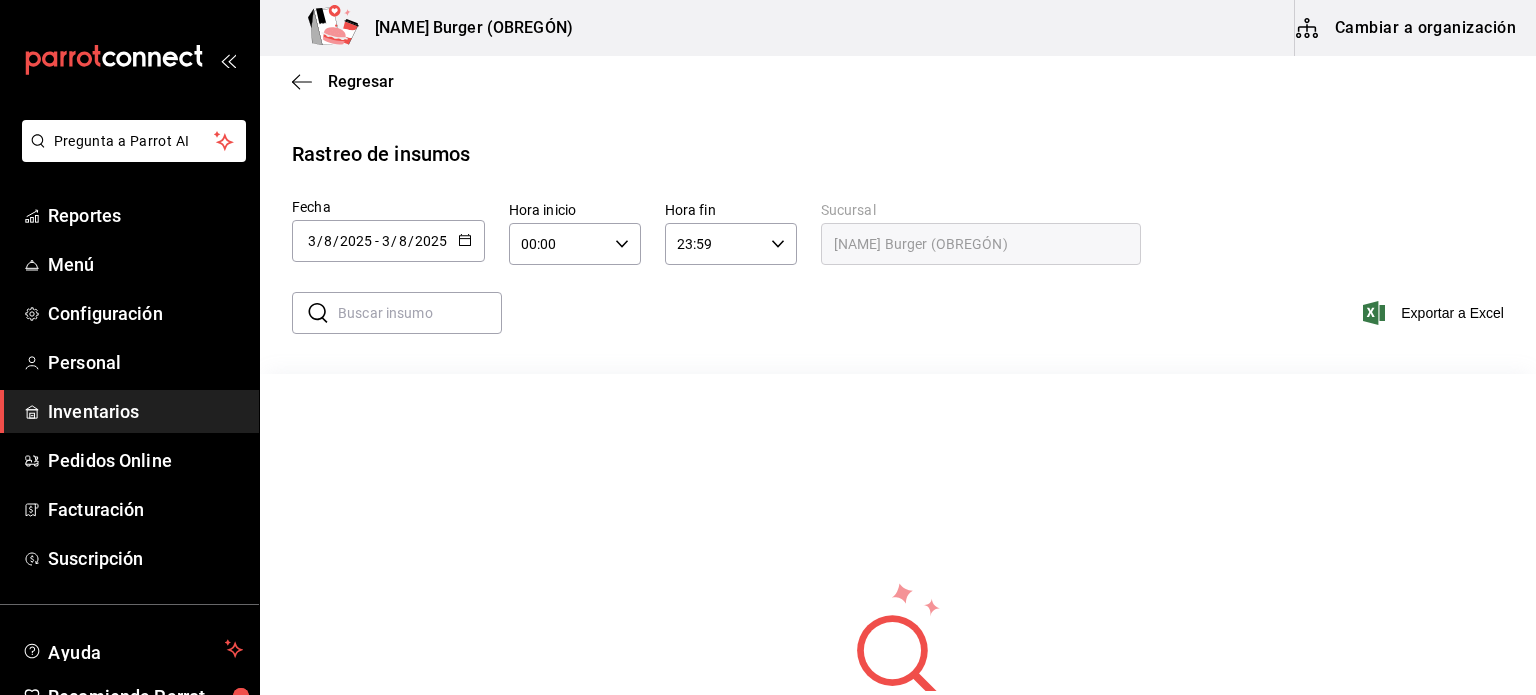 click 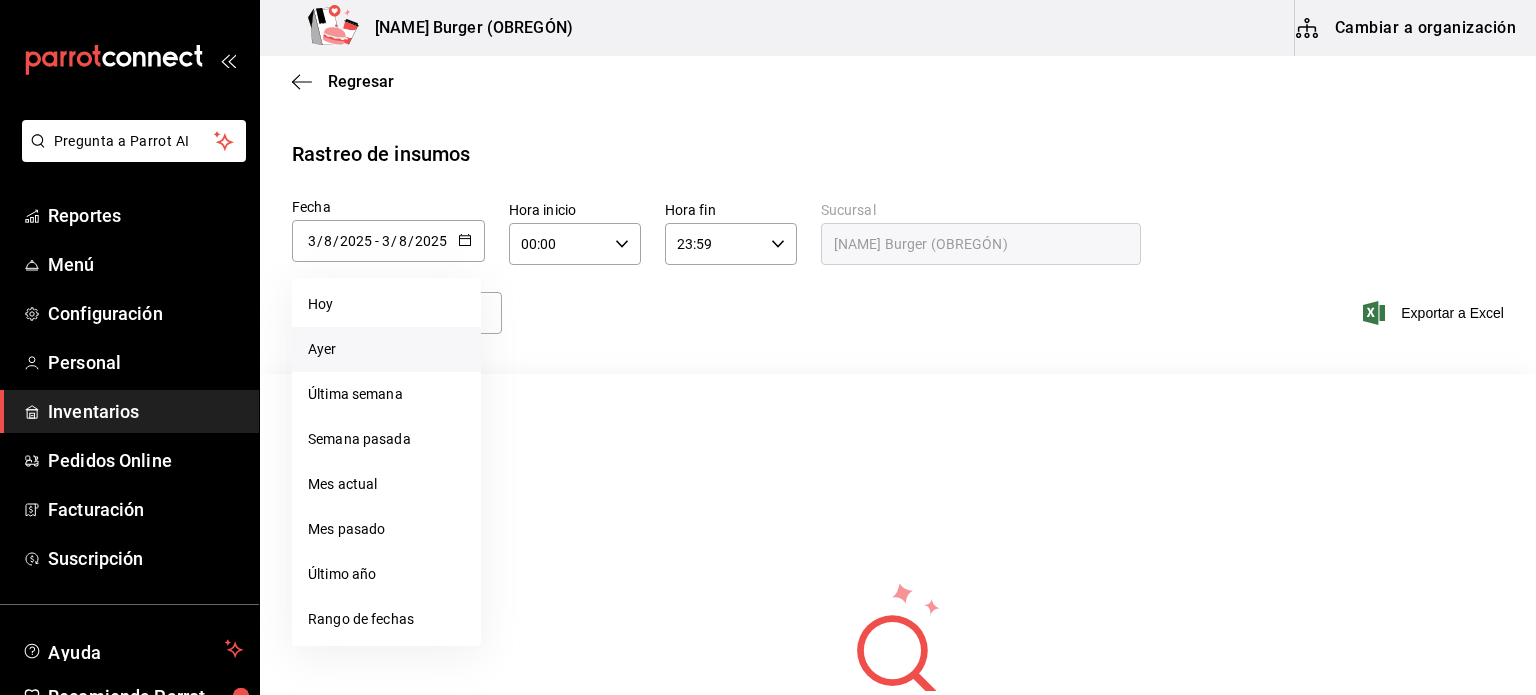 click on "Ayer" at bounding box center (386, 349) 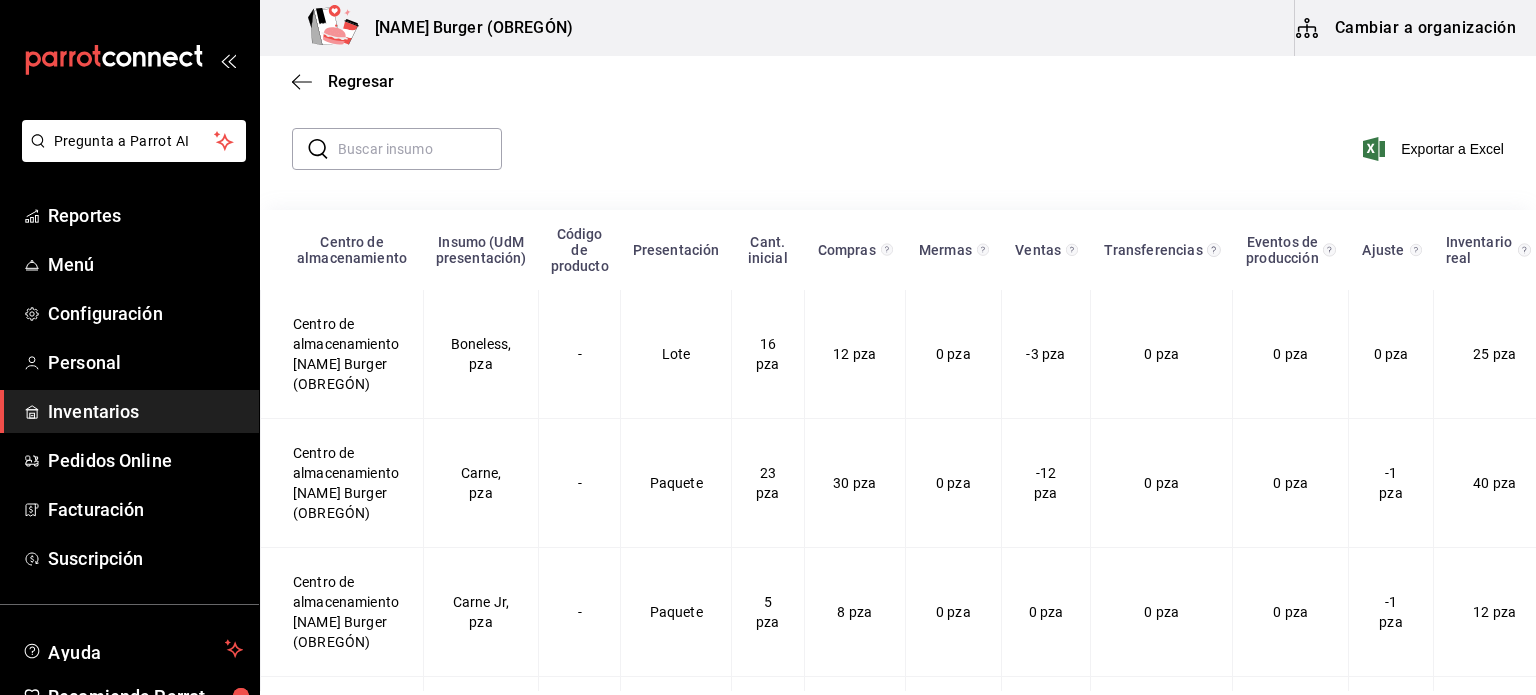 scroll, scrollTop: 263, scrollLeft: 0, axis: vertical 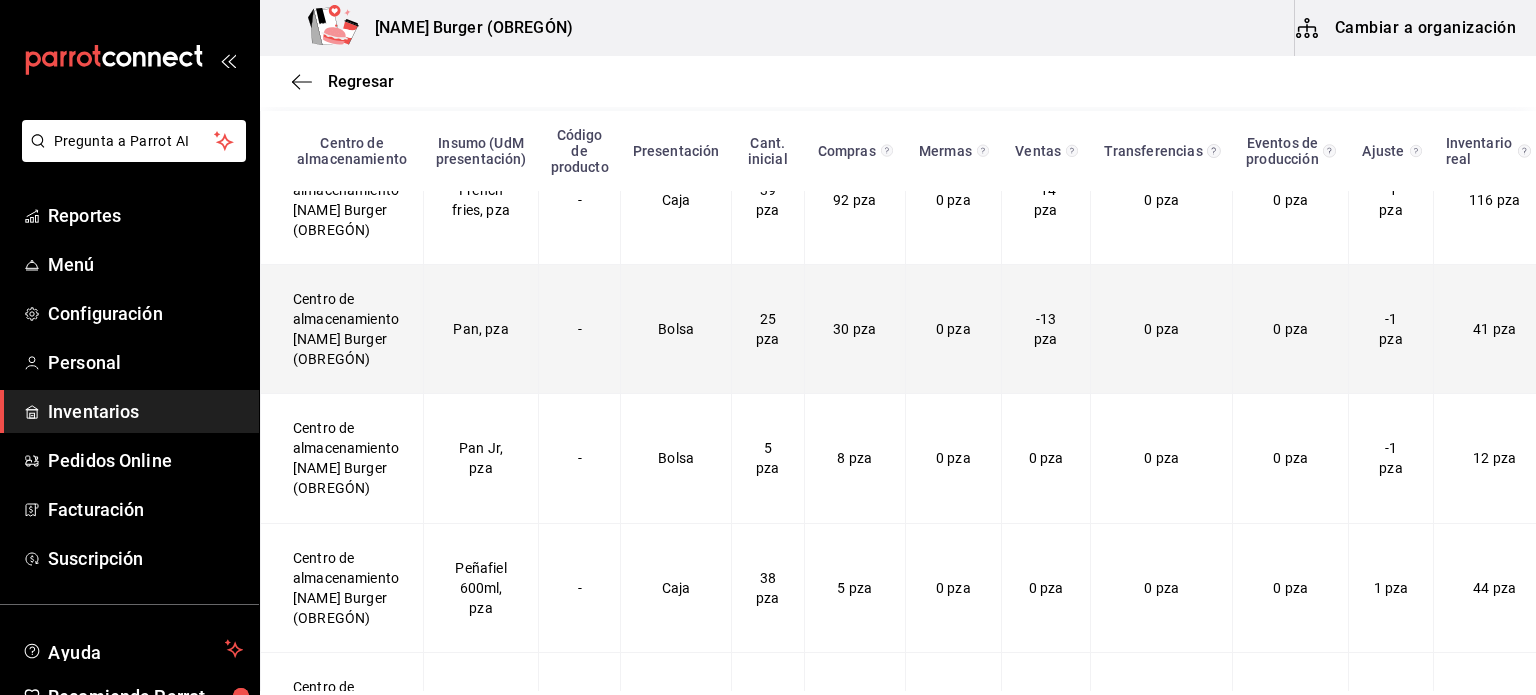 click on "Pan, pza" at bounding box center [481, 329] 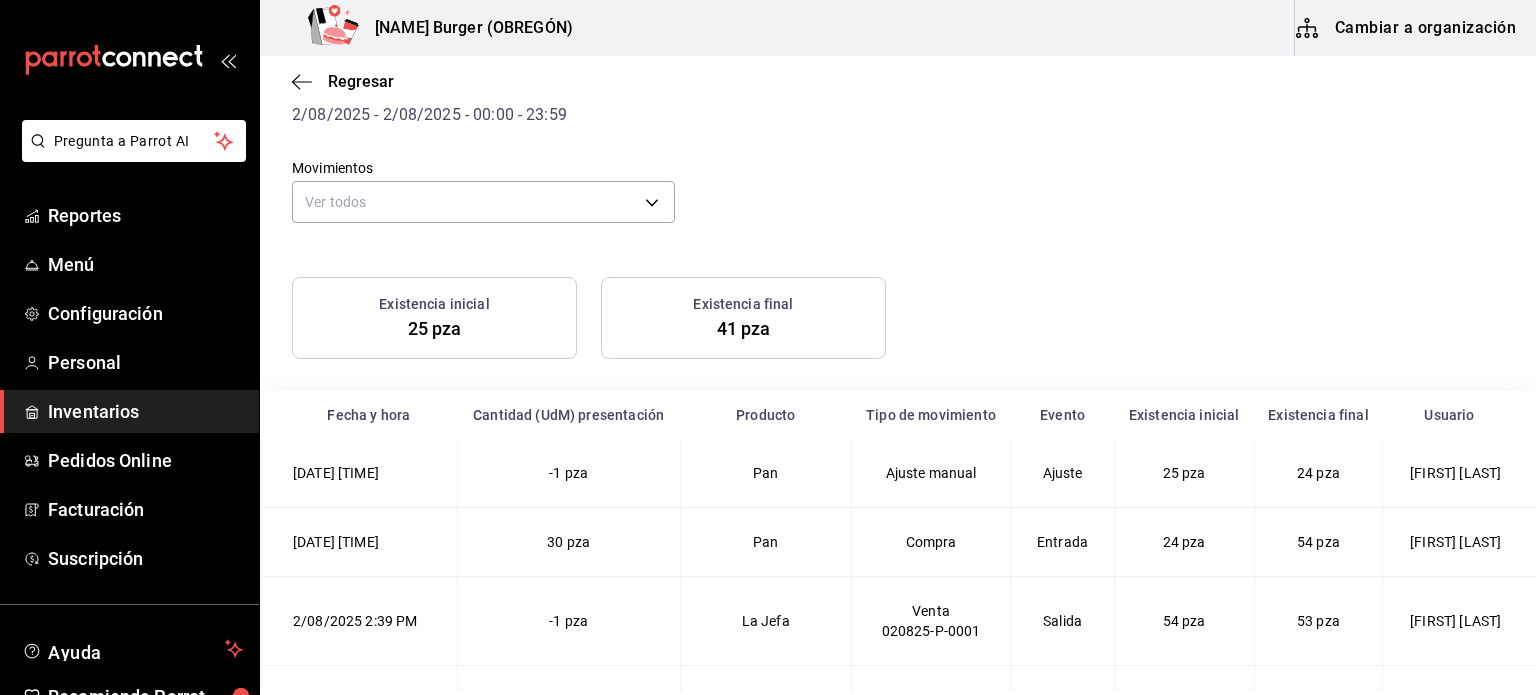 scroll, scrollTop: 376, scrollLeft: 0, axis: vertical 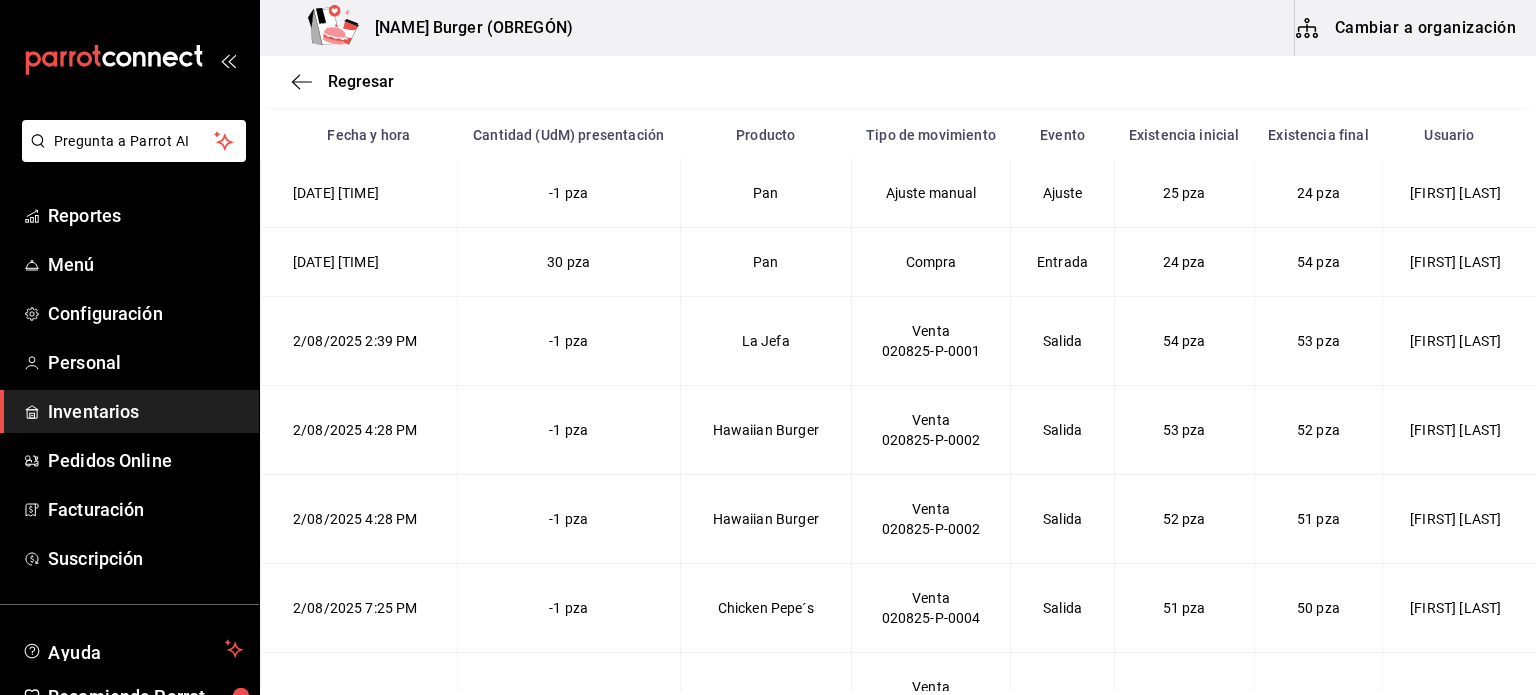 click on "Regresar" at bounding box center [898, 81] 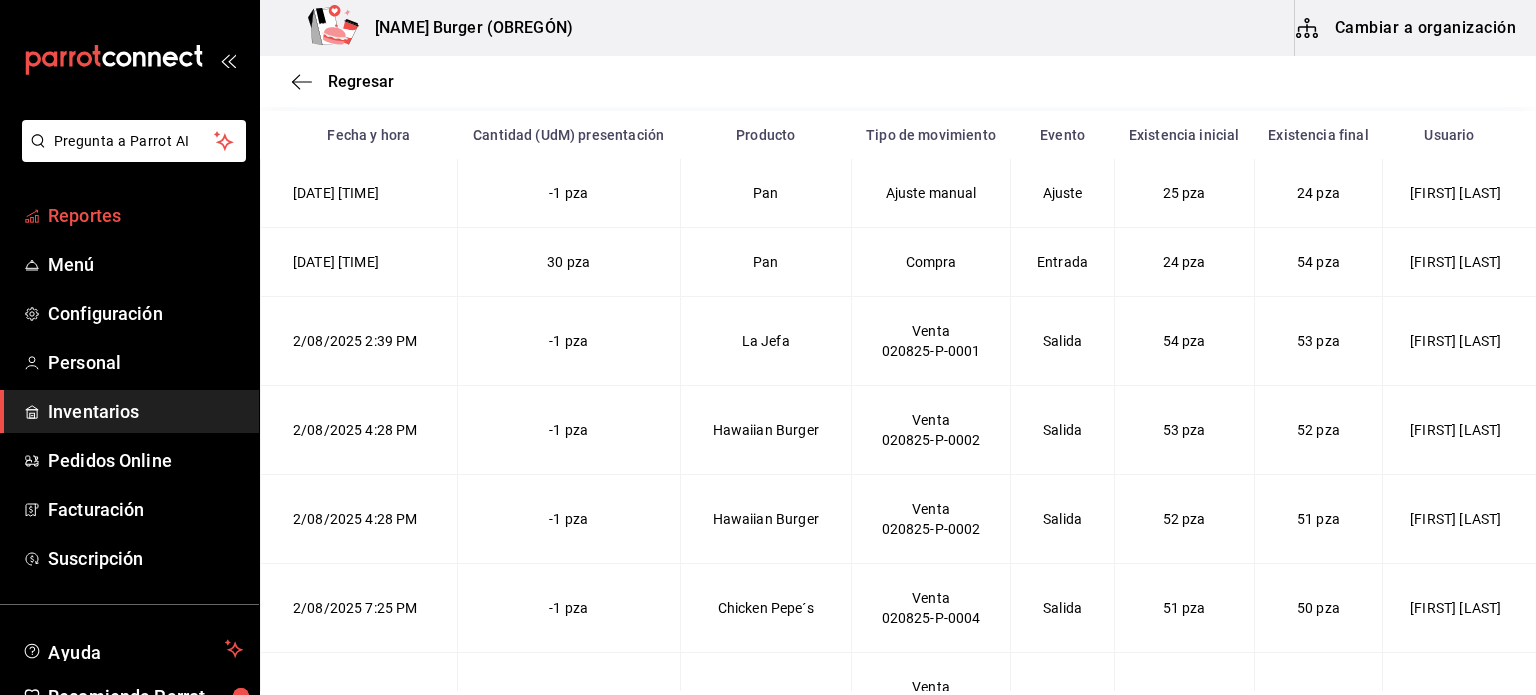 click on "Reportes" at bounding box center [145, 215] 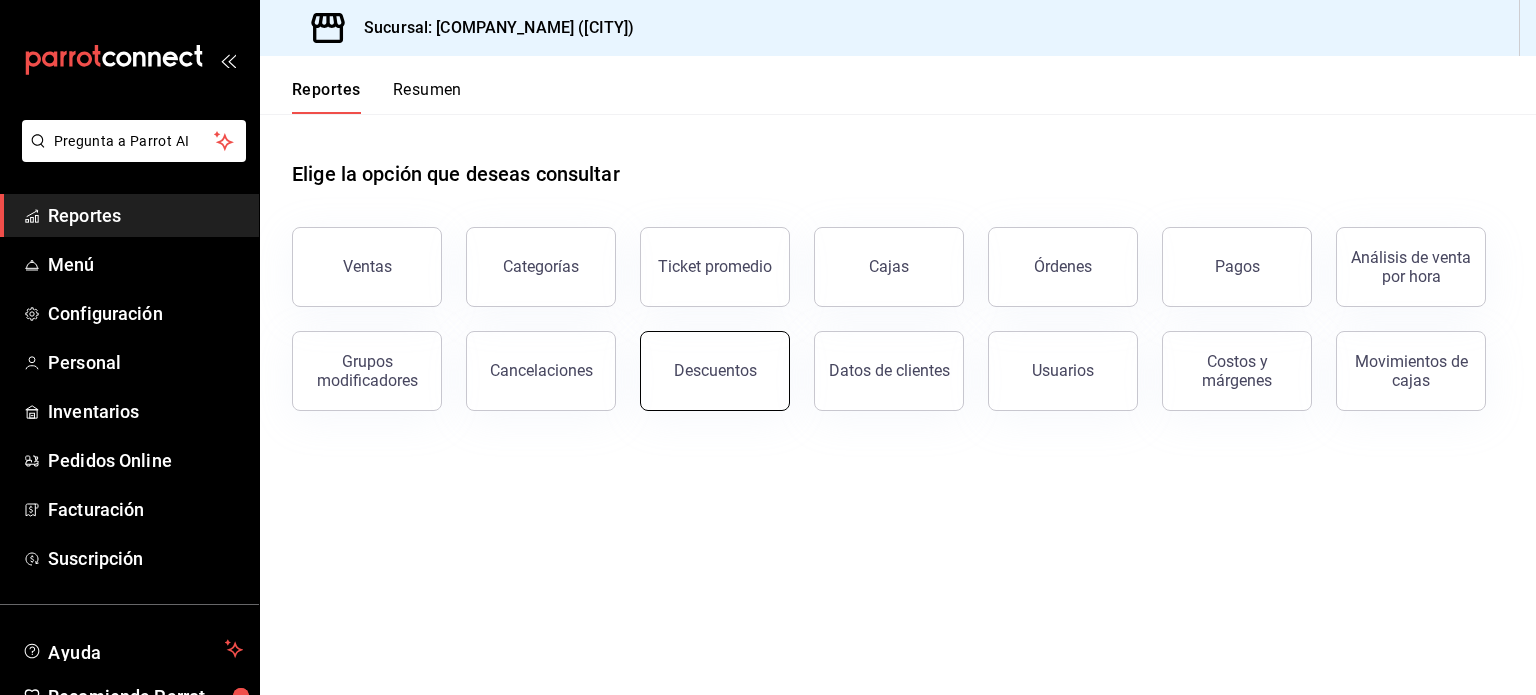click on "Descuentos" at bounding box center [715, 371] 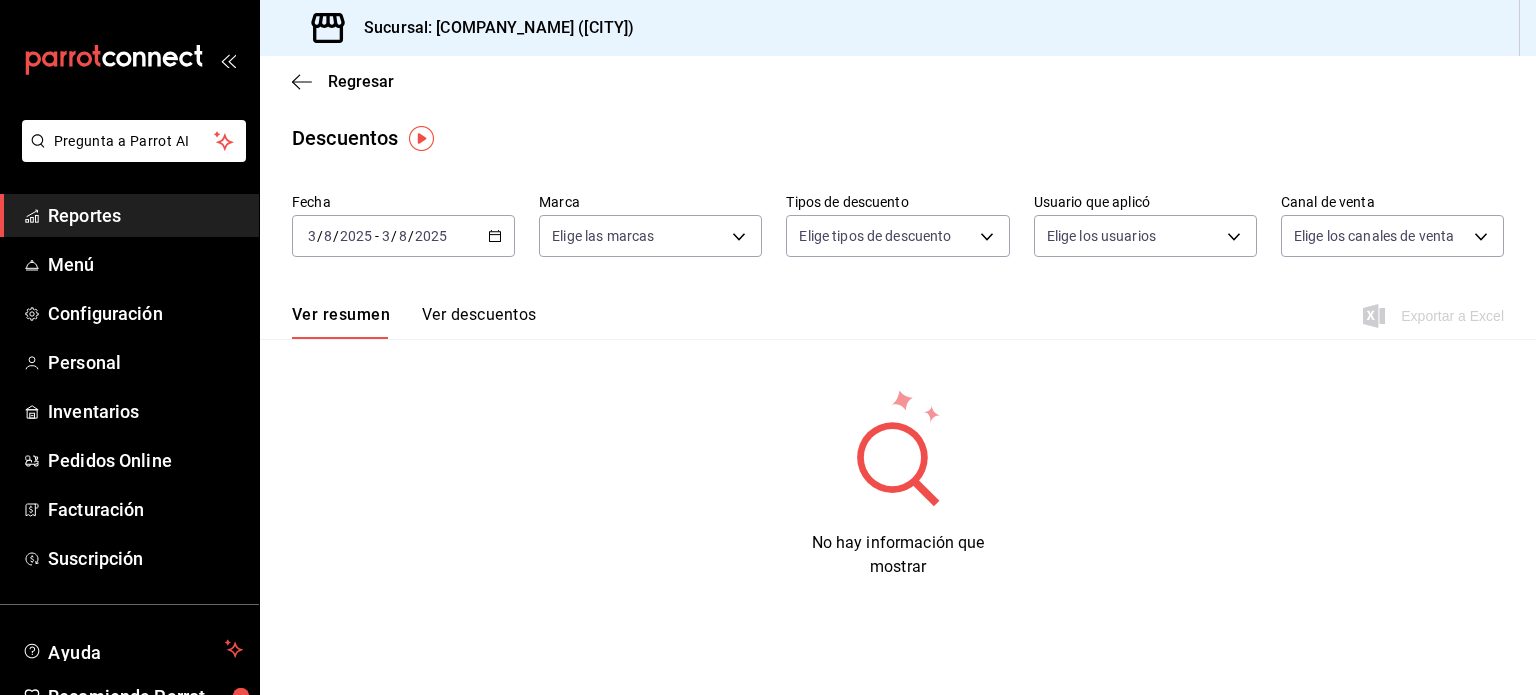 click 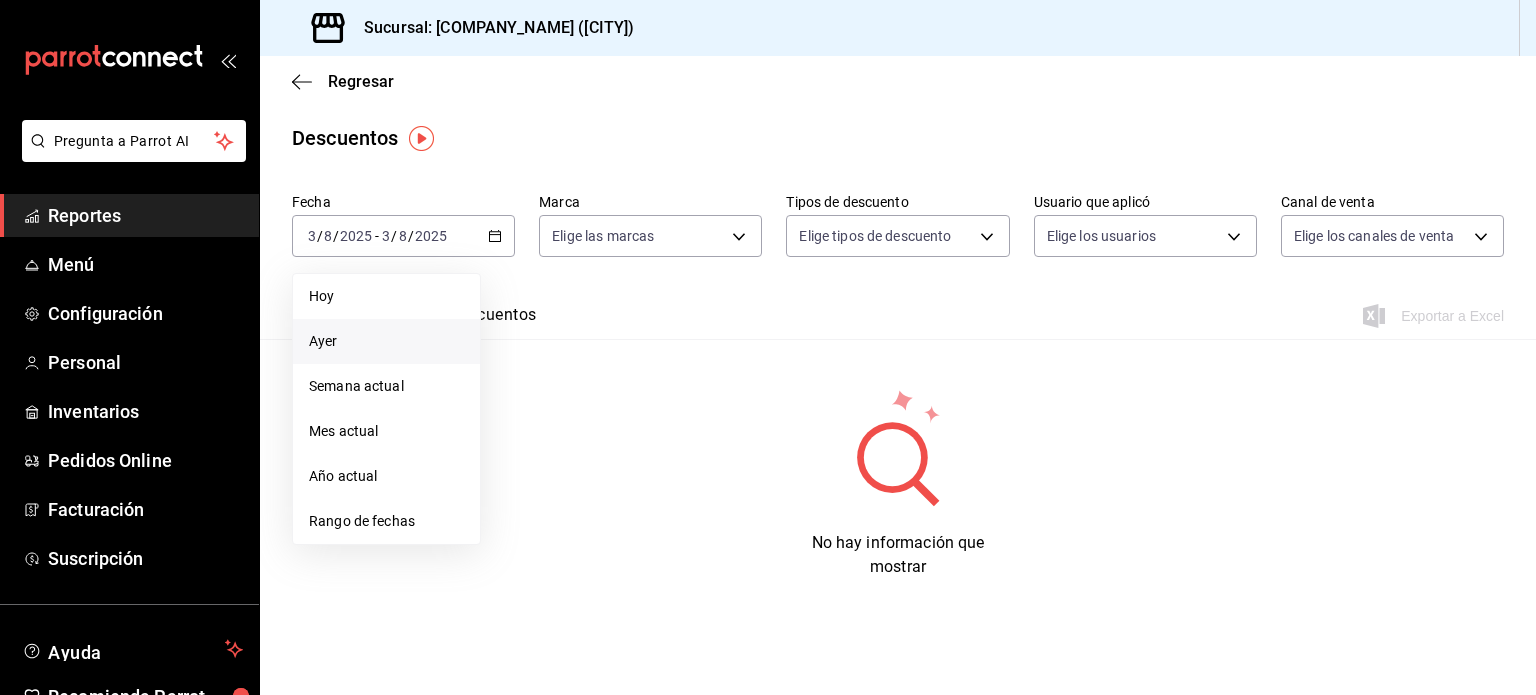 click on "Ayer" at bounding box center (386, 341) 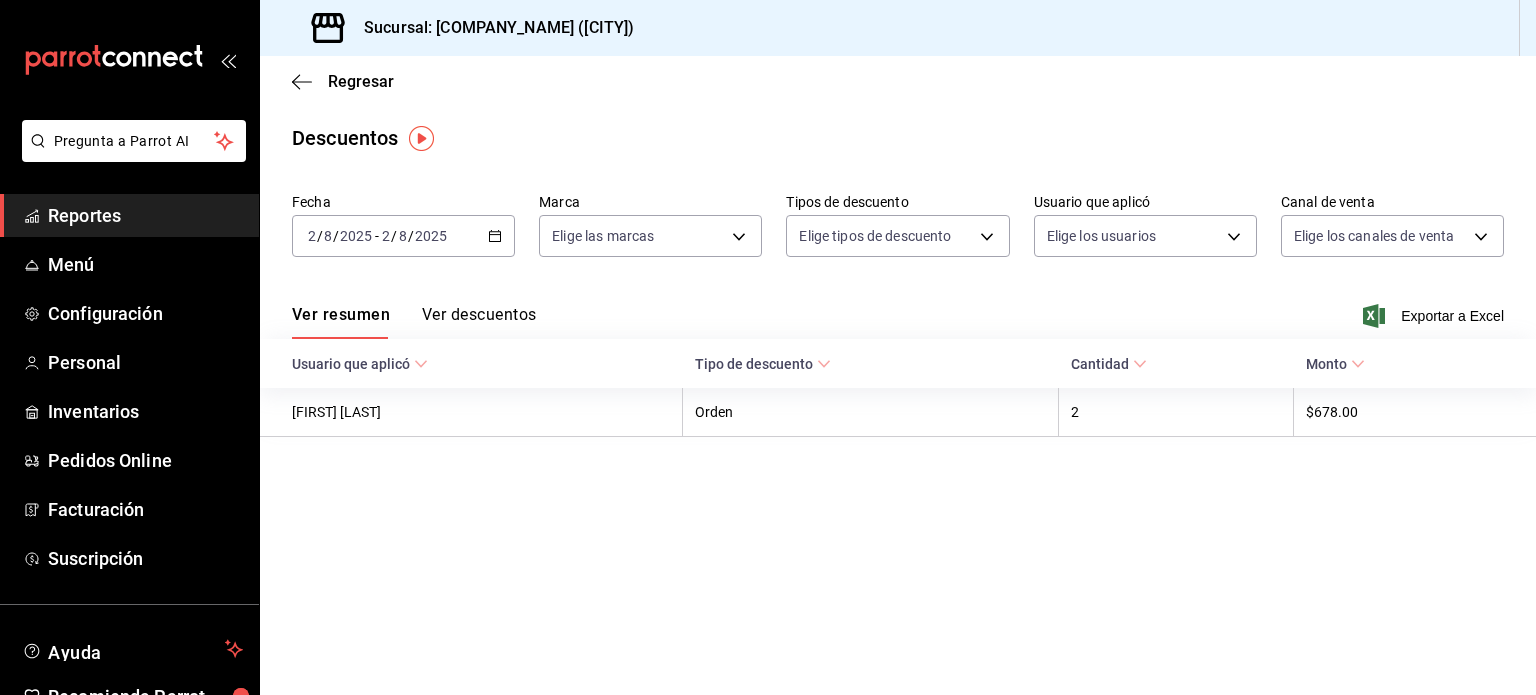 click on "Ver descuentos" at bounding box center [479, 322] 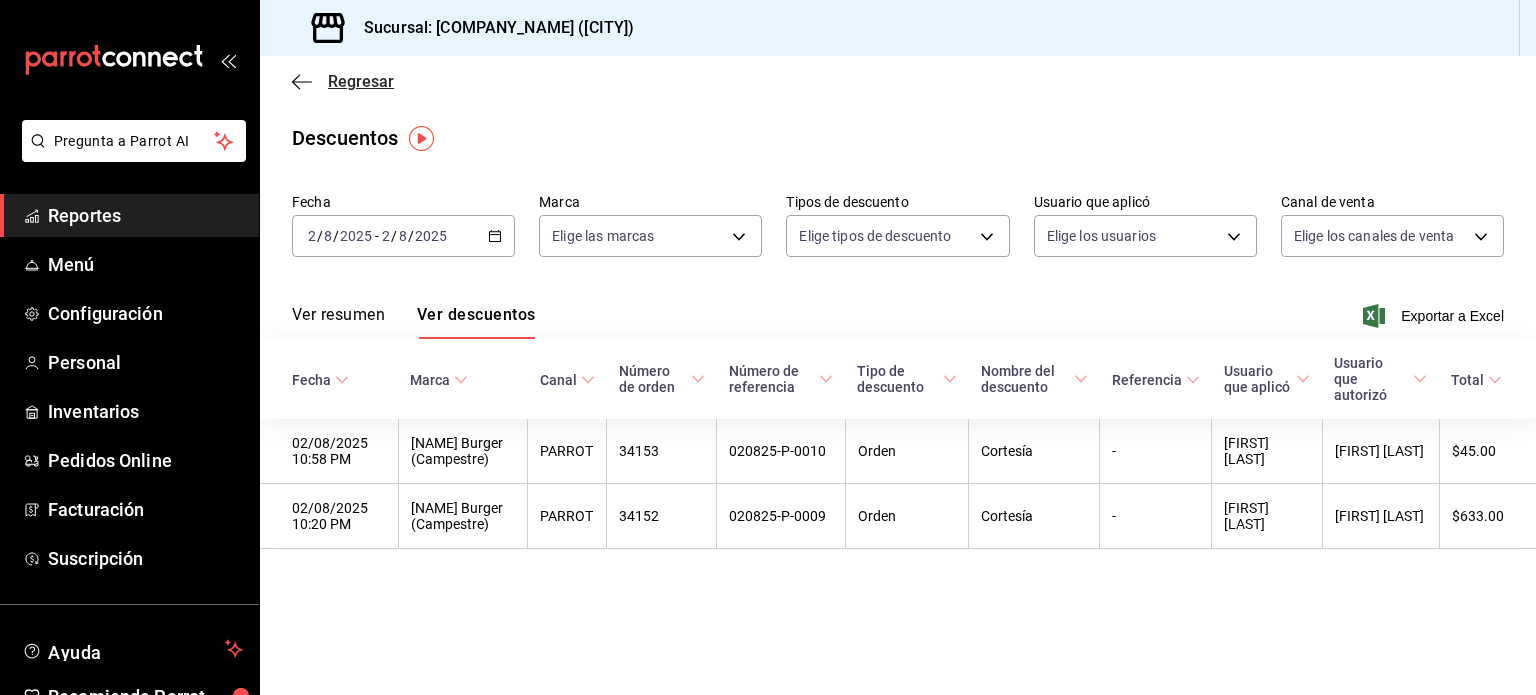 click on "Regresar" at bounding box center [361, 81] 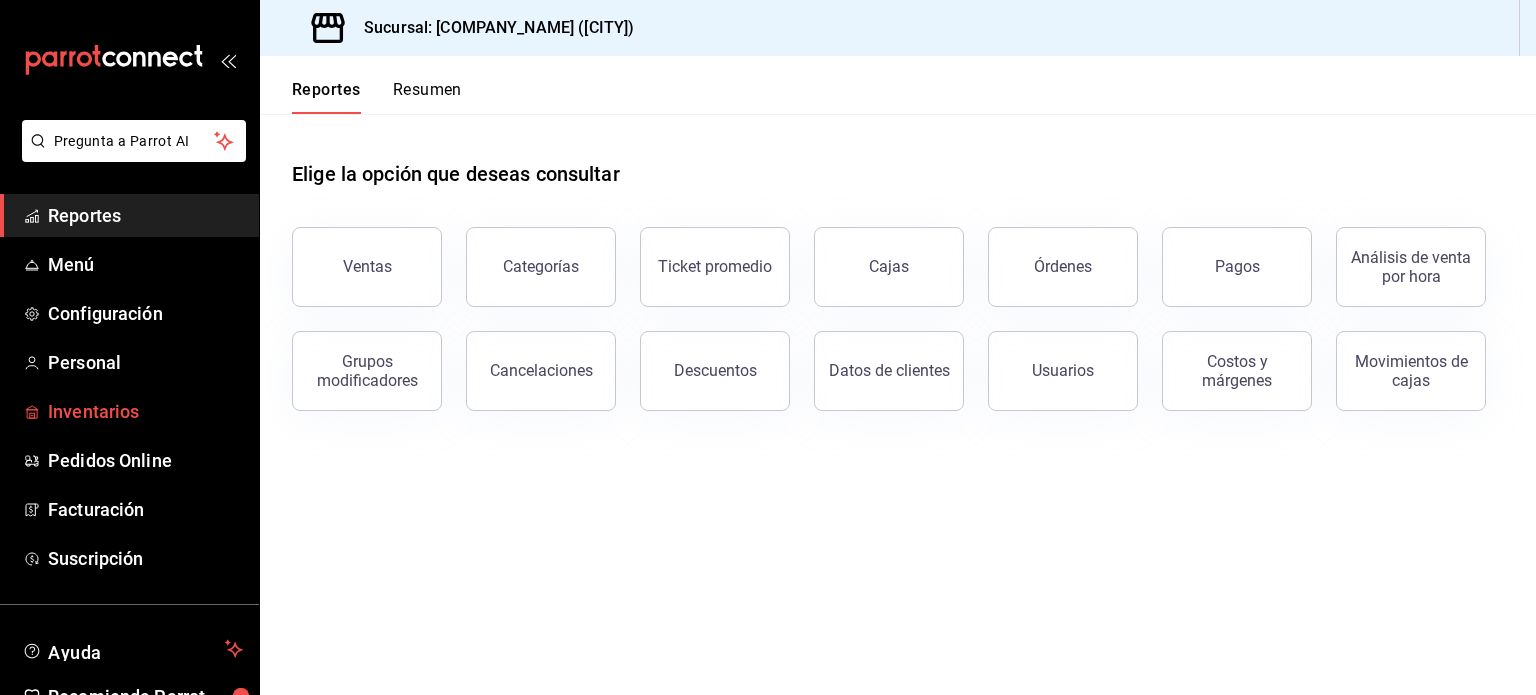 click on "Inventarios" at bounding box center (145, 411) 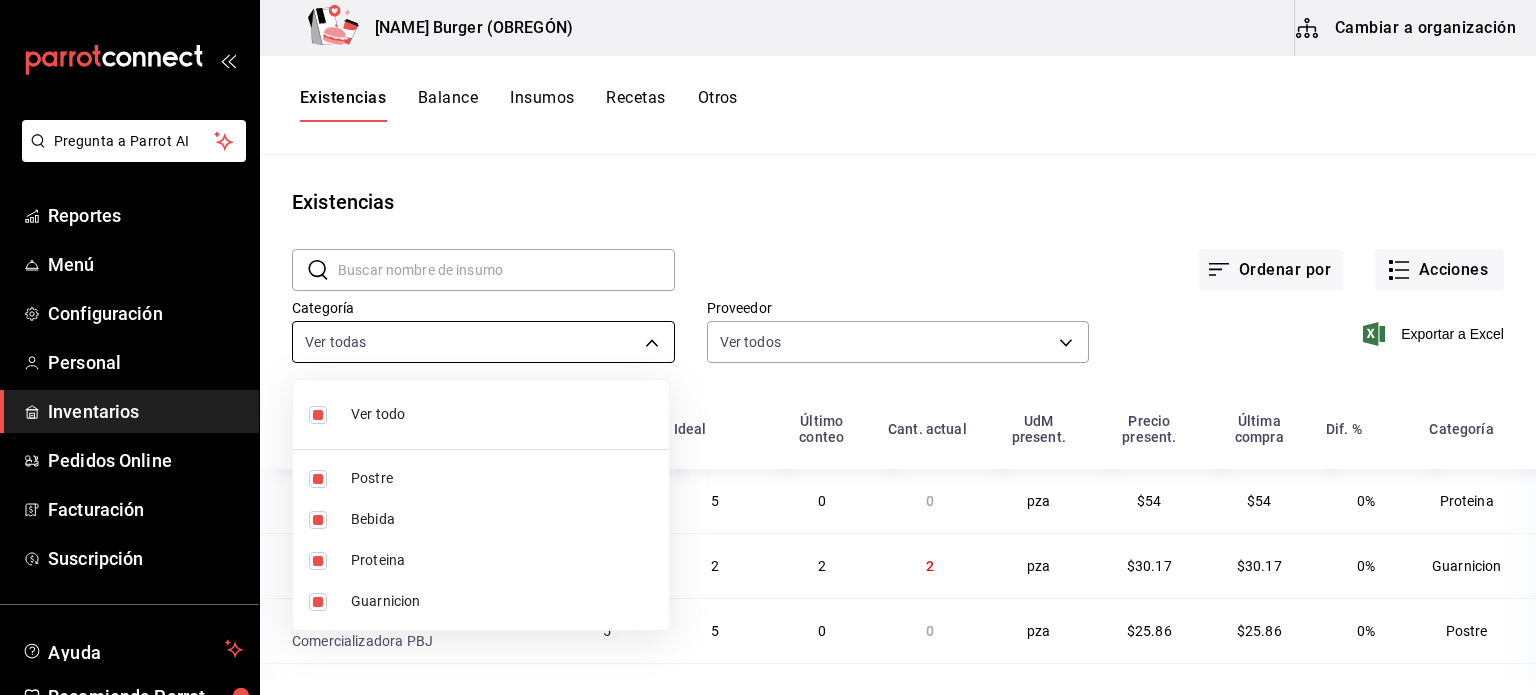 click on "Pregunta a Parrot AI Reportes   Menú   Configuración   Personal   Inventarios   Pedidos Online   Facturación   Suscripción   Ayuda Recomienda Parrot   Jose Angel Ramos   Sugerir nueva función   Pepe's Burger (OBREGÓN) Cambiar a organización Existencias Balance Insumos Recetas Otros Existencias ​ ​ Ordenar por Acciones Categoría Ver todas 1ab5ec7a-c232-4364-873a-fab5c03d365b,73801457-5e01-446f-b23e-63b07b625884,d77917fe-d4bf-454c-9ed7-367225487d41,3533daa1-7e9c-4eda-b834-ec7ea05e534d Proveedor Ver todos 2e5a2b71-515d-4215-ac1c-0e0c35c550e1,73989370-521d-4bc8-8ea0-0c8e3494ddd7,97ebfc71-d478-4c89-be24-bc262cc42d41 Exportar a Excel Nombre Mínimo Ideal Último conteo Cant. actual UdM present. Precio present. Última compra Dif. % Categoría Brisket Comercializadora PBJ 10 5 0 0 pza $54 $54 0% Proteina Ranch Frasco Comercializadora PBJ 2 2 2 2 pza $30.17 $30.17 0% Guarnicion Postre Comercializadora PBJ 5 5 0 0 pza $25.86 $25.86 0% Postre Vaso 12 oz Comercializadora PBJ 25 100 0 0 pza $1.46 $1.46 0% 10" at bounding box center (768, 340) 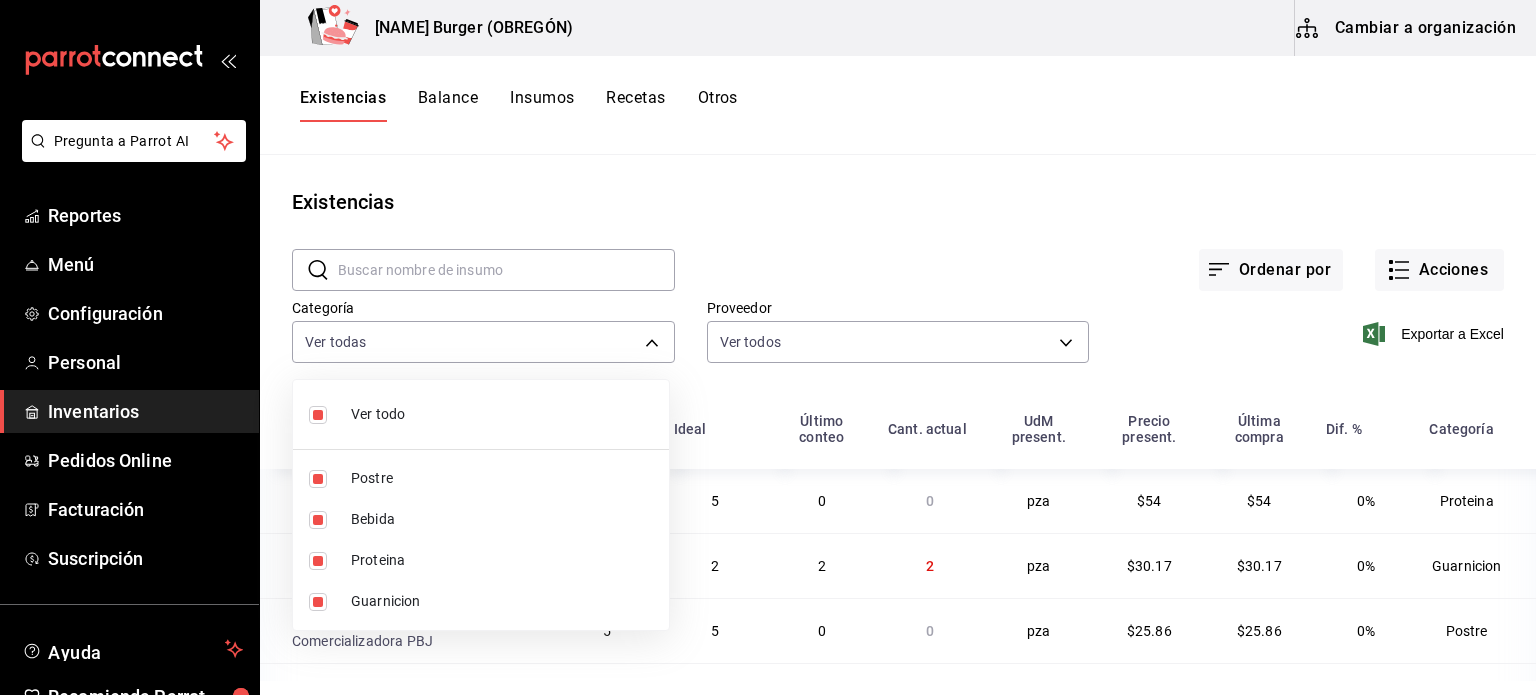 click at bounding box center (768, 347) 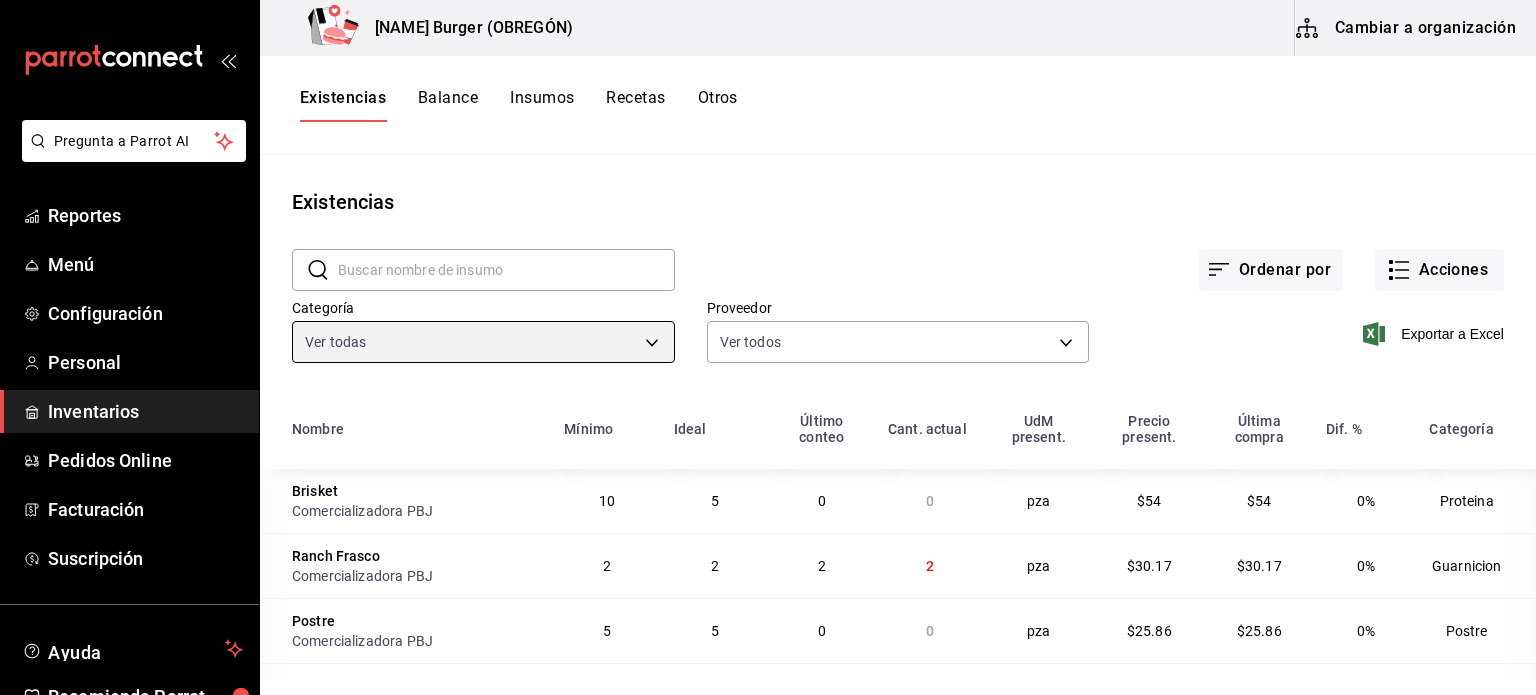 scroll, scrollTop: 0, scrollLeft: 0, axis: both 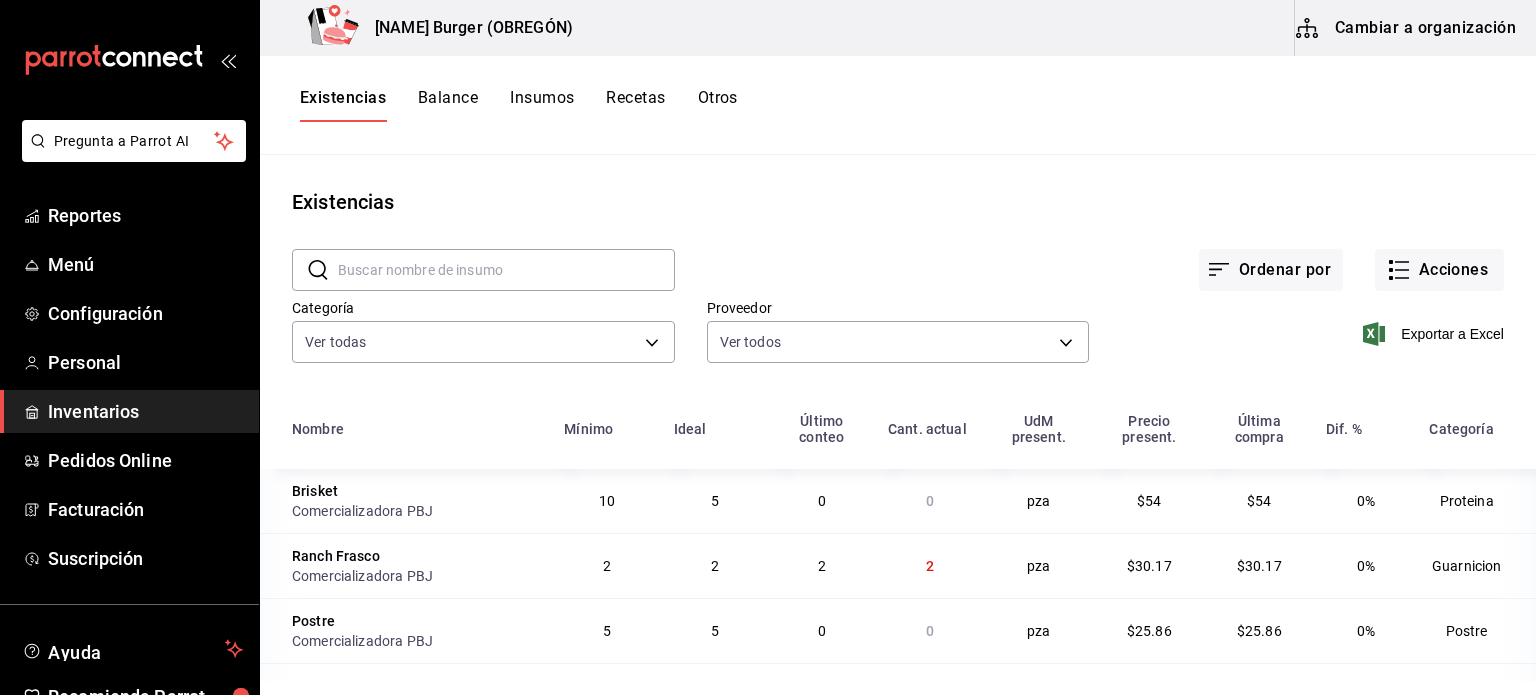 click on "Otros" at bounding box center [718, 105] 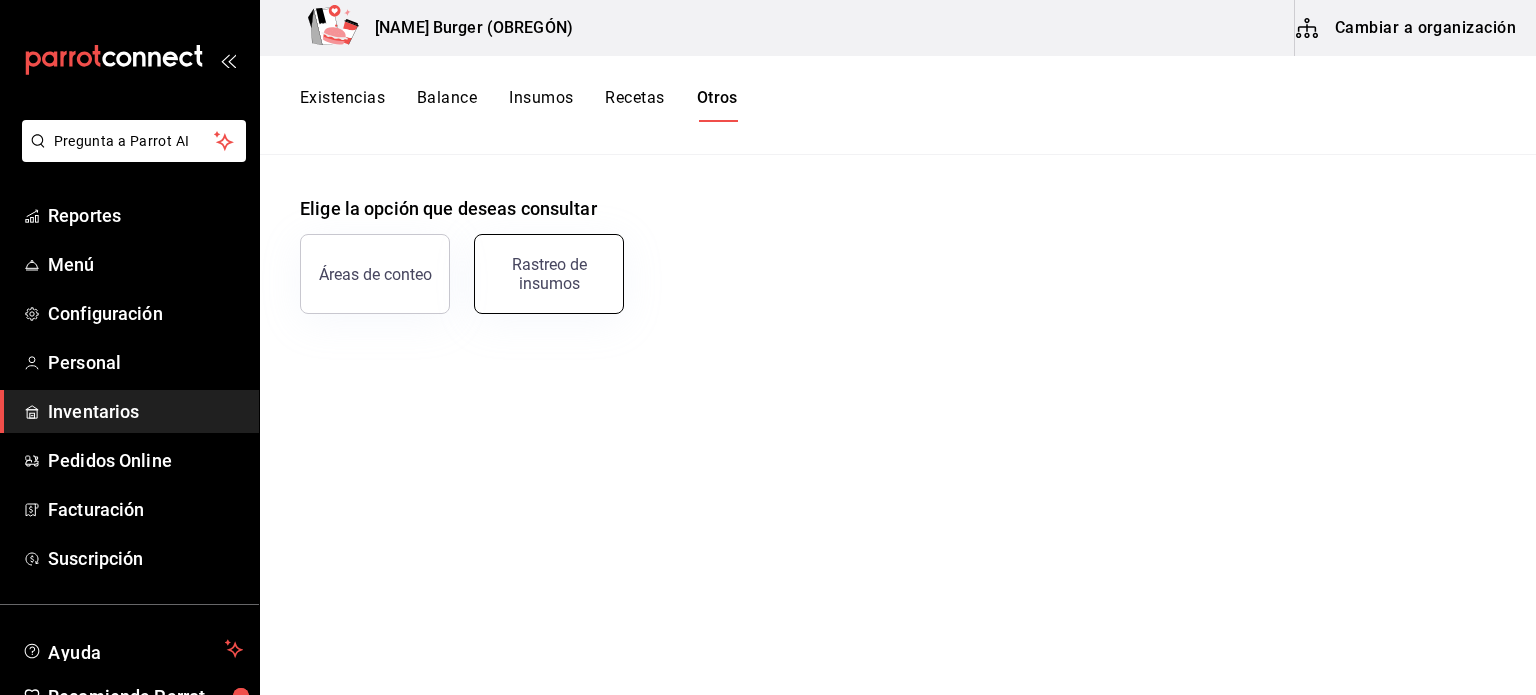 click on "Rastreo de insumos" at bounding box center (549, 274) 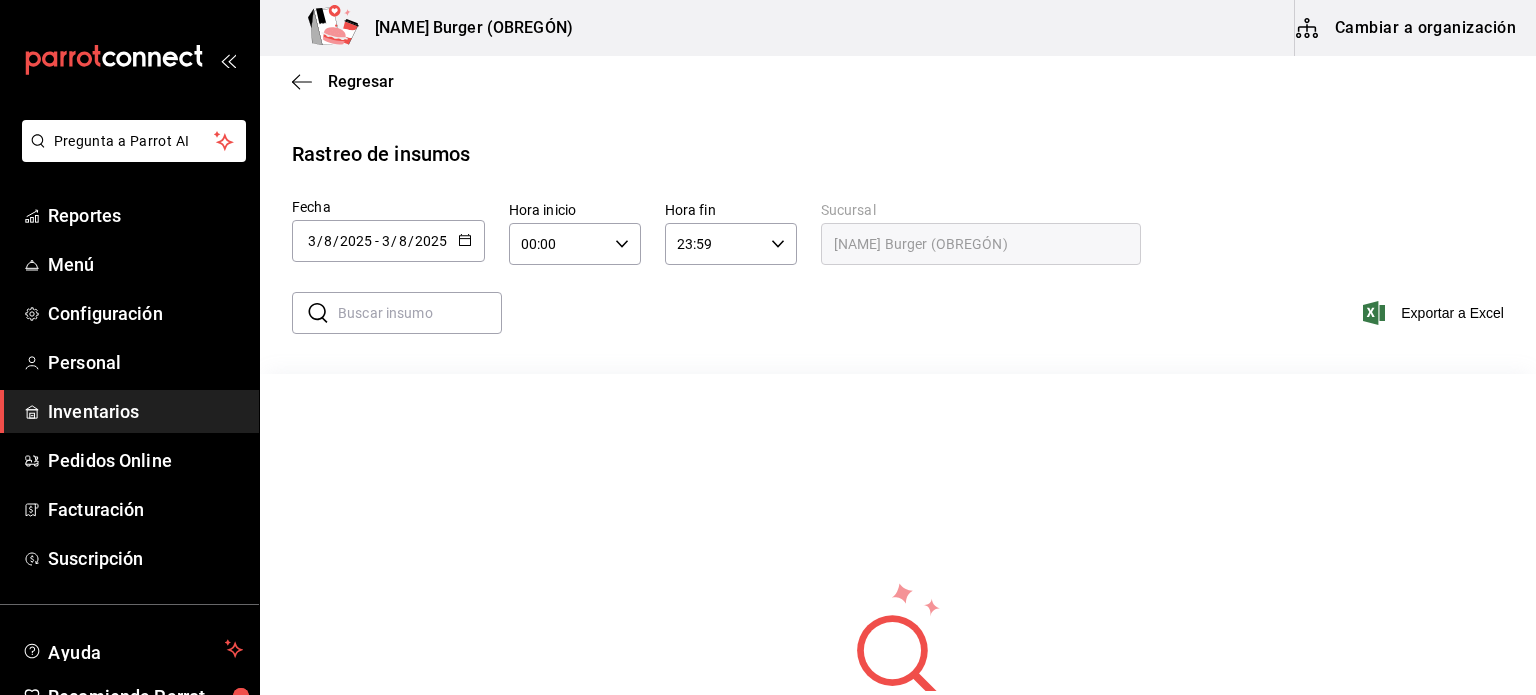 click on "8" at bounding box center (403, 241) 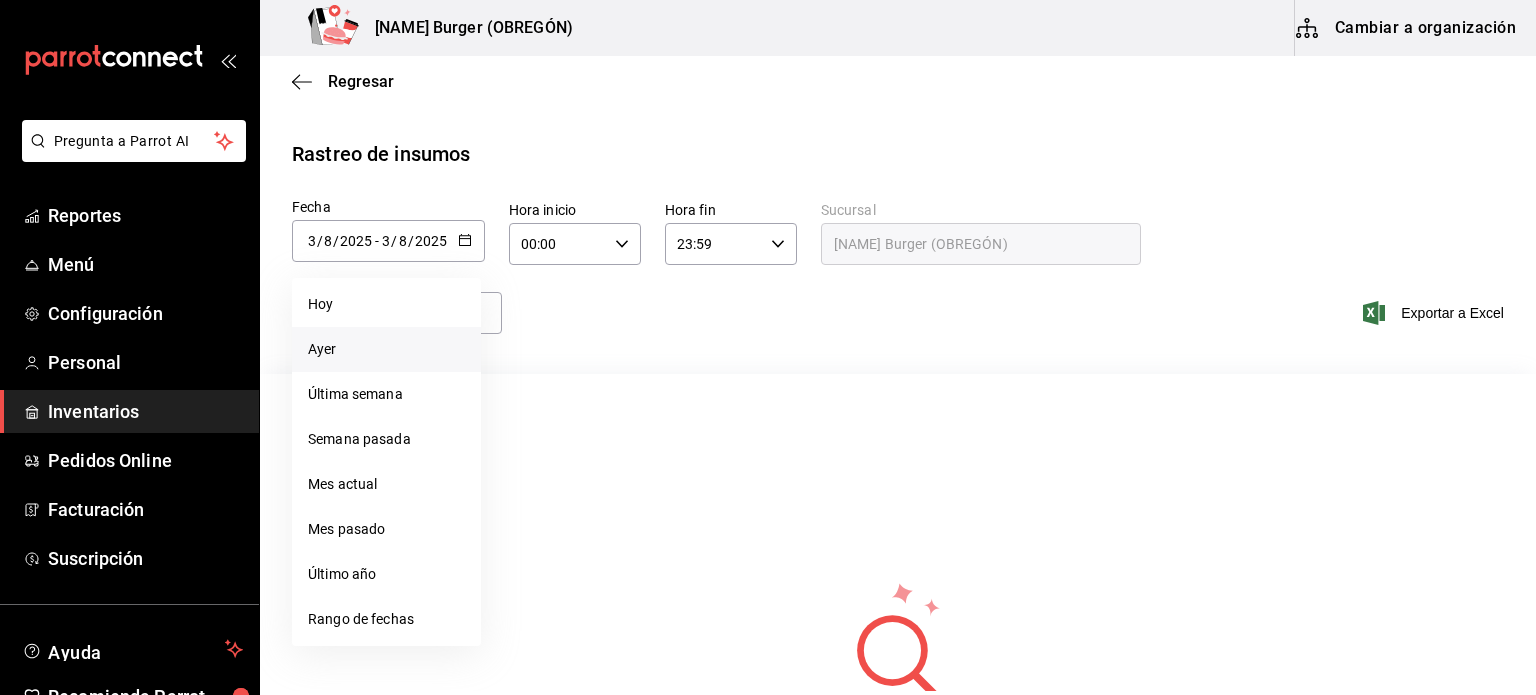 click on "Ayer" at bounding box center [386, 349] 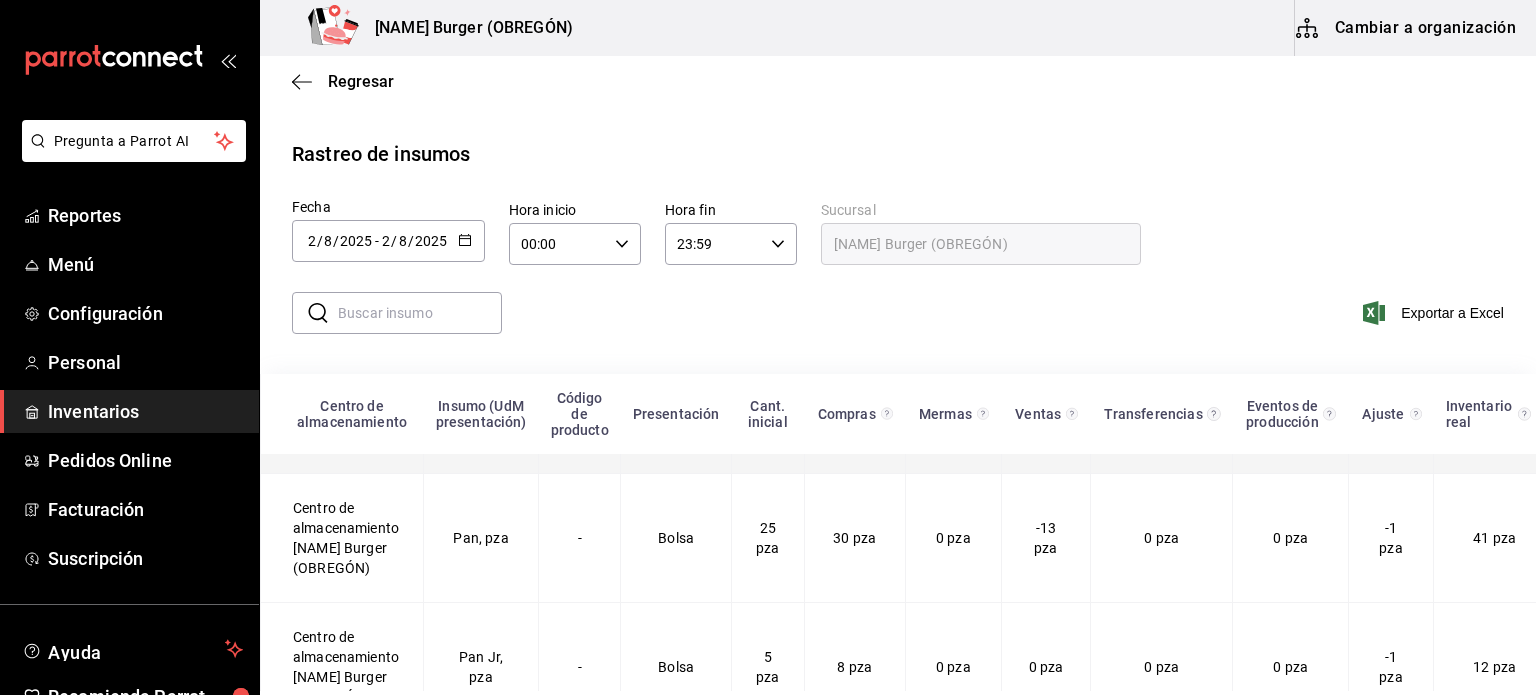 scroll, scrollTop: 800, scrollLeft: 0, axis: vertical 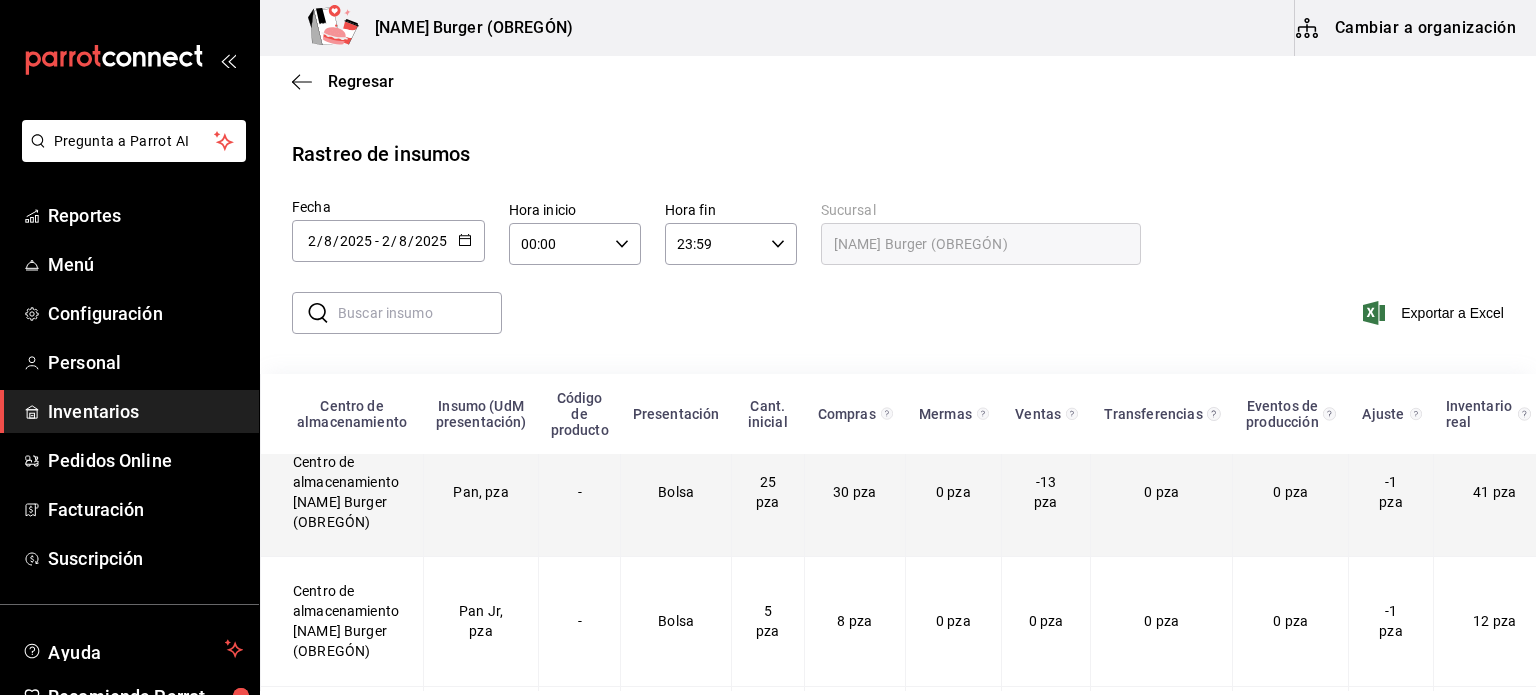 click on "Pan, pza" at bounding box center [481, 492] 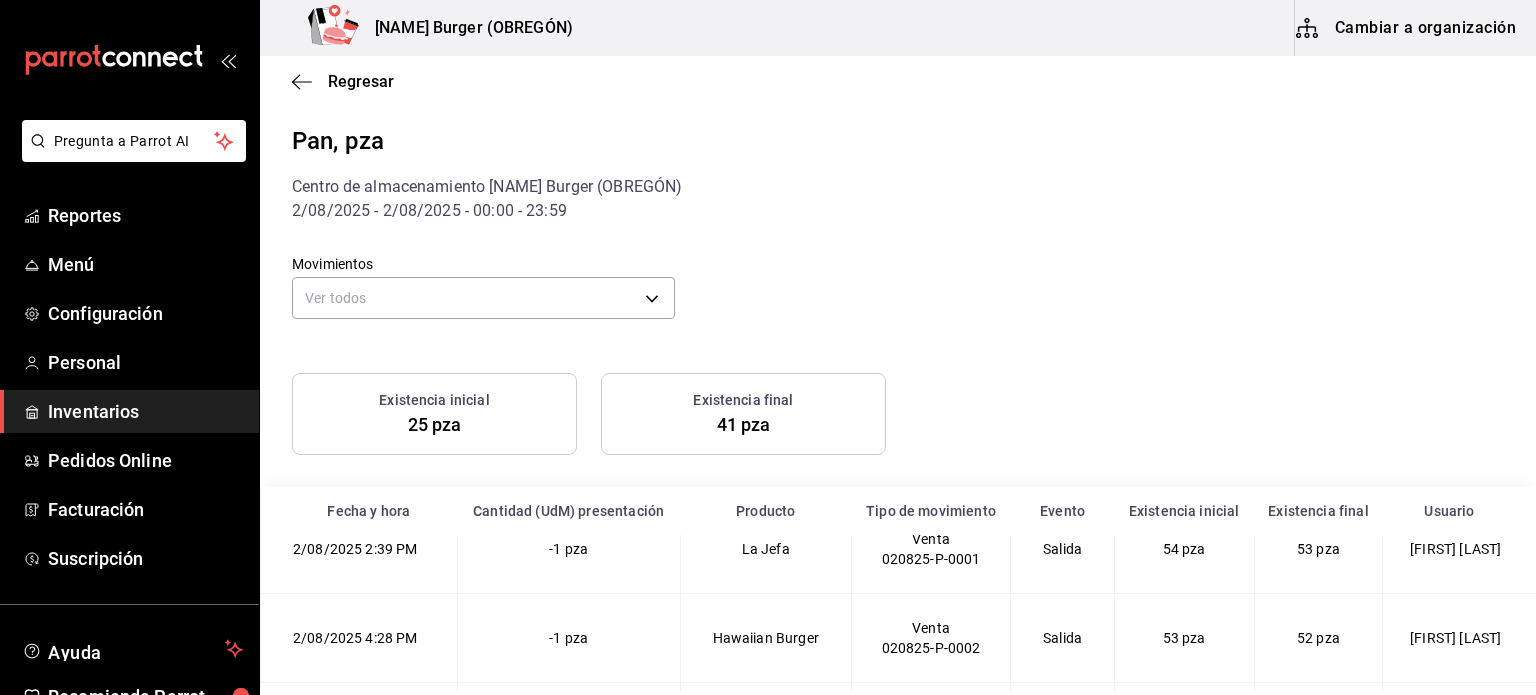 scroll, scrollTop: 300, scrollLeft: 0, axis: vertical 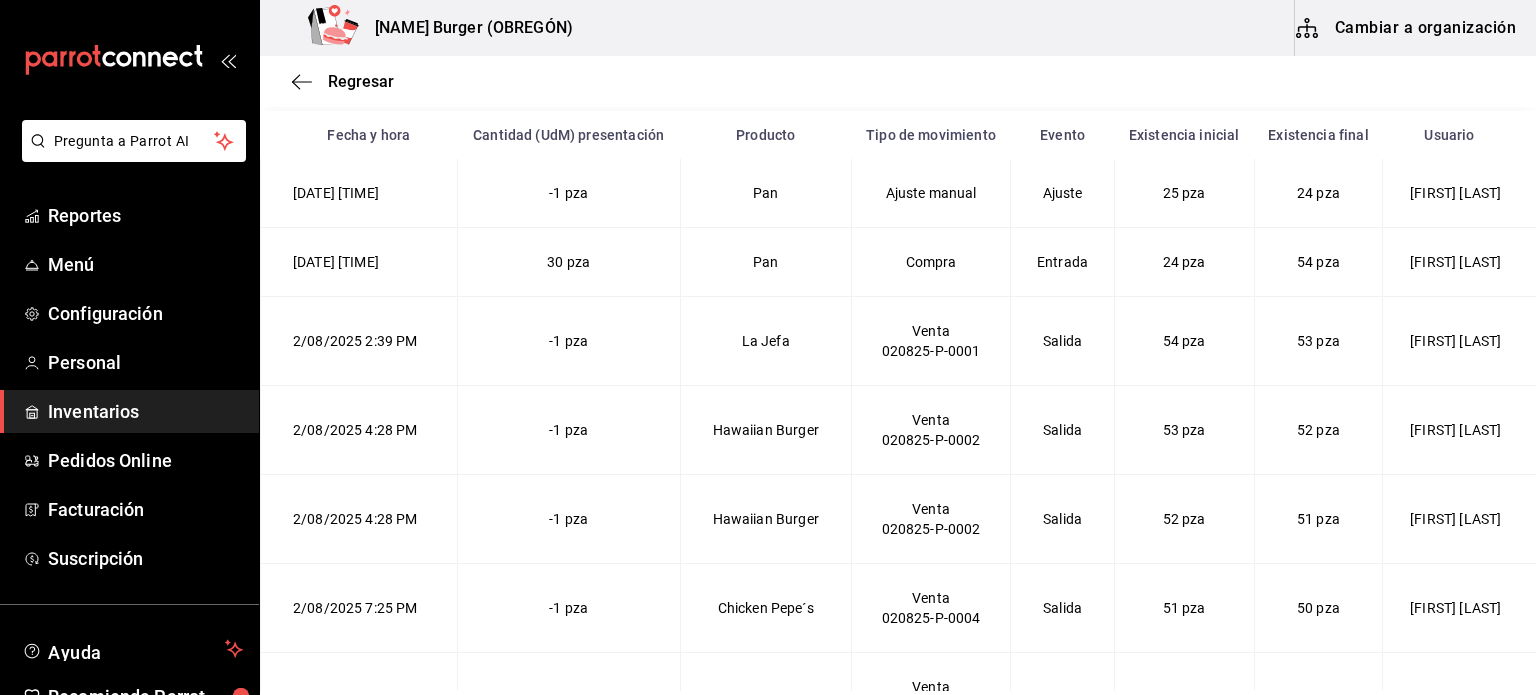 click on "Regresar" at bounding box center [898, 81] 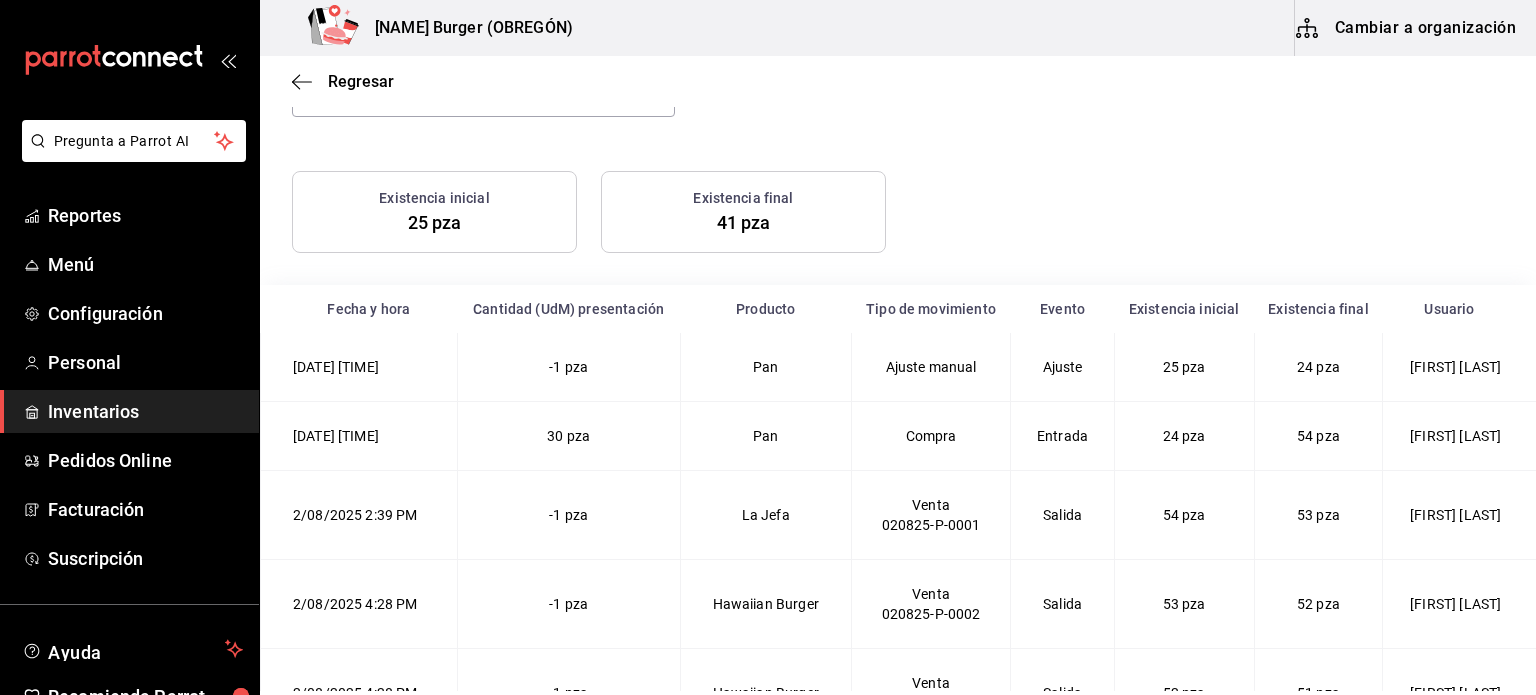 scroll, scrollTop: 376, scrollLeft: 0, axis: vertical 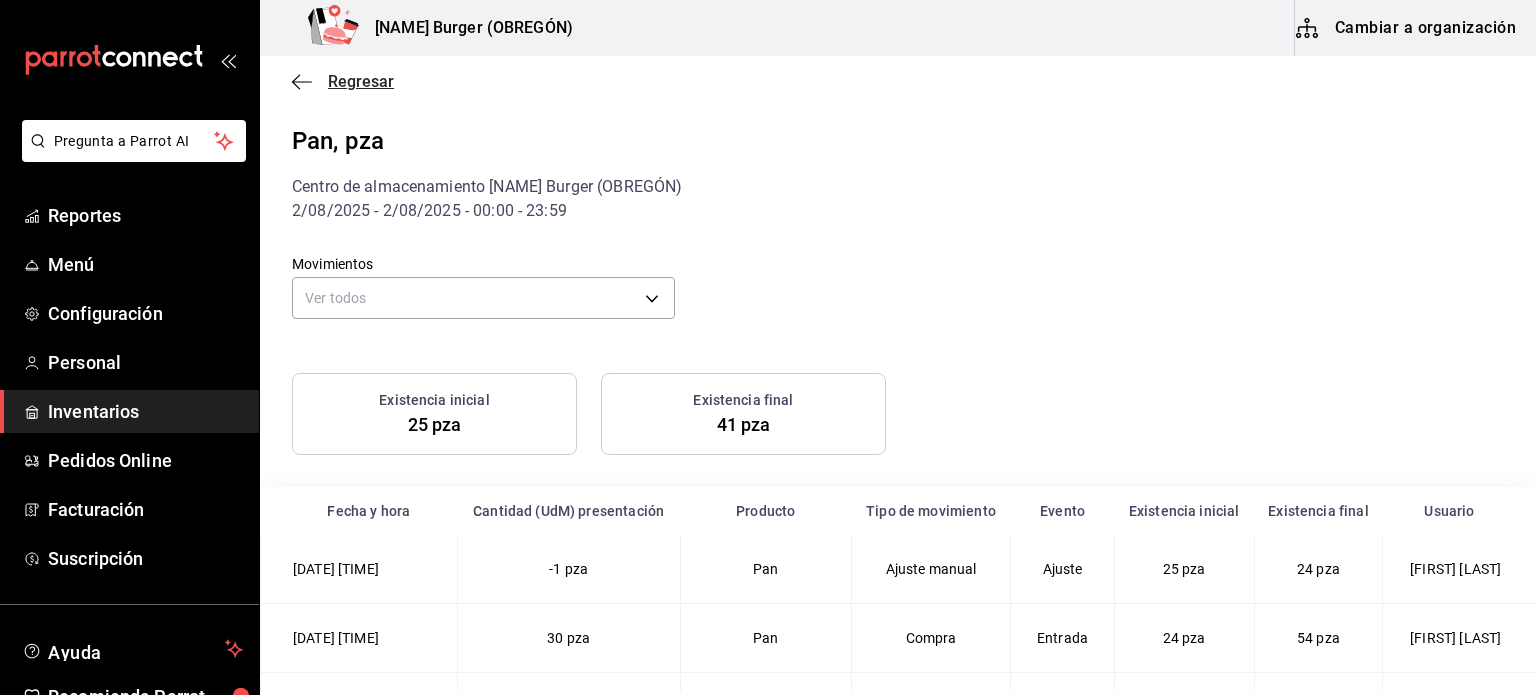 click on "Regresar" at bounding box center [361, 81] 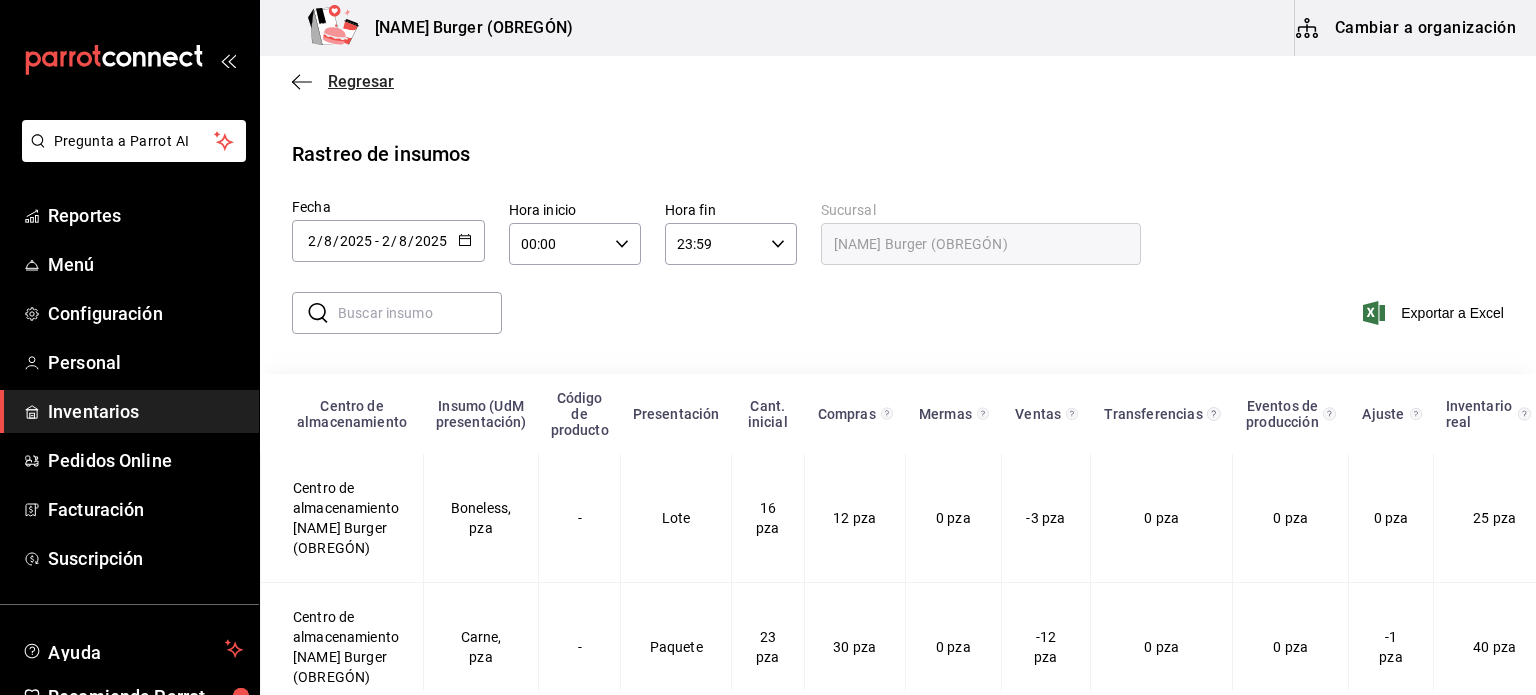 click on "Regresar" at bounding box center [361, 81] 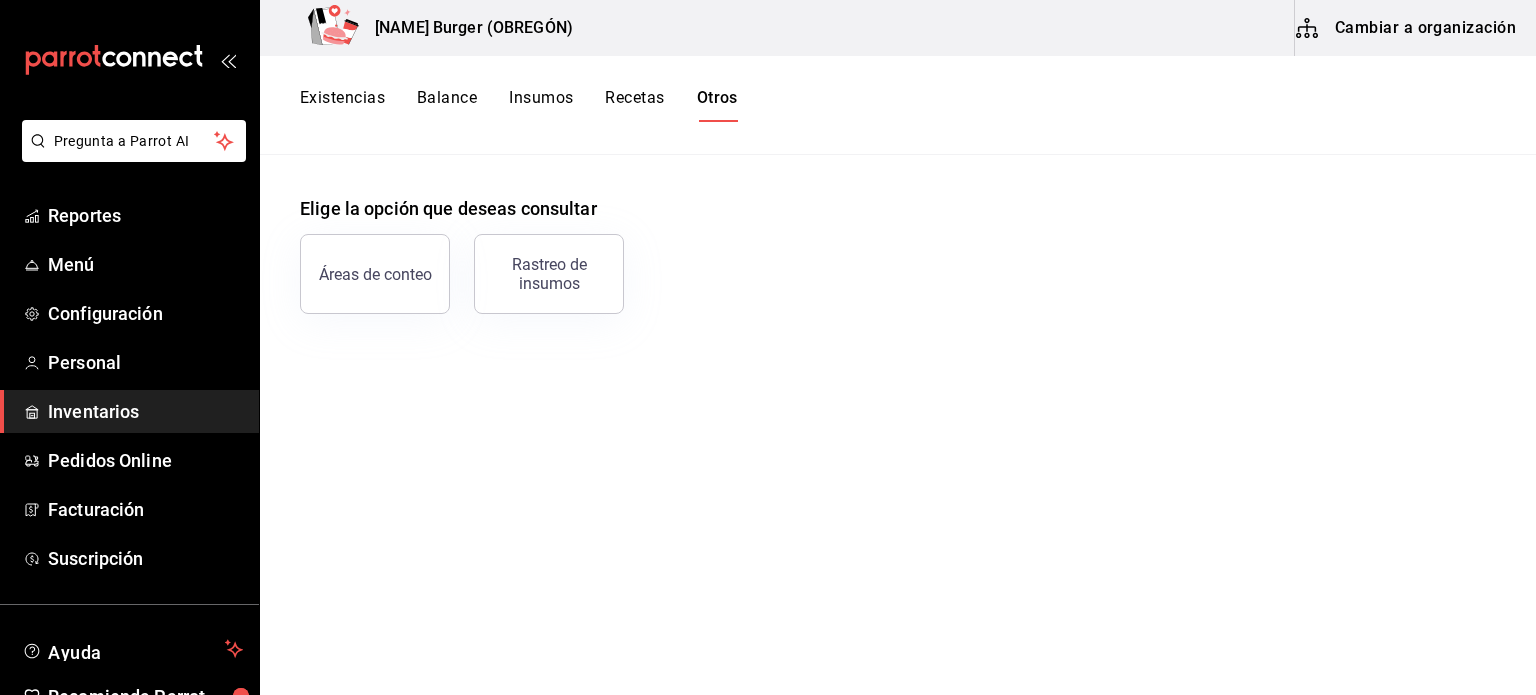 click on "Cambiar a organización" at bounding box center (1407, 28) 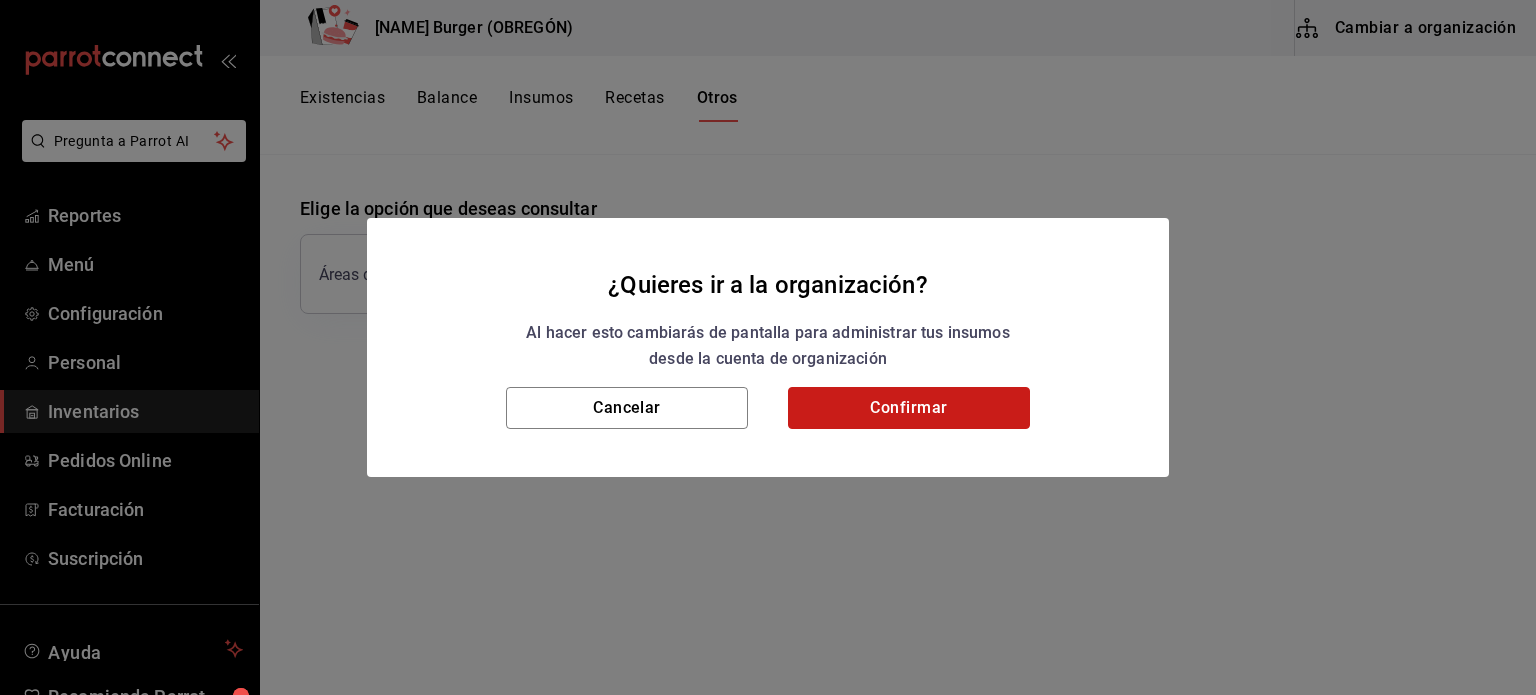 click on "Confirmar" at bounding box center [909, 408] 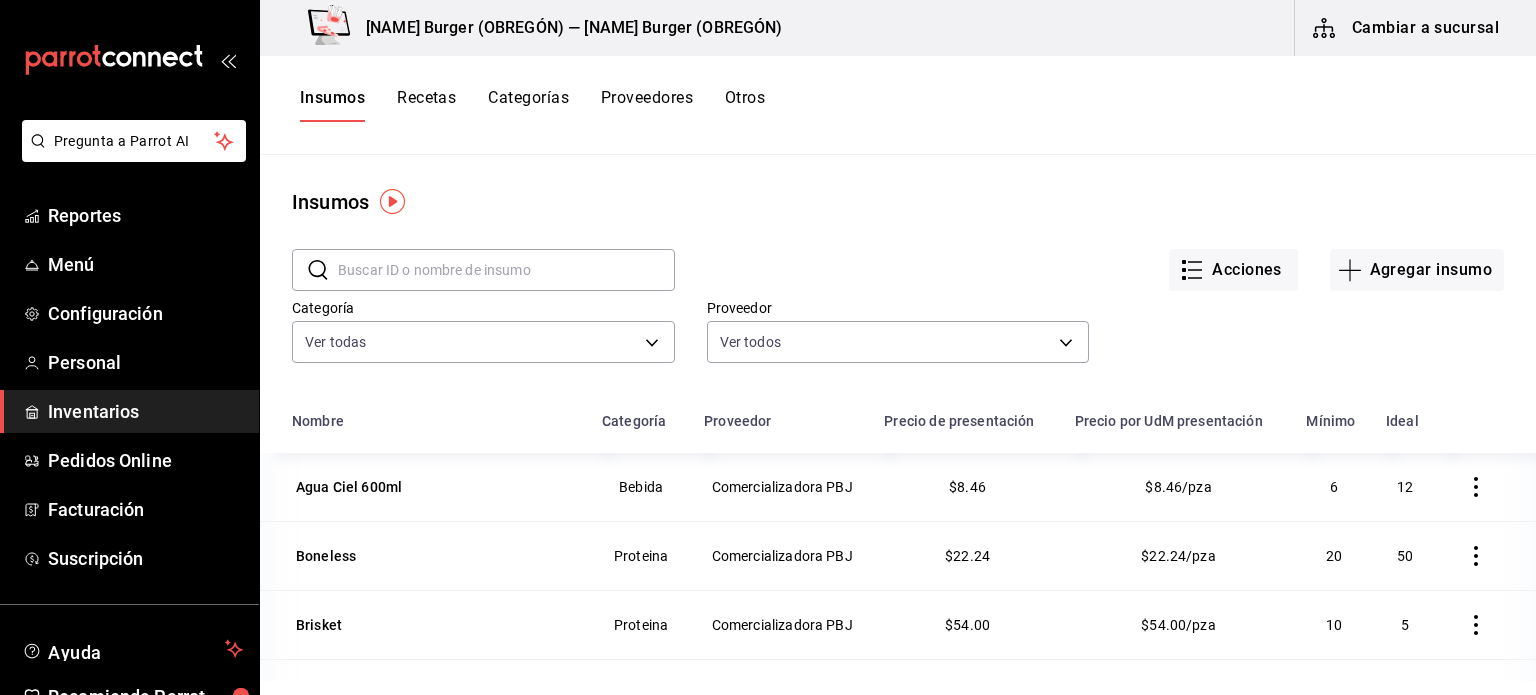 click on "Recetas" at bounding box center [426, 105] 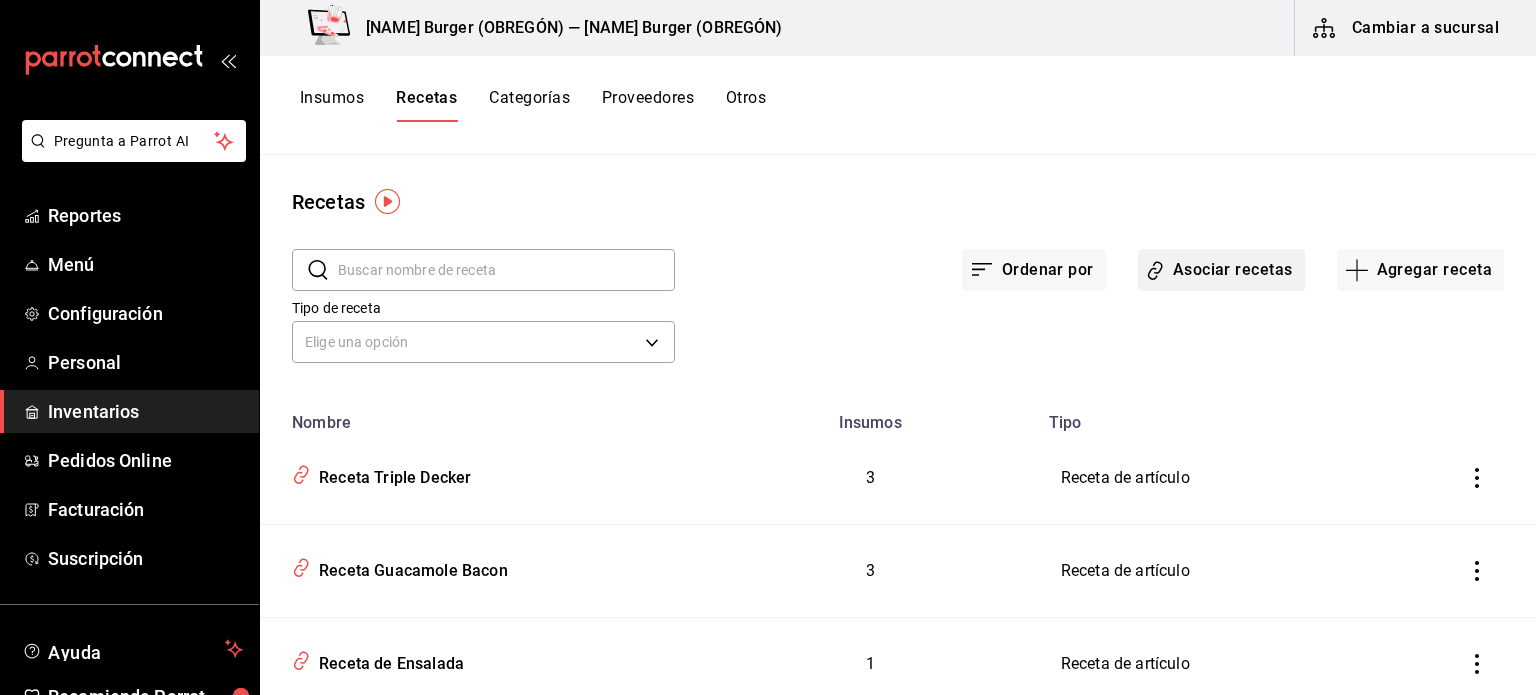 click on "Asociar recetas" at bounding box center [1221, 270] 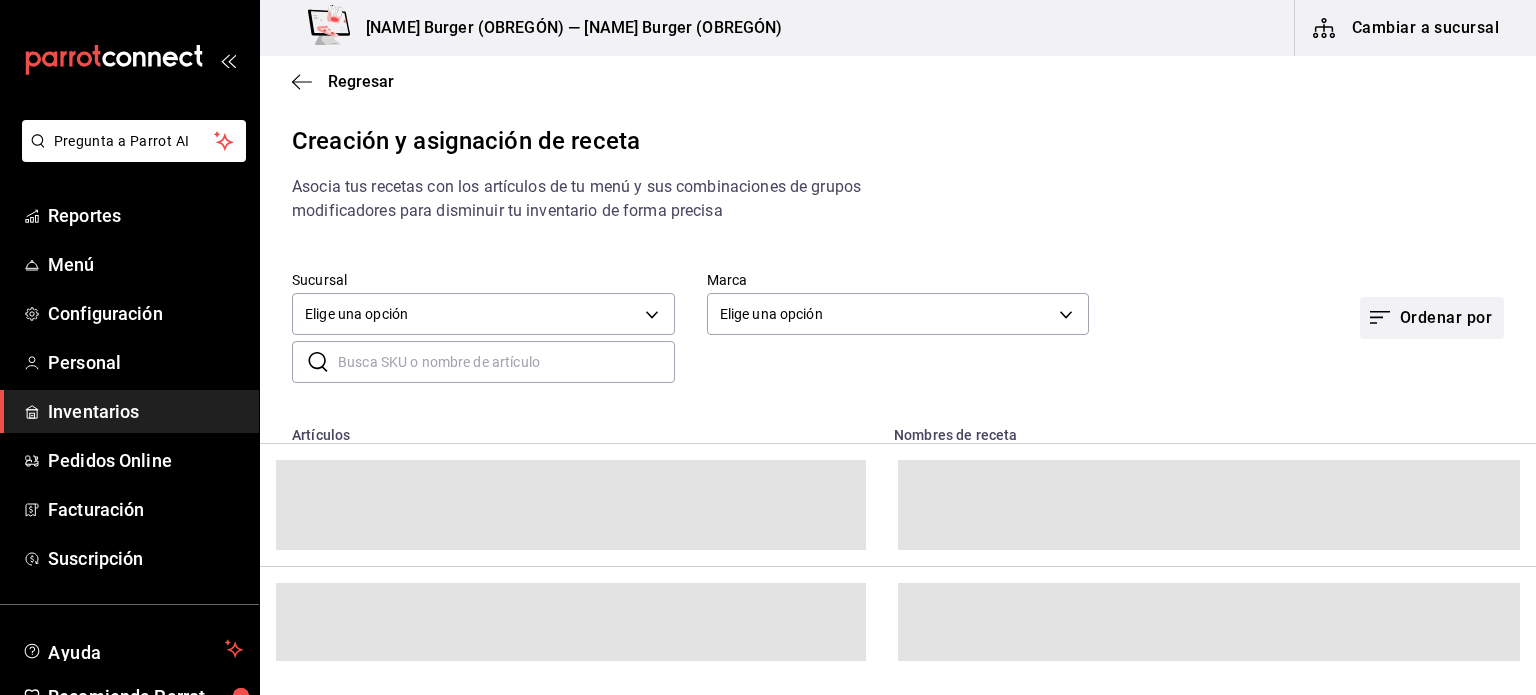click on "Ordenar por" at bounding box center [1432, 318] 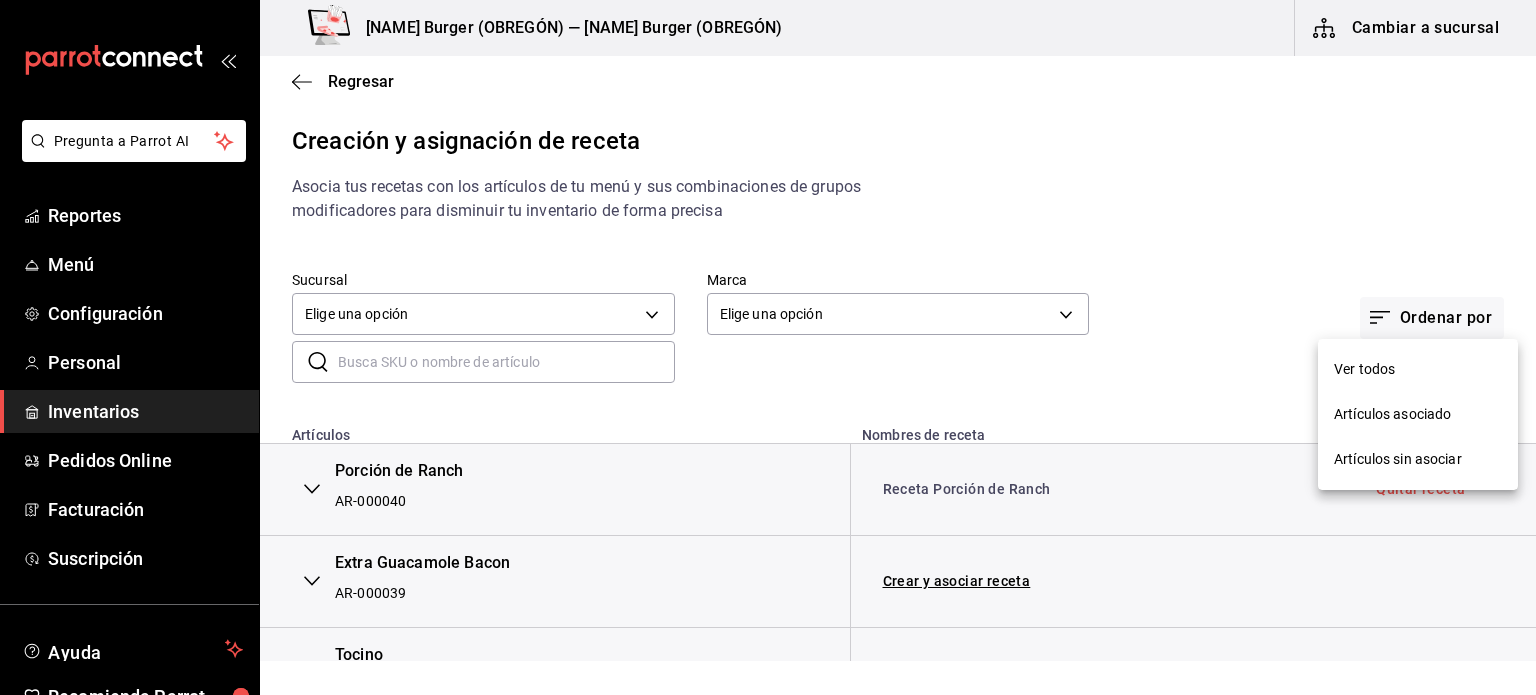 click on "Artículos sin asociar" at bounding box center (1398, 459) 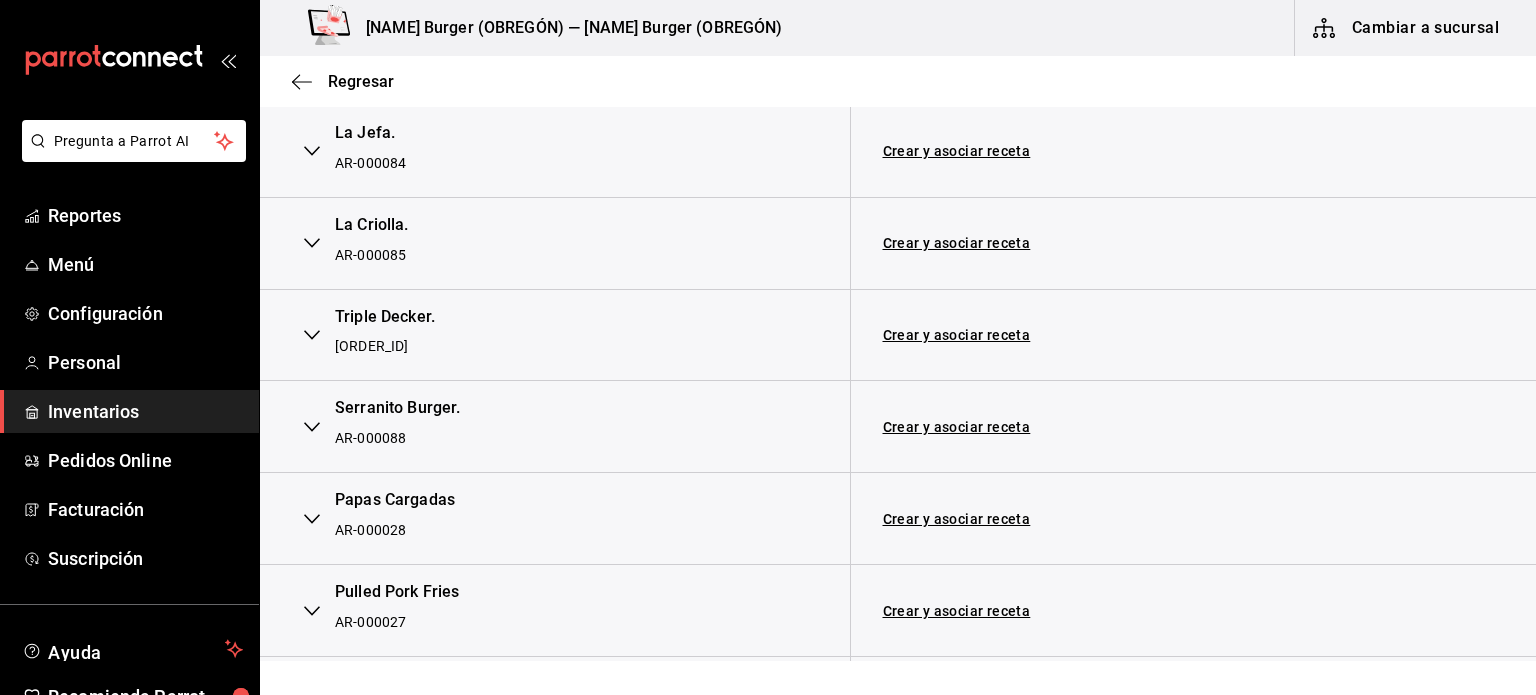 scroll, scrollTop: 1400, scrollLeft: 0, axis: vertical 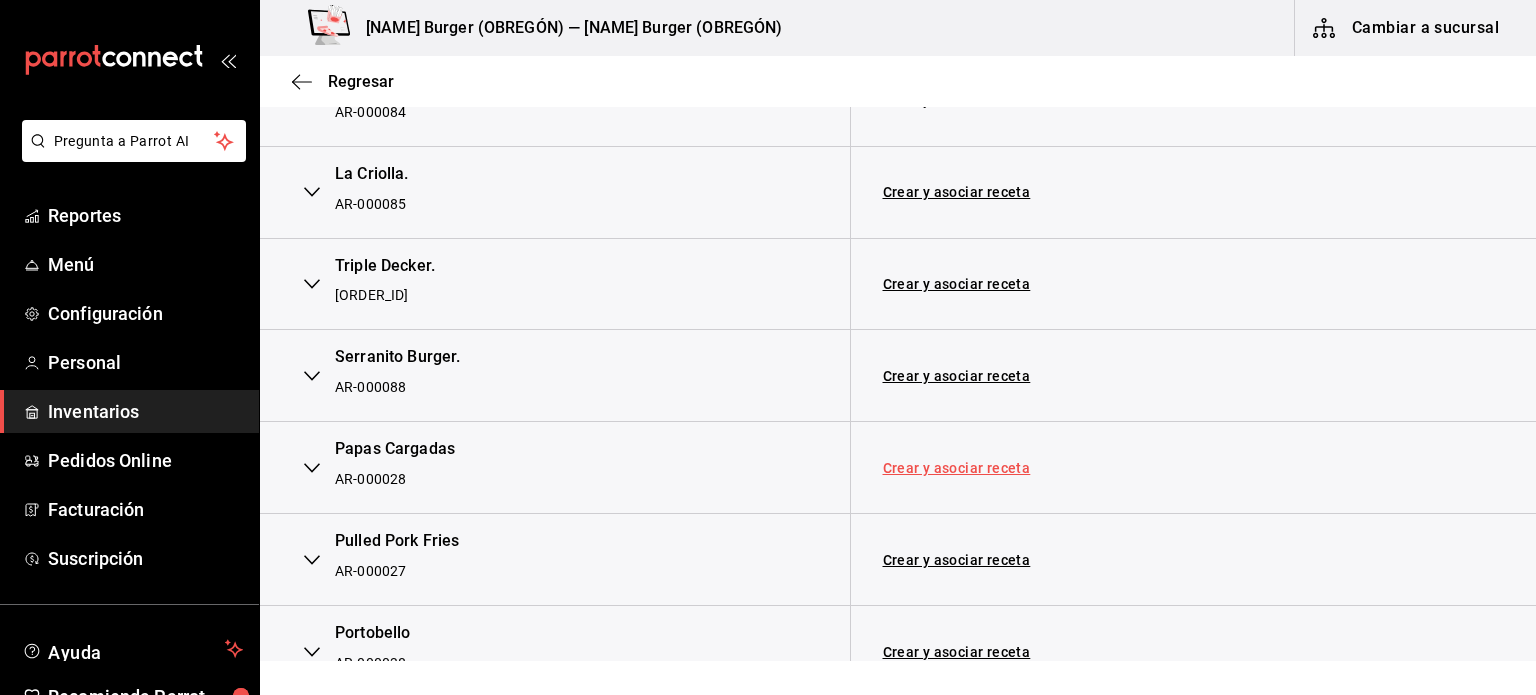 click on "Crear y asociar receta" at bounding box center [957, 468] 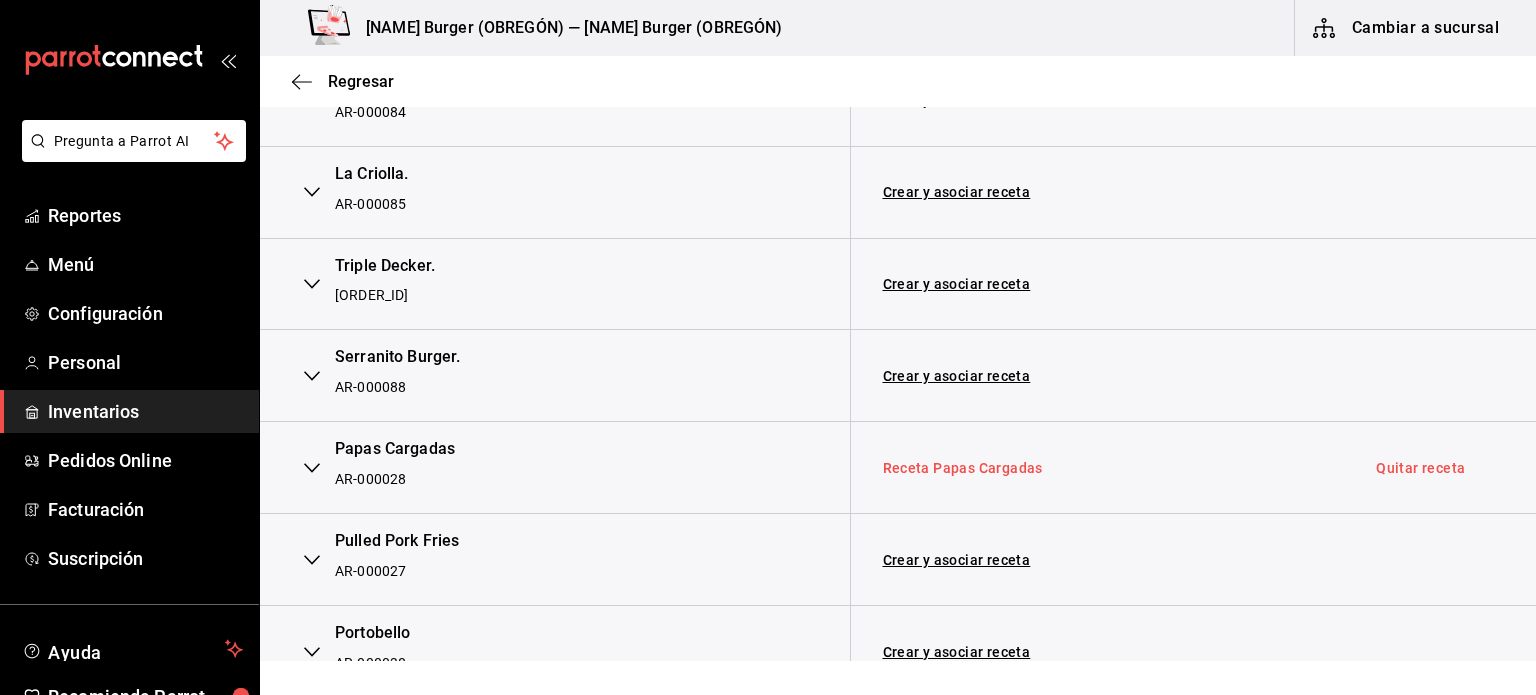 click on "Receta Papas Cargadas" at bounding box center [963, 468] 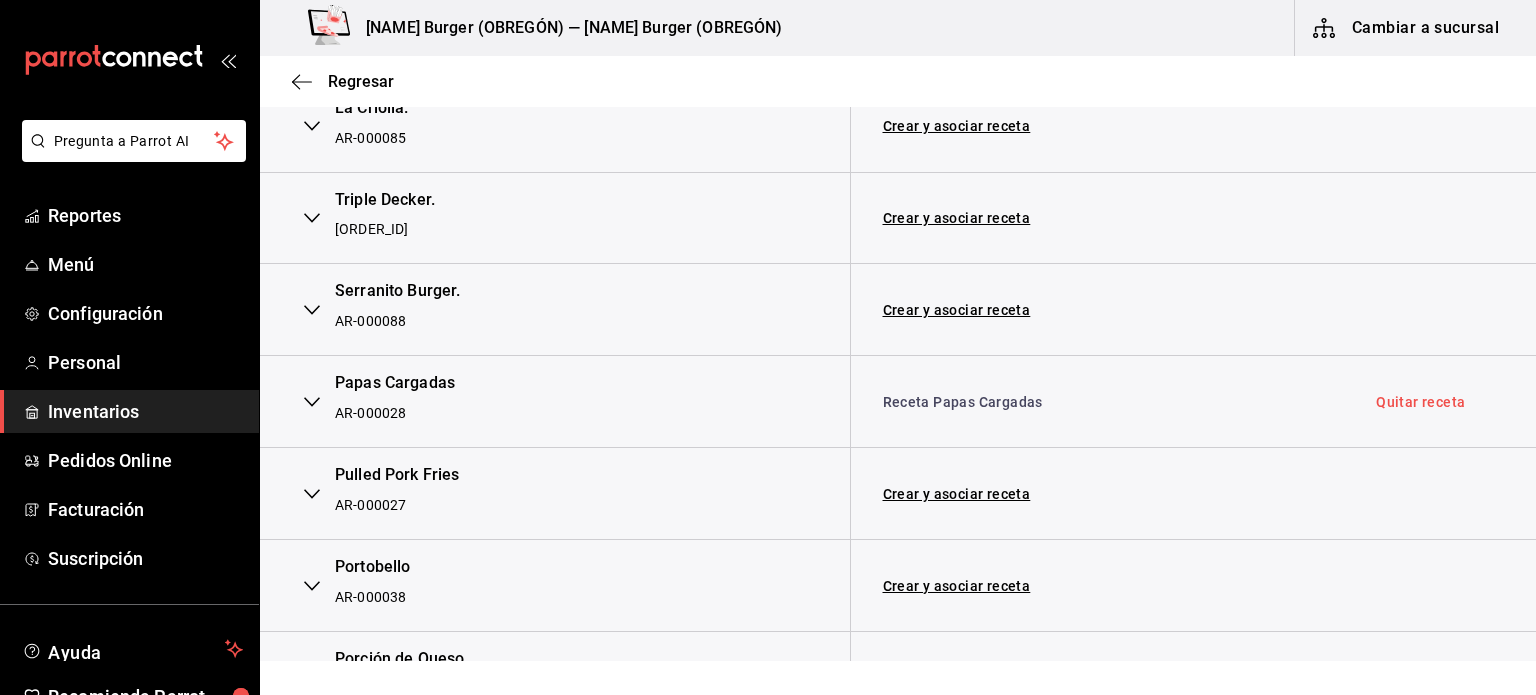 scroll, scrollTop: 1500, scrollLeft: 0, axis: vertical 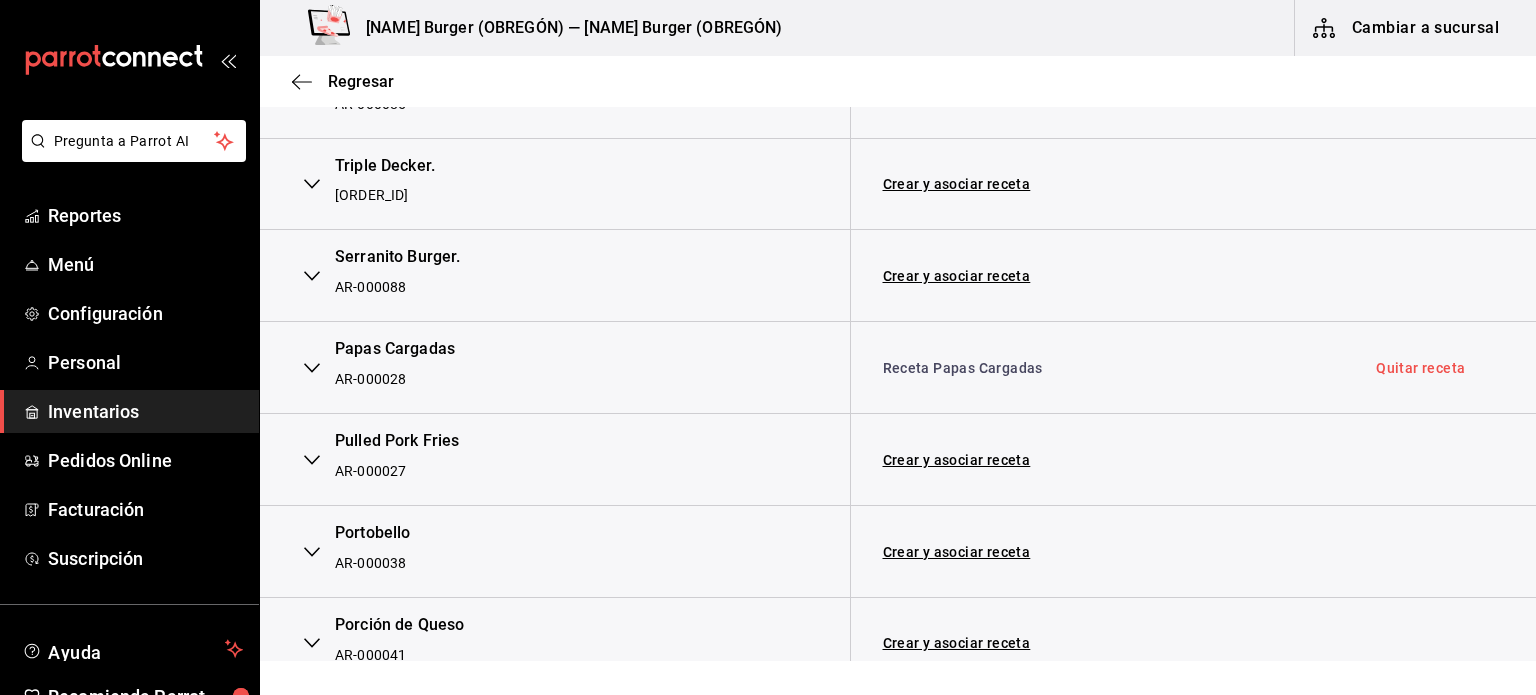 click on "Crear y asociar receta" at bounding box center (1097, 460) 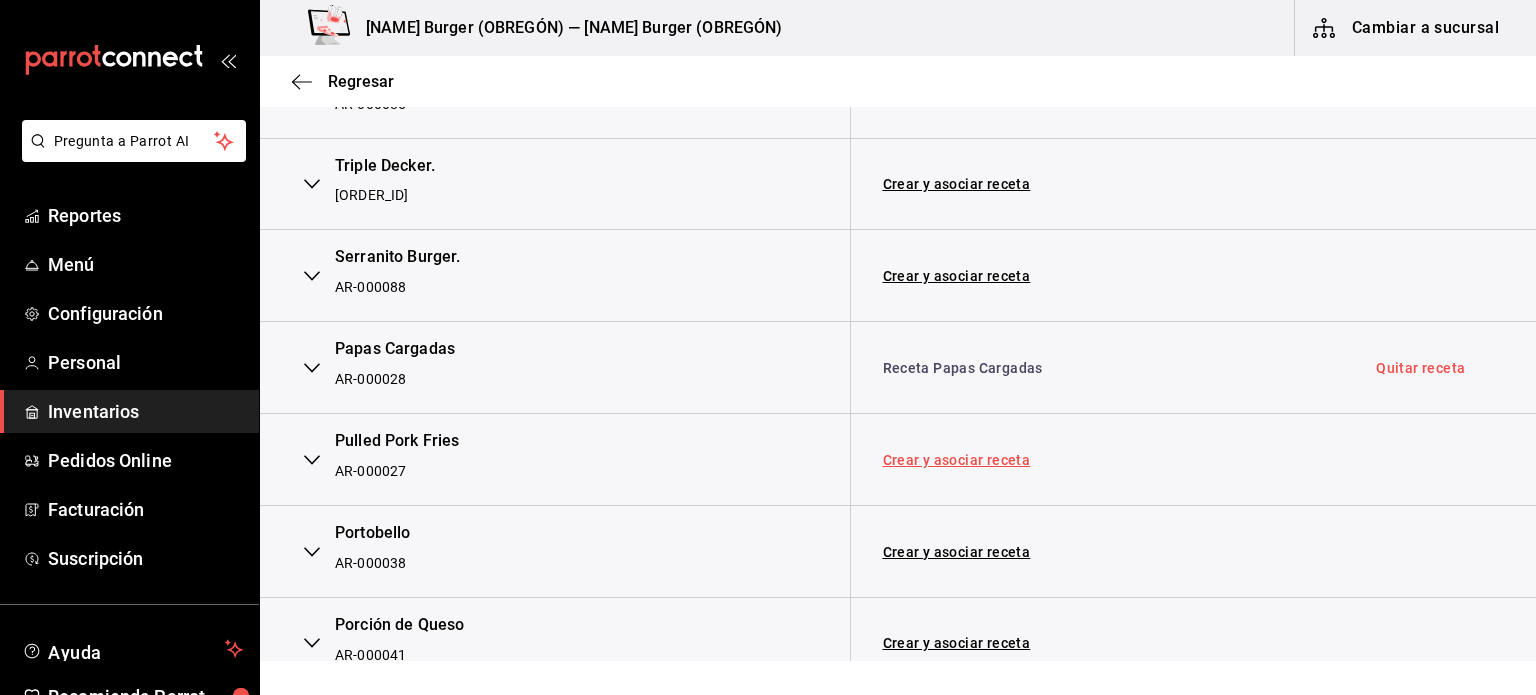 click on "Crear y asociar receta" at bounding box center [957, 460] 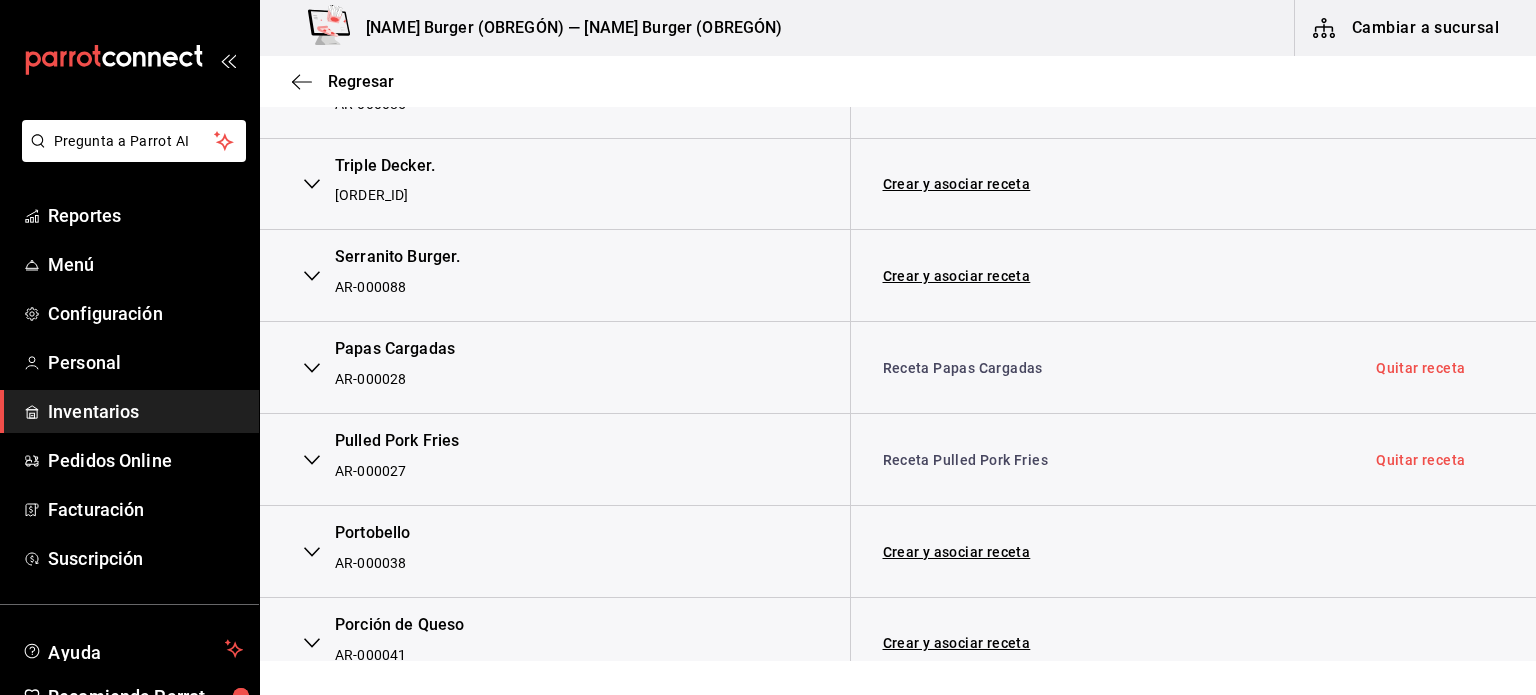 click on "Receta Pulled Pork Fries" at bounding box center (966, 460) 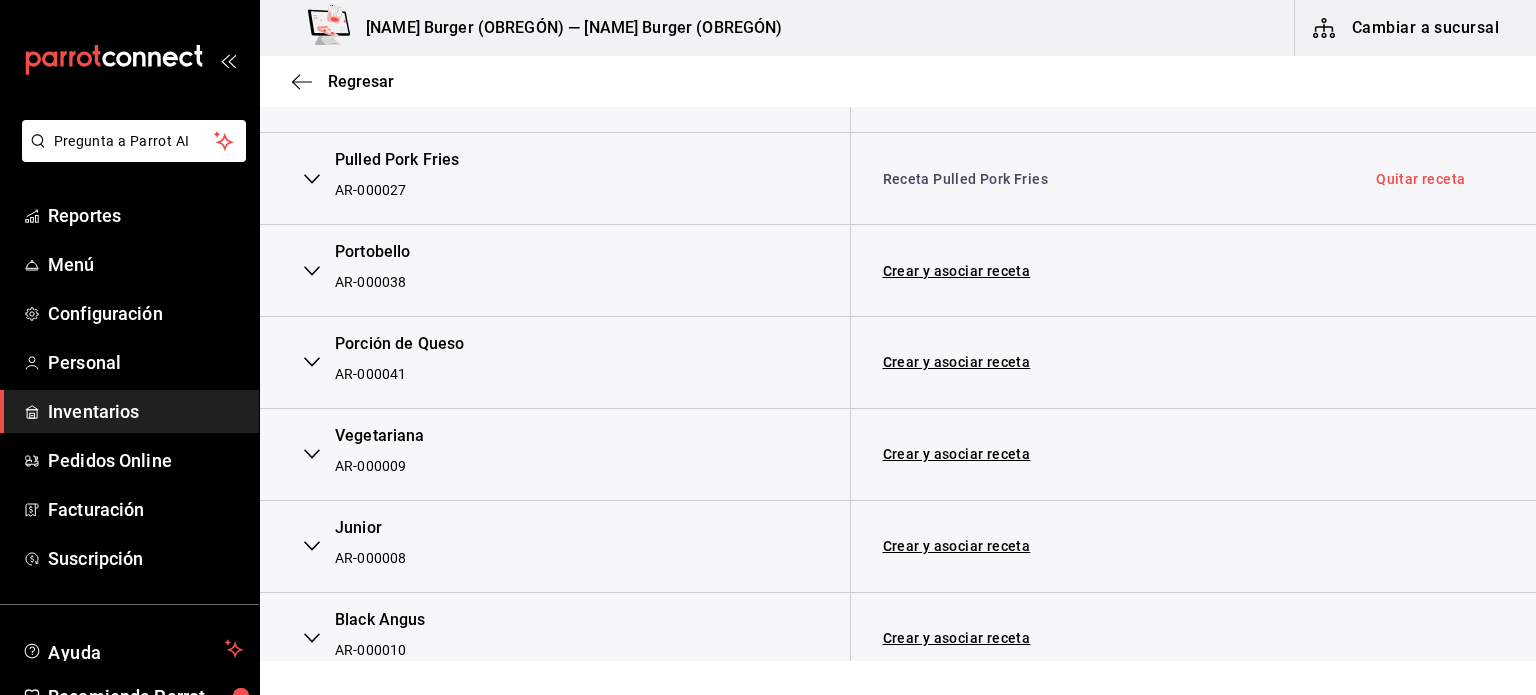scroll, scrollTop: 1800, scrollLeft: 0, axis: vertical 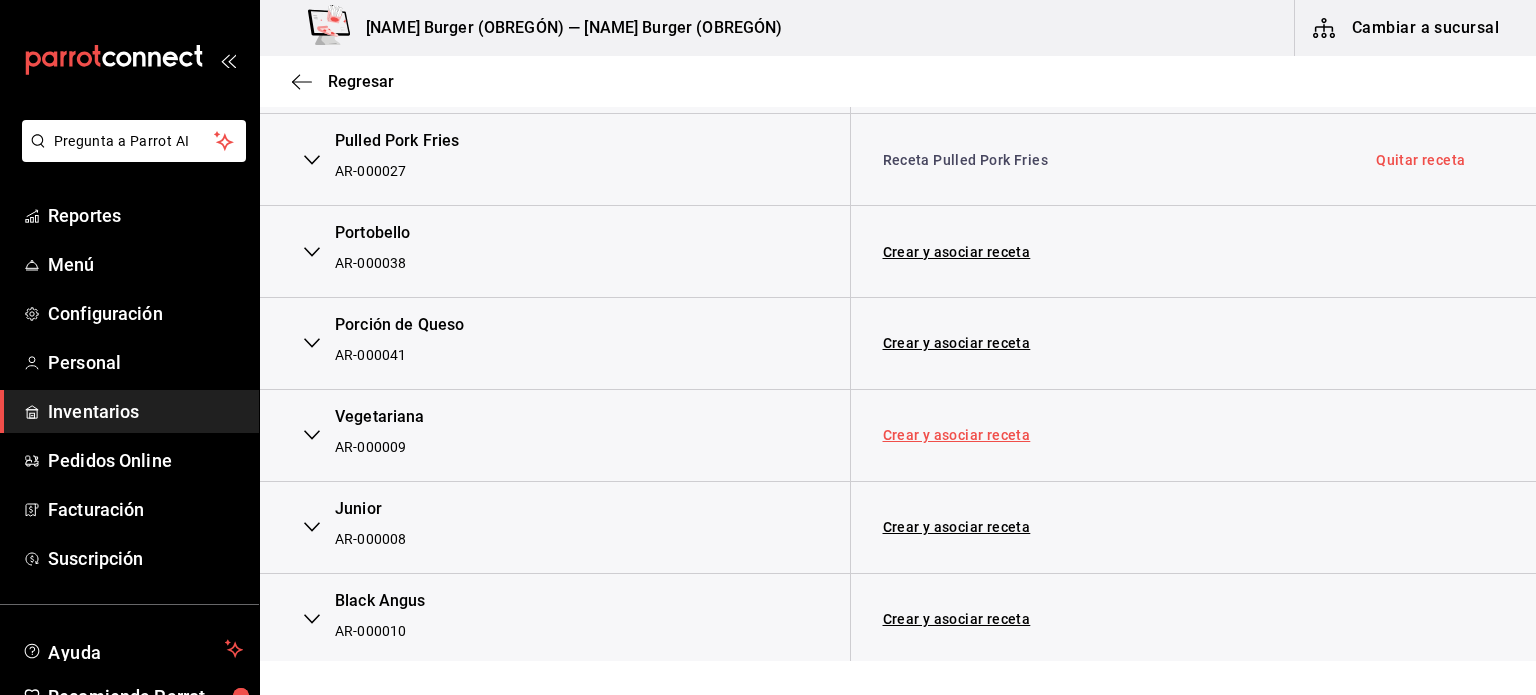click on "Crear y asociar receta" at bounding box center (957, 435) 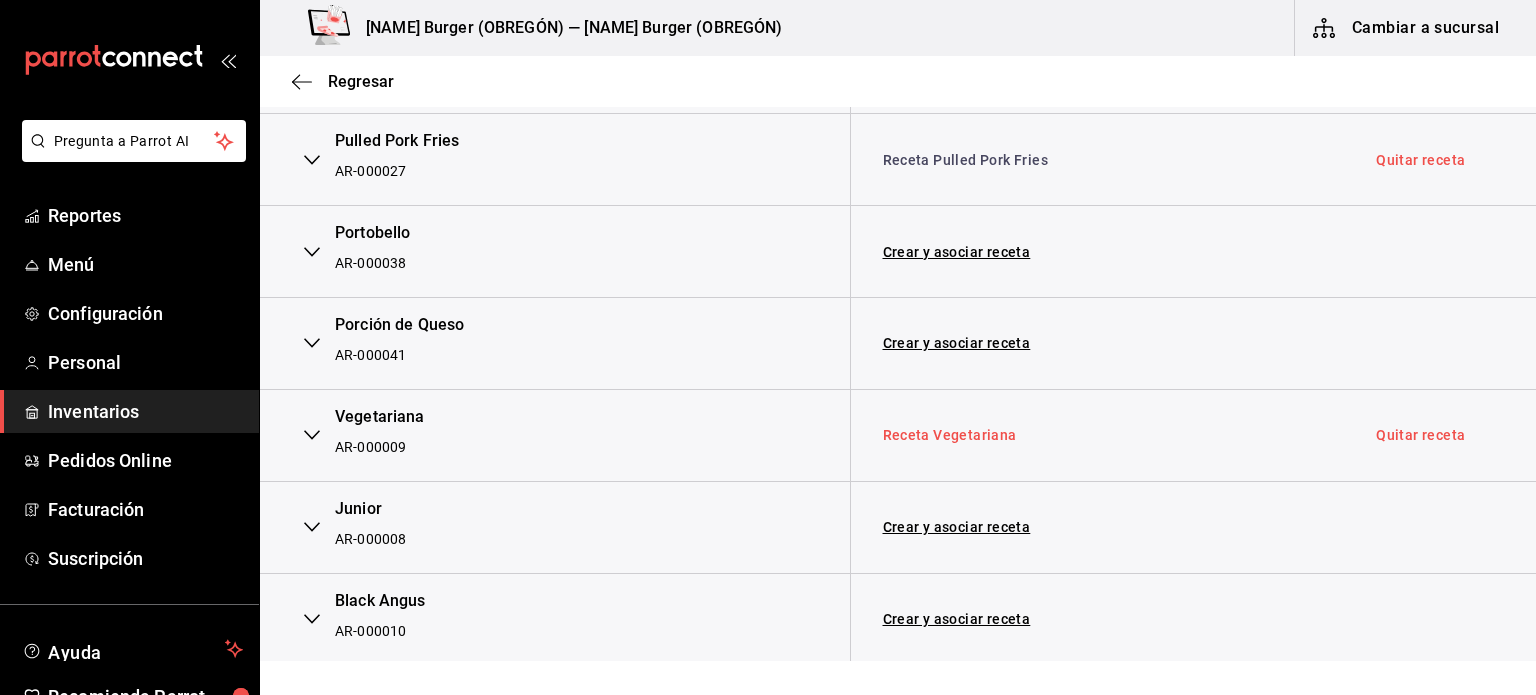 click on "Receta Vegetariana" at bounding box center [950, 435] 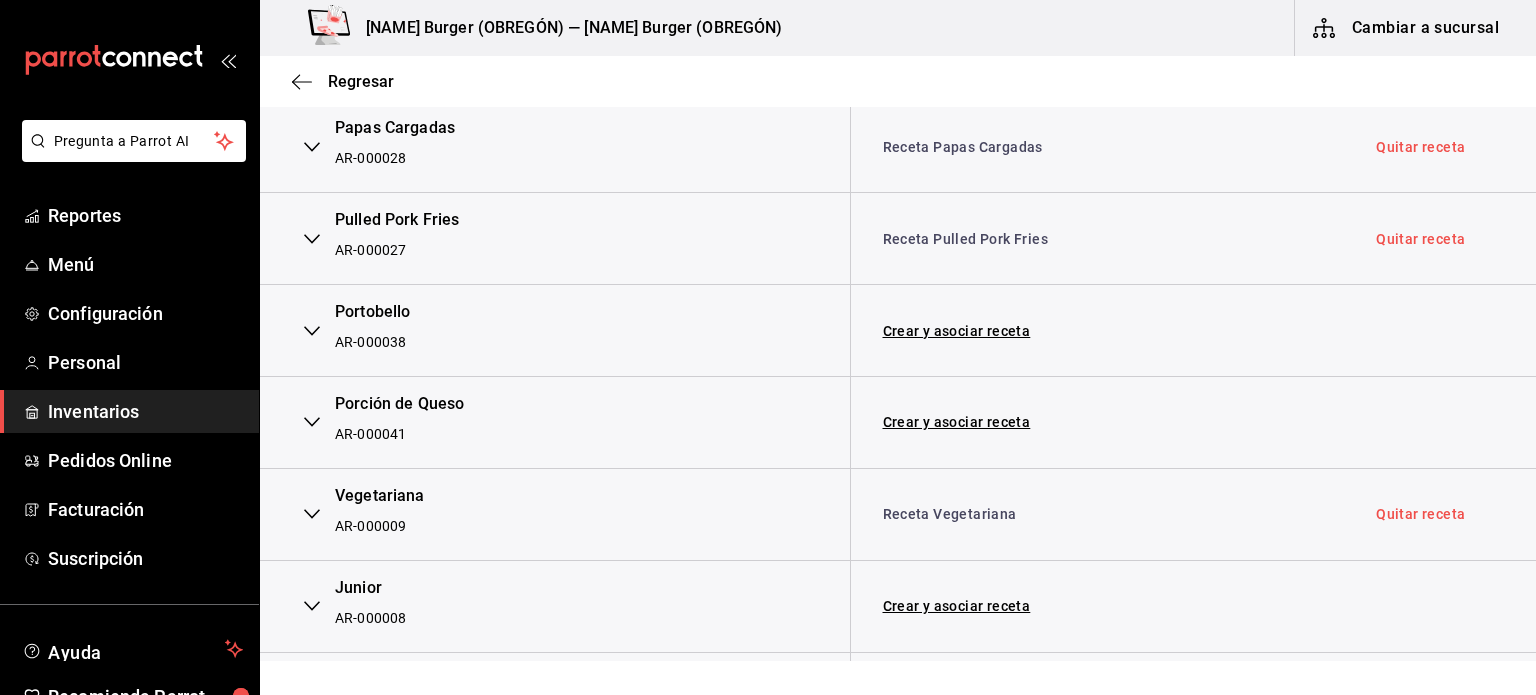 scroll, scrollTop: 1700, scrollLeft: 0, axis: vertical 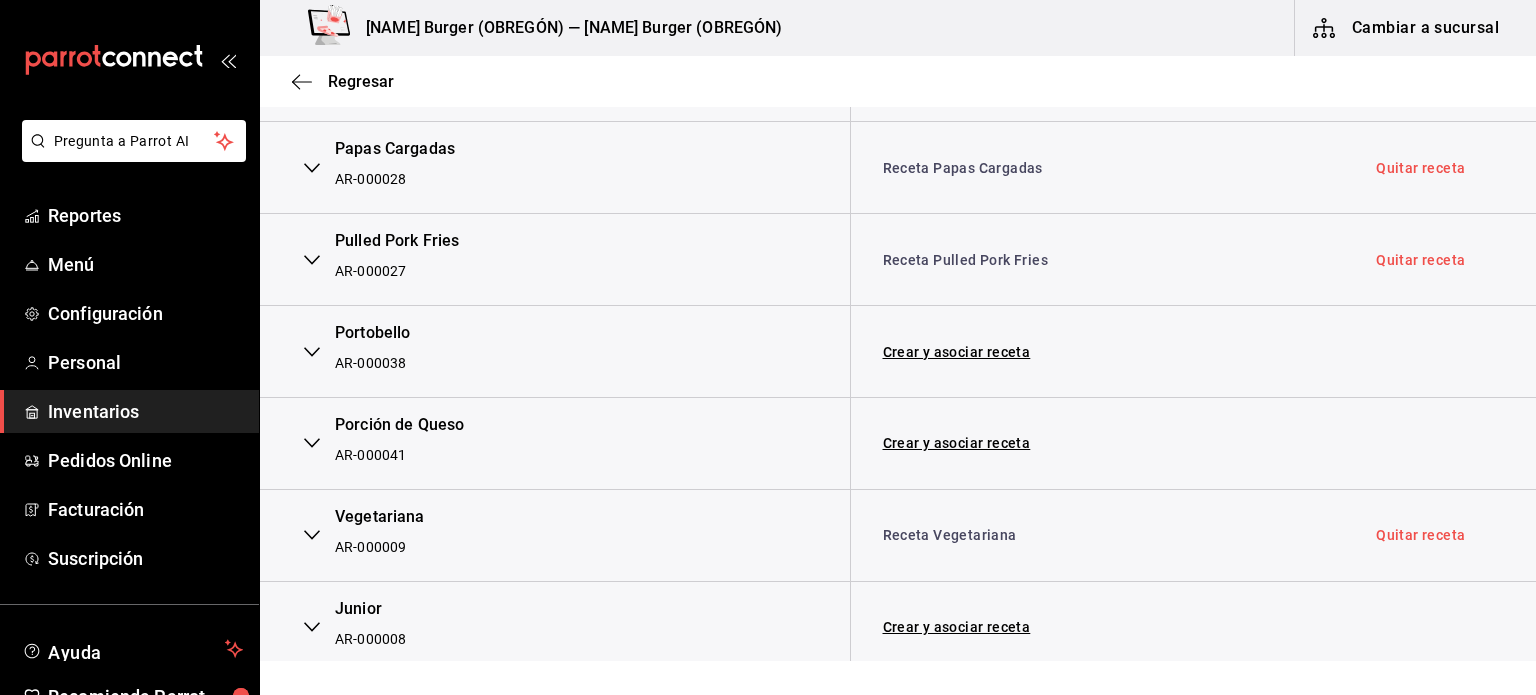 click on "Pulled Pork Fries" at bounding box center (397, 241) 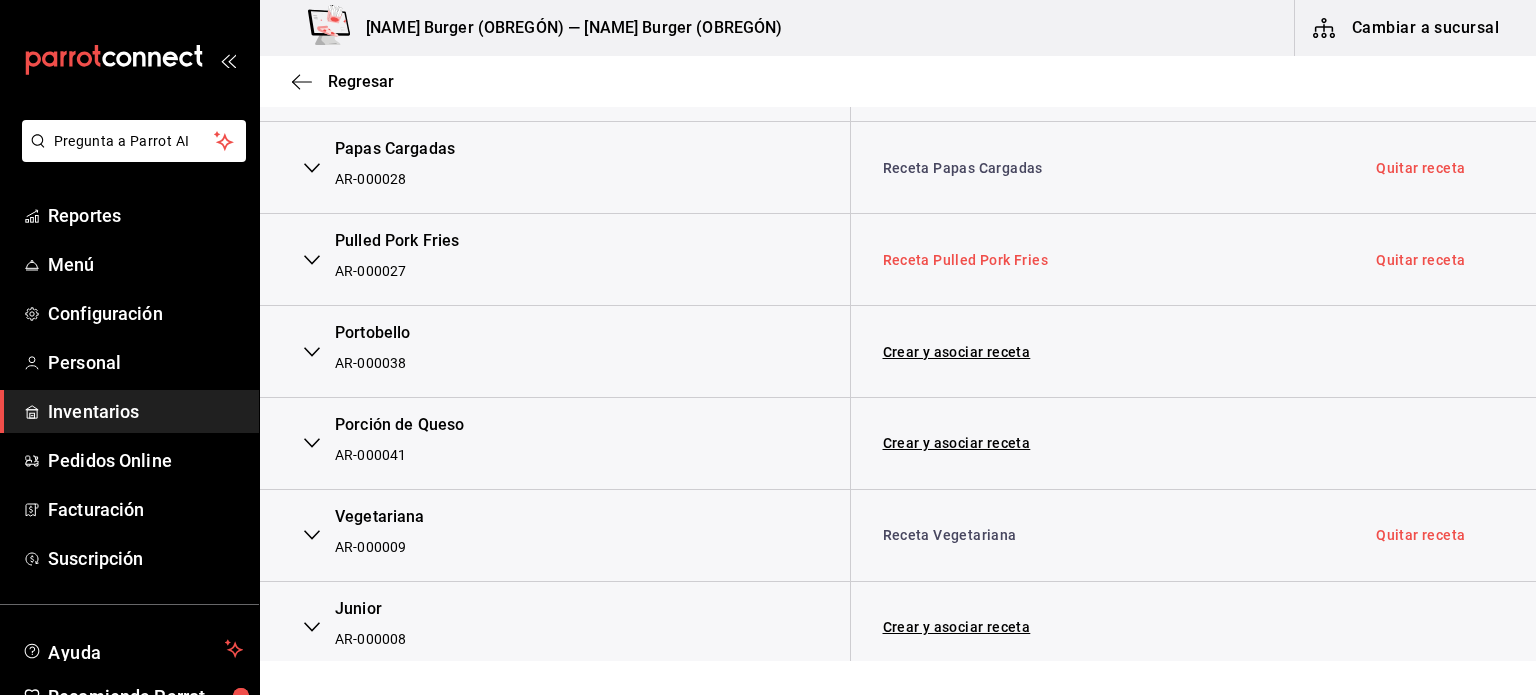 click on "Receta Pulled Pork Fries" at bounding box center [966, 260] 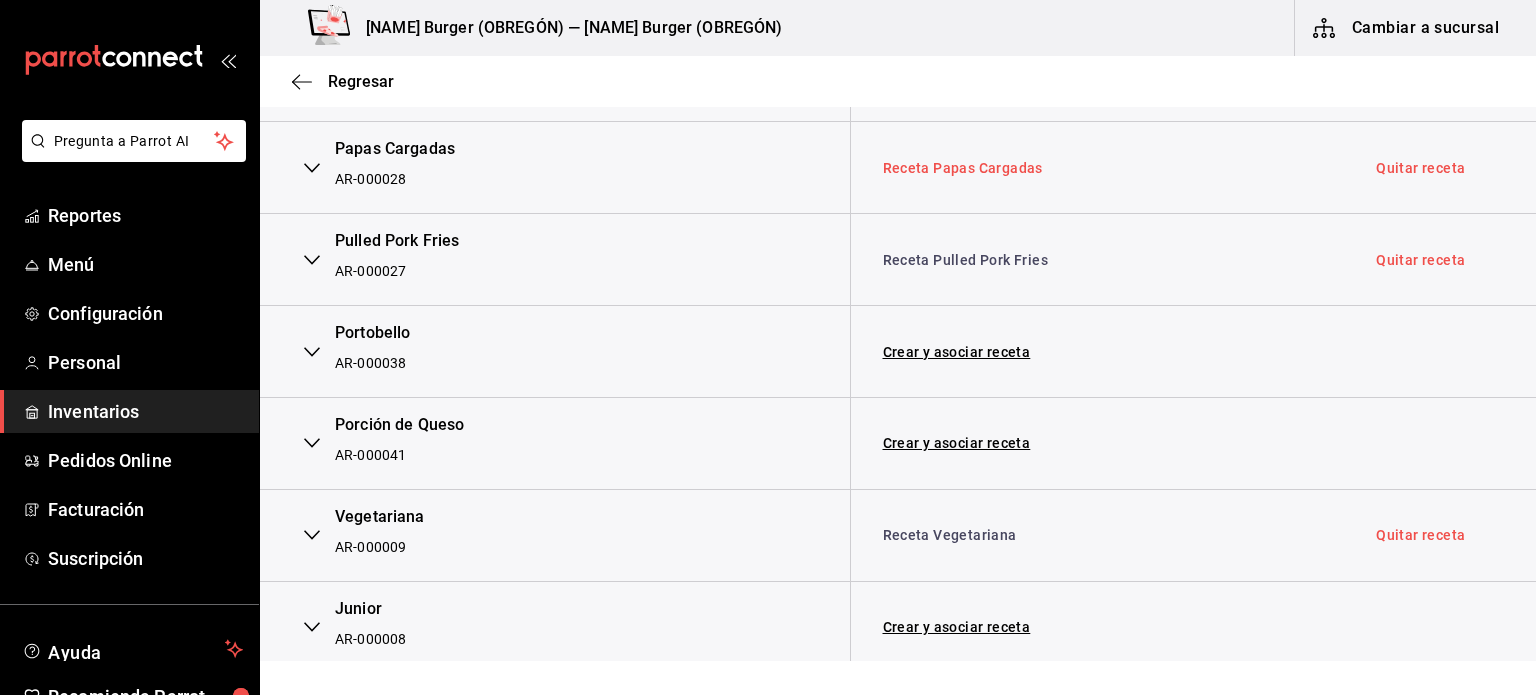 click on "Receta Papas Cargadas" at bounding box center (963, 168) 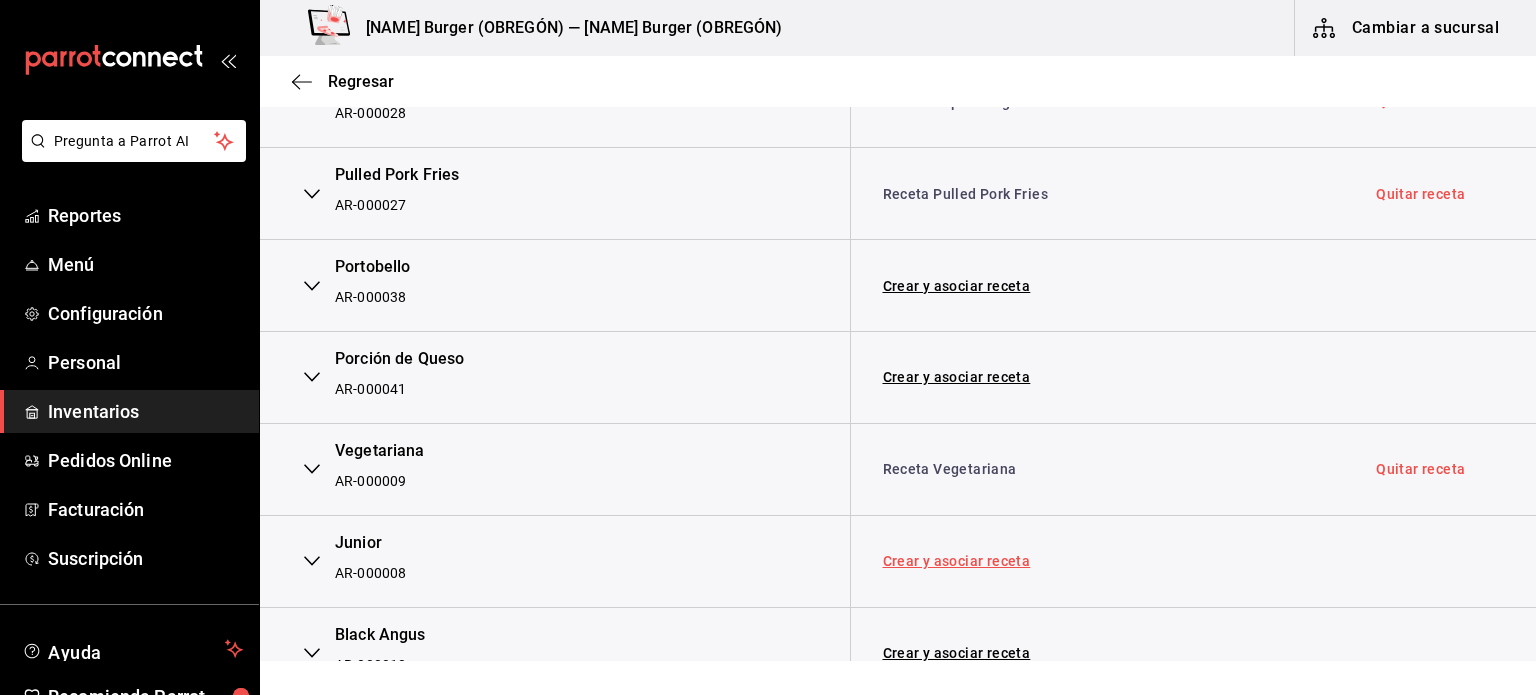 scroll, scrollTop: 1800, scrollLeft: 0, axis: vertical 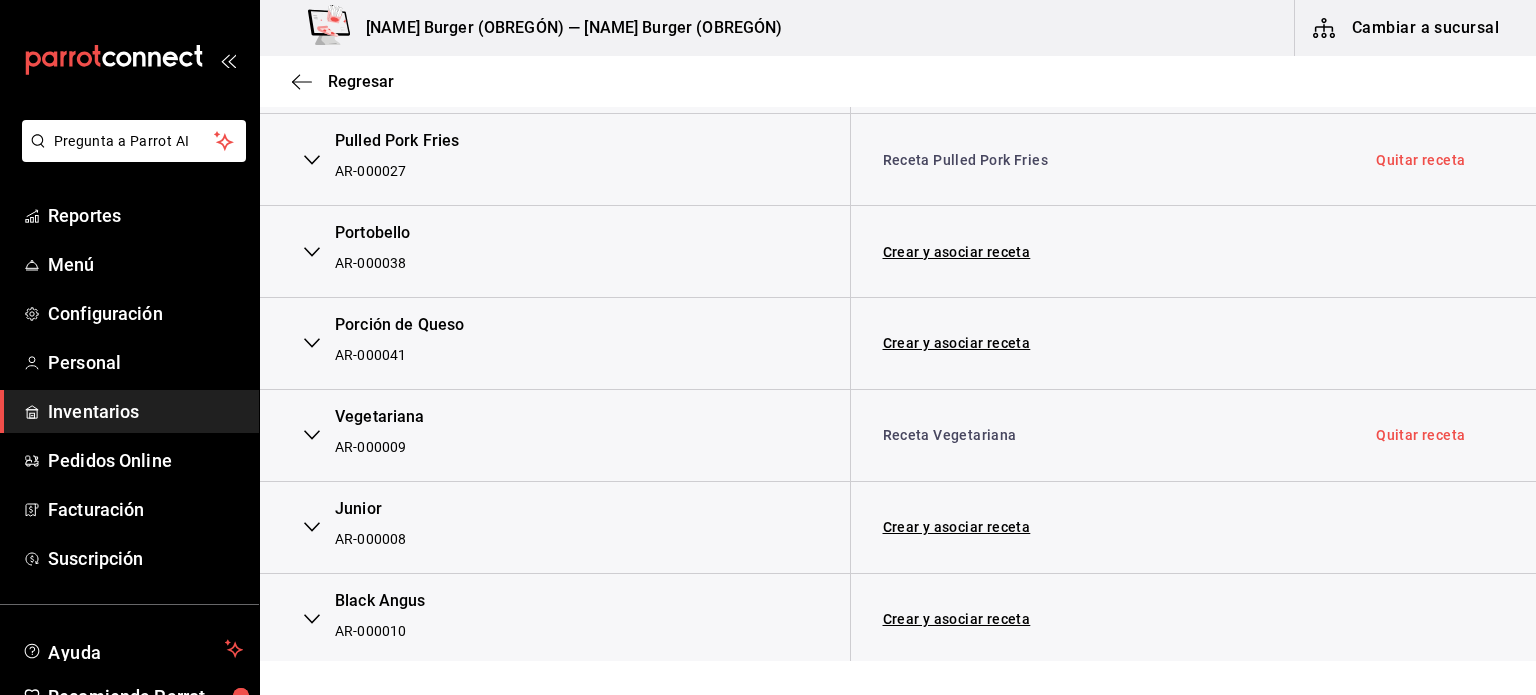 click on "Receta Vegetariana" at bounding box center (1097, 435) 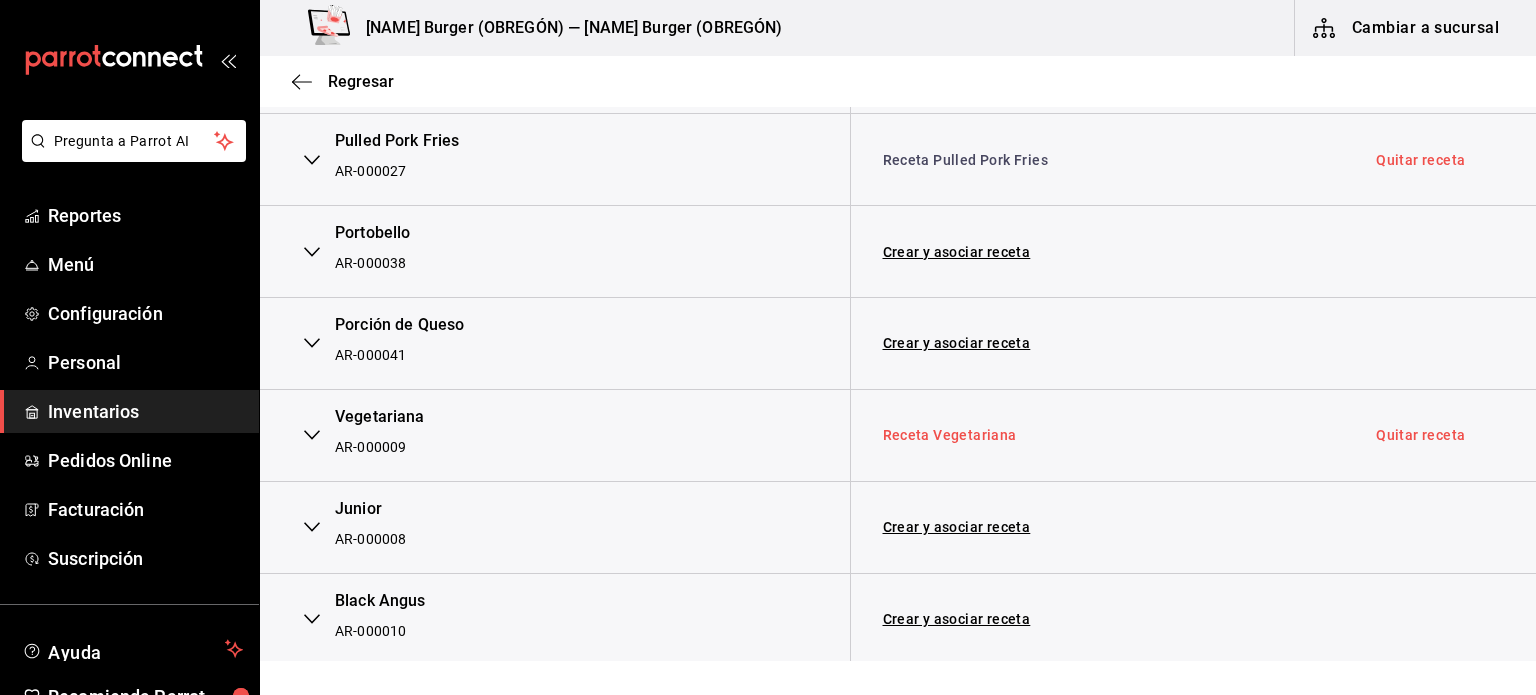 click on "Receta Vegetariana" at bounding box center (950, 435) 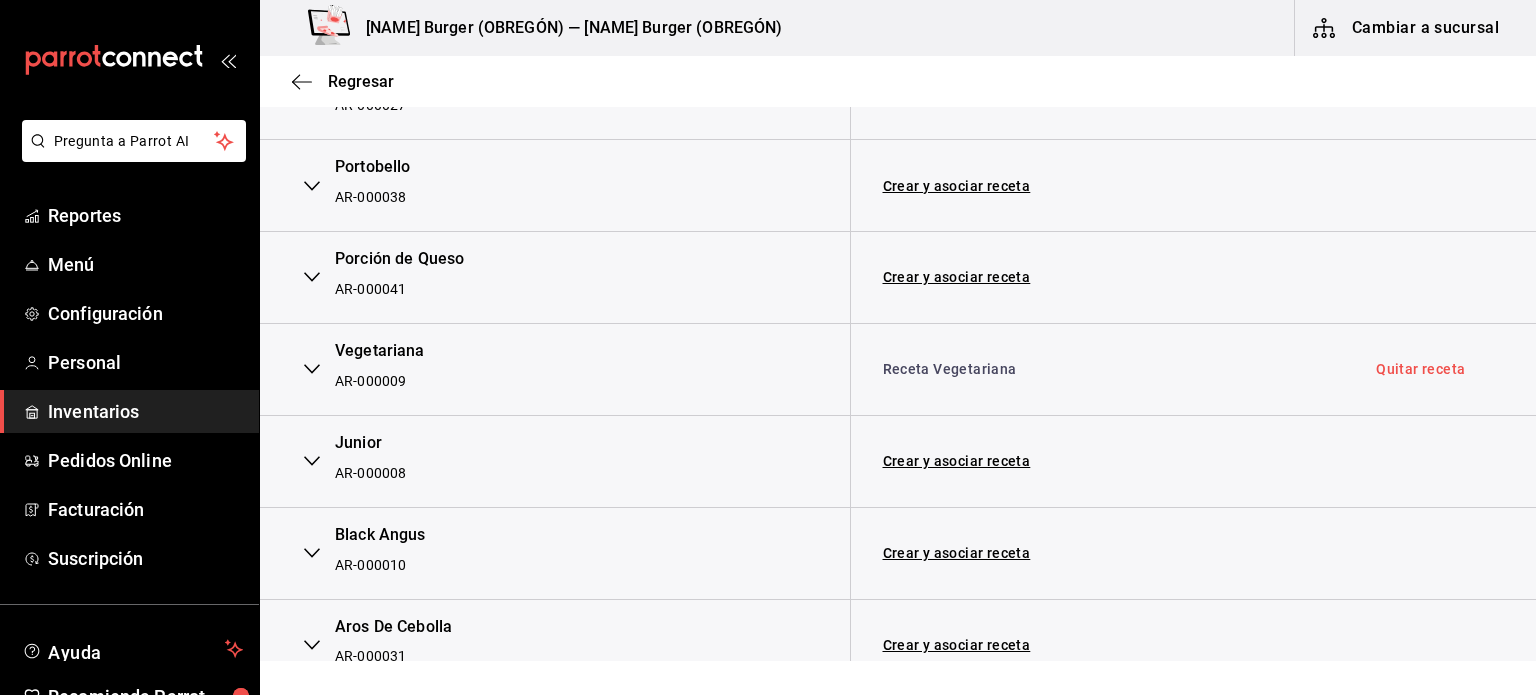 scroll, scrollTop: 2000, scrollLeft: 0, axis: vertical 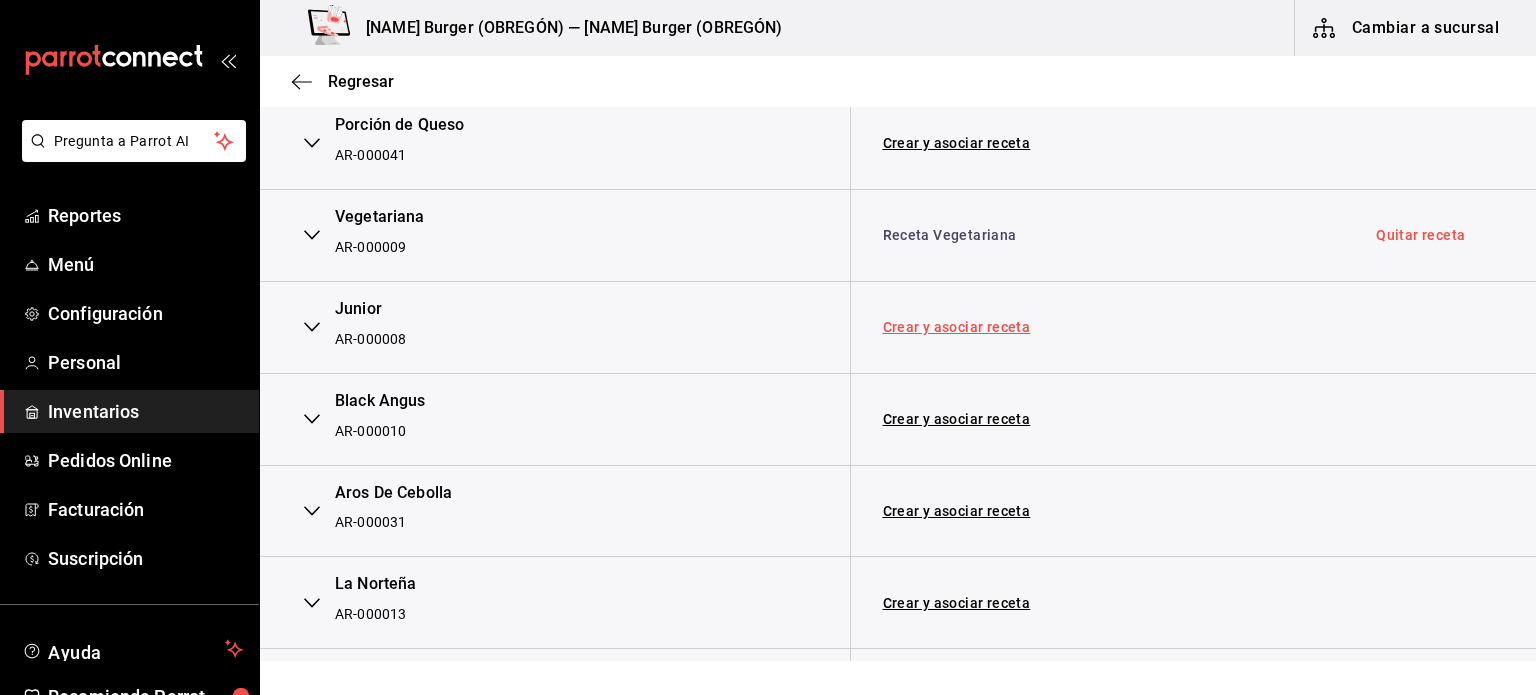 click on "Crear y asociar receta" at bounding box center [957, 327] 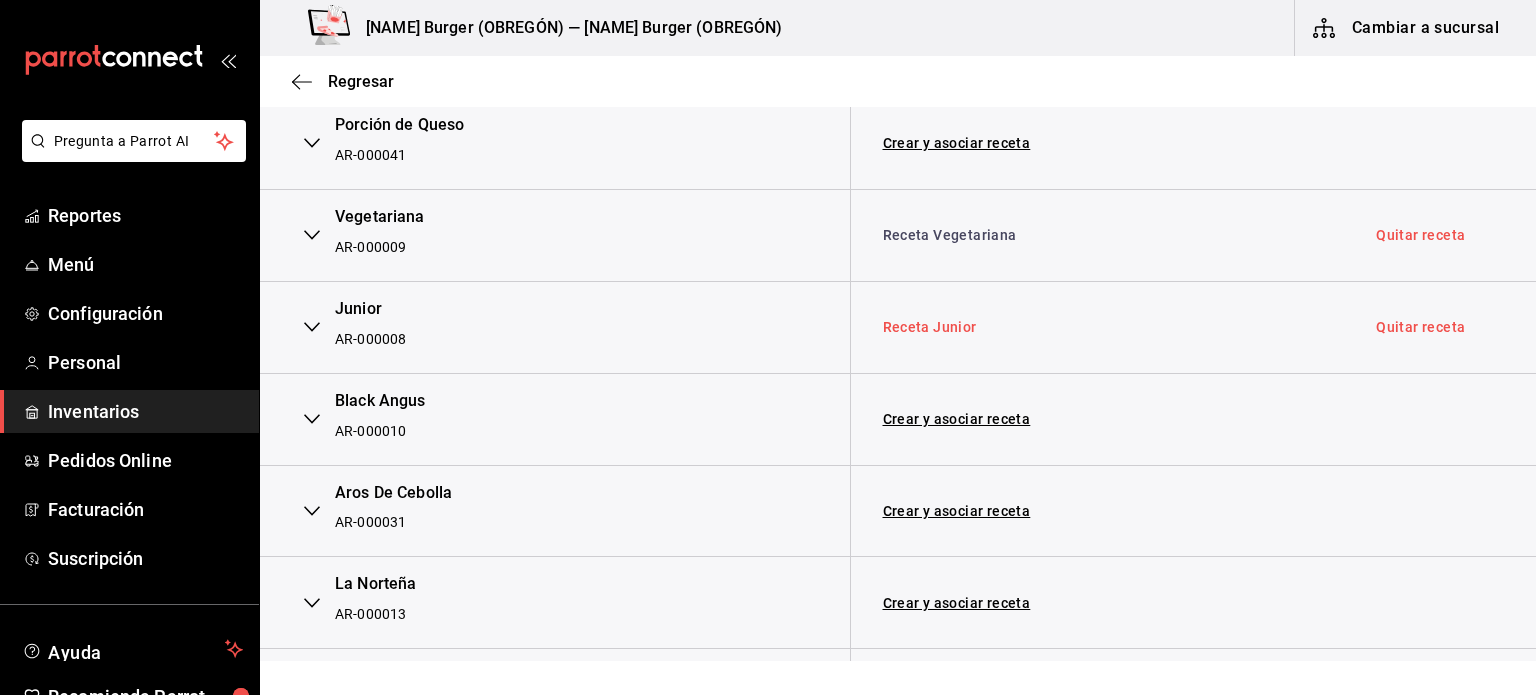 click on "Receta Junior" at bounding box center [930, 327] 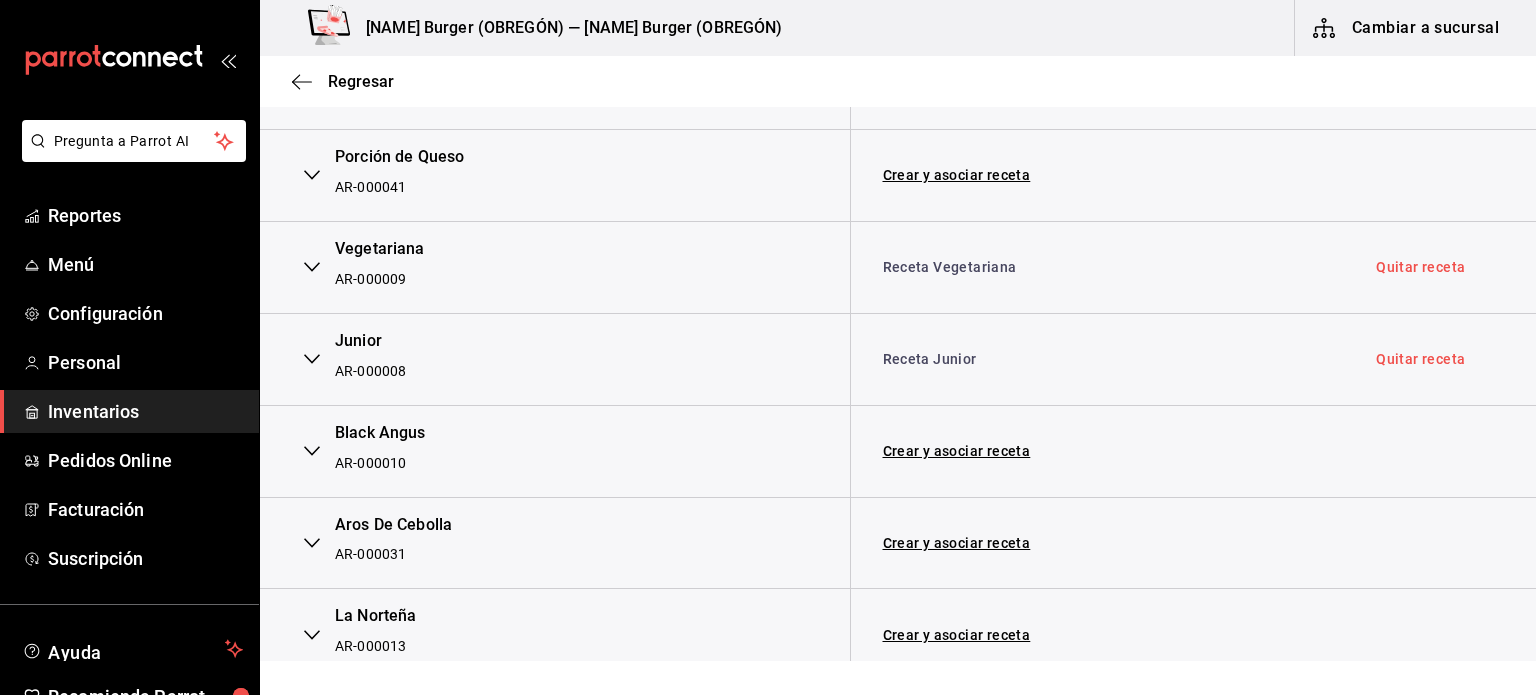 scroll, scrollTop: 2000, scrollLeft: 0, axis: vertical 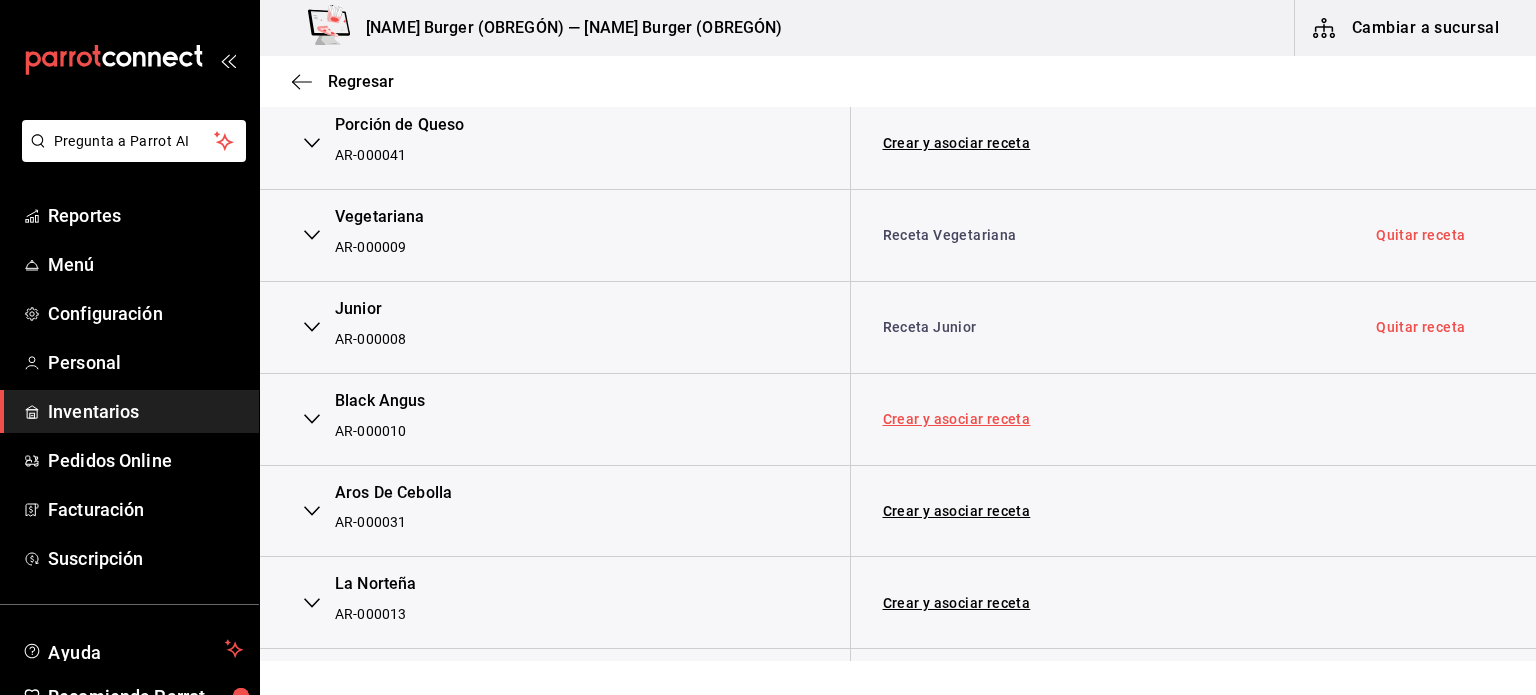 click on "Crear y asociar receta" at bounding box center (957, 419) 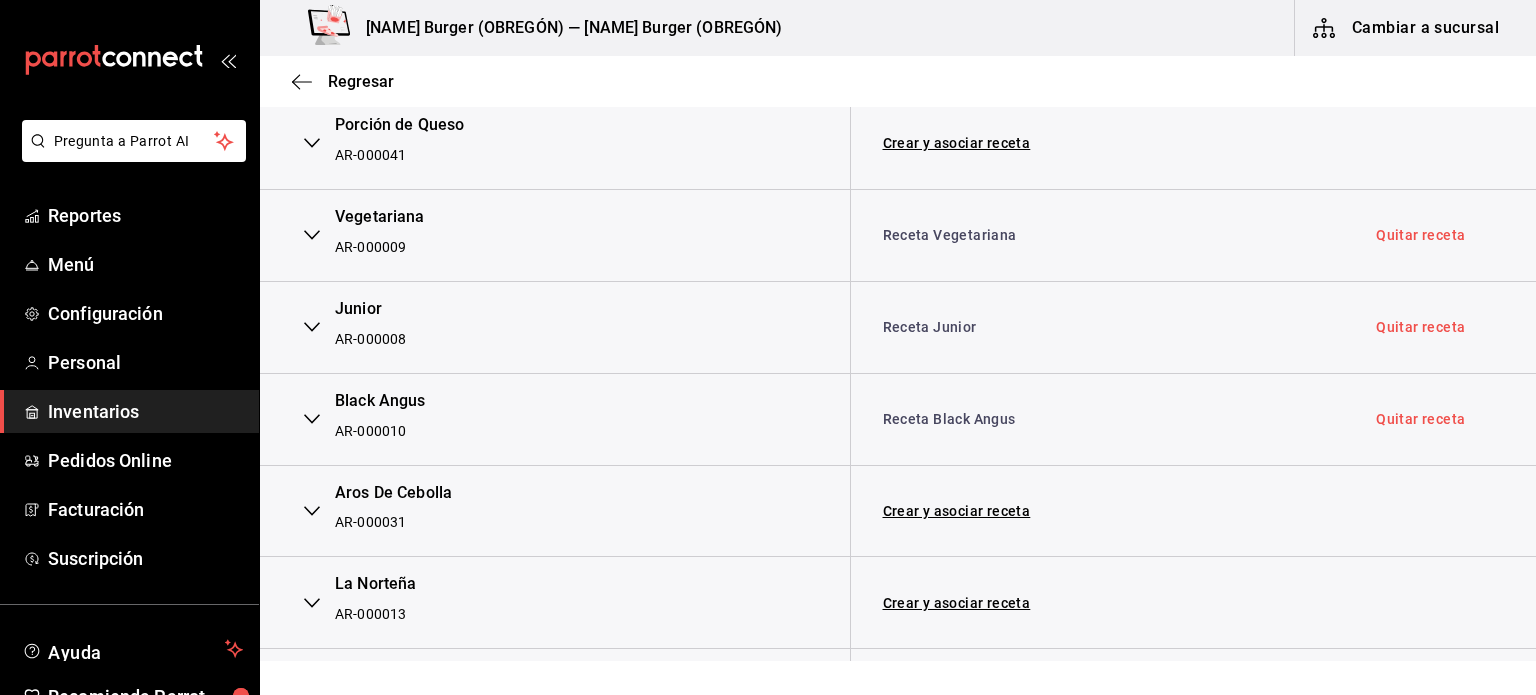 click on "Receta Black Angus" at bounding box center [949, 419] 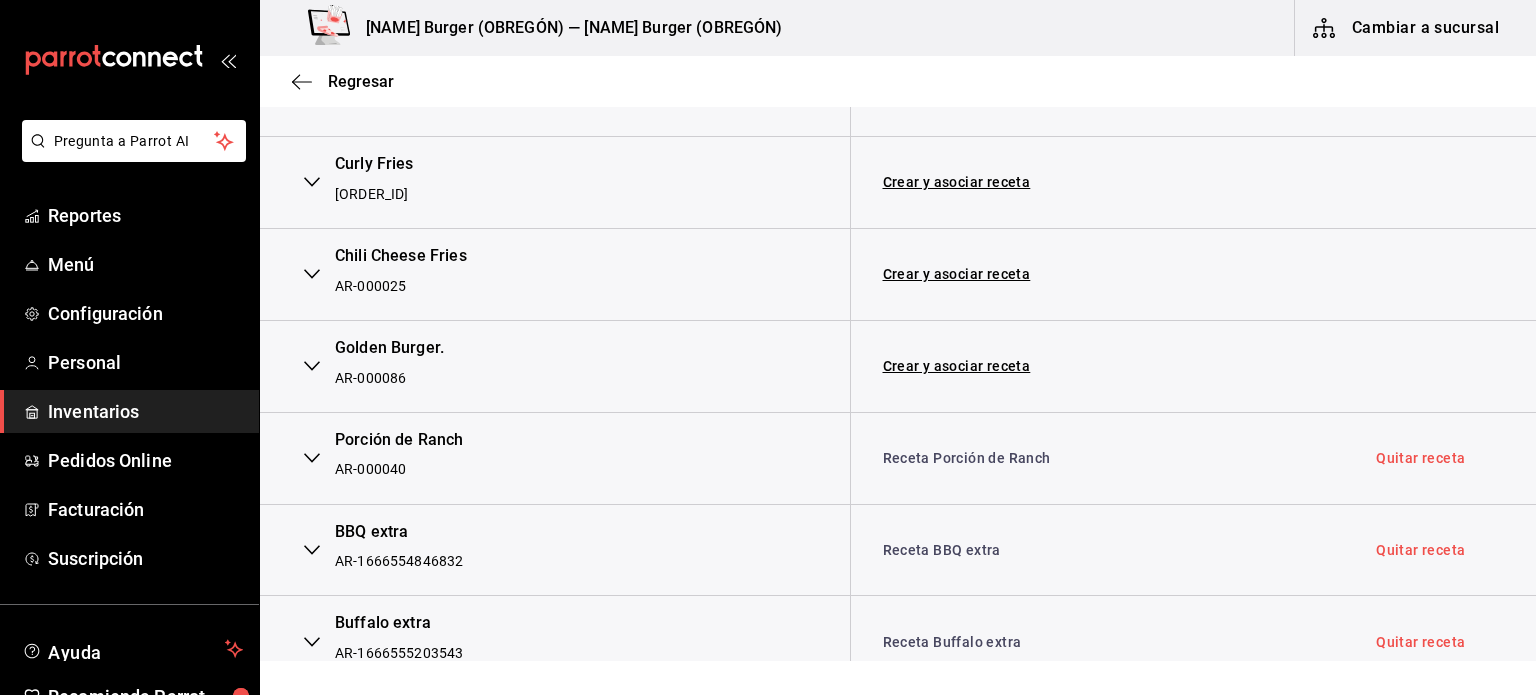 scroll, scrollTop: 2700, scrollLeft: 0, axis: vertical 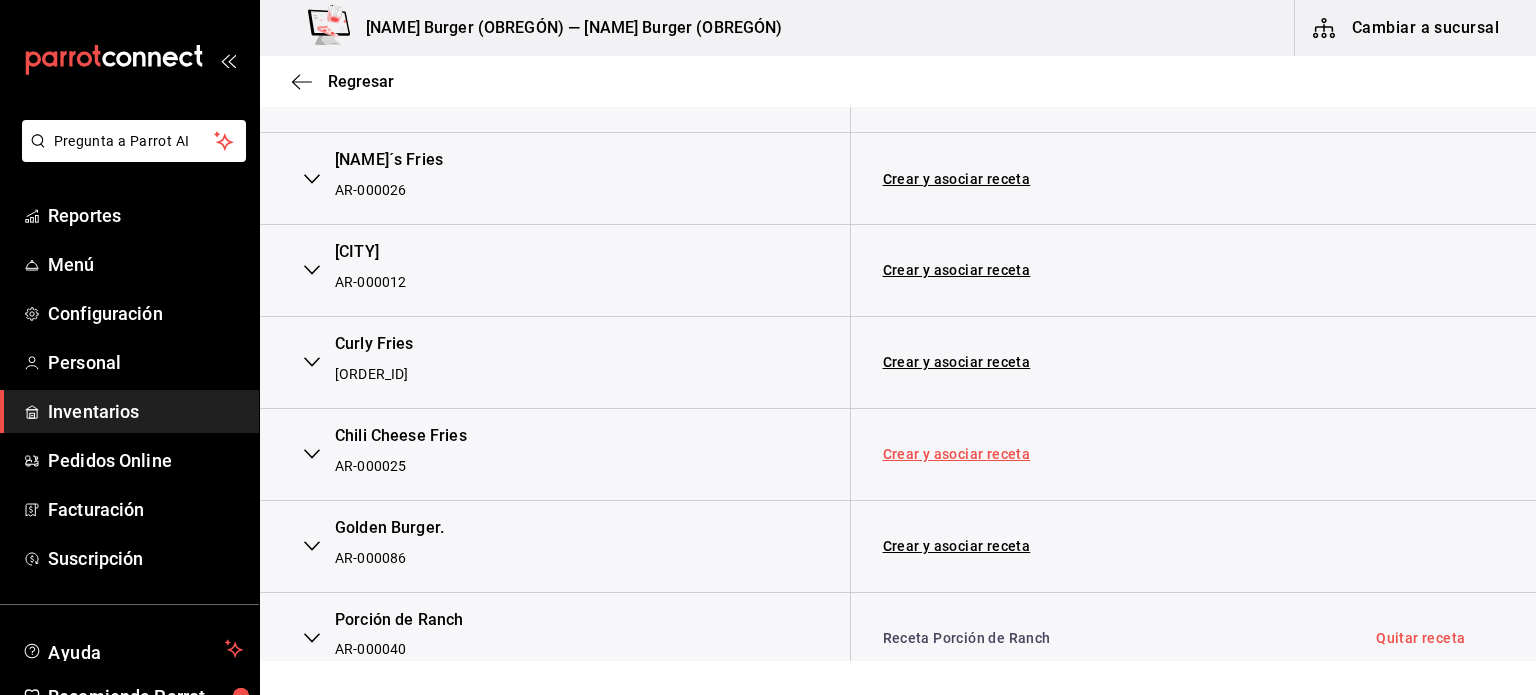 click on "Crear y asociar receta" at bounding box center [957, 454] 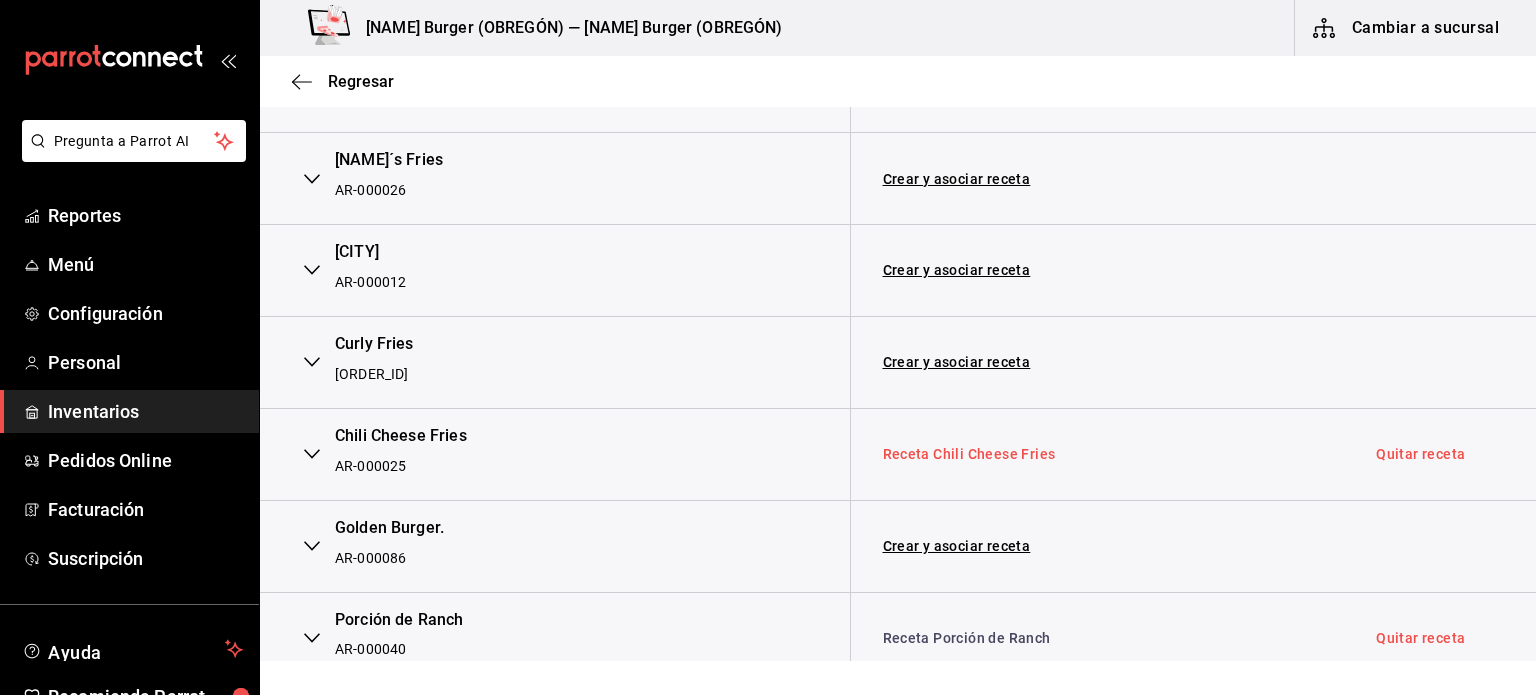 click on "Receta Chili Cheese Fries" at bounding box center [969, 454] 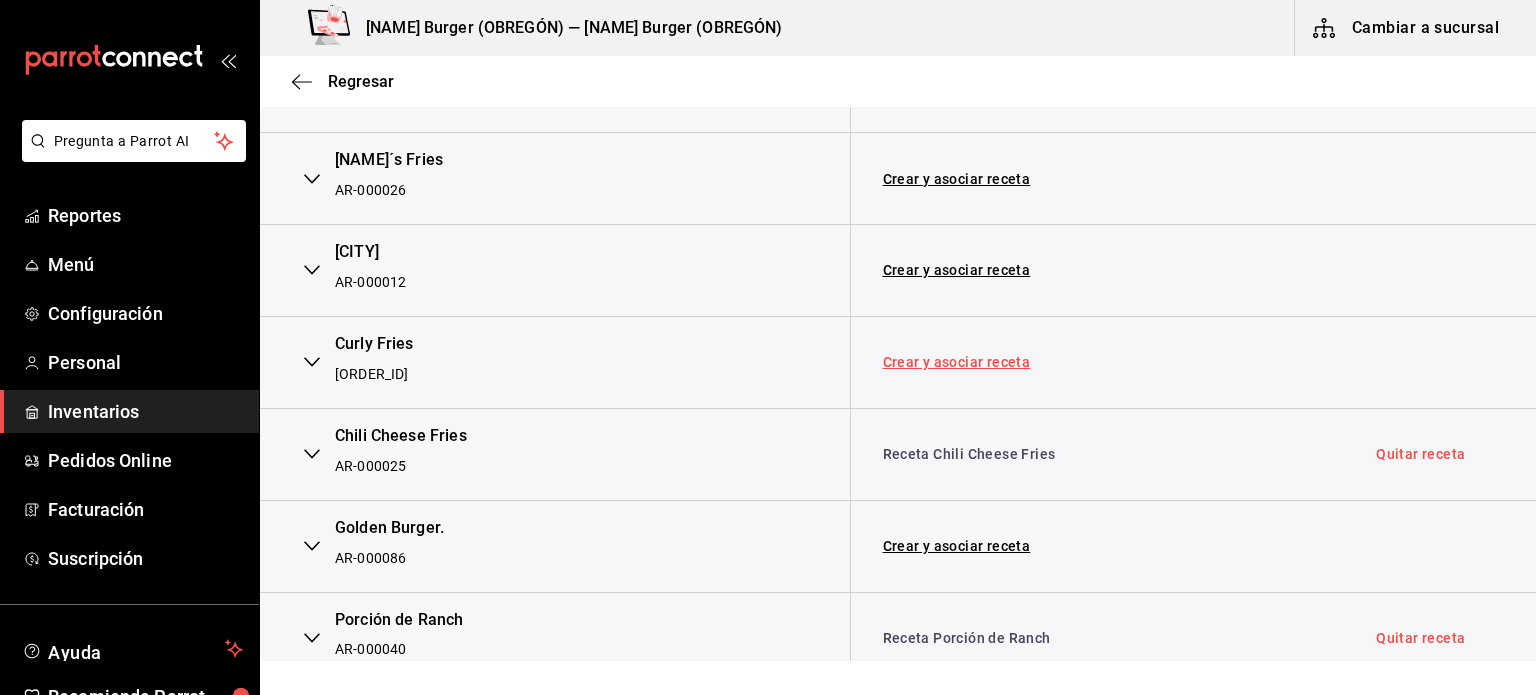 click on "Crear y asociar receta" at bounding box center (957, 362) 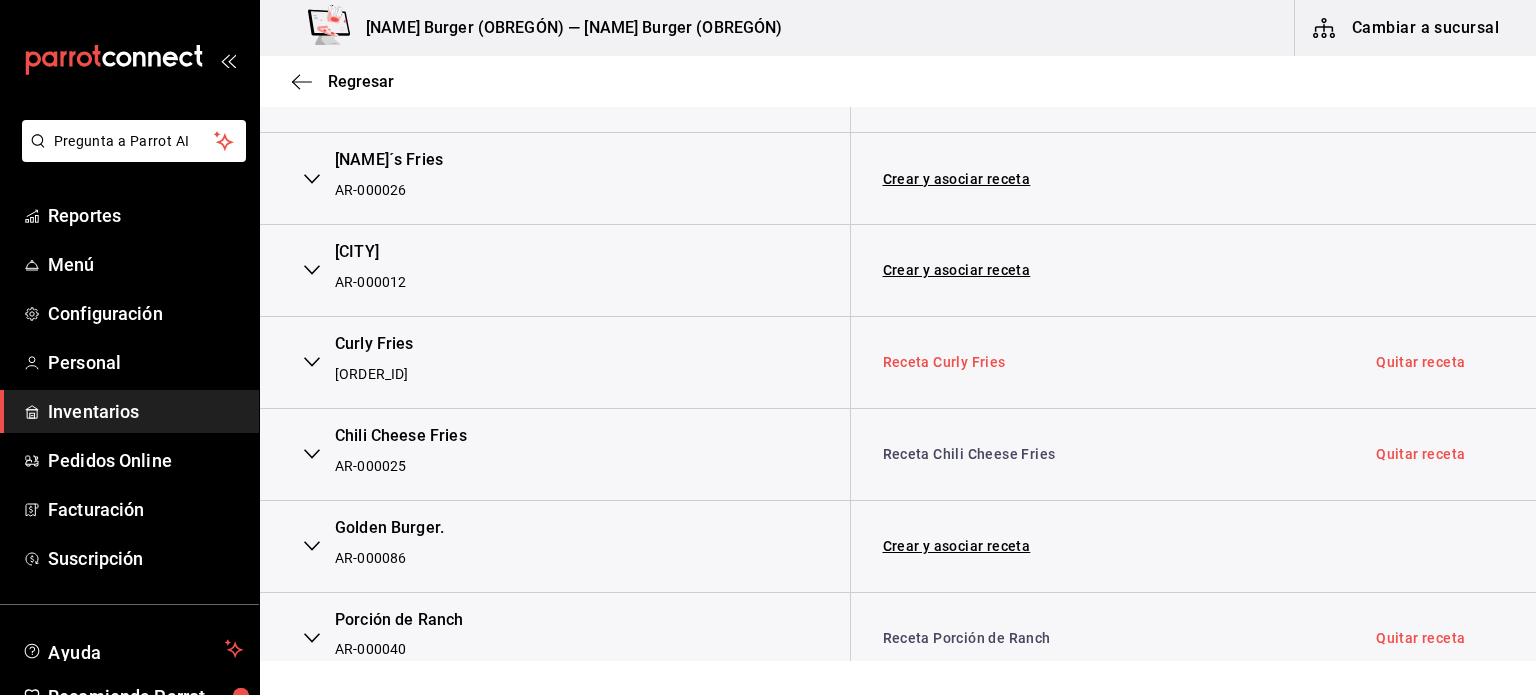 click on "Receta Curly Fries" at bounding box center (944, 362) 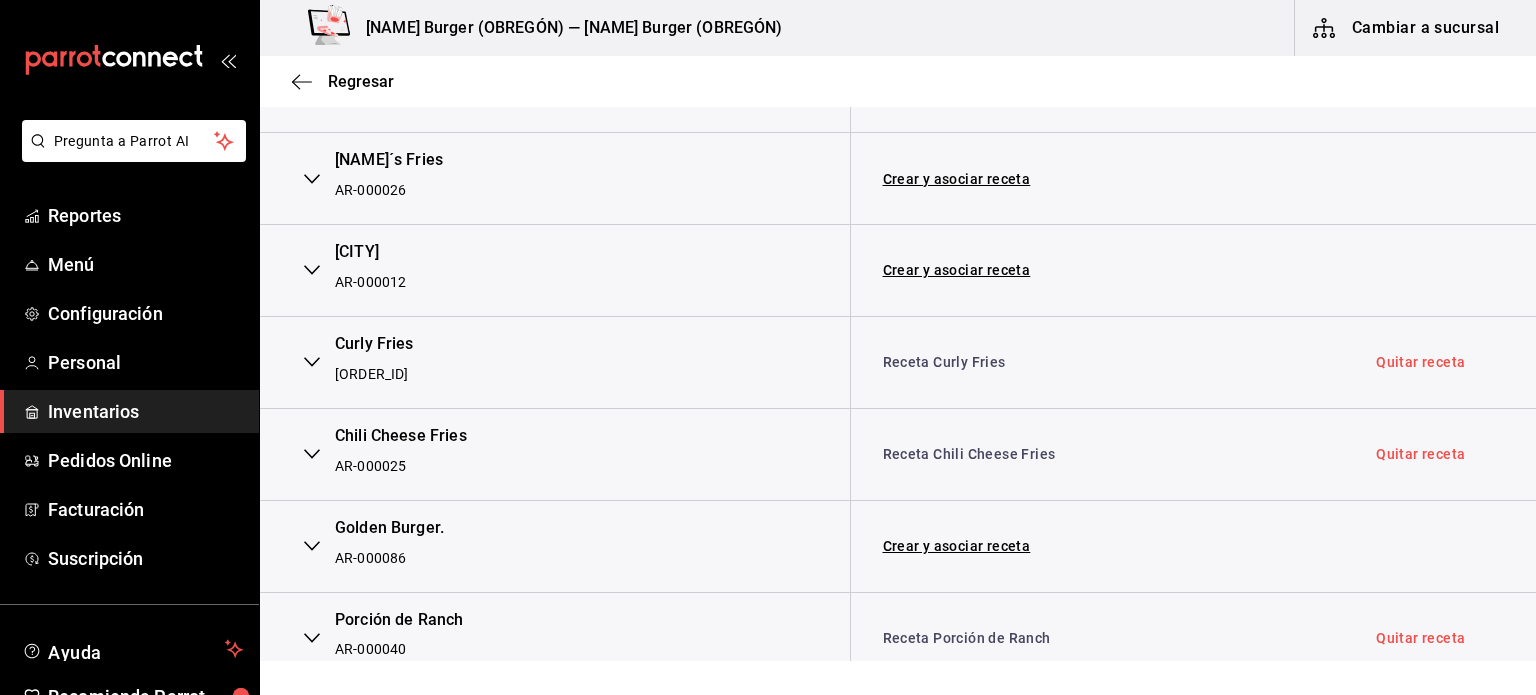 scroll, scrollTop: 2600, scrollLeft: 0, axis: vertical 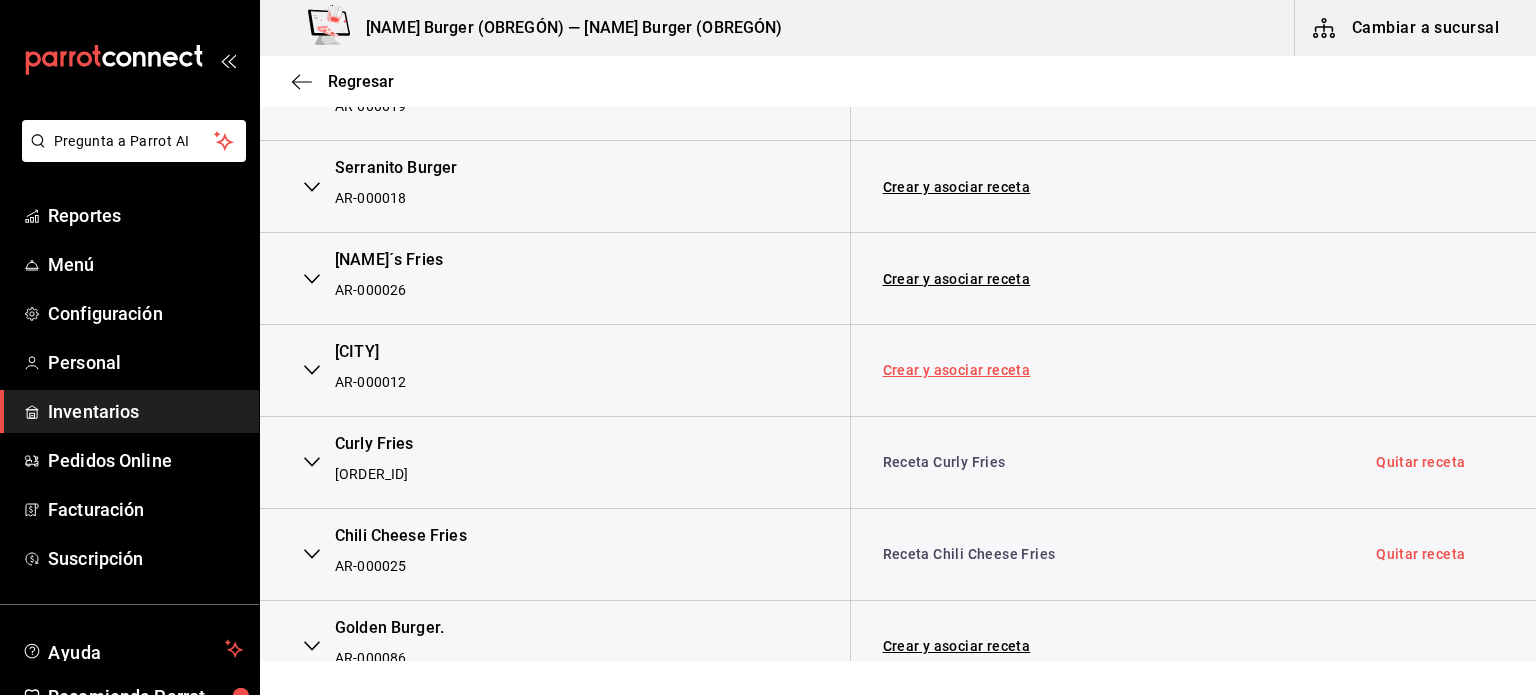 click on "Crear y asociar receta" at bounding box center (957, 370) 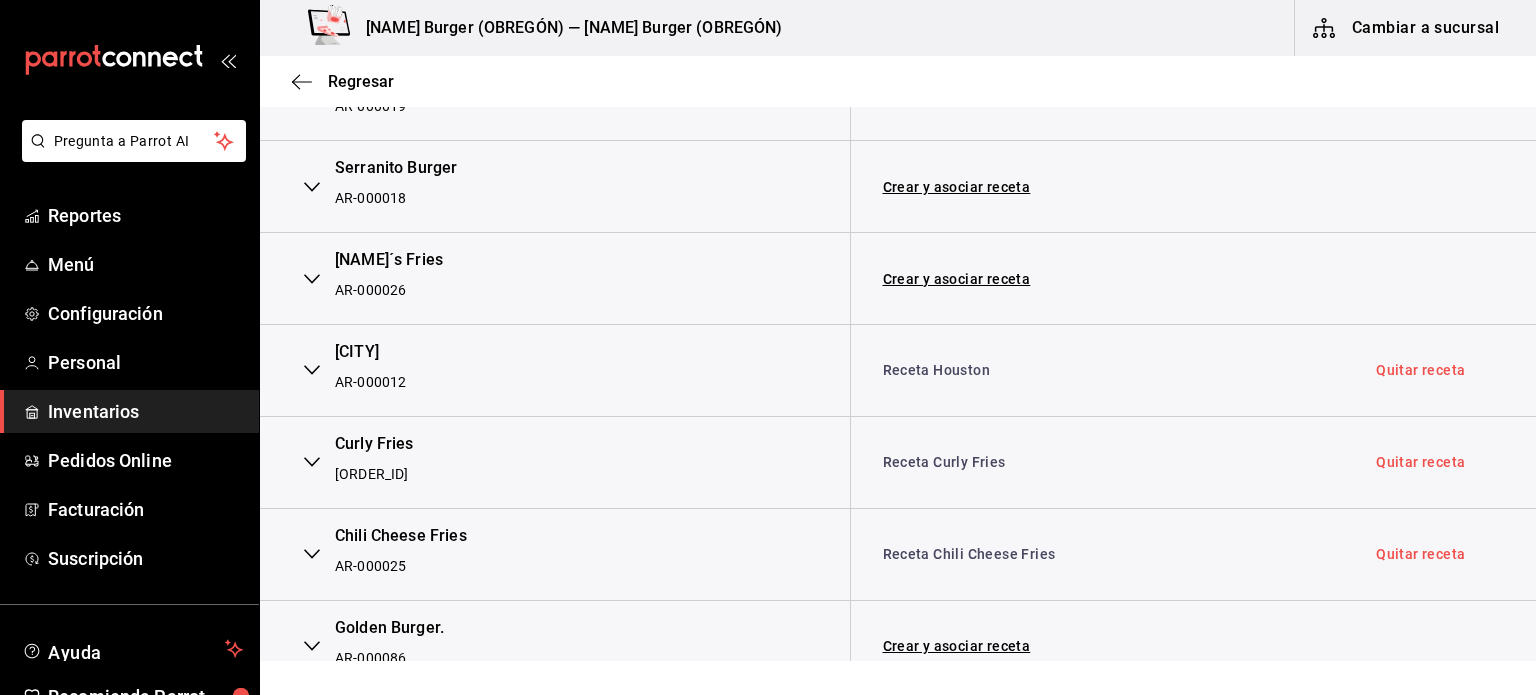 click on "Receta Houston" at bounding box center [1097, 371] 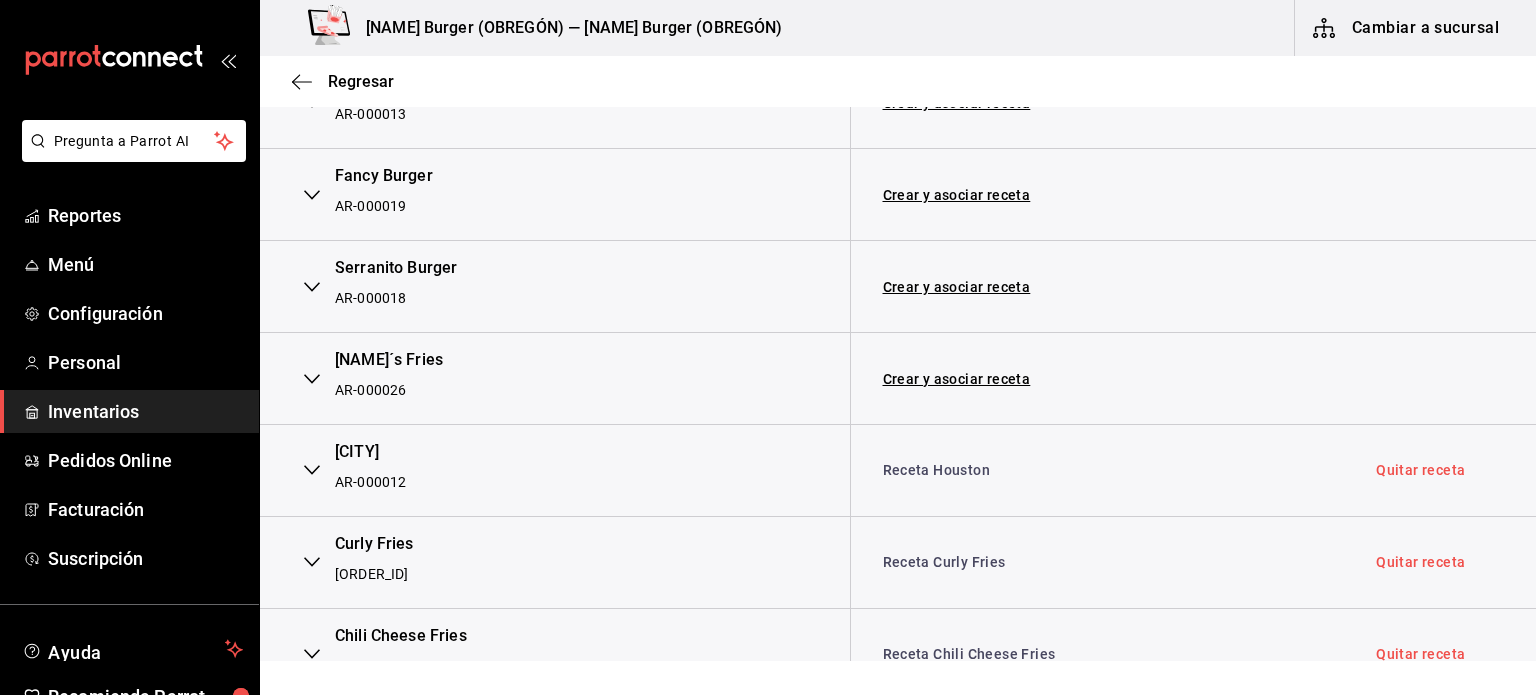scroll, scrollTop: 2400, scrollLeft: 0, axis: vertical 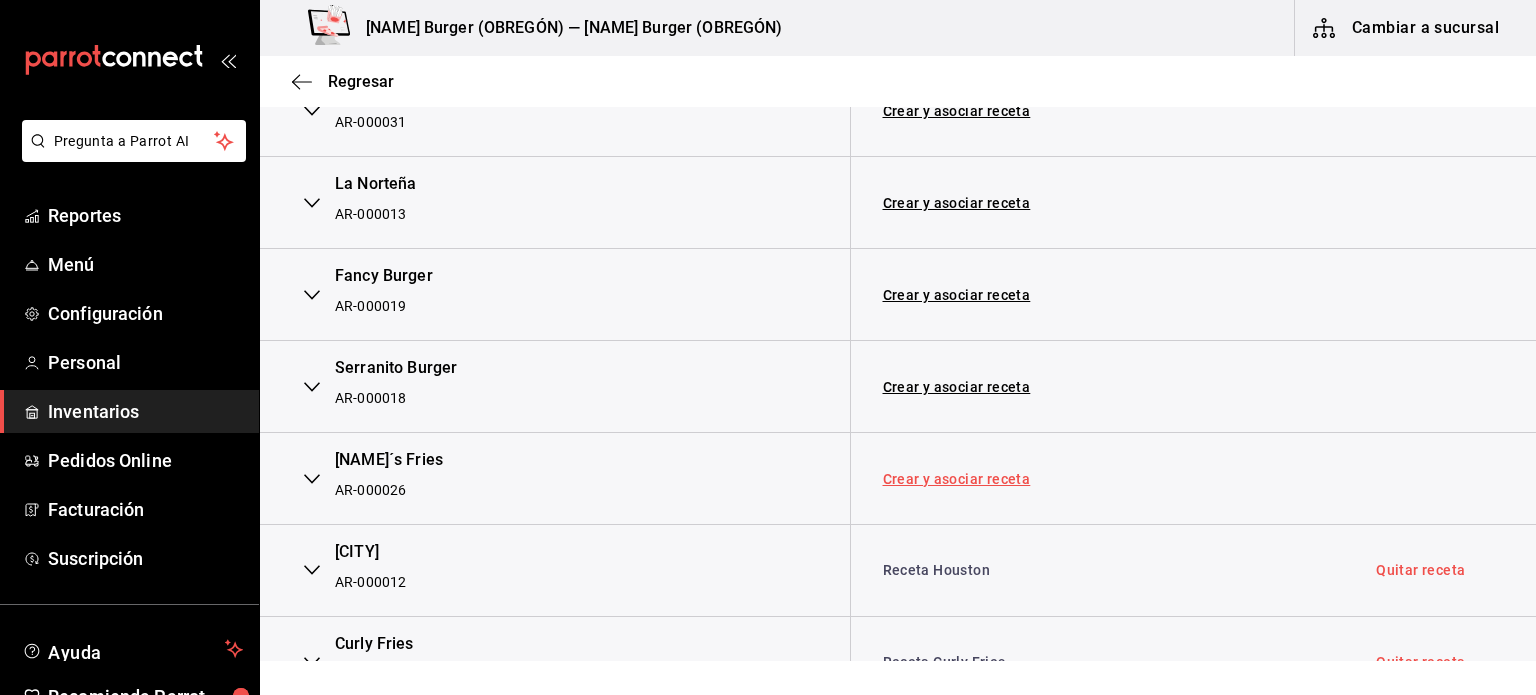 click on "Crear y asociar receta" at bounding box center (957, 479) 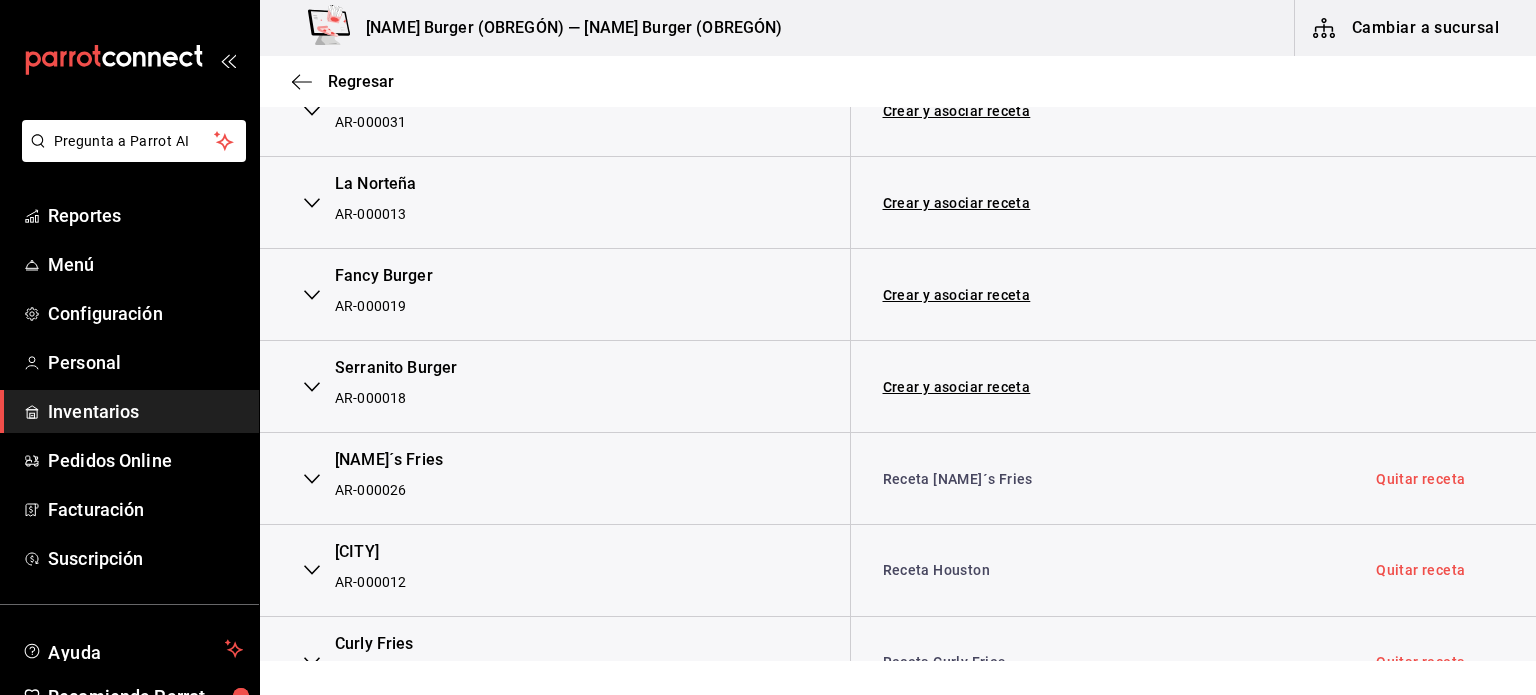 click on "Receta Pepe´s Fries" at bounding box center (1097, 479) 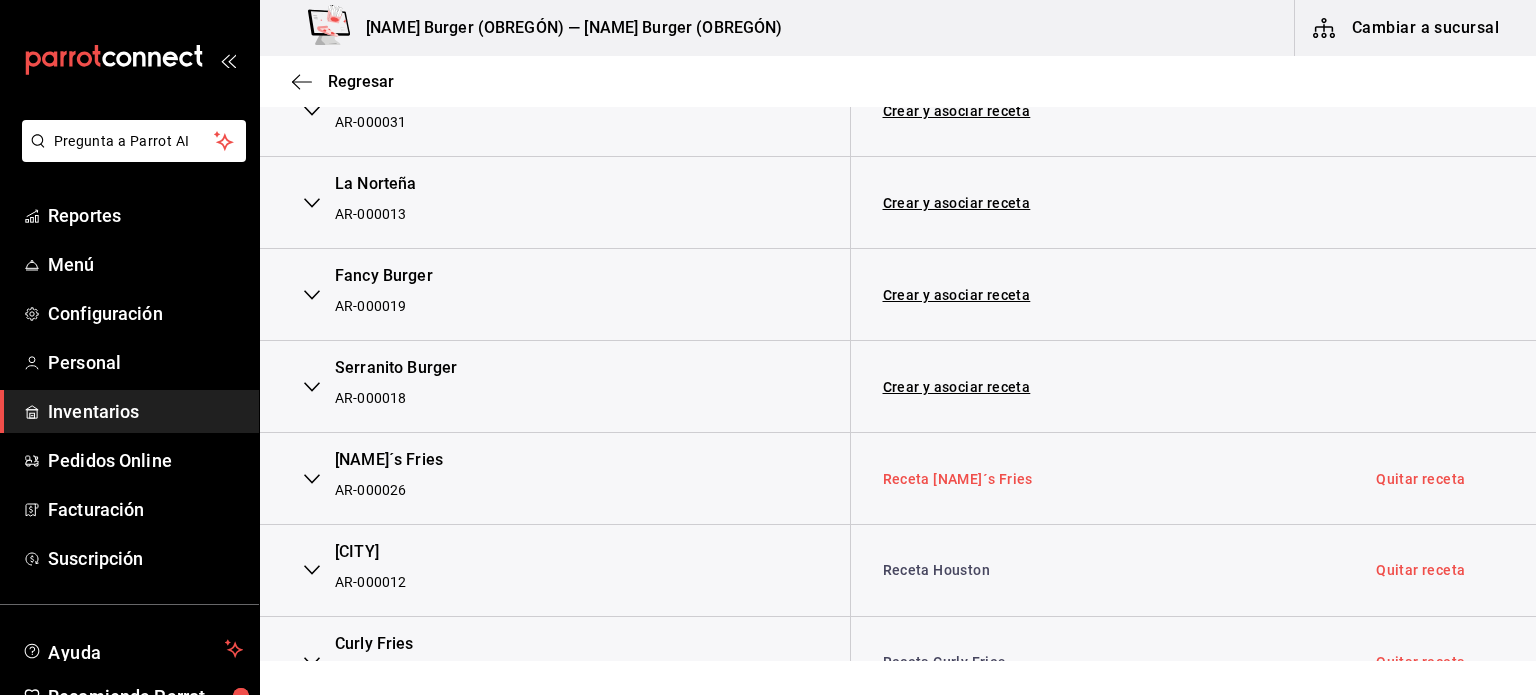 click on "Receta Pepe´s Fries" at bounding box center (958, 479) 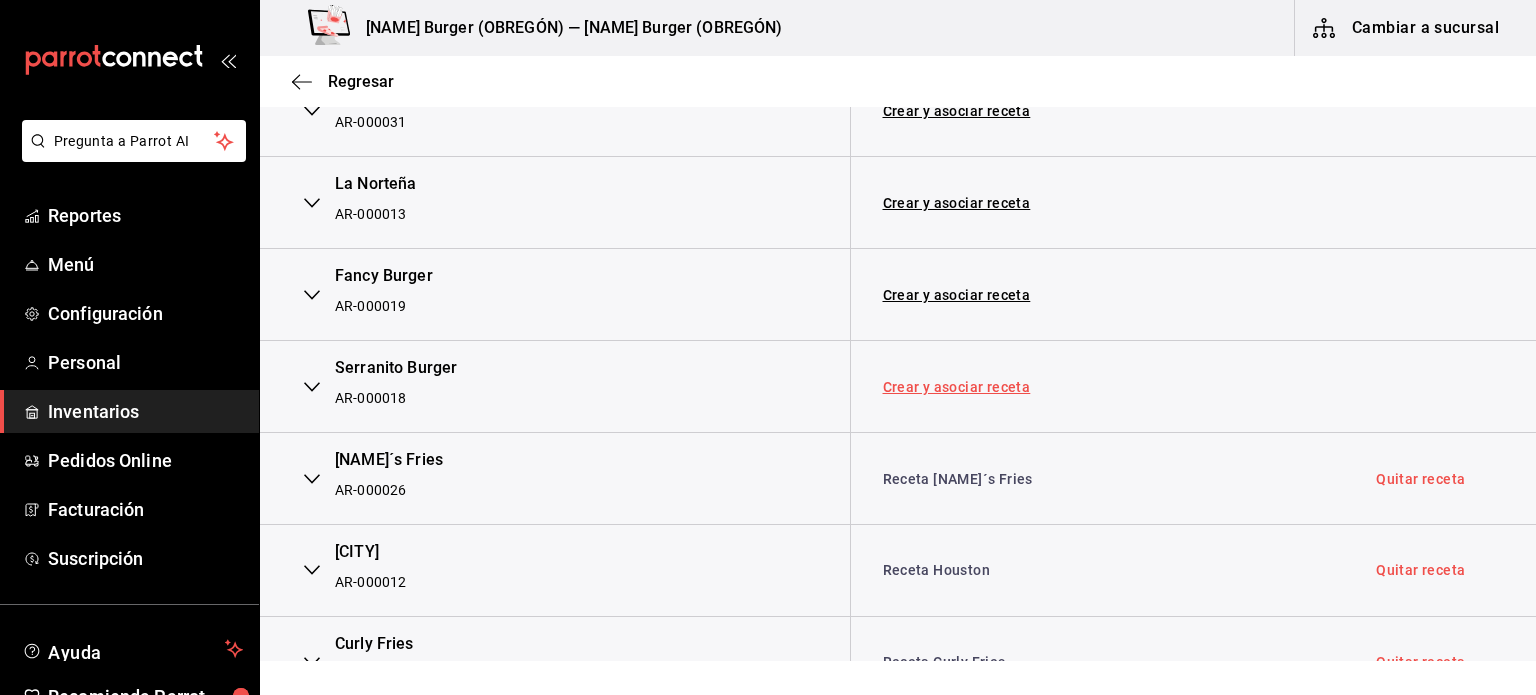 click on "Crear y asociar receta" at bounding box center (957, 387) 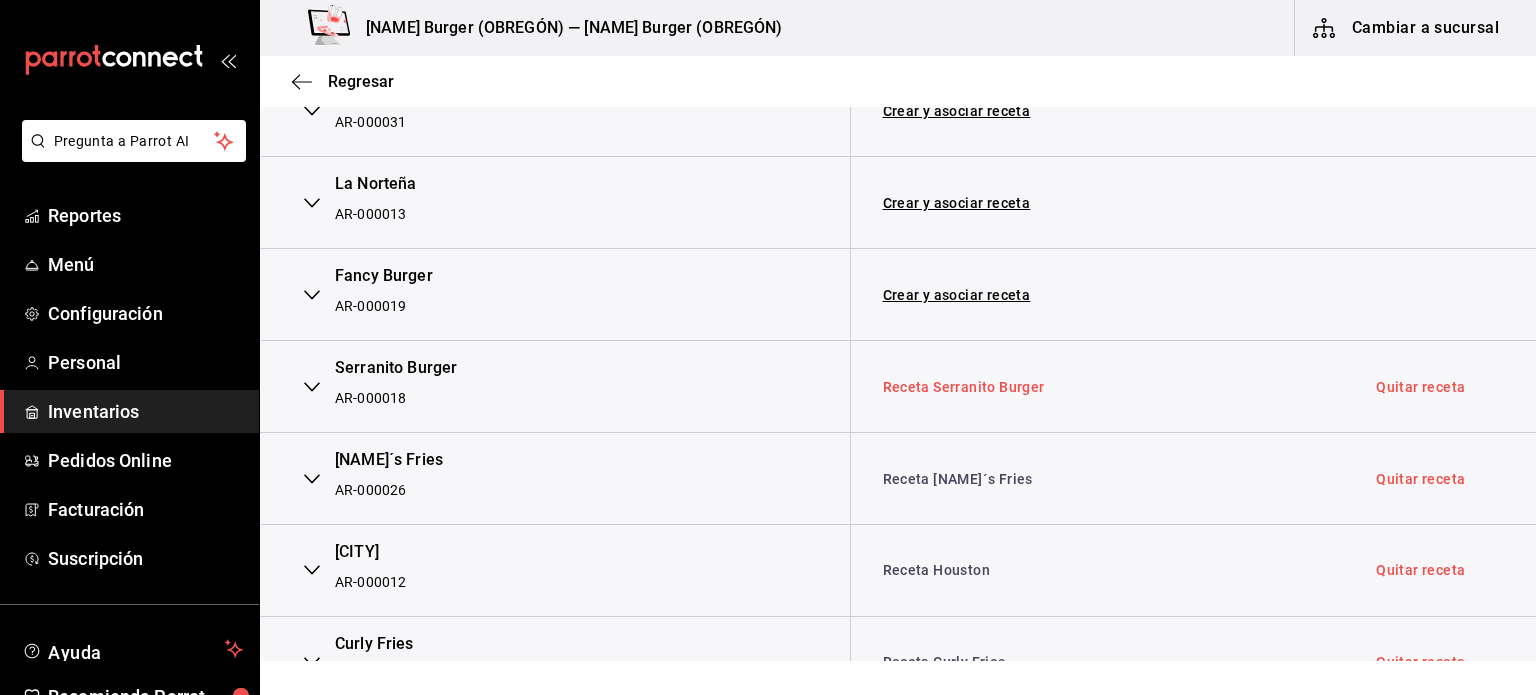 click on "Receta Serranito Burger" at bounding box center [964, 387] 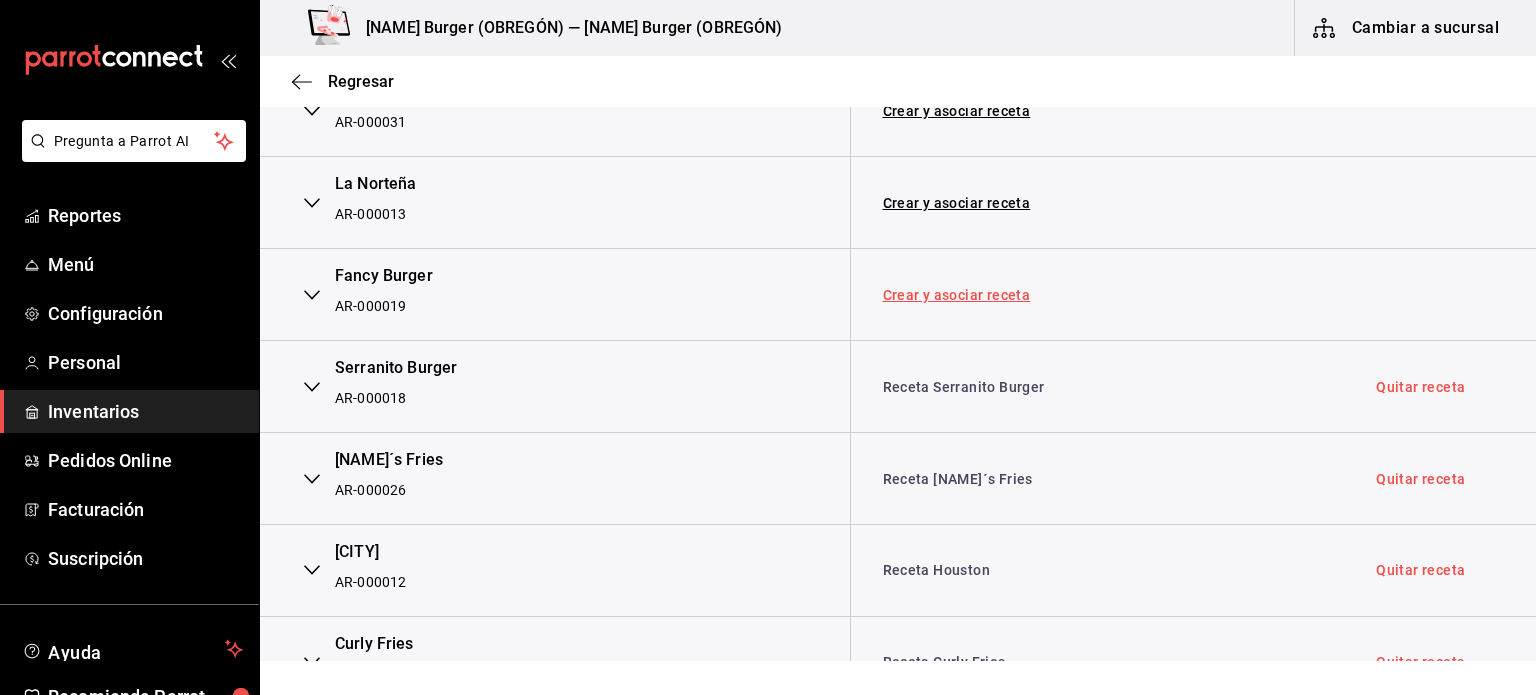 click on "Crear y asociar receta" at bounding box center (957, 295) 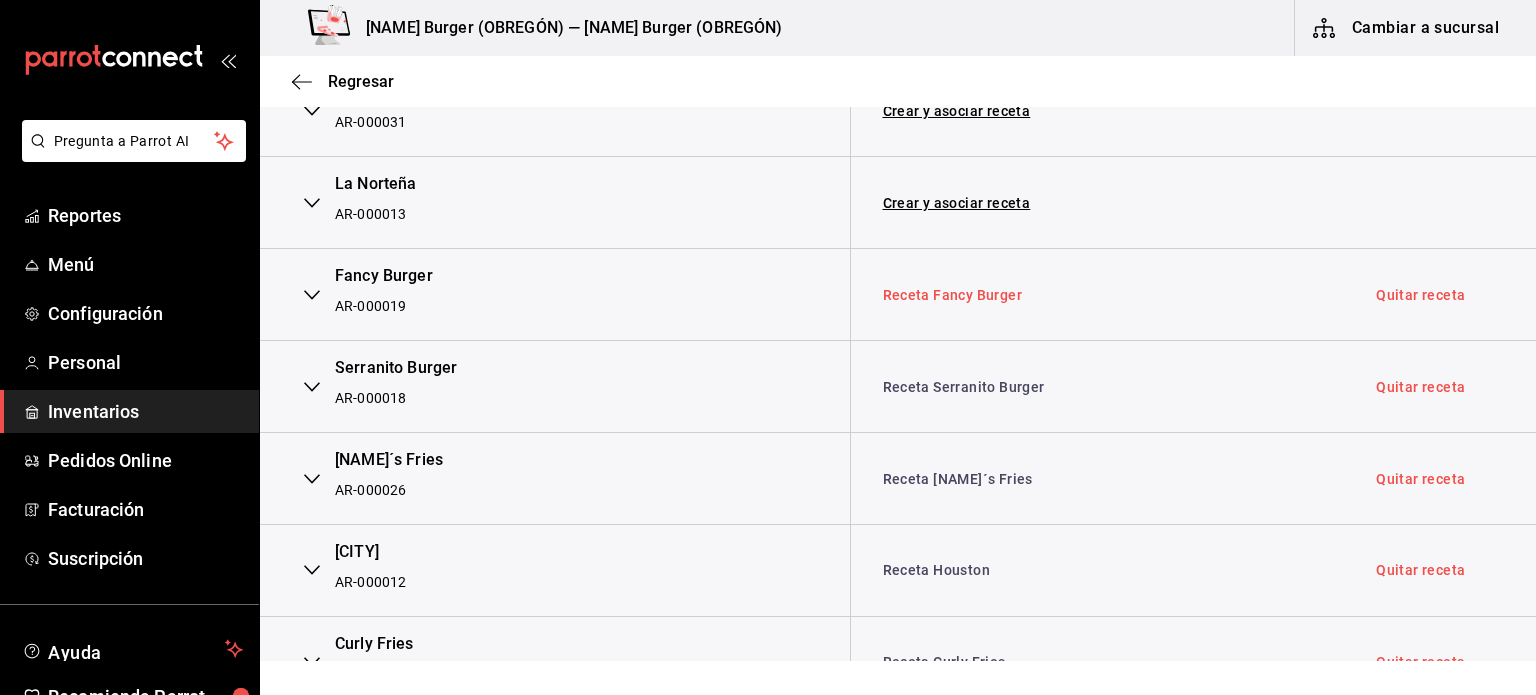 click on "Receta Fancy Burger" at bounding box center [953, 295] 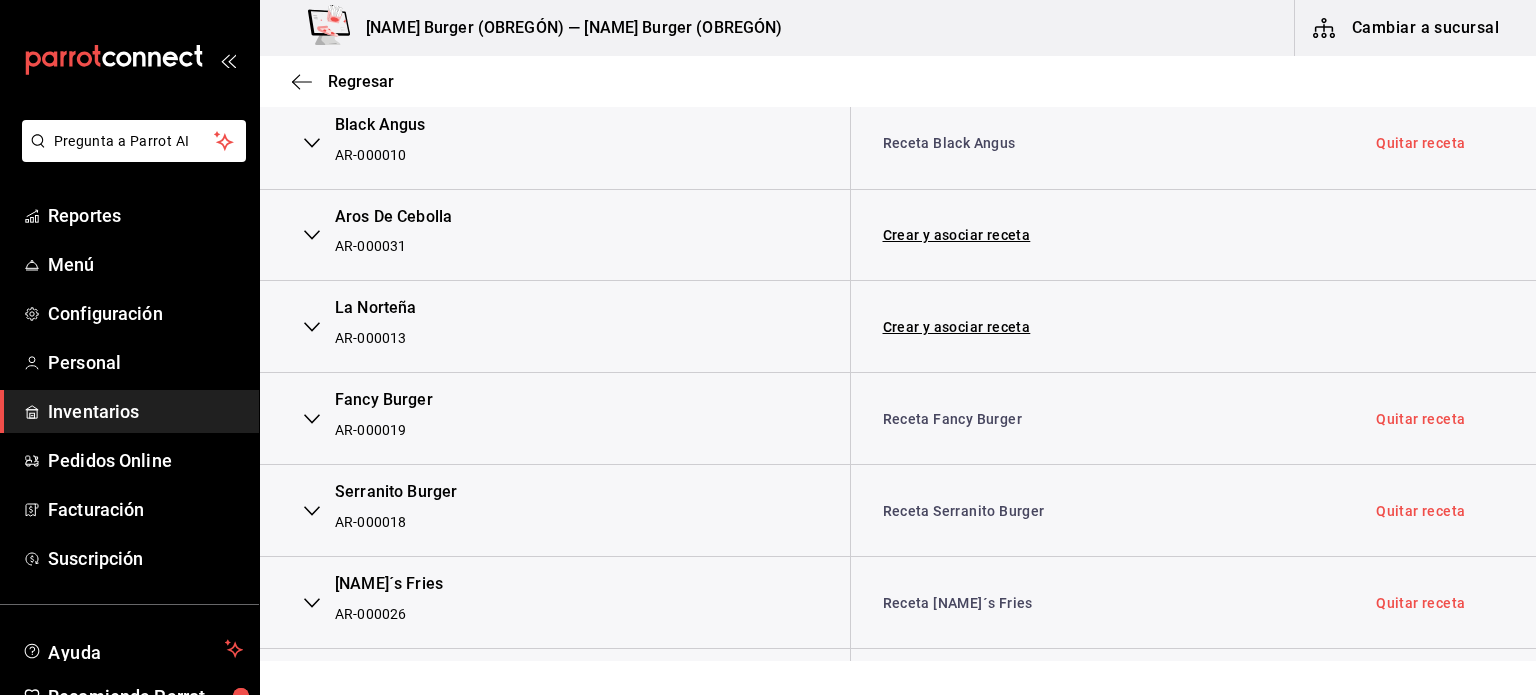scroll, scrollTop: 2300, scrollLeft: 0, axis: vertical 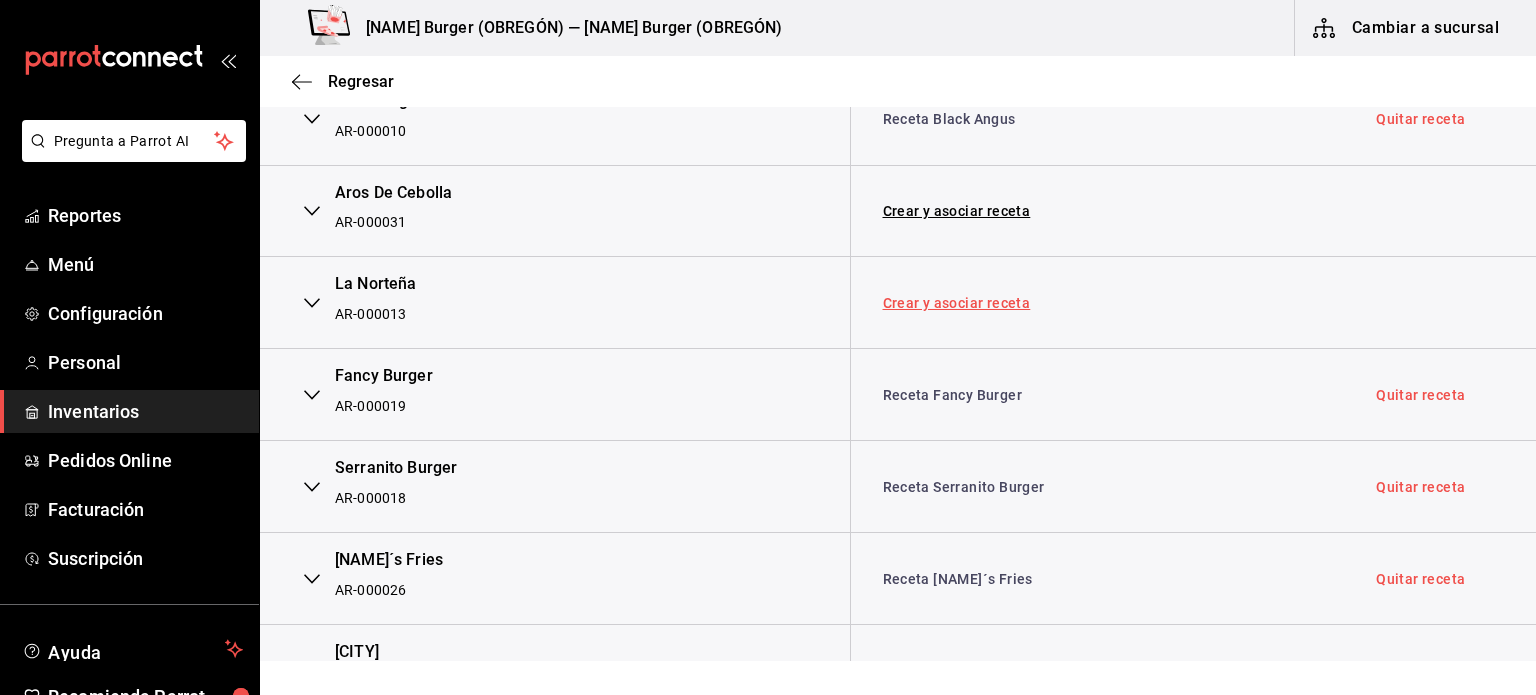 click on "Crear y asociar receta" at bounding box center (957, 303) 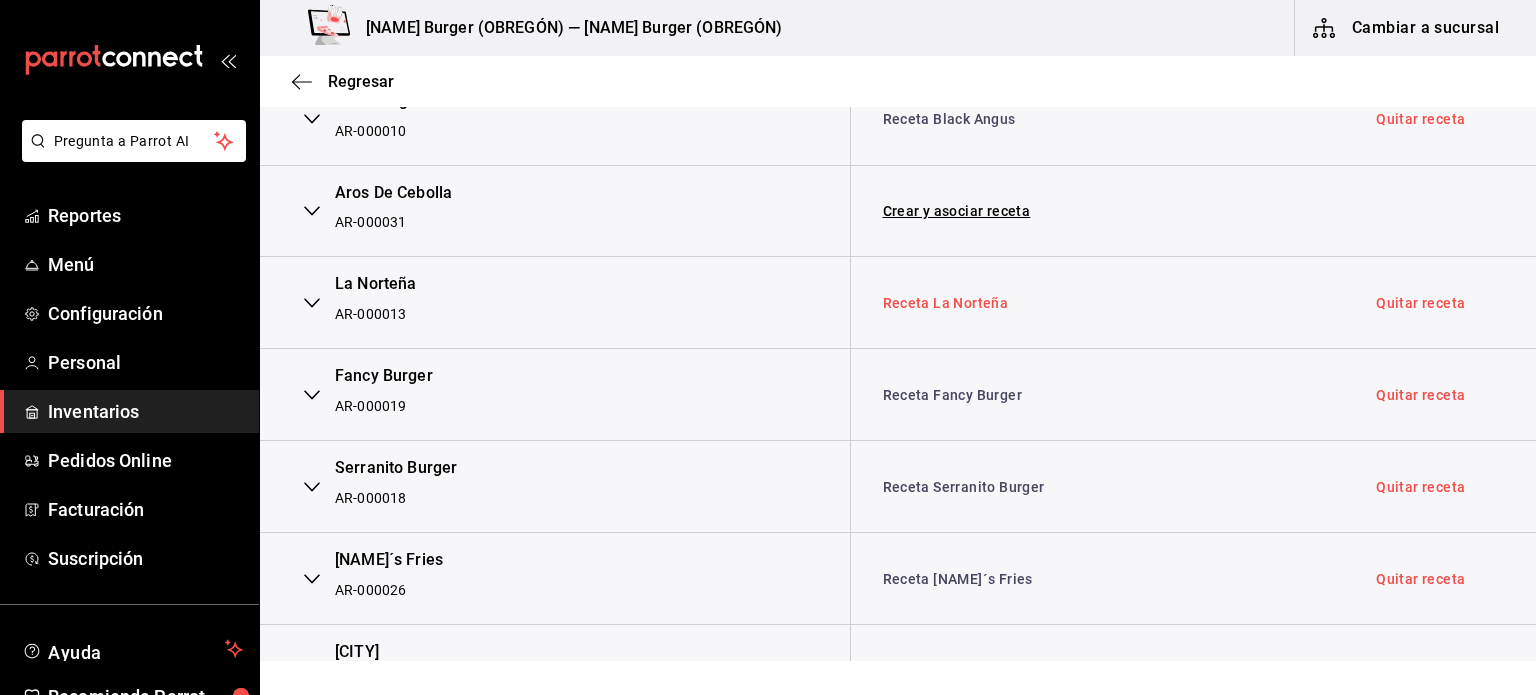 click on "Receta La Norteña" at bounding box center [946, 303] 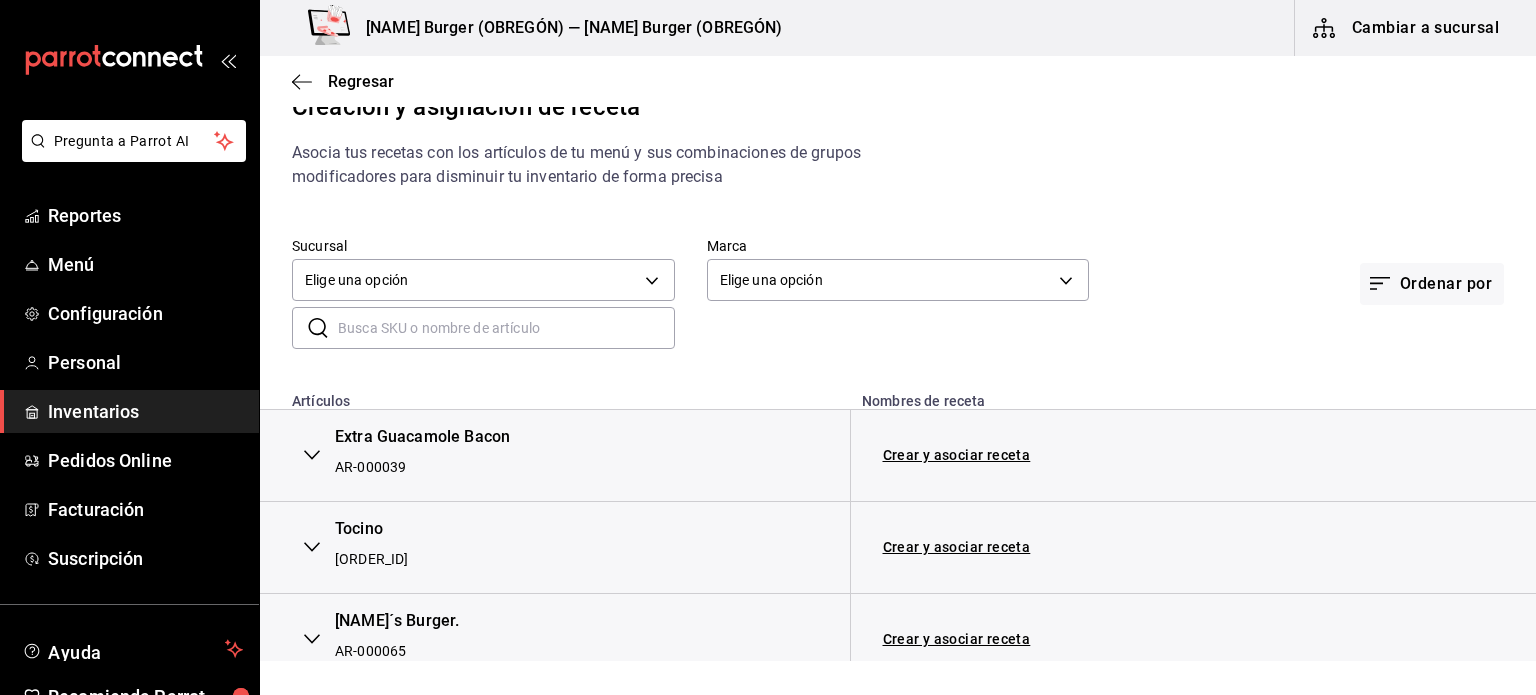 scroll, scrollTop: 0, scrollLeft: 0, axis: both 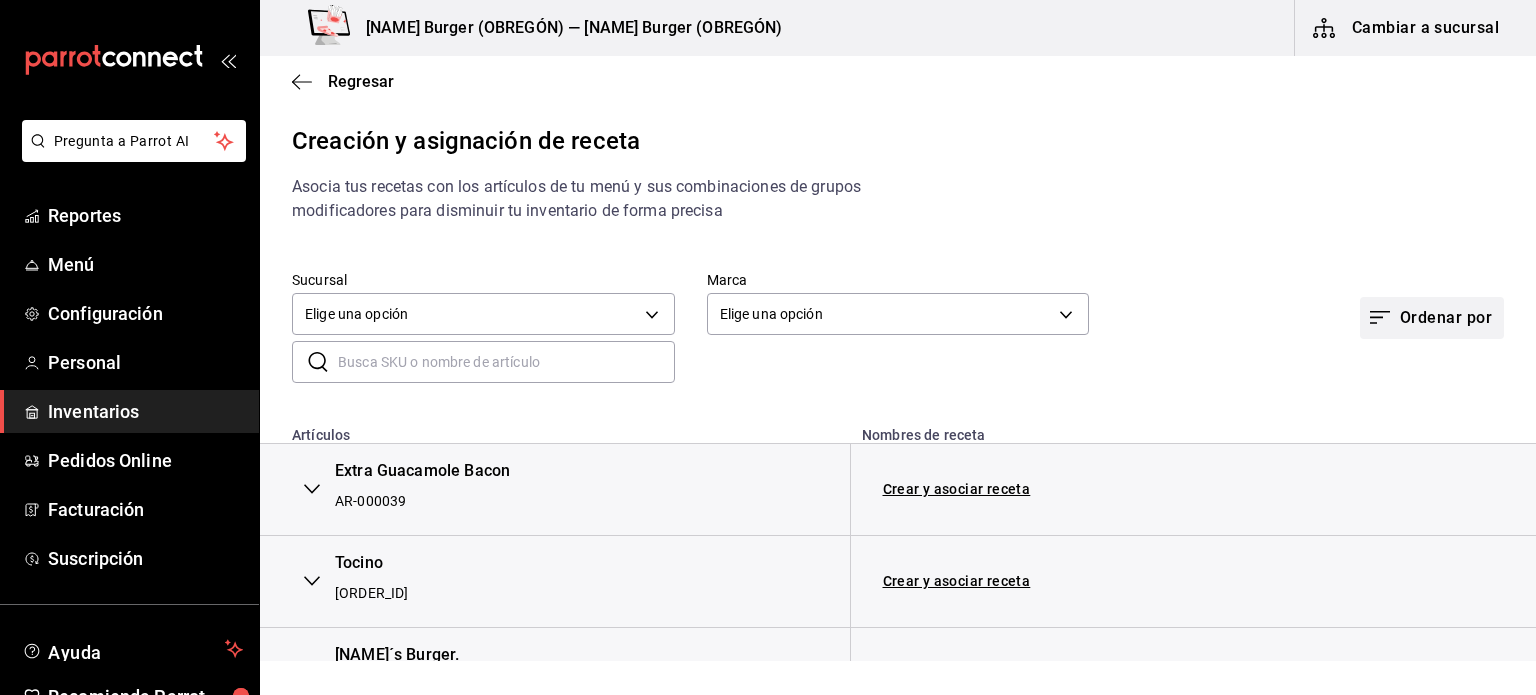 click on "Ordenar por" at bounding box center [1432, 318] 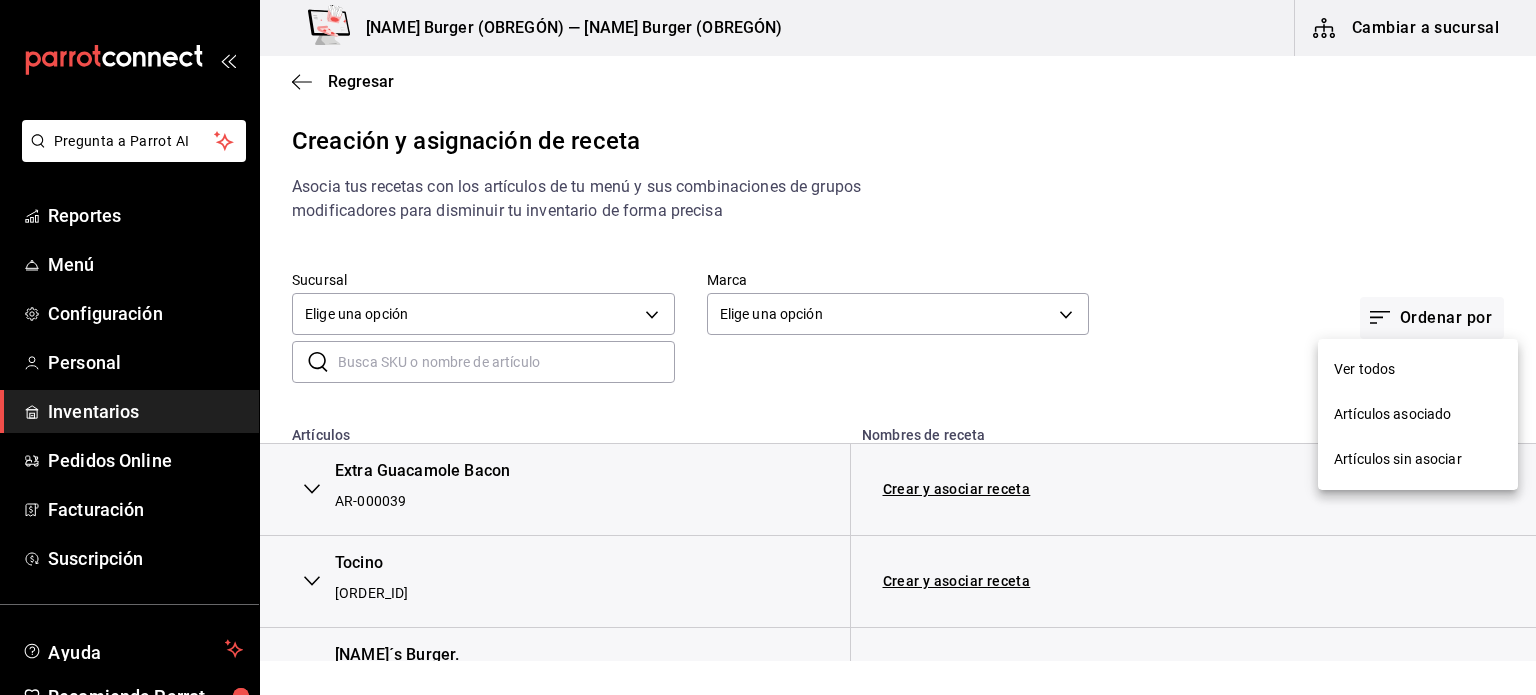 click on "Artículos sin asociar" at bounding box center [1398, 459] 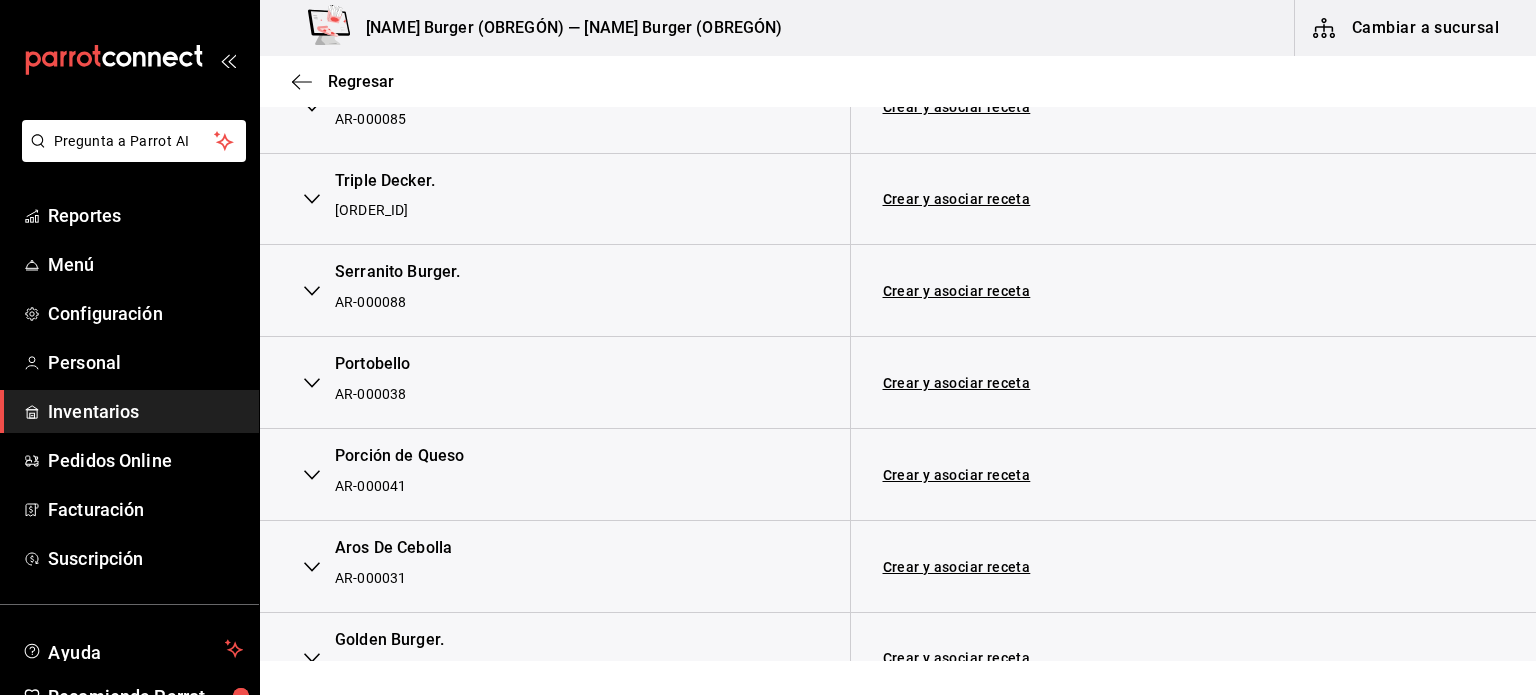 scroll, scrollTop: 1600, scrollLeft: 0, axis: vertical 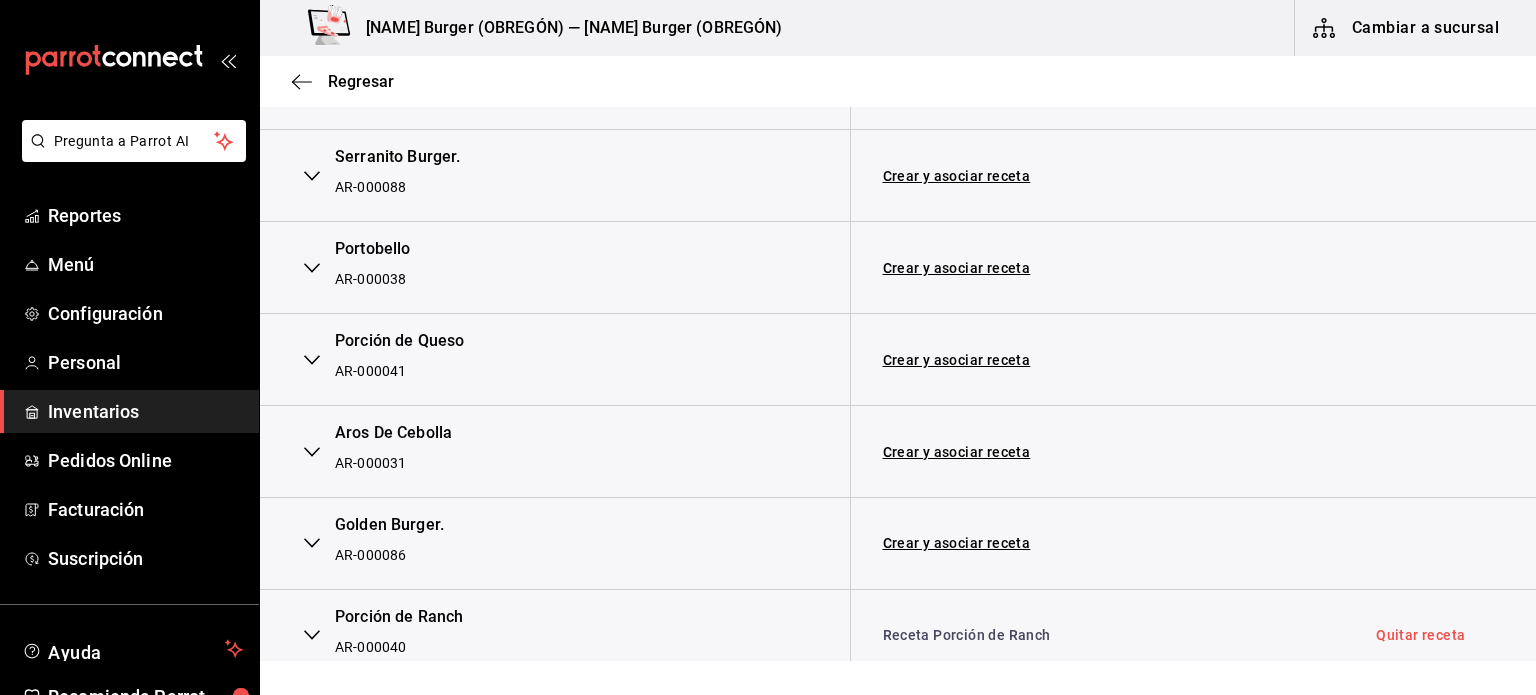 click on "Inventarios" at bounding box center [145, 411] 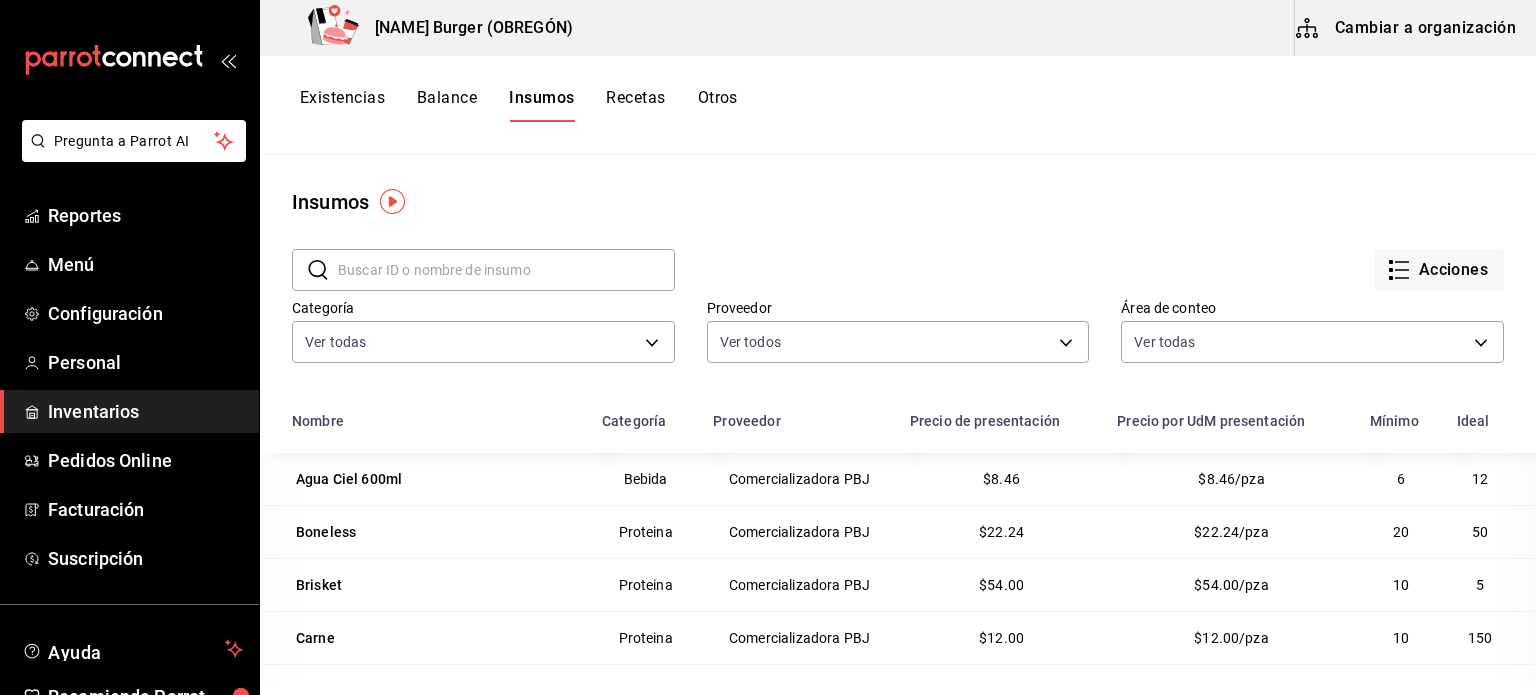 click on "Existencias" at bounding box center (342, 105) 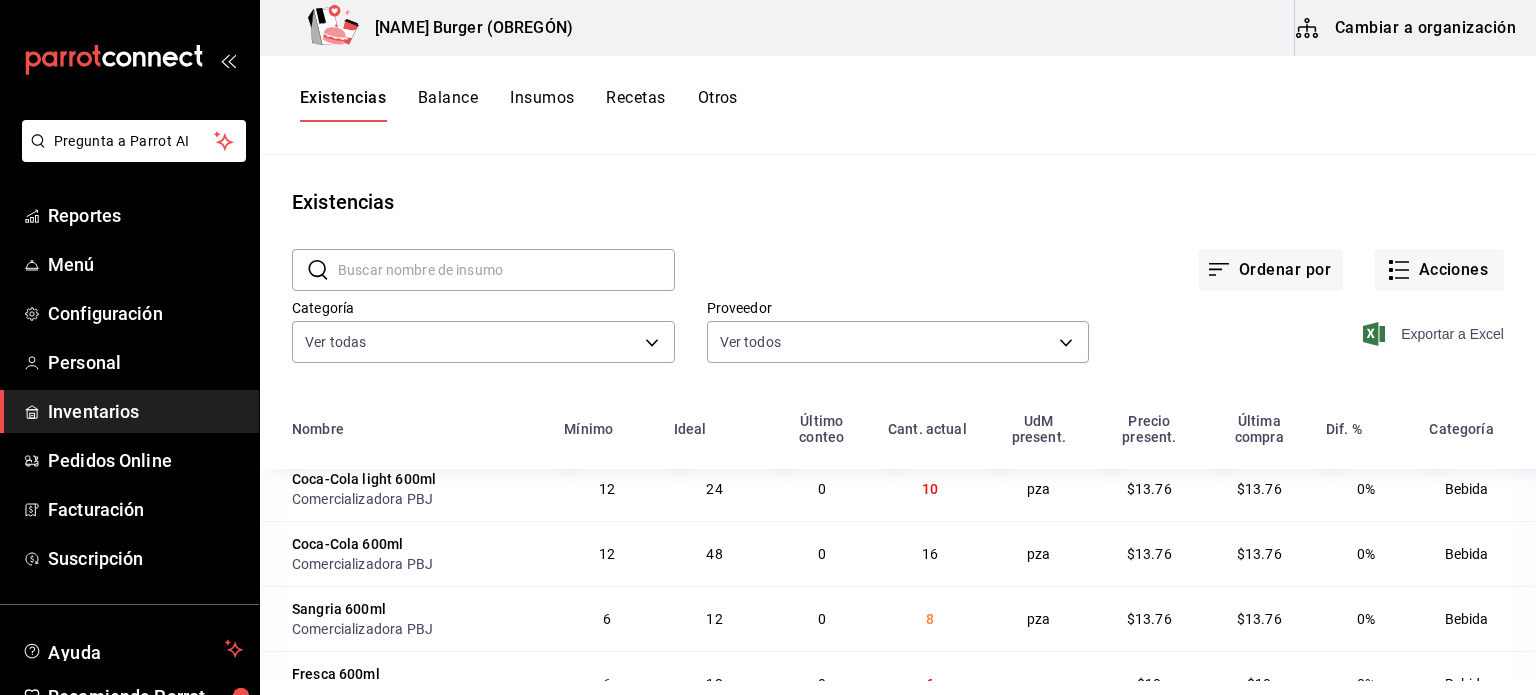 scroll, scrollTop: 600, scrollLeft: 0, axis: vertical 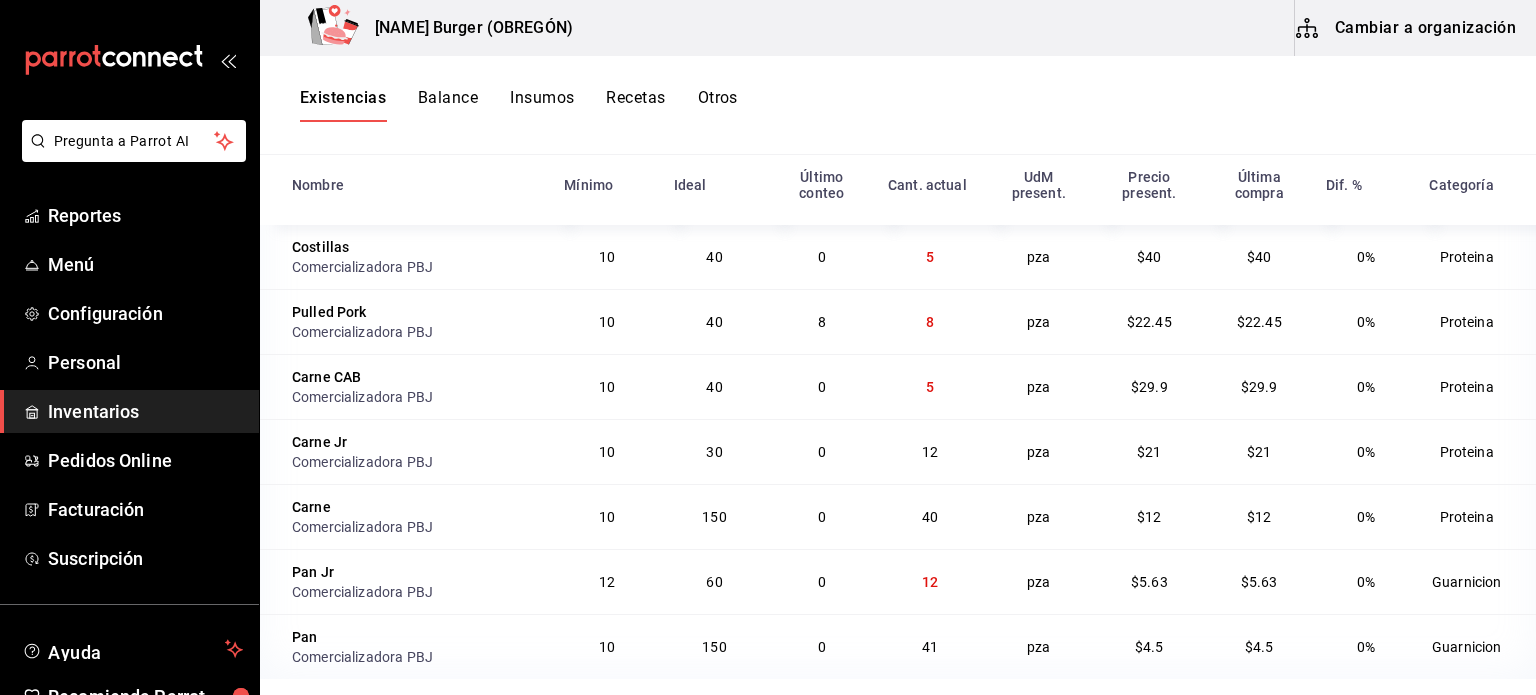 click on "Otros" at bounding box center [718, 105] 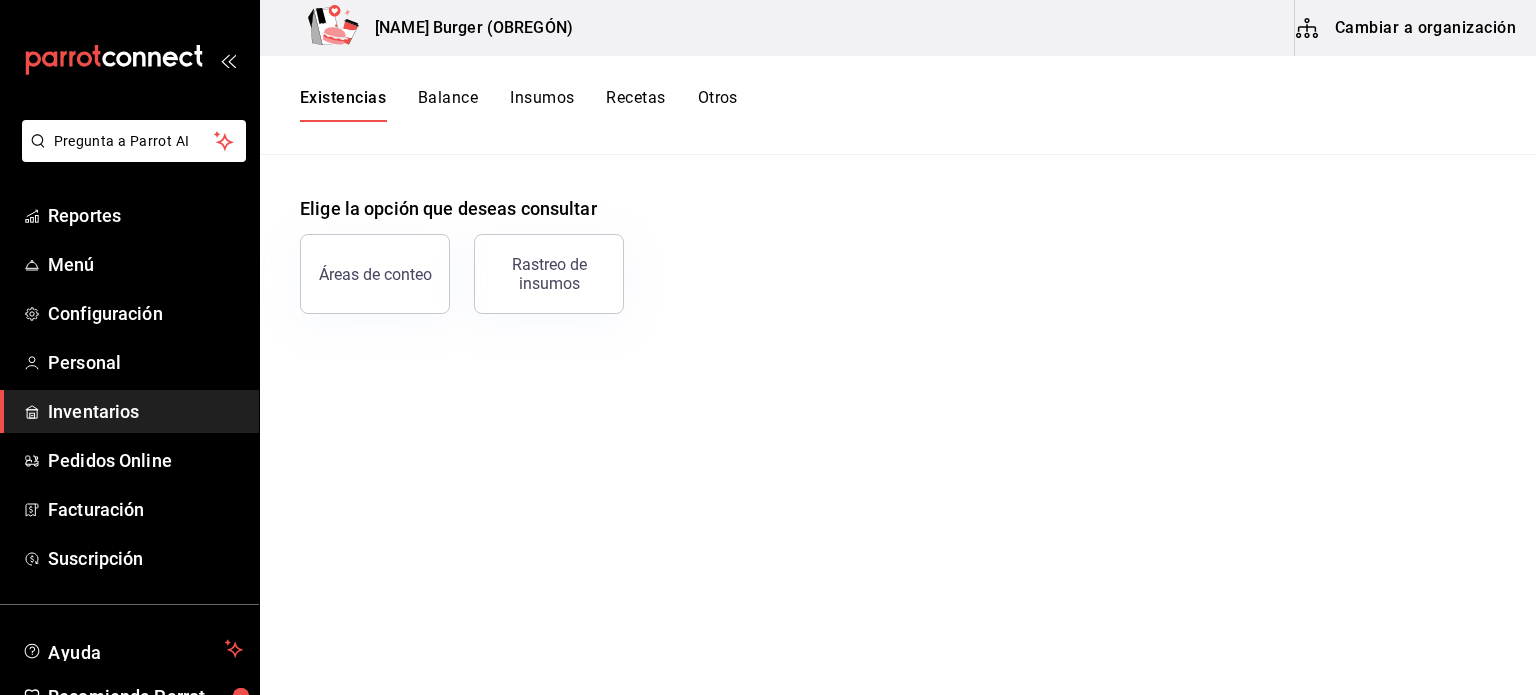 scroll, scrollTop: 0, scrollLeft: 0, axis: both 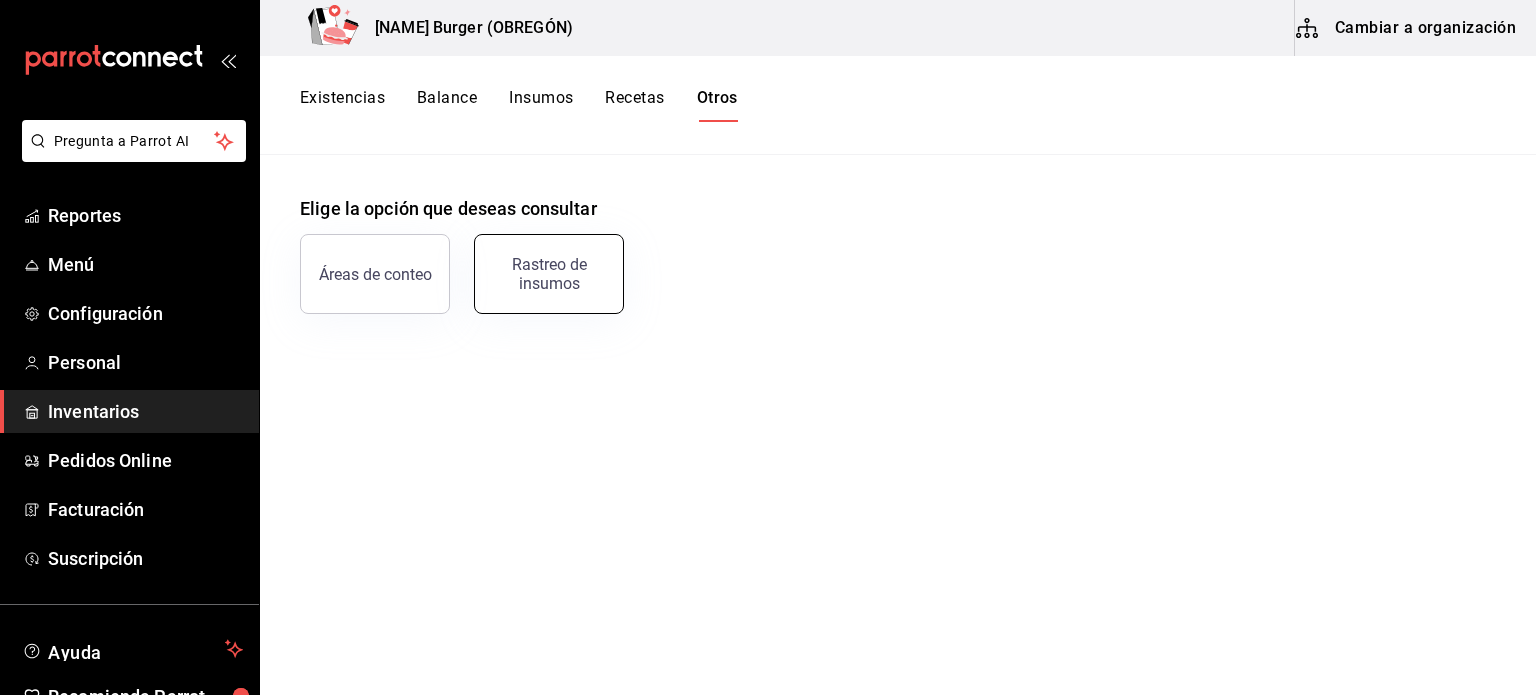 click on "Rastreo de insumos" at bounding box center (537, 262) 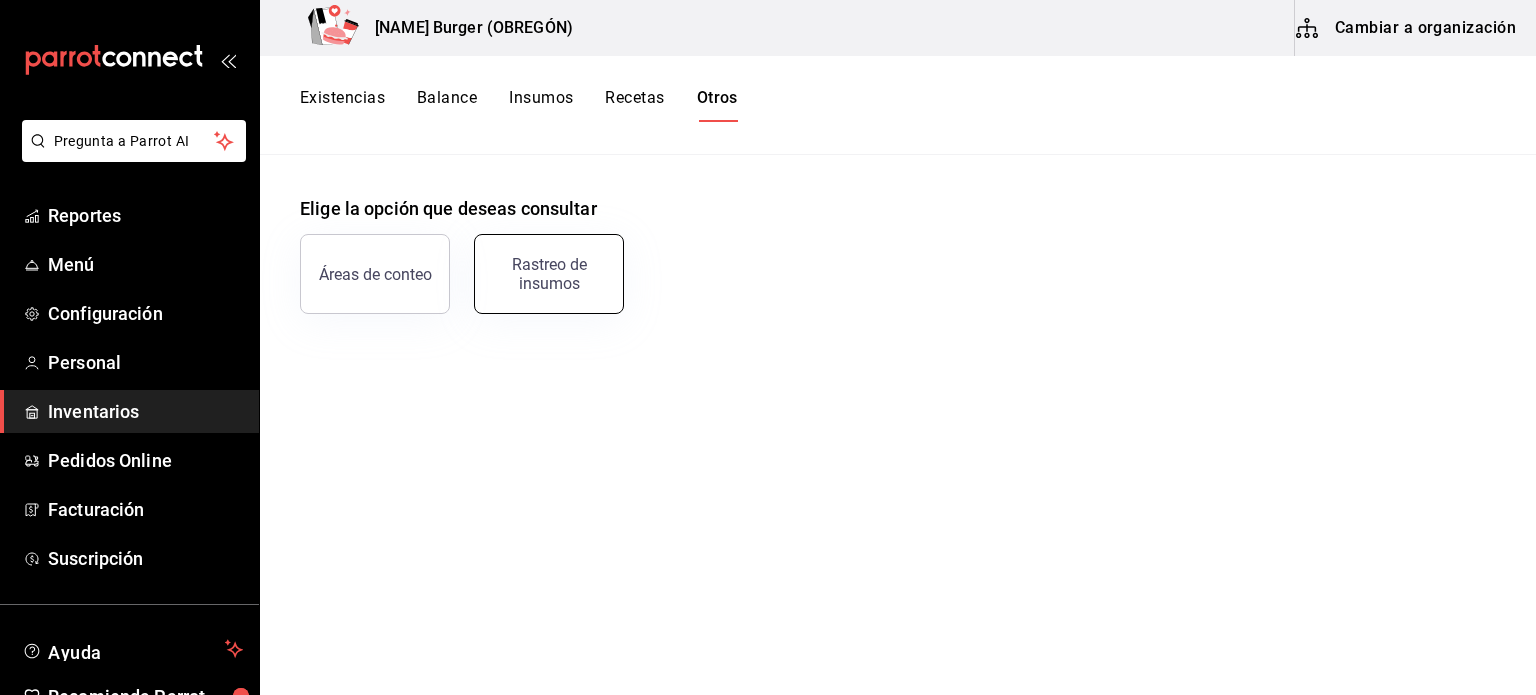 click on "Rastreo de insumos" at bounding box center [549, 274] 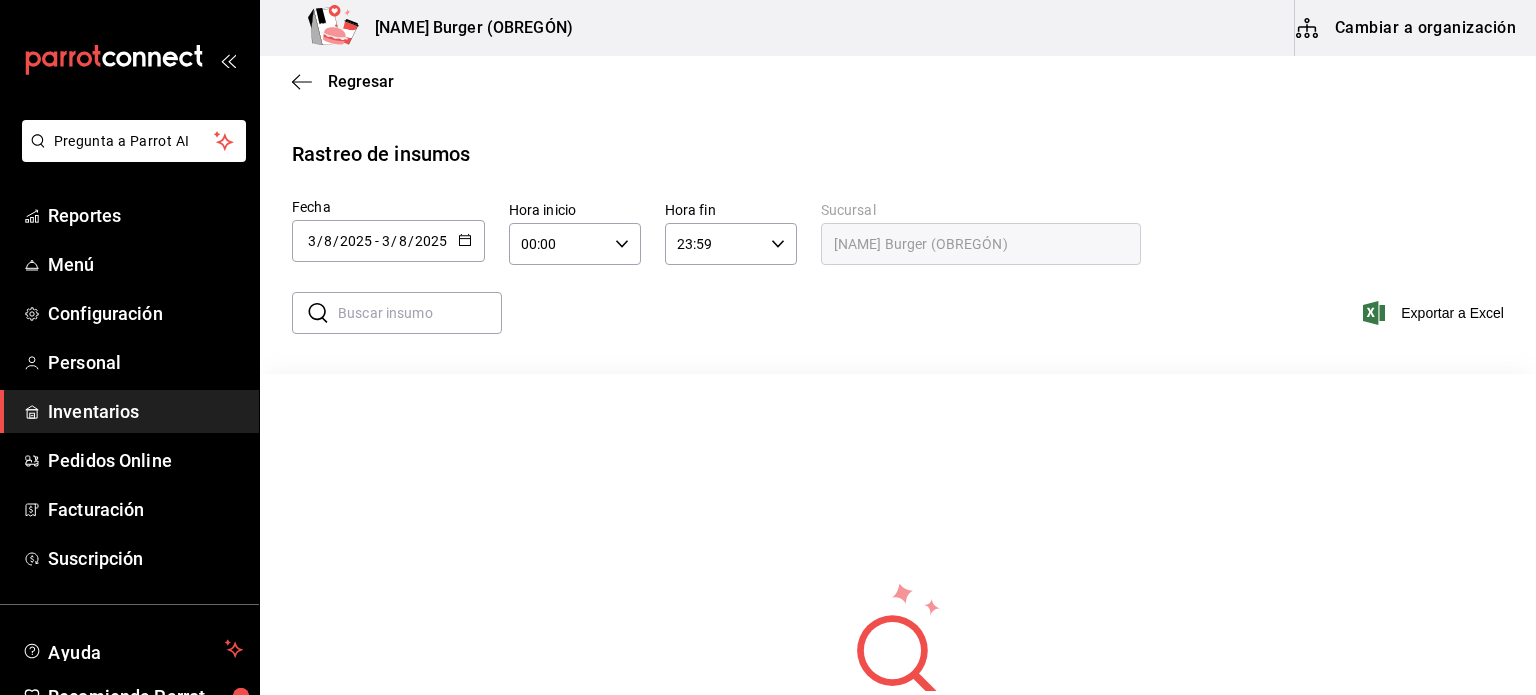 click on "2025-08-03 3 / 8 / 2025 - 2025-08-03 3 / 8 / 2025" at bounding box center [388, 241] 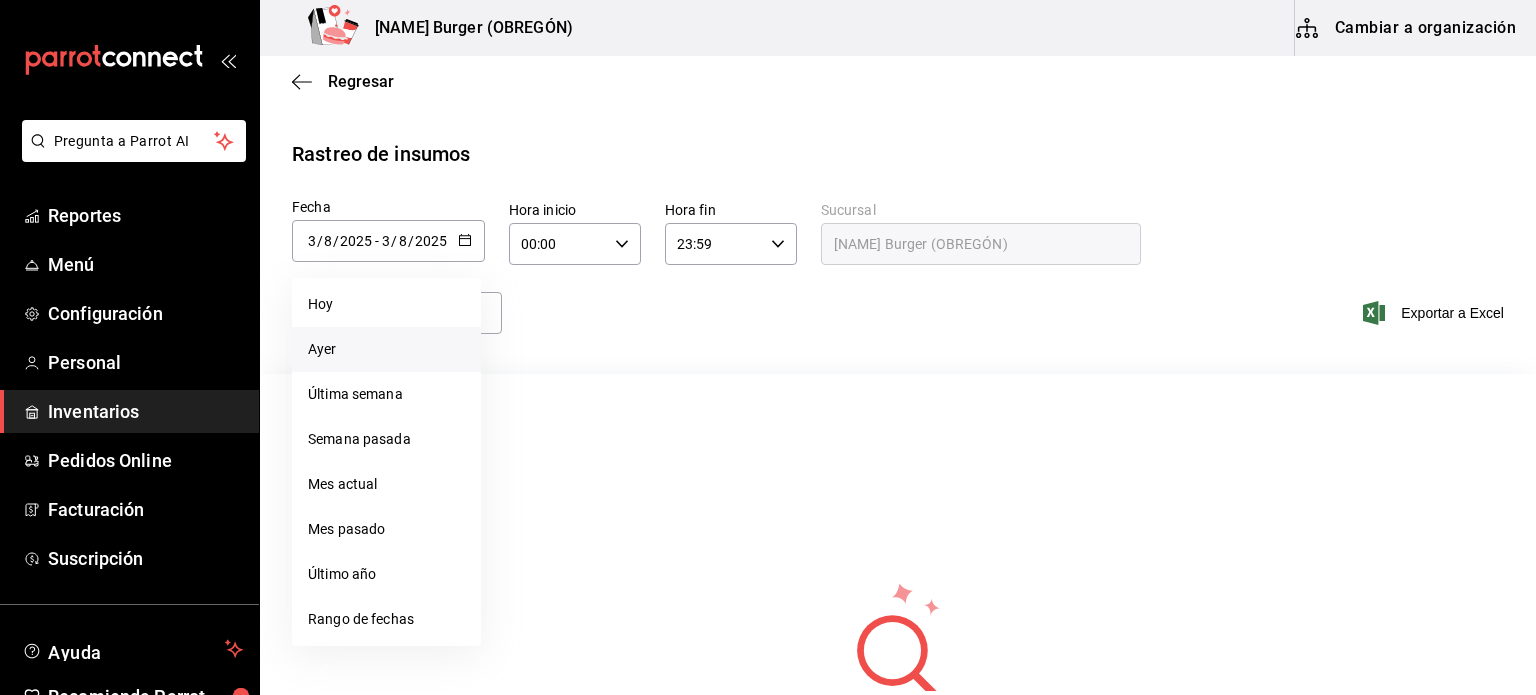 click on "Ayer" at bounding box center [386, 349] 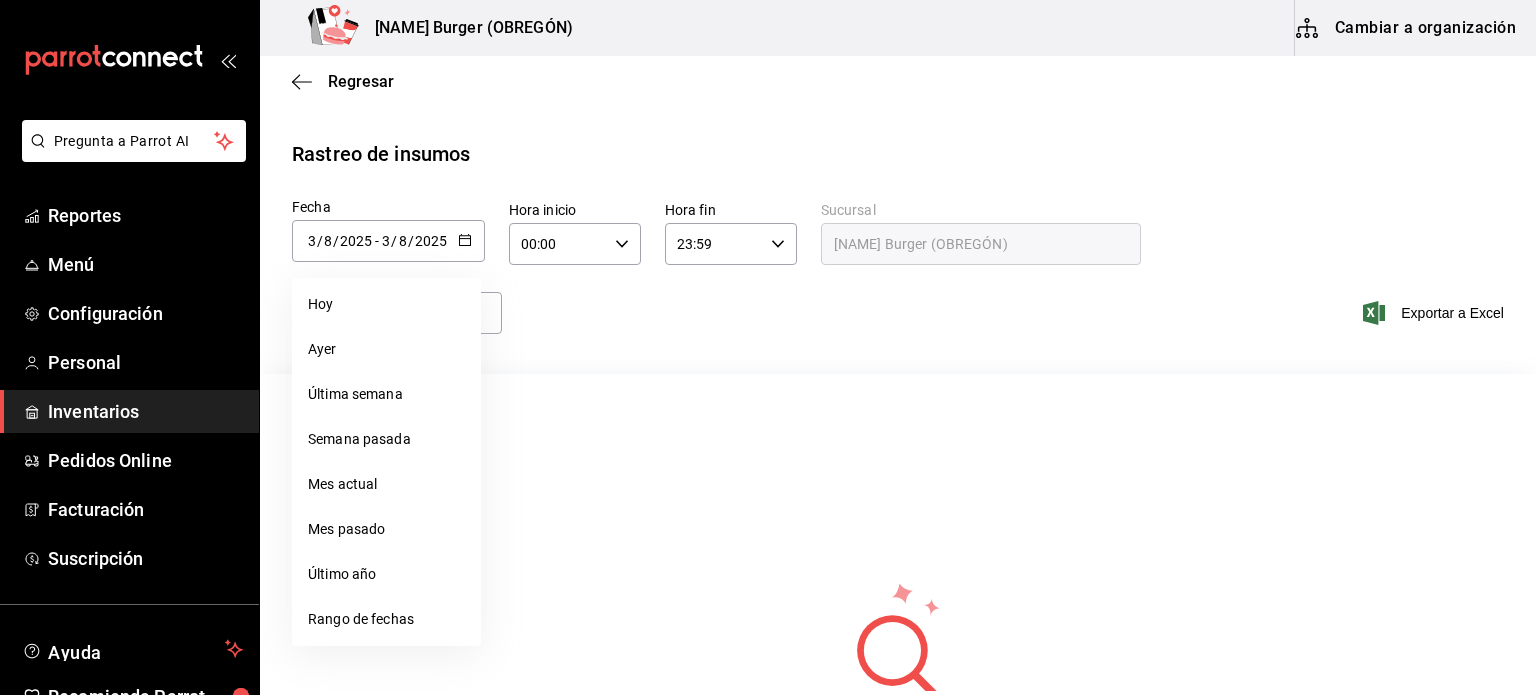 type on "2025-08-02" 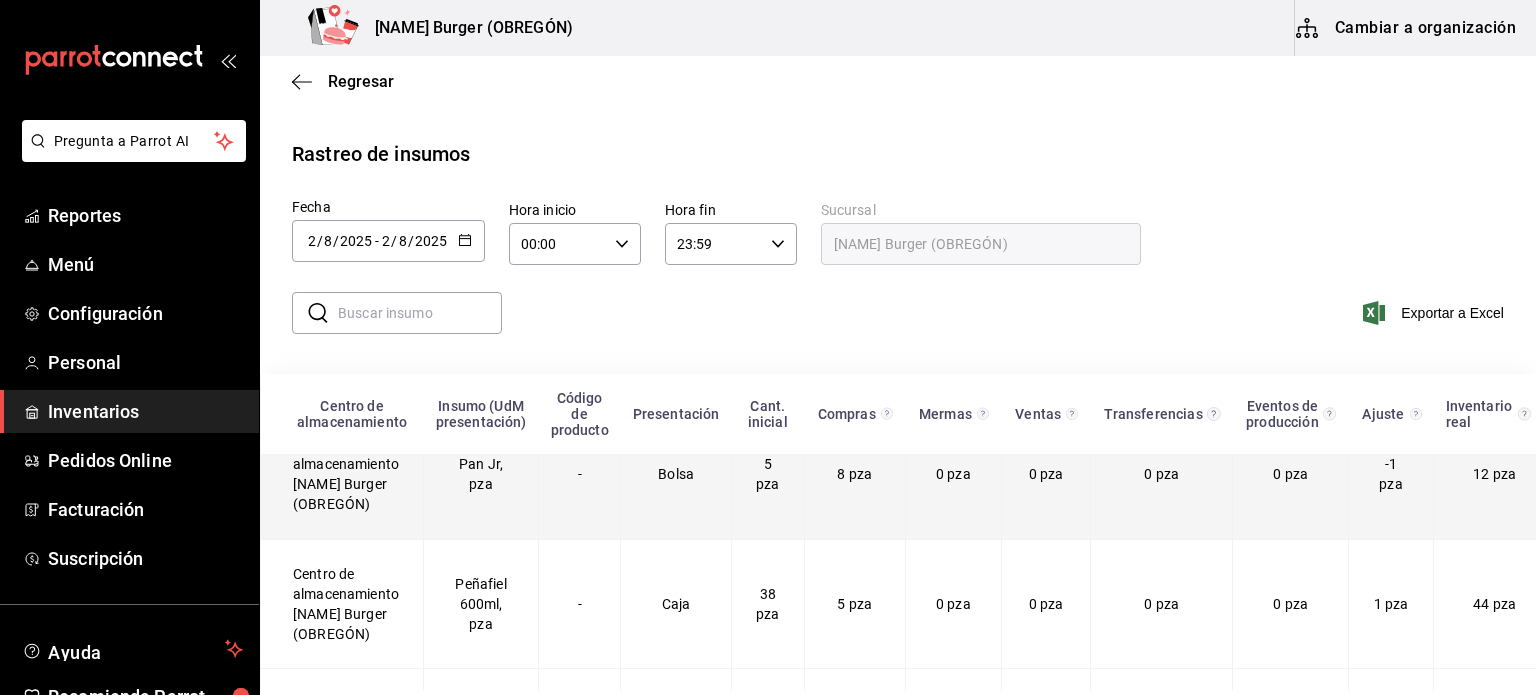 scroll, scrollTop: 900, scrollLeft: 0, axis: vertical 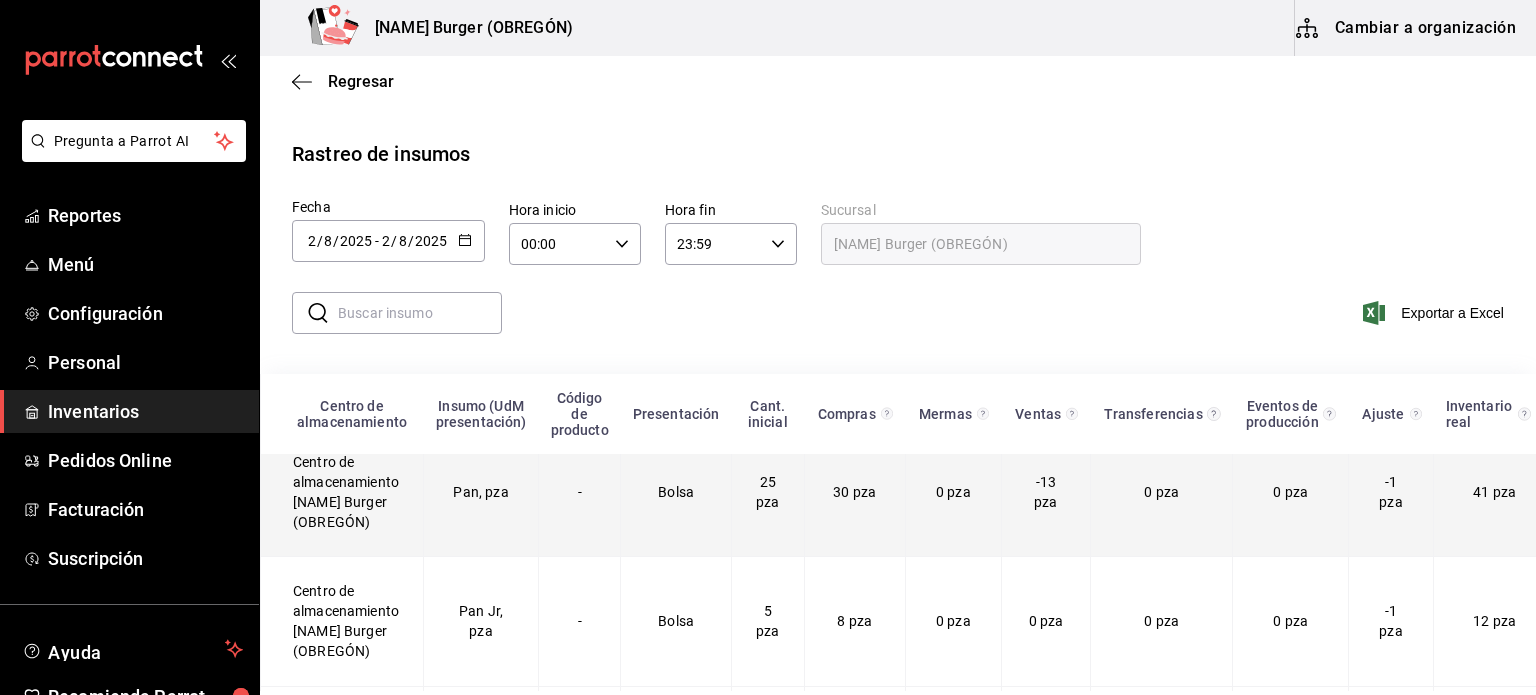 click on "Pan, pza" at bounding box center (481, 492) 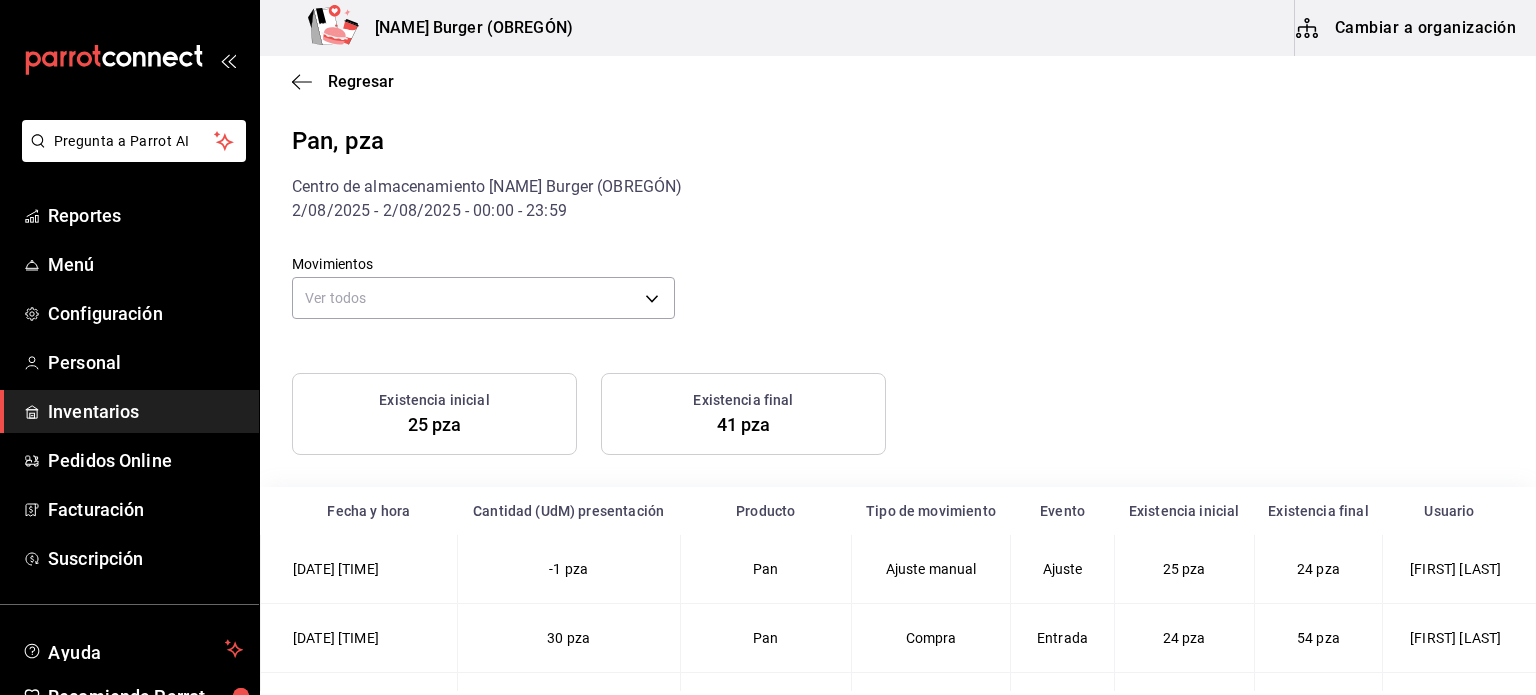 scroll, scrollTop: 200, scrollLeft: 0, axis: vertical 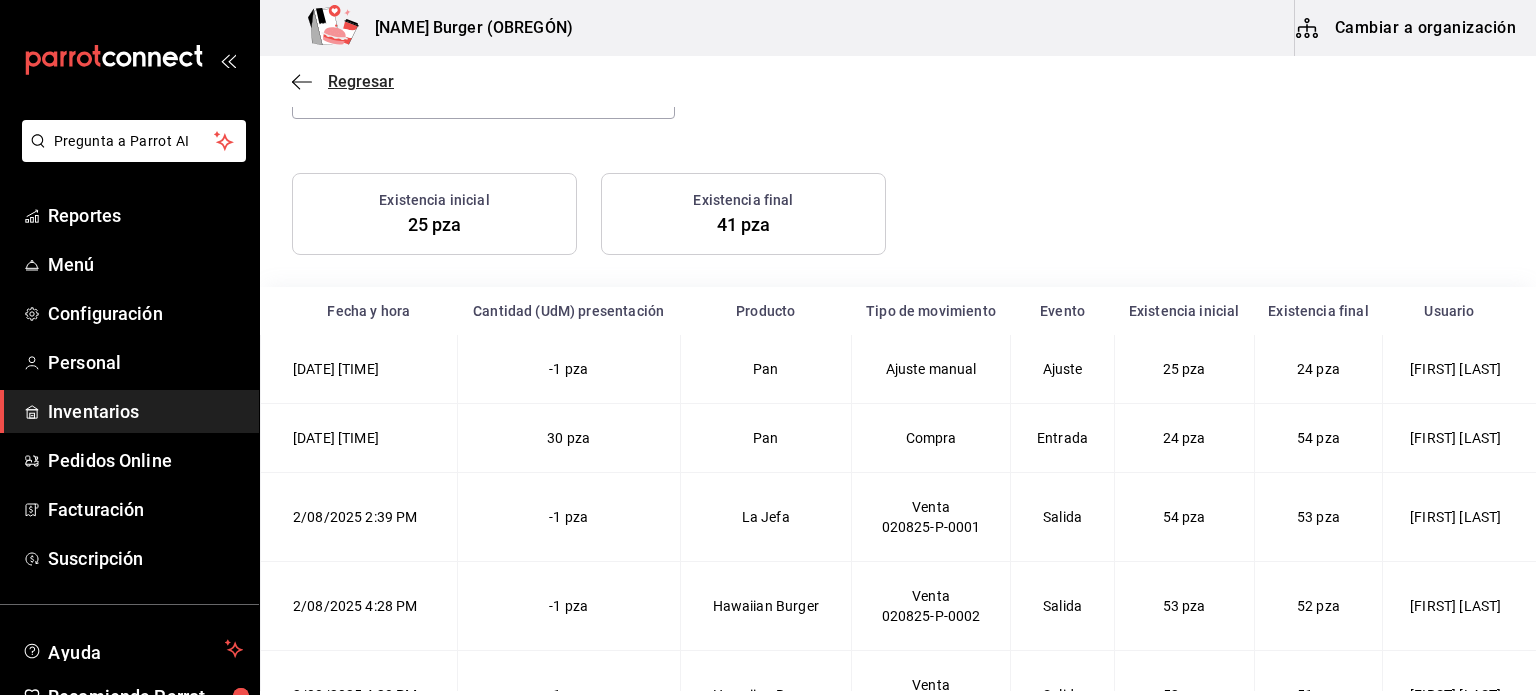 click on "Regresar" at bounding box center (361, 81) 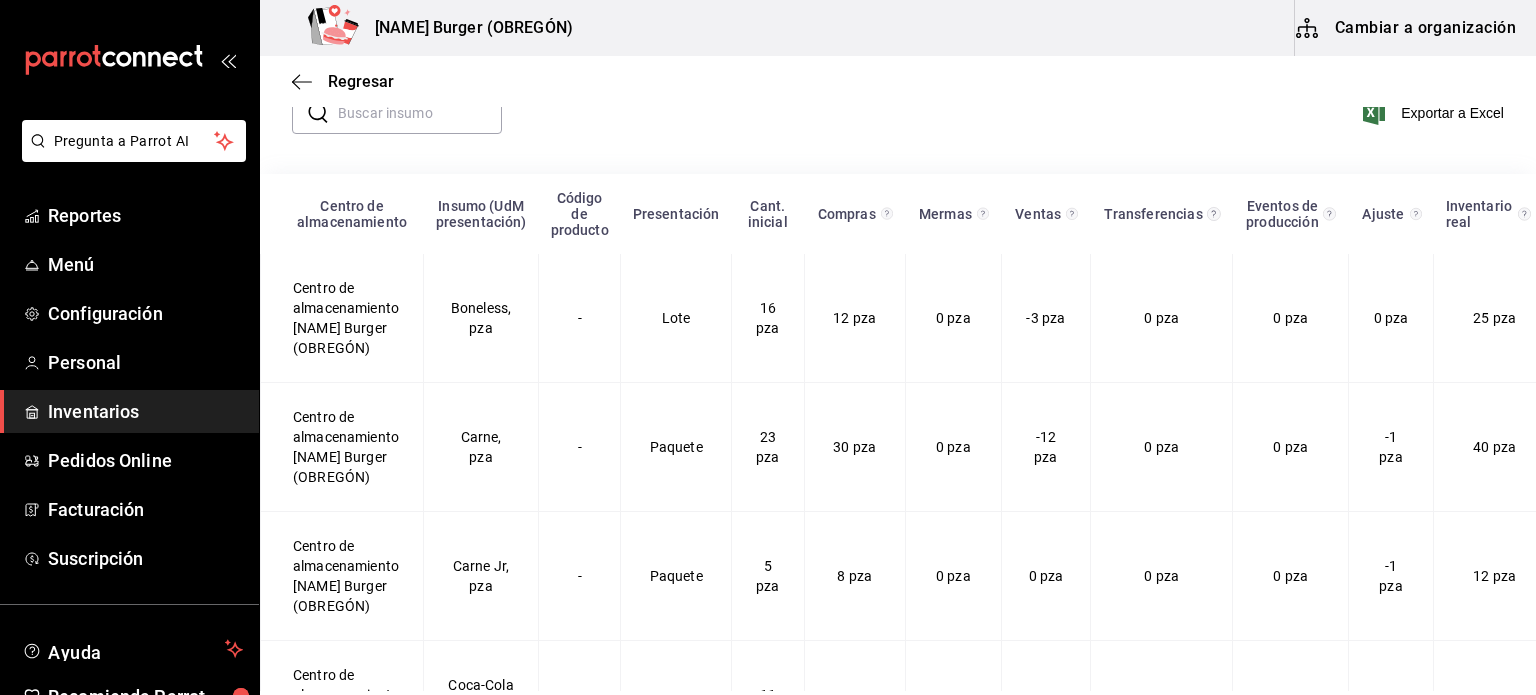 click on "Inventarios" at bounding box center [145, 411] 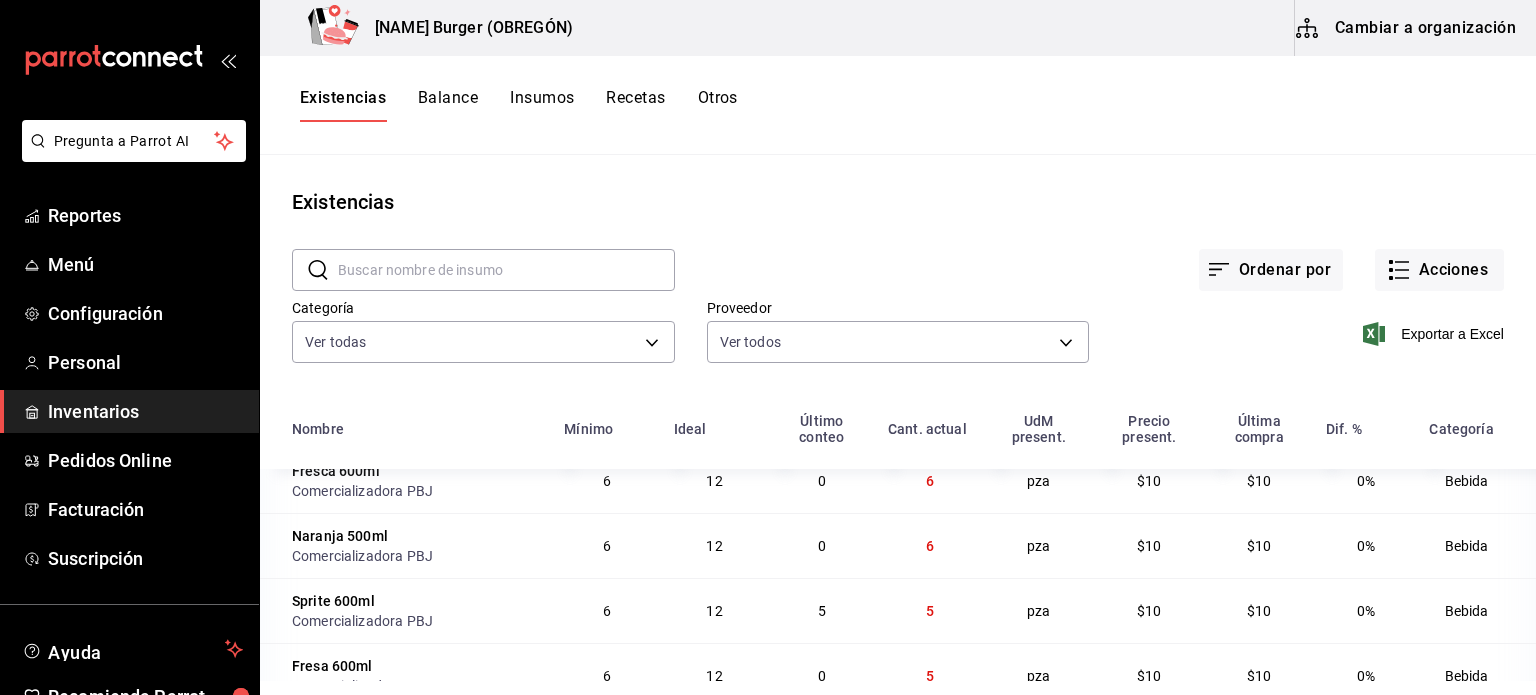 scroll, scrollTop: 1366, scrollLeft: 0, axis: vertical 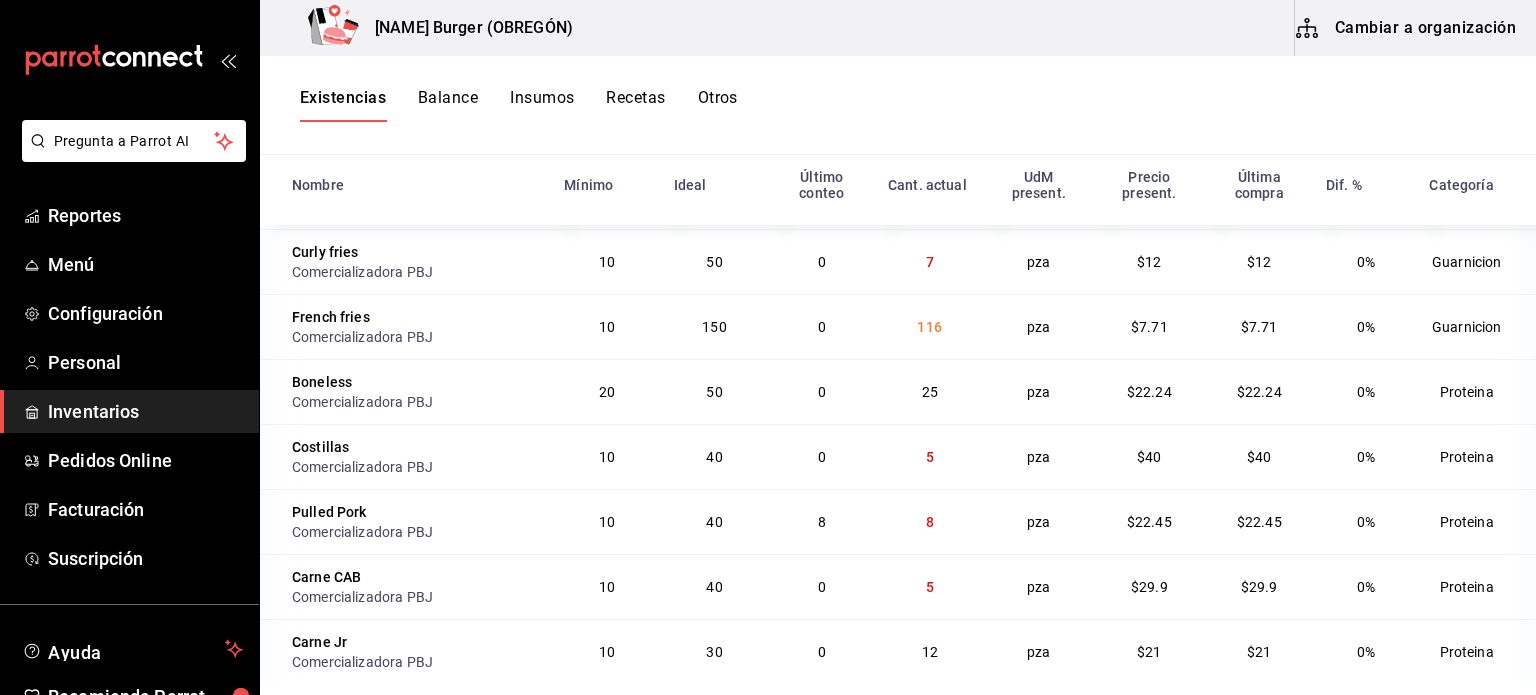 click on "Existencias Balance Insumos Recetas Otros" at bounding box center [898, 105] 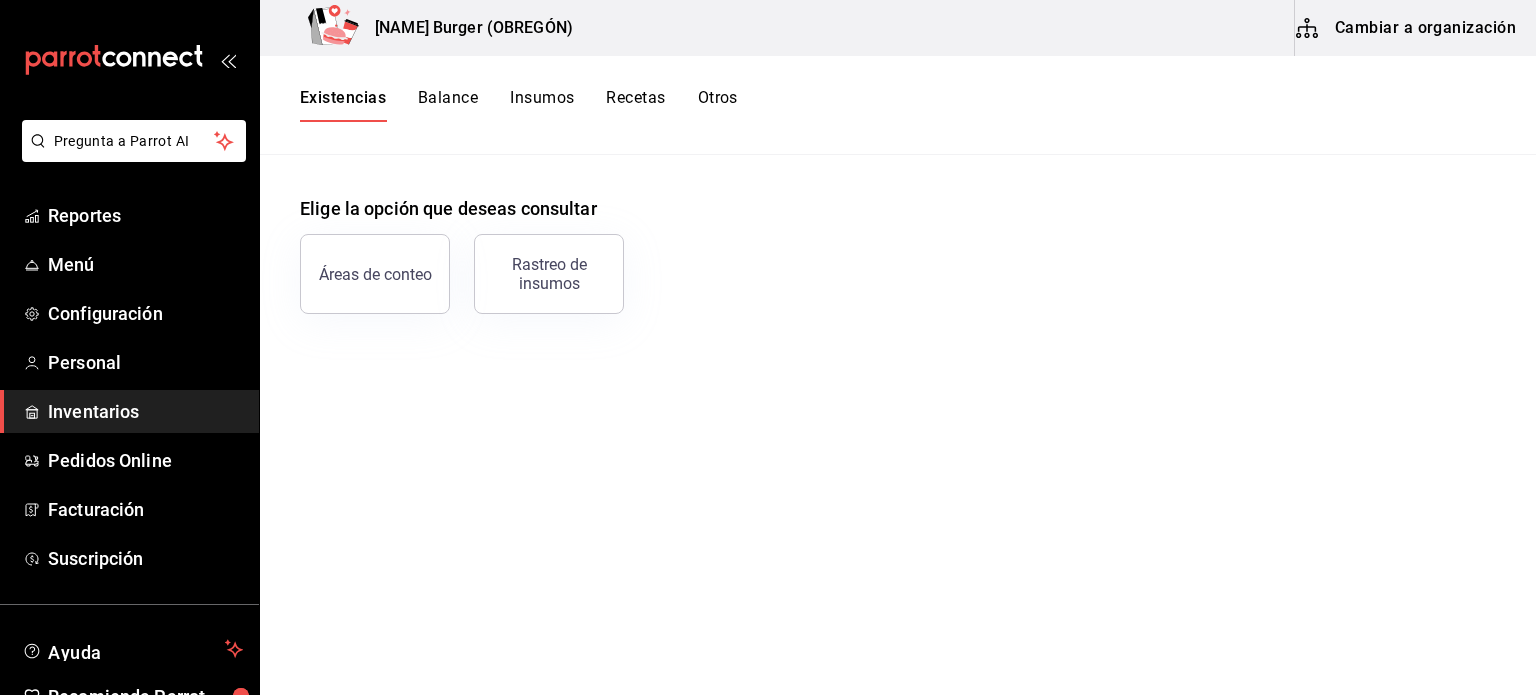 scroll, scrollTop: 0, scrollLeft: 0, axis: both 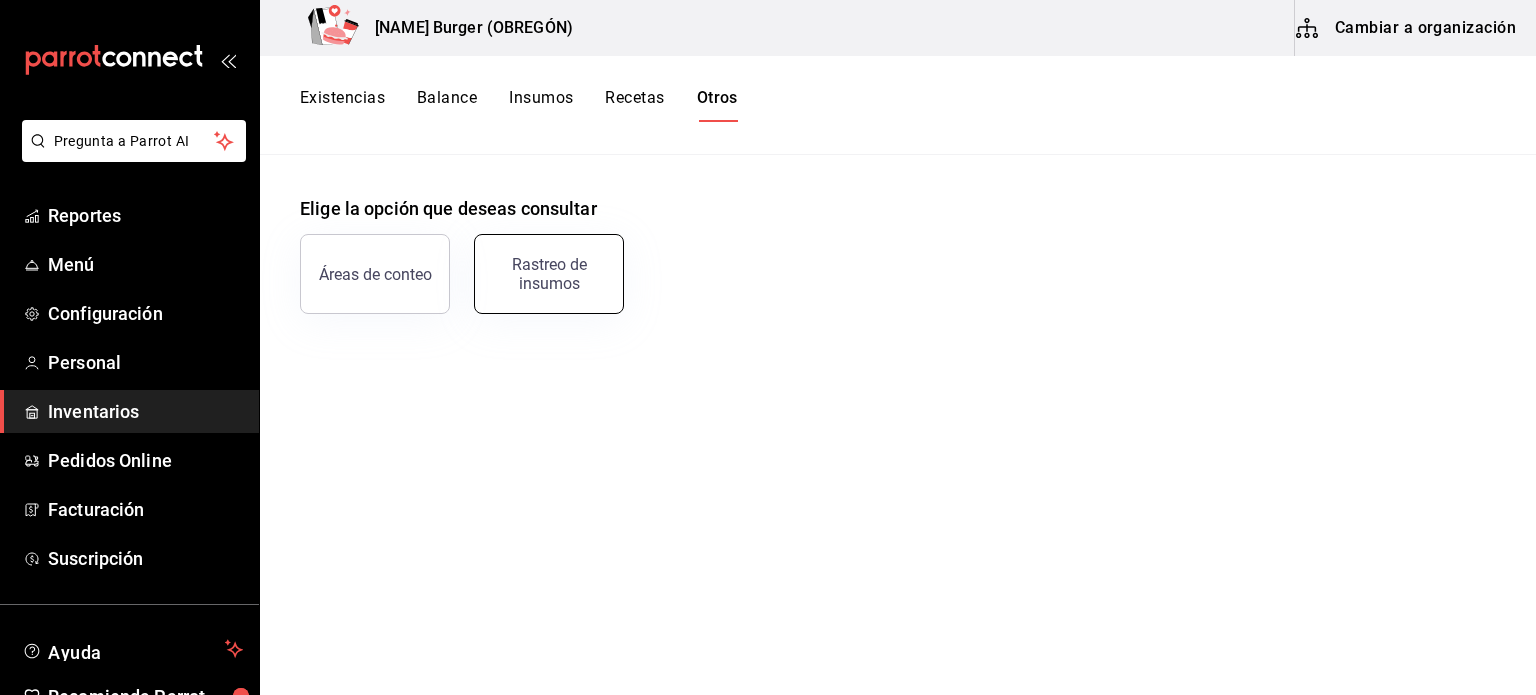 click on "Rastreo de insumos" at bounding box center (549, 274) 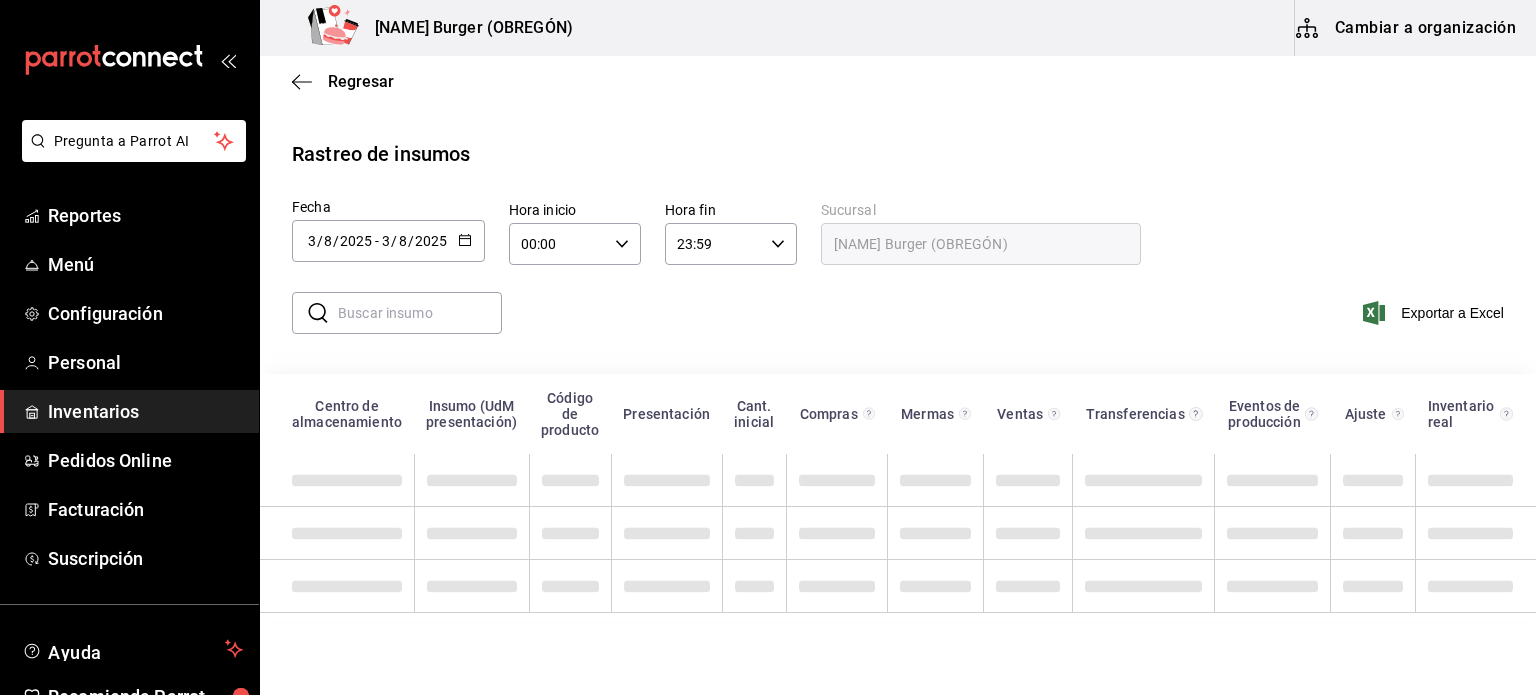 click 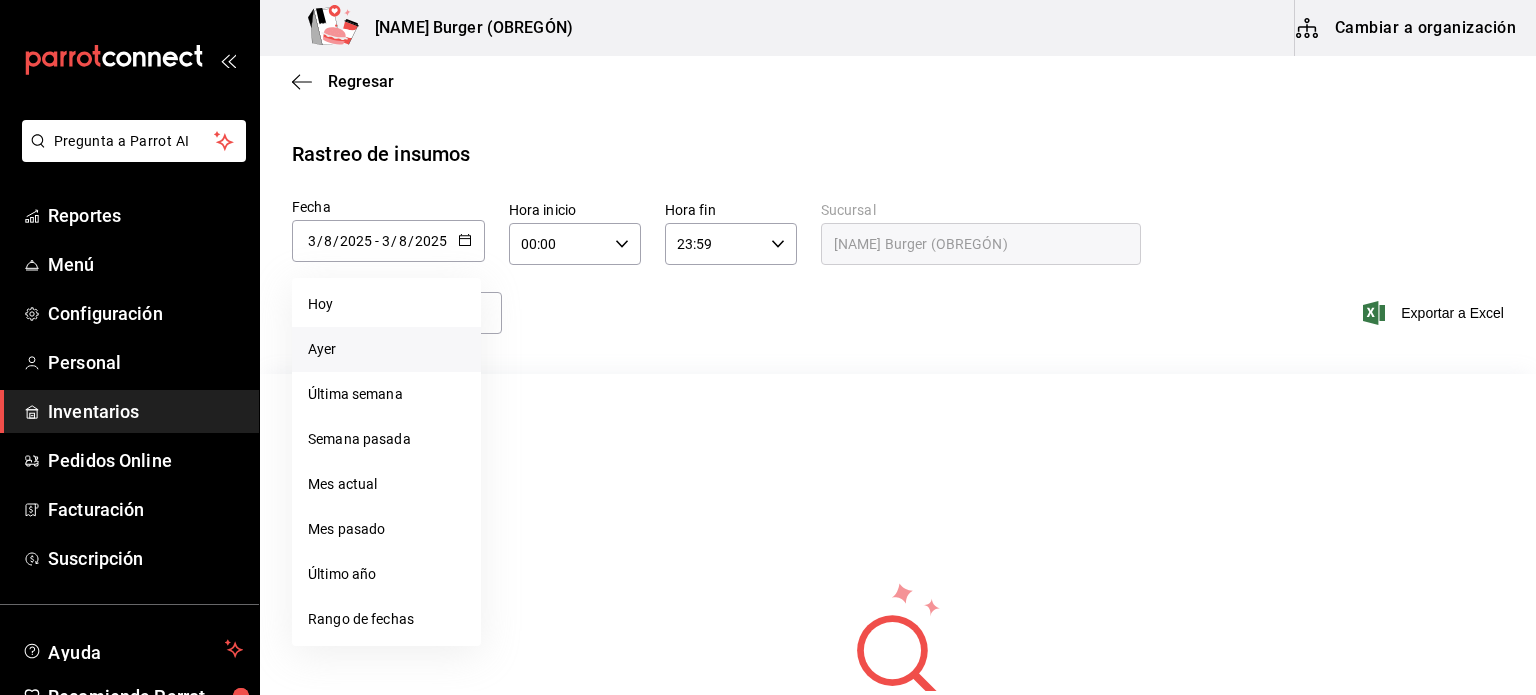 click on "Ayer" at bounding box center (386, 349) 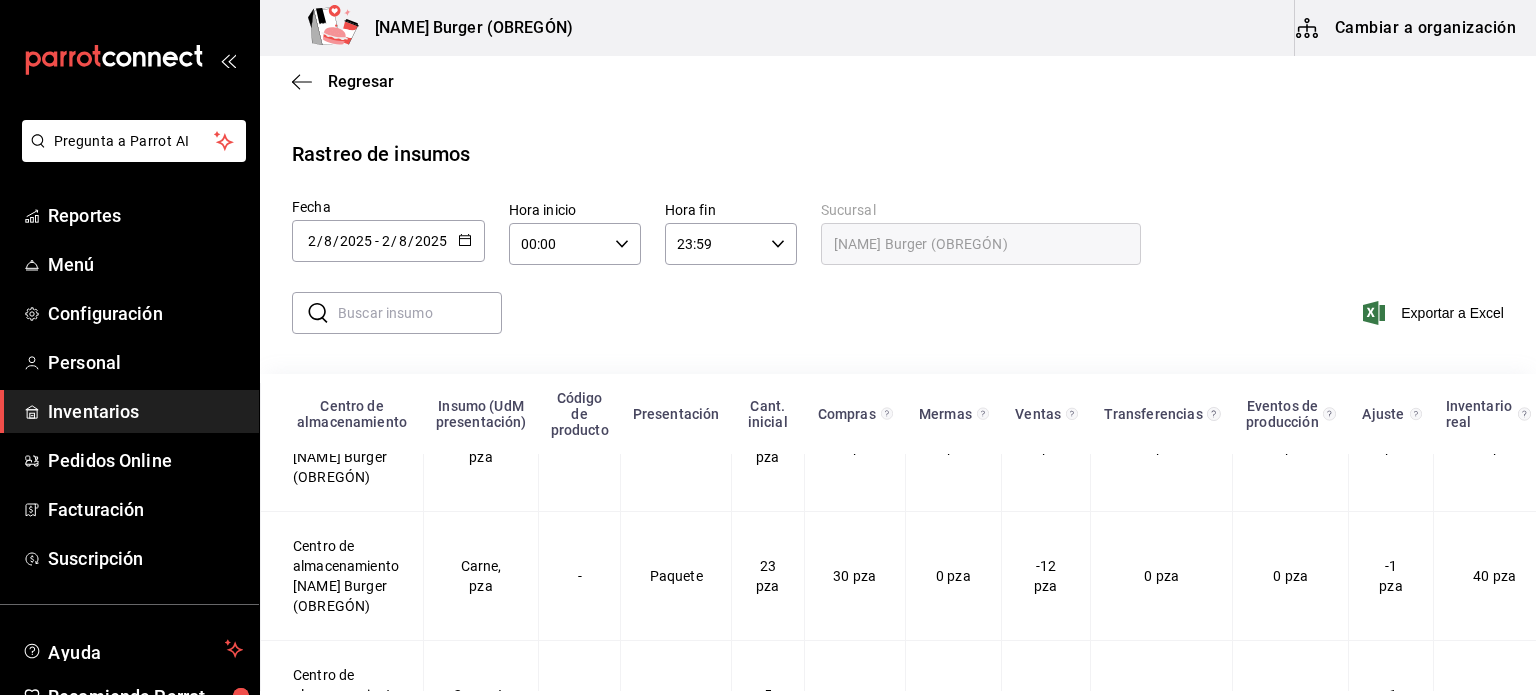 scroll, scrollTop: 0, scrollLeft: 0, axis: both 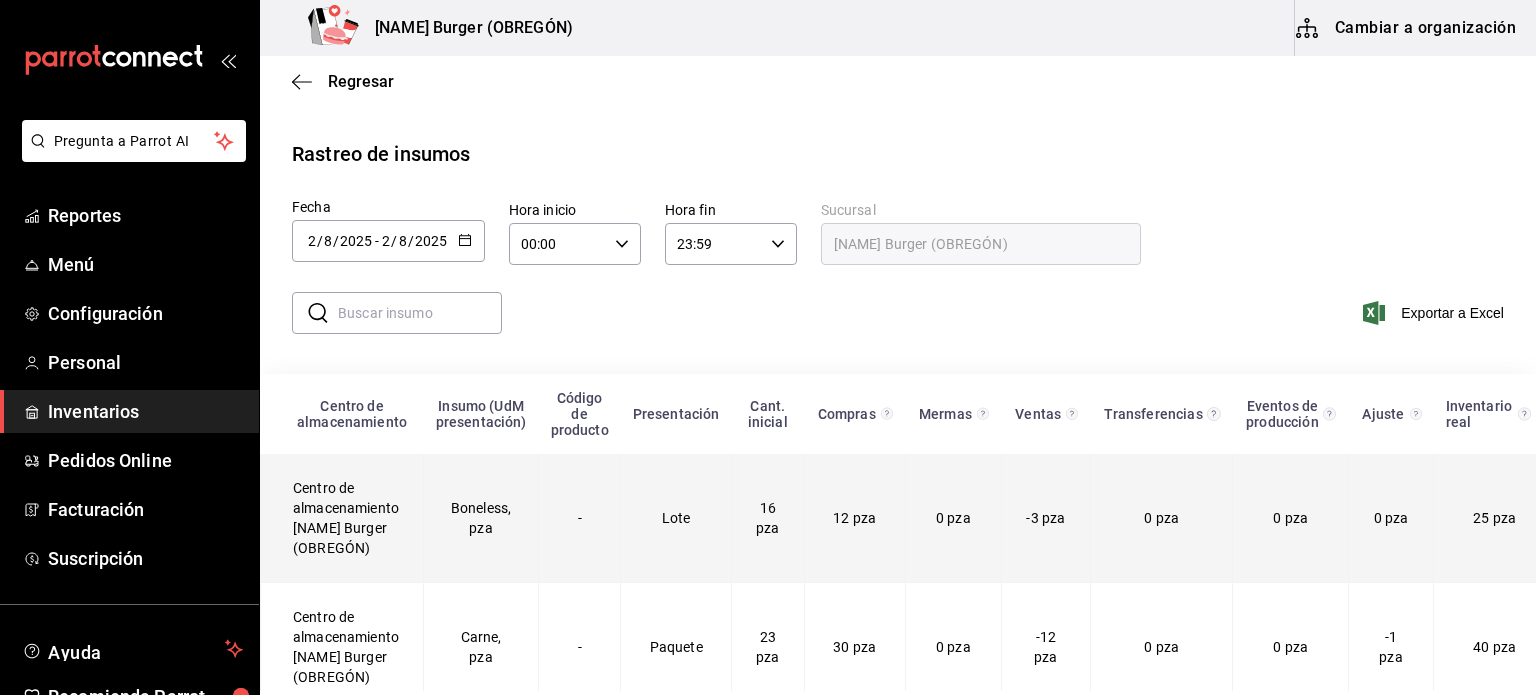 click on "-" at bounding box center [580, 518] 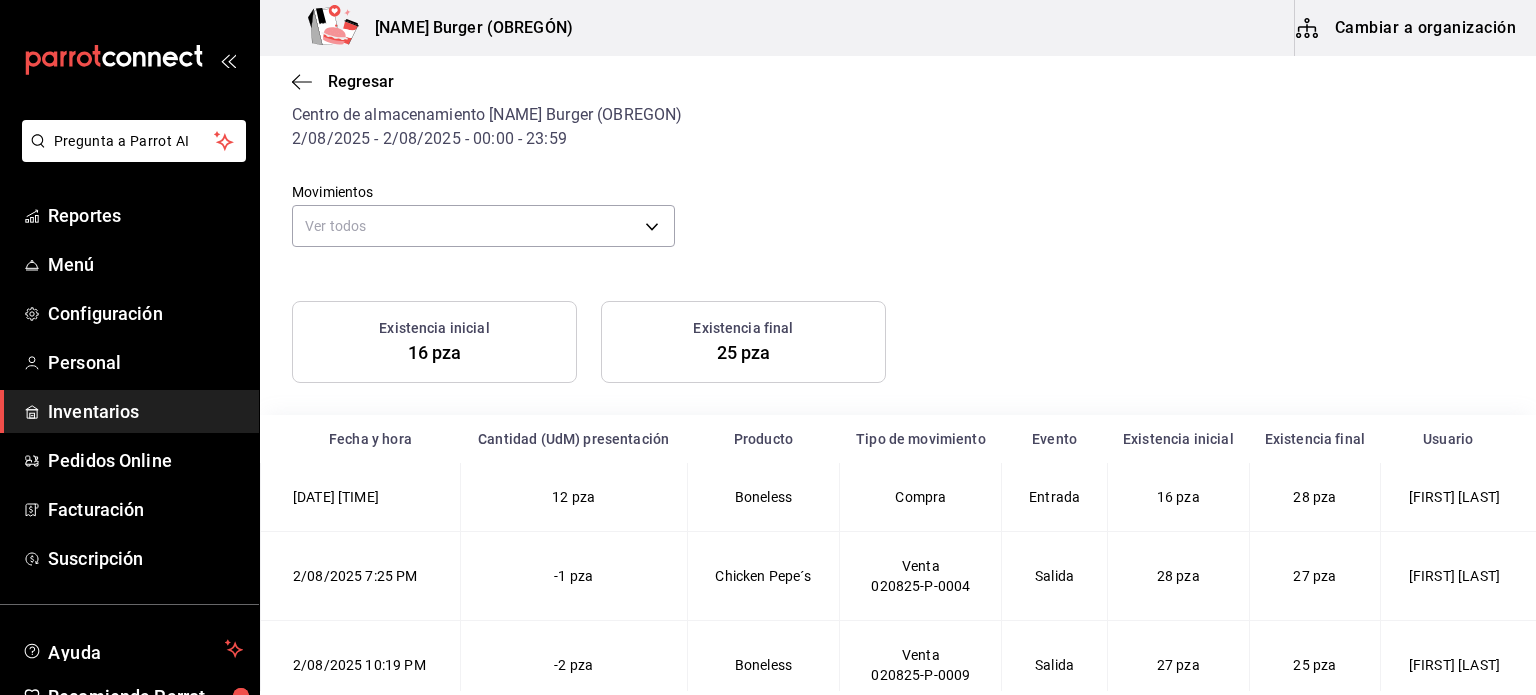 scroll, scrollTop: 98, scrollLeft: 0, axis: vertical 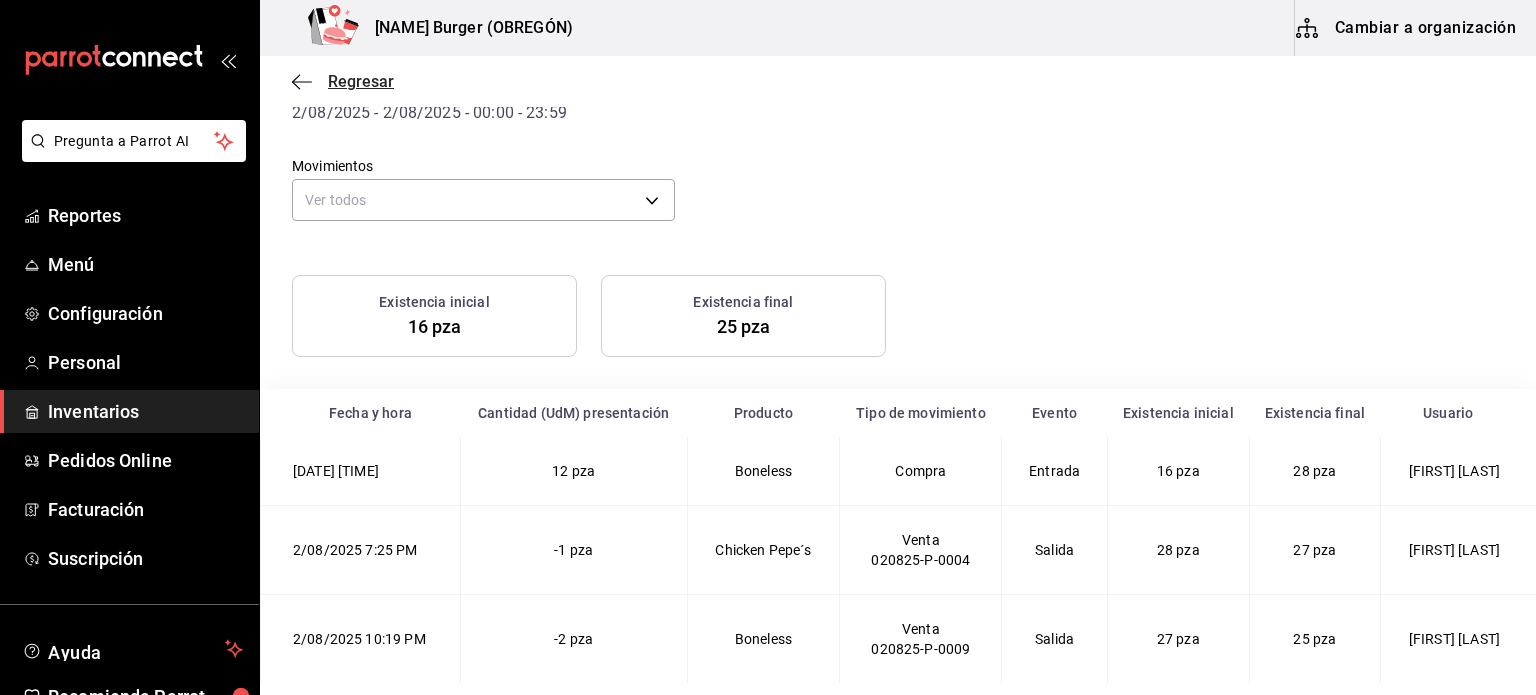 click on "Regresar" at bounding box center [361, 81] 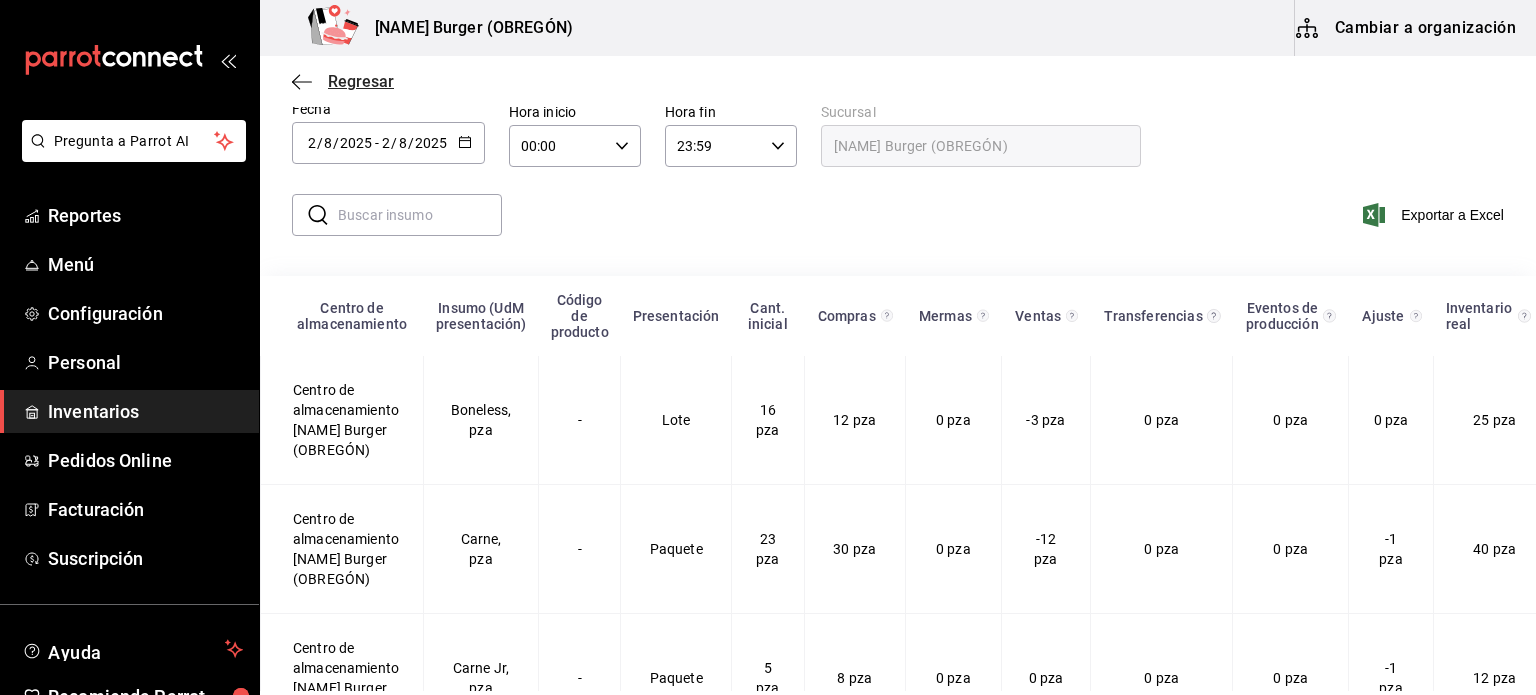 click on "Regresar" at bounding box center [361, 81] 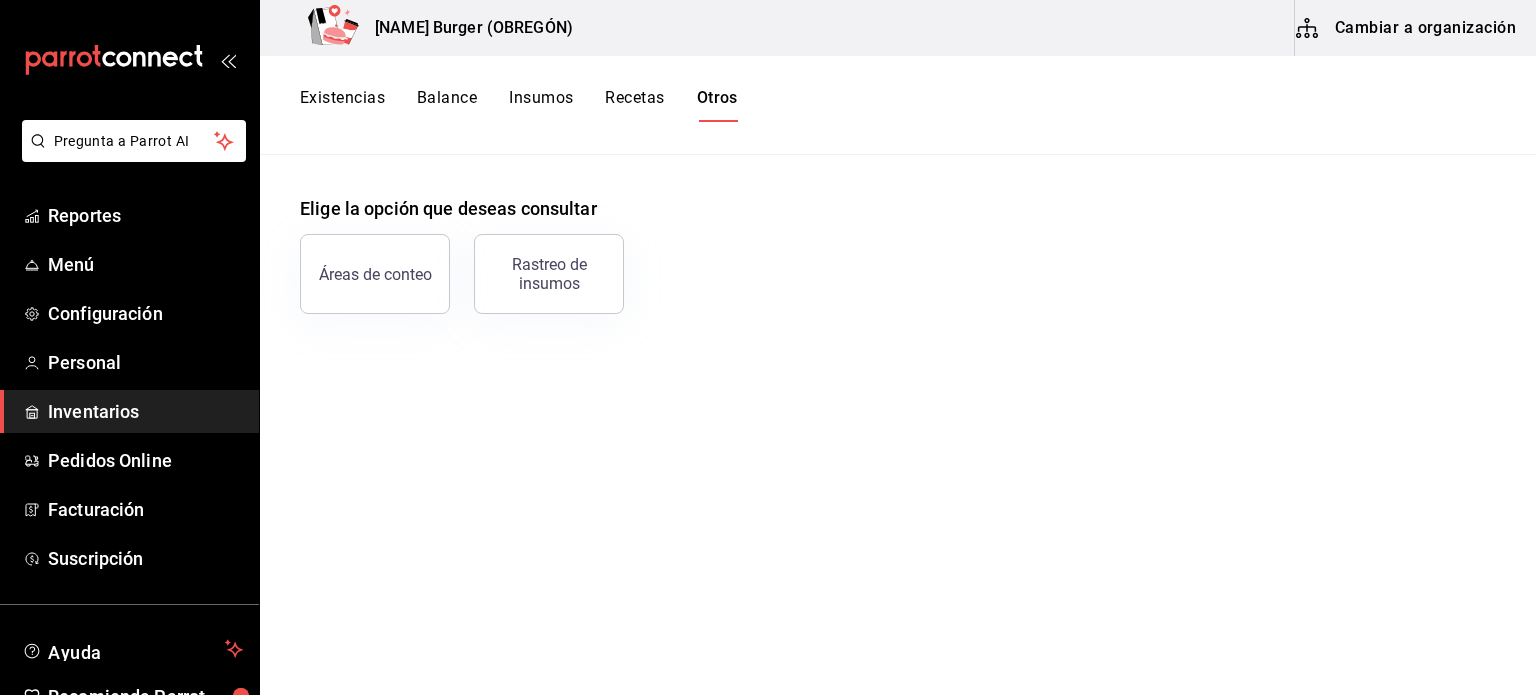 click on "Inventarios" at bounding box center (145, 411) 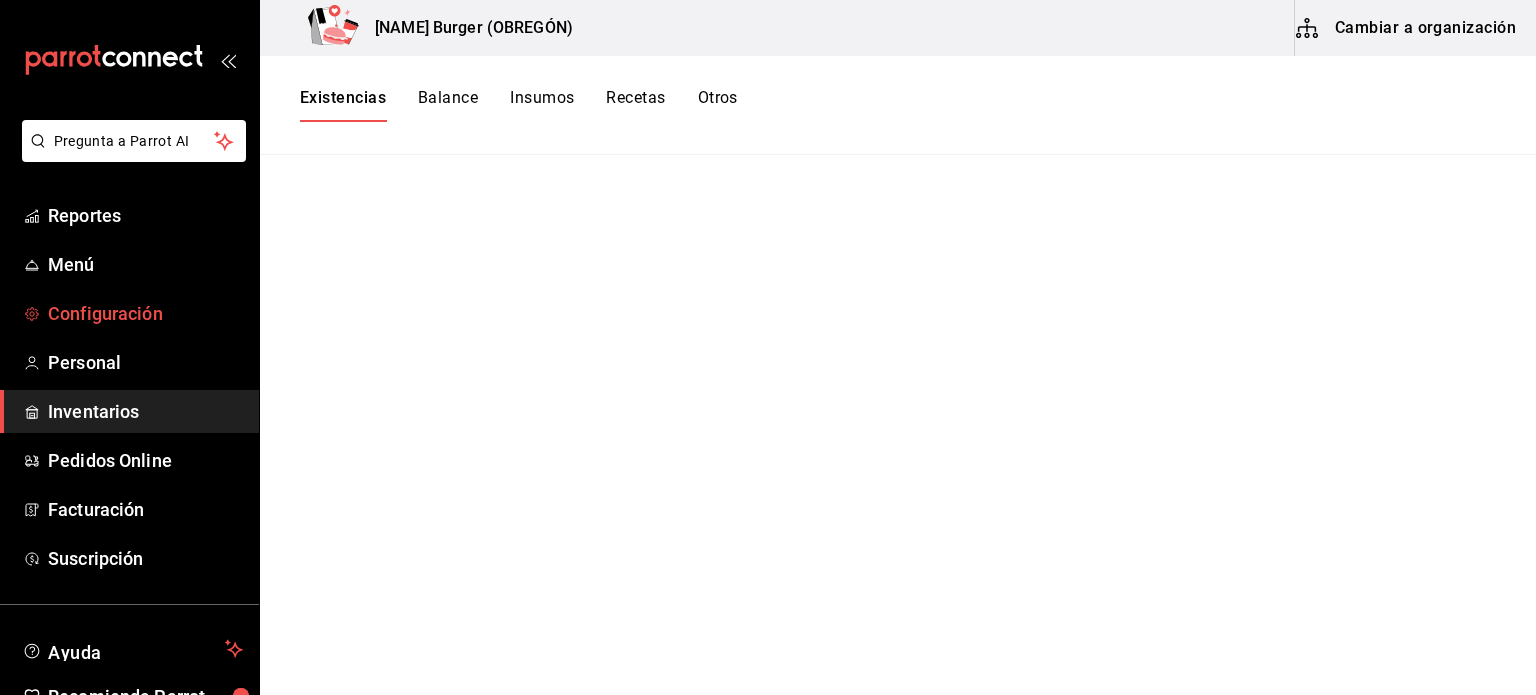 click on "Configuración" at bounding box center [129, 313] 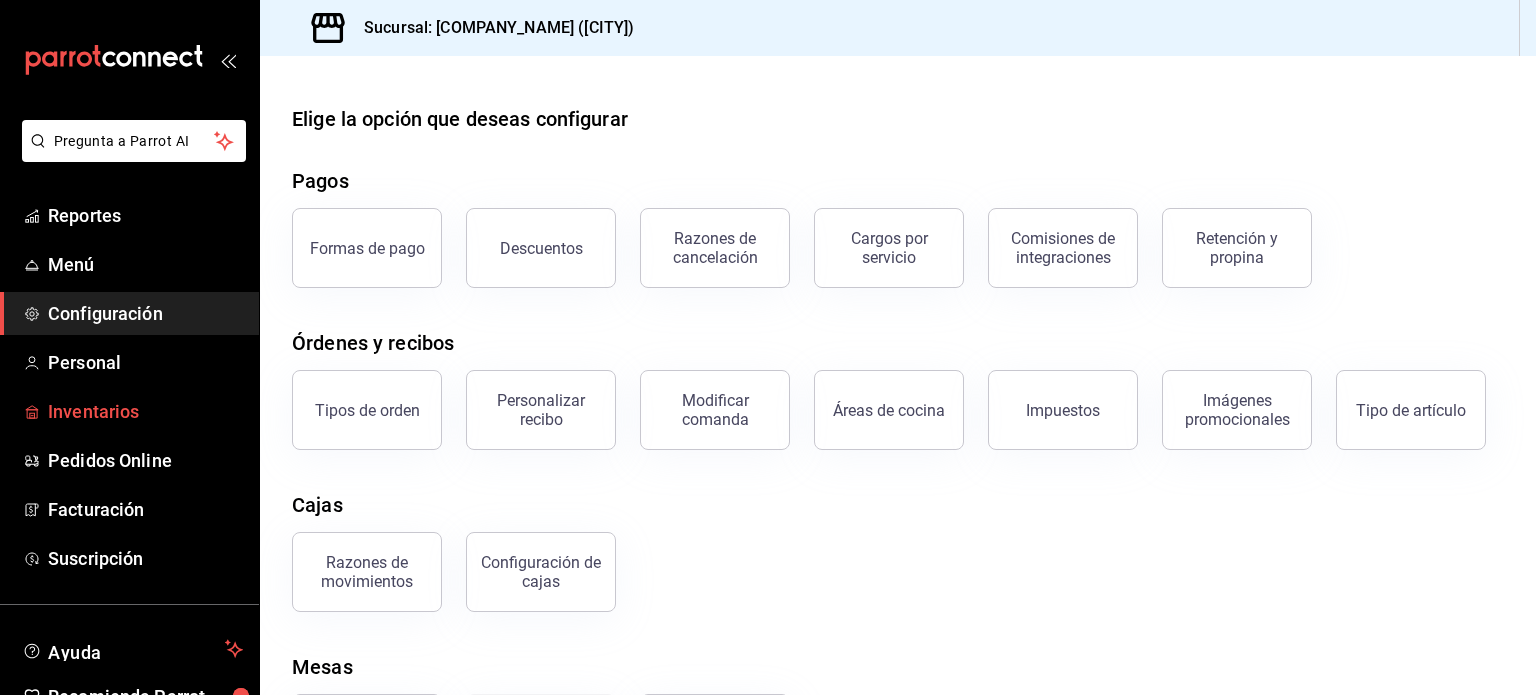 click on "Inventarios" at bounding box center (145, 411) 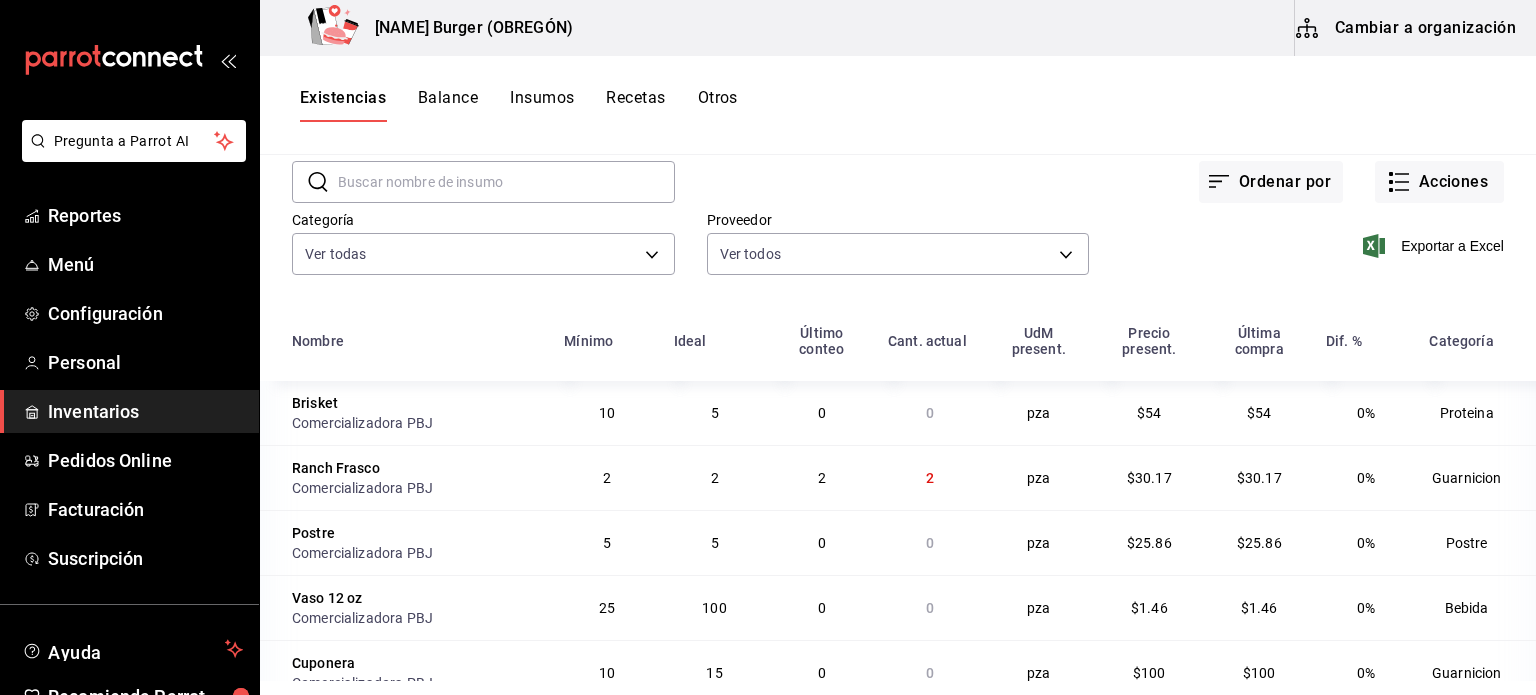 scroll, scrollTop: 244, scrollLeft: 0, axis: vertical 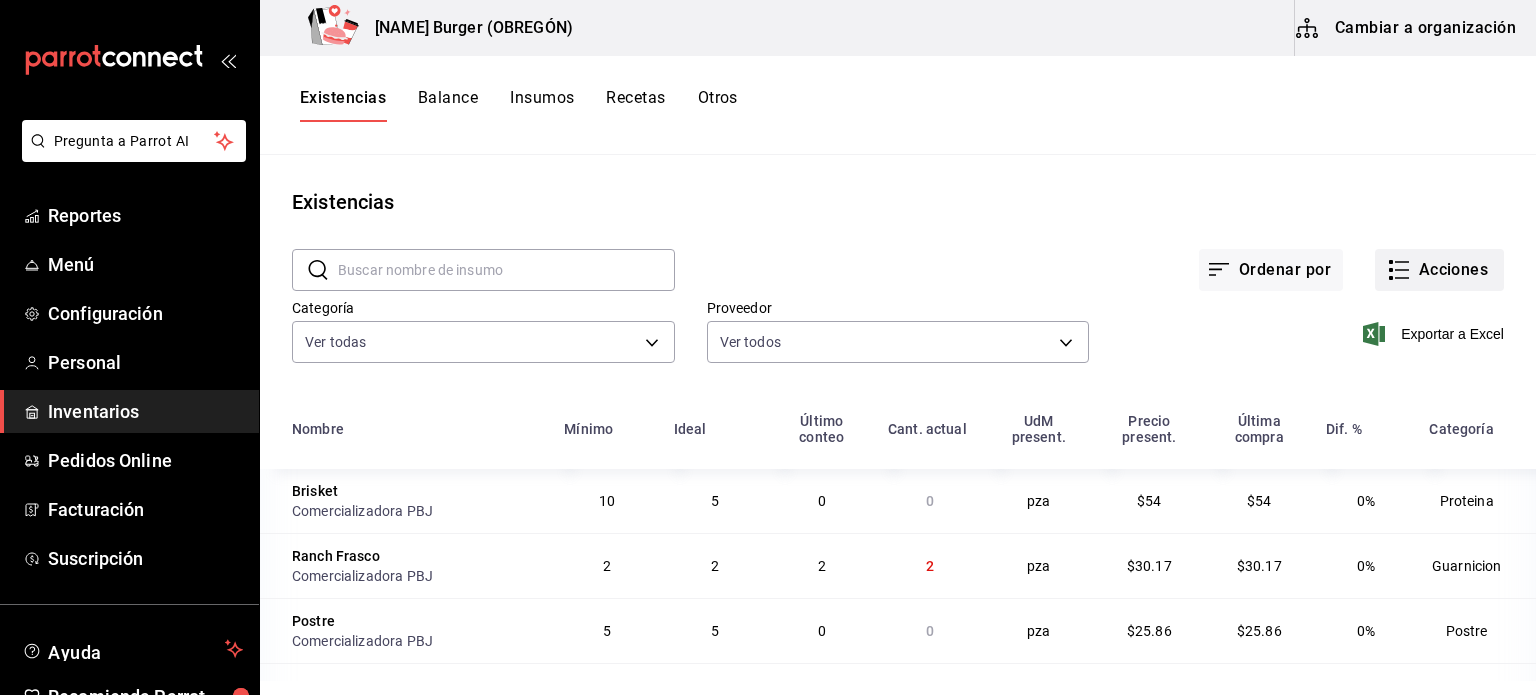 click on "Acciones" at bounding box center (1439, 270) 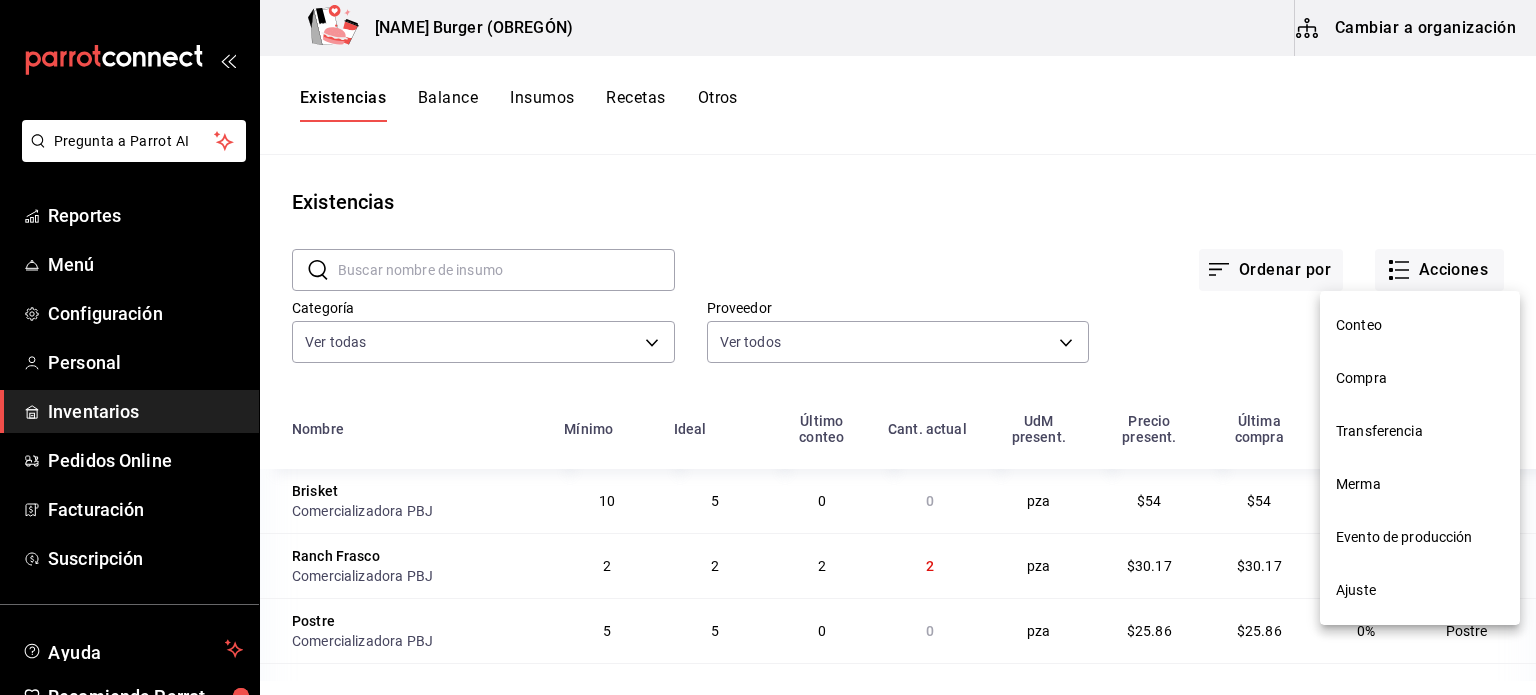click on "Ajuste" at bounding box center (1420, 590) 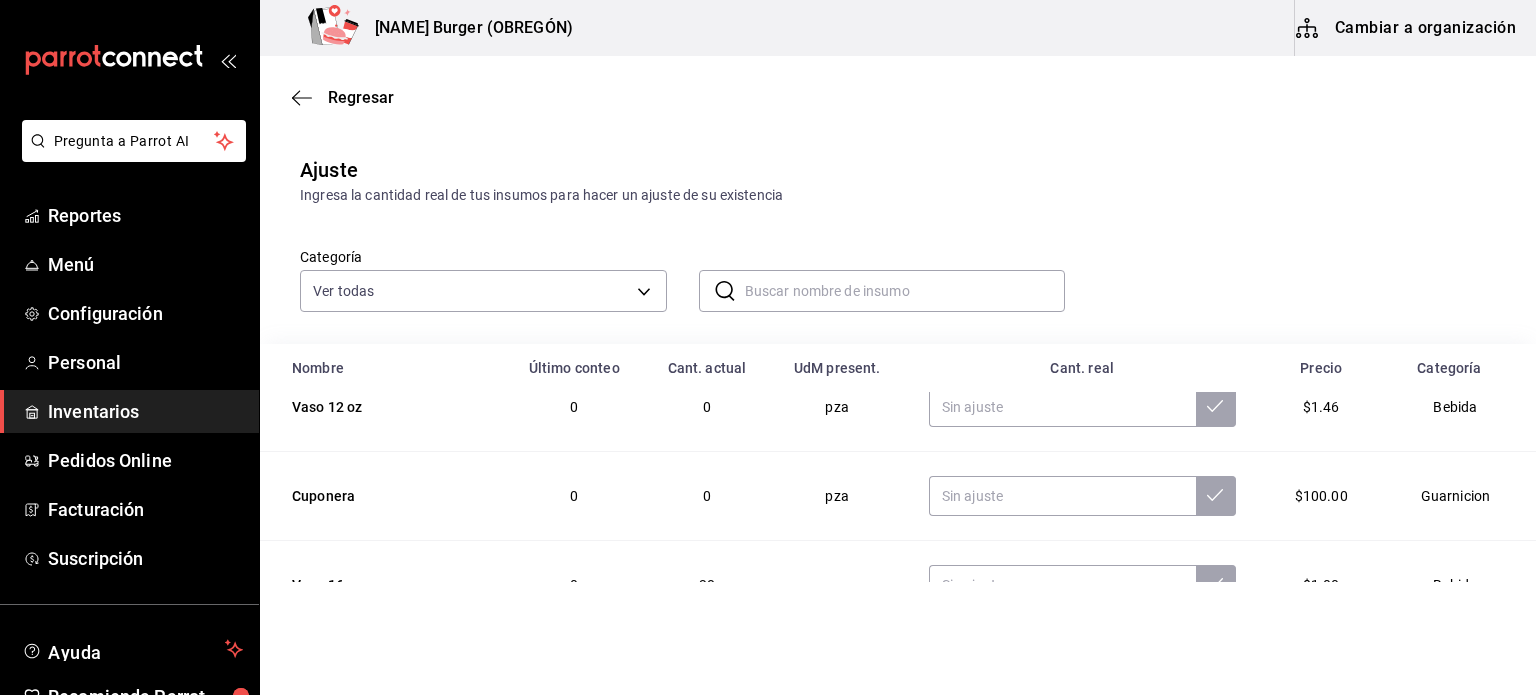 scroll, scrollTop: 300, scrollLeft: 0, axis: vertical 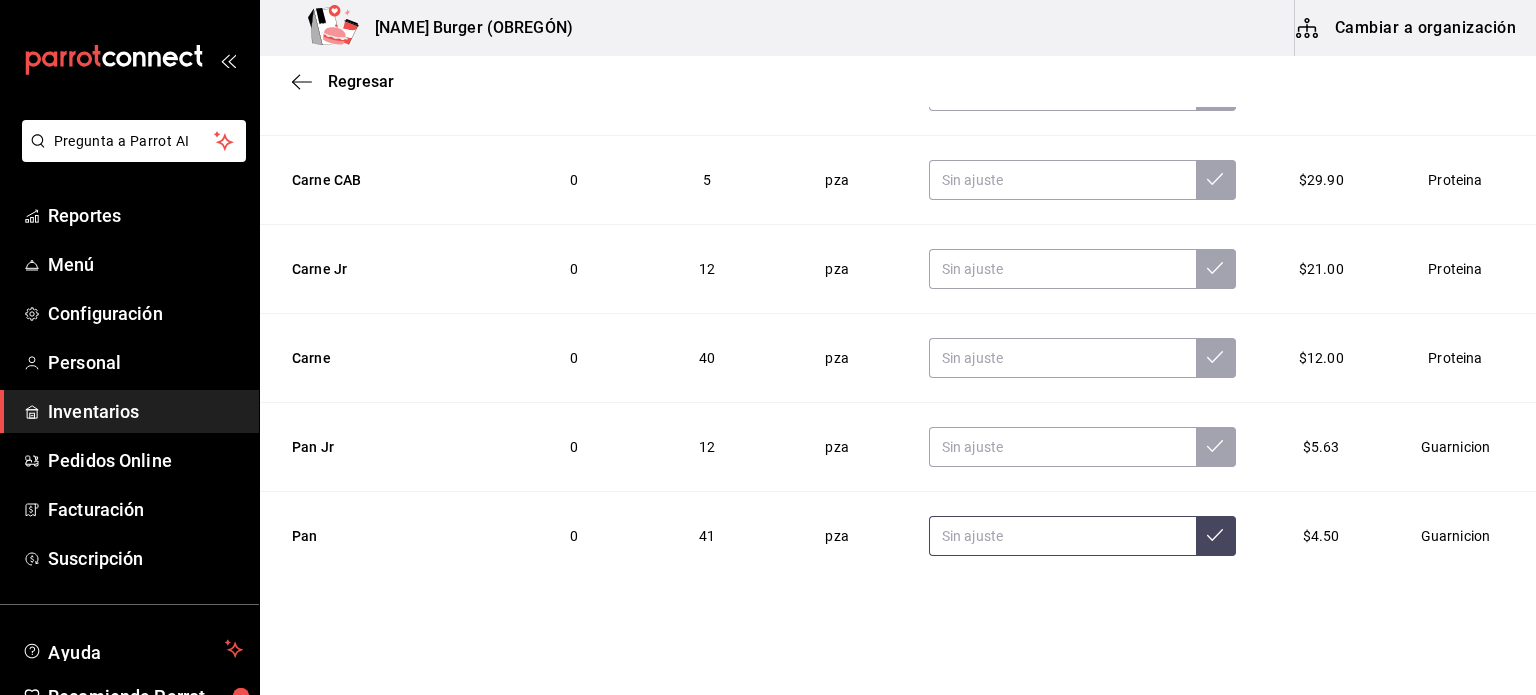 click at bounding box center (1062, 536) 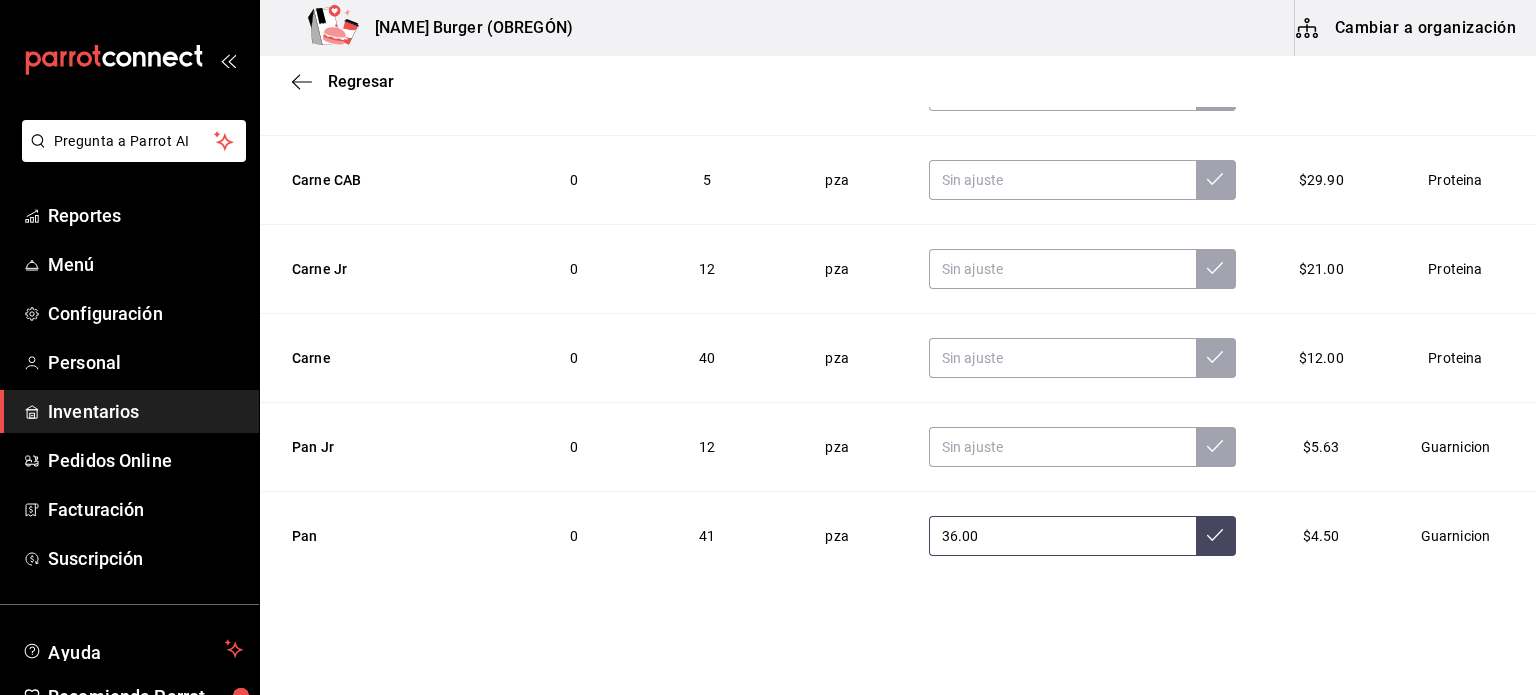 type on "36.00" 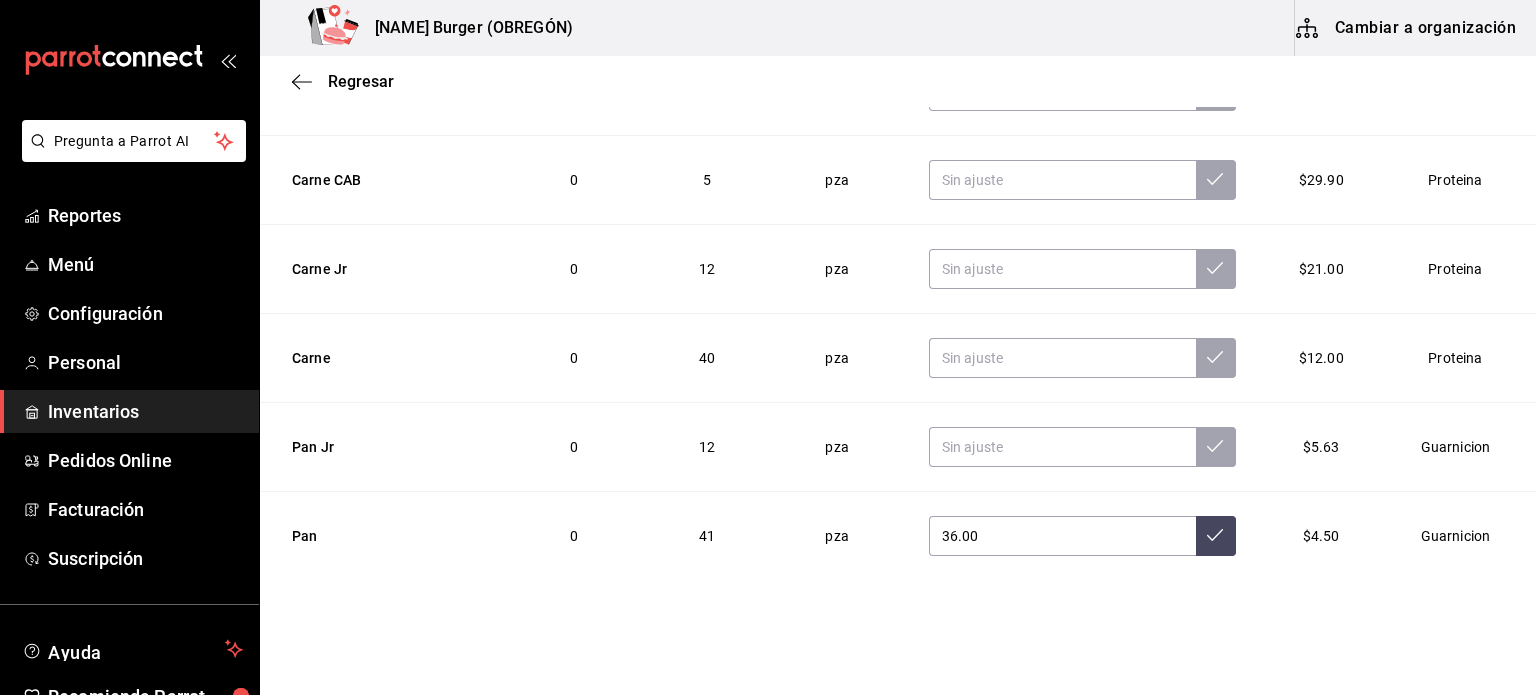click on "36.00" at bounding box center (1082, 536) 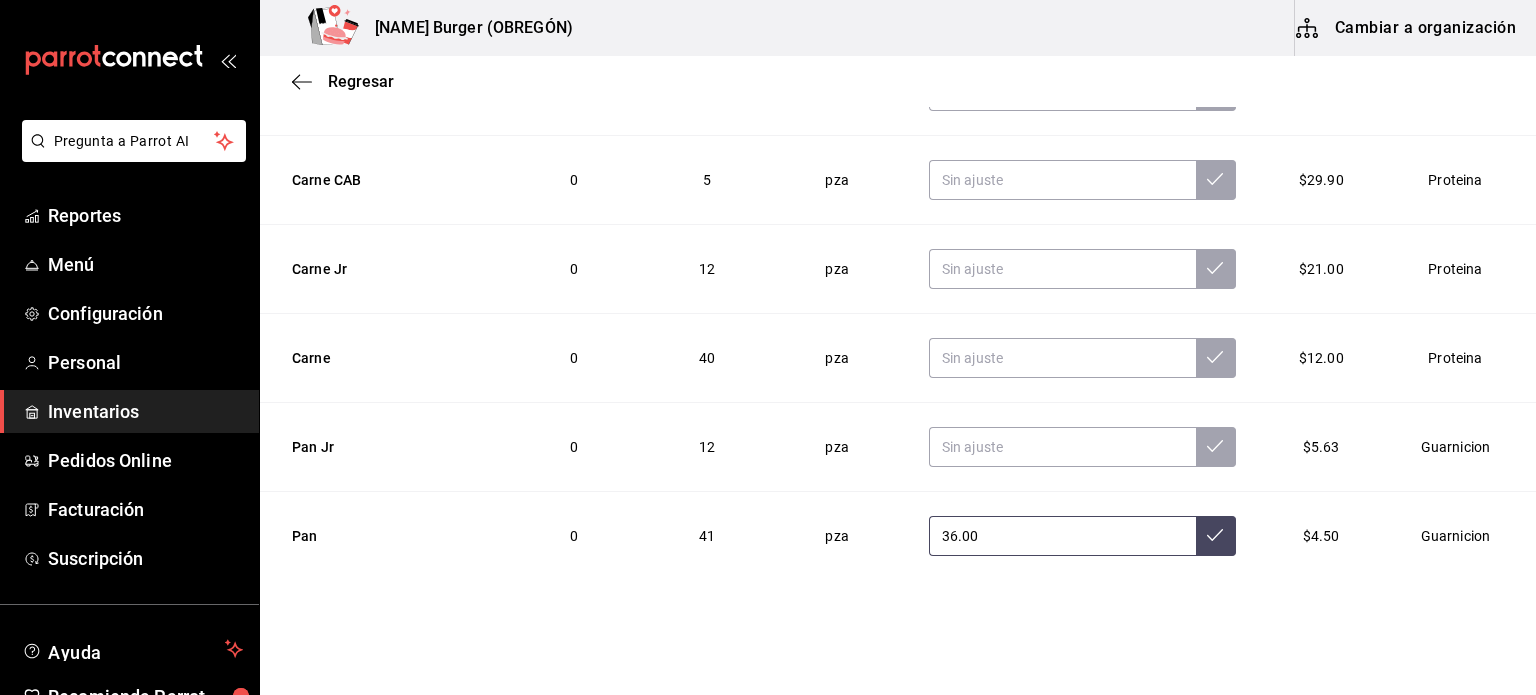 click at bounding box center (1216, 536) 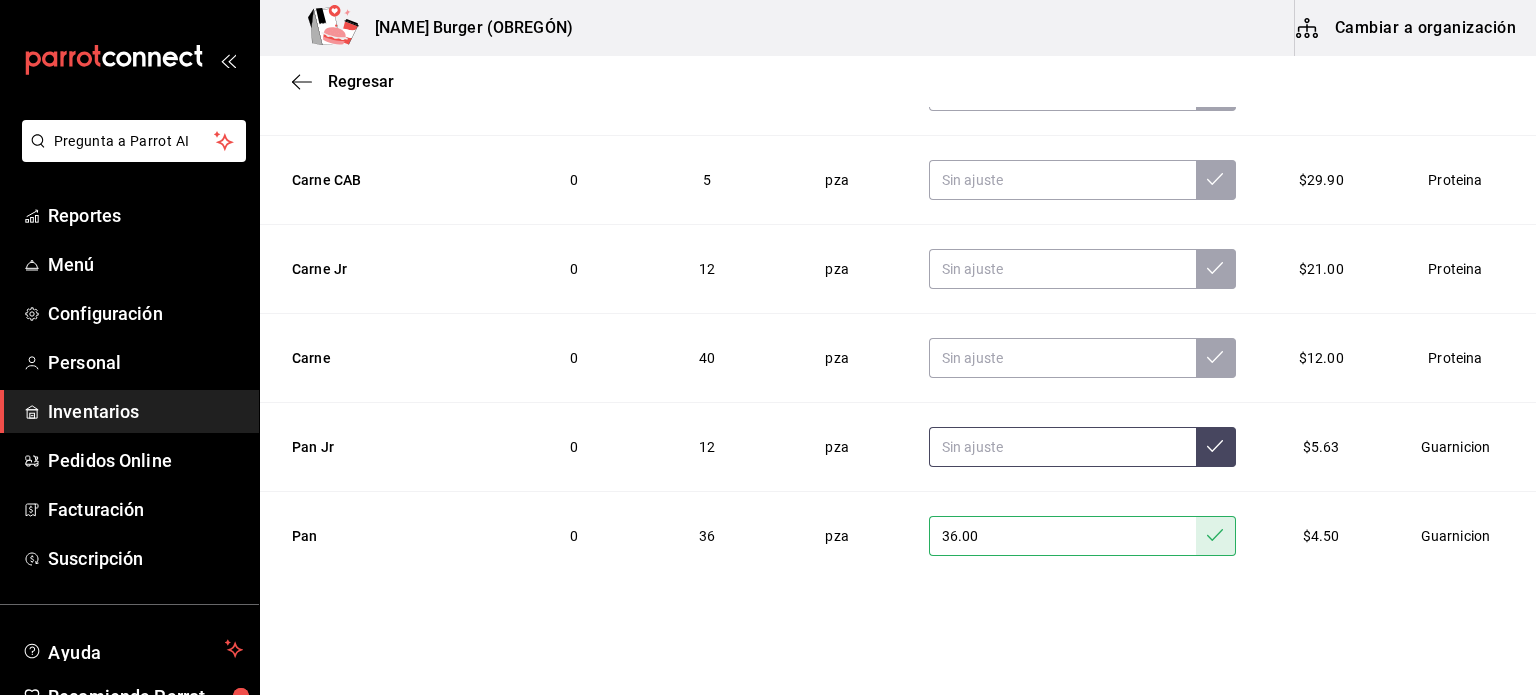 click at bounding box center (1062, 447) 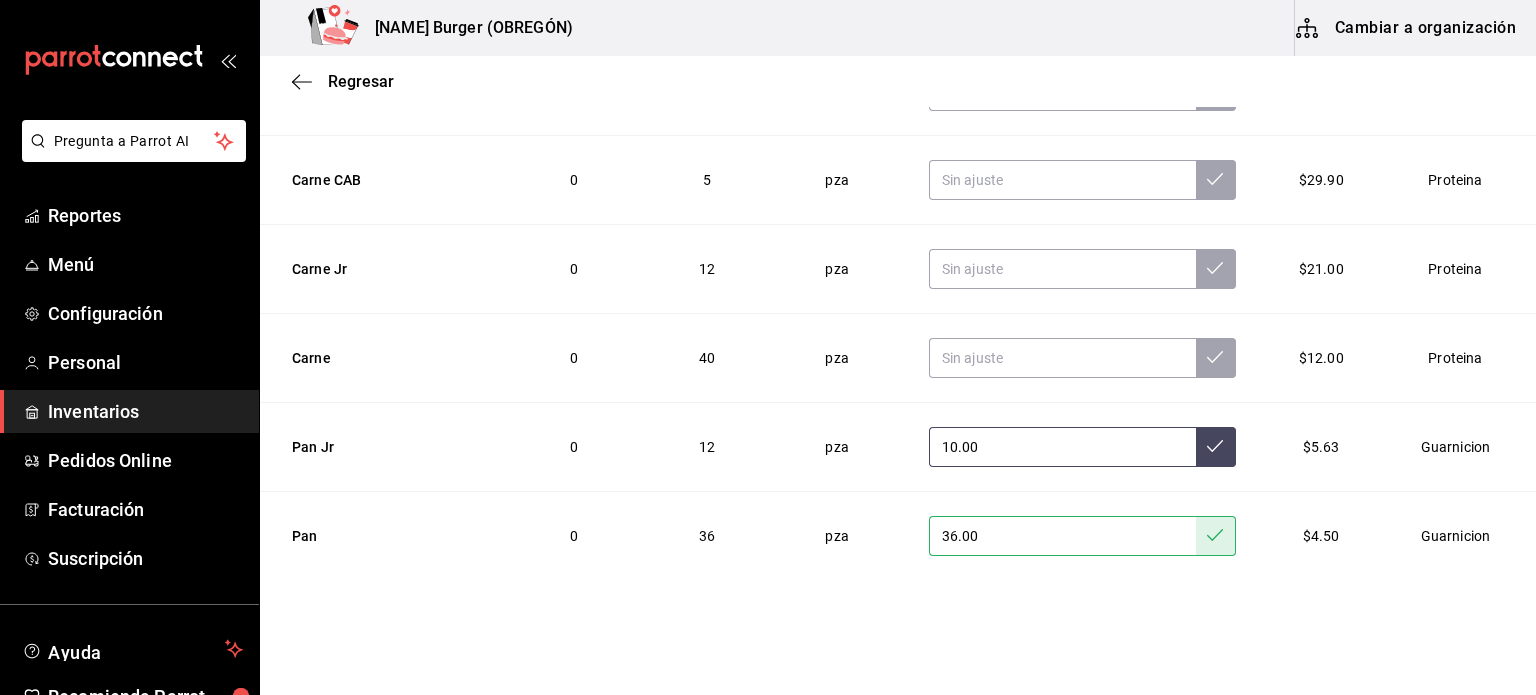 type on "10.00" 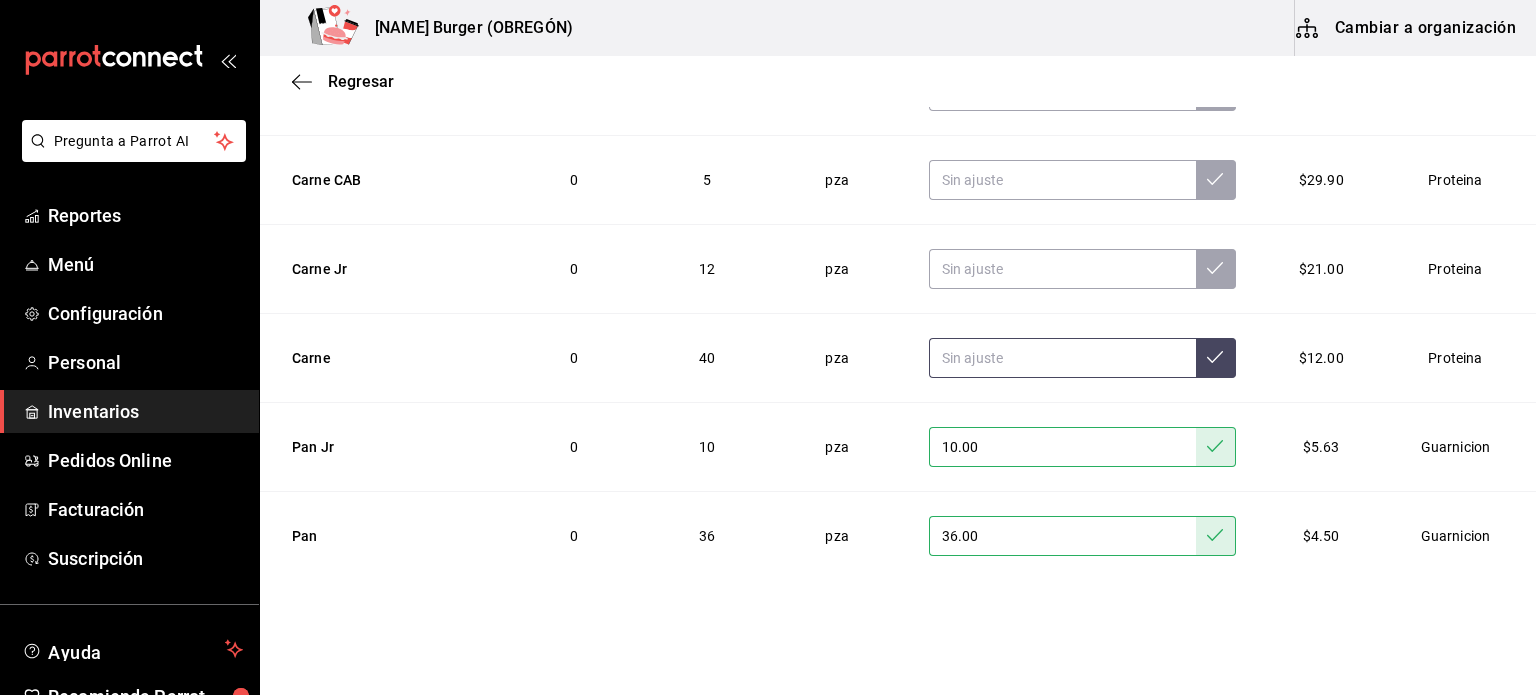 click at bounding box center (1062, 358) 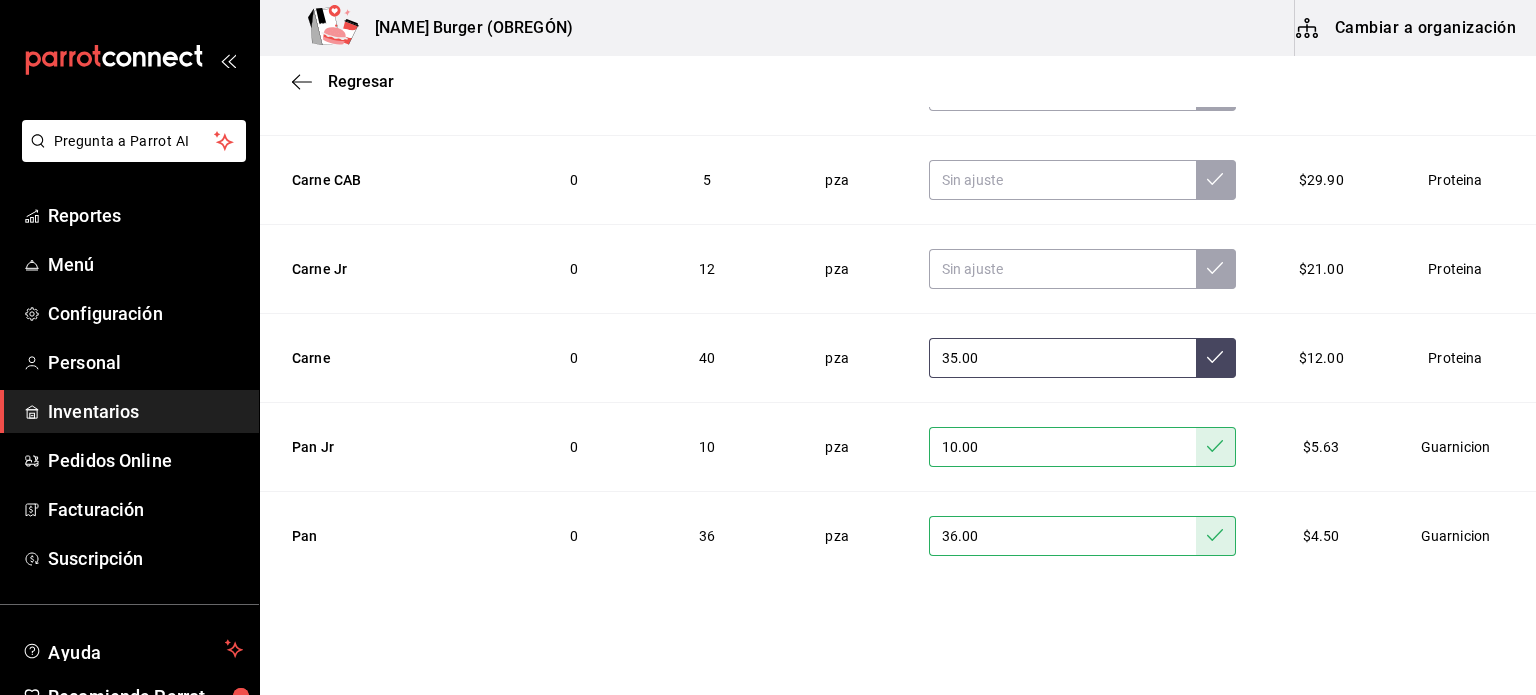 type on "35.00" 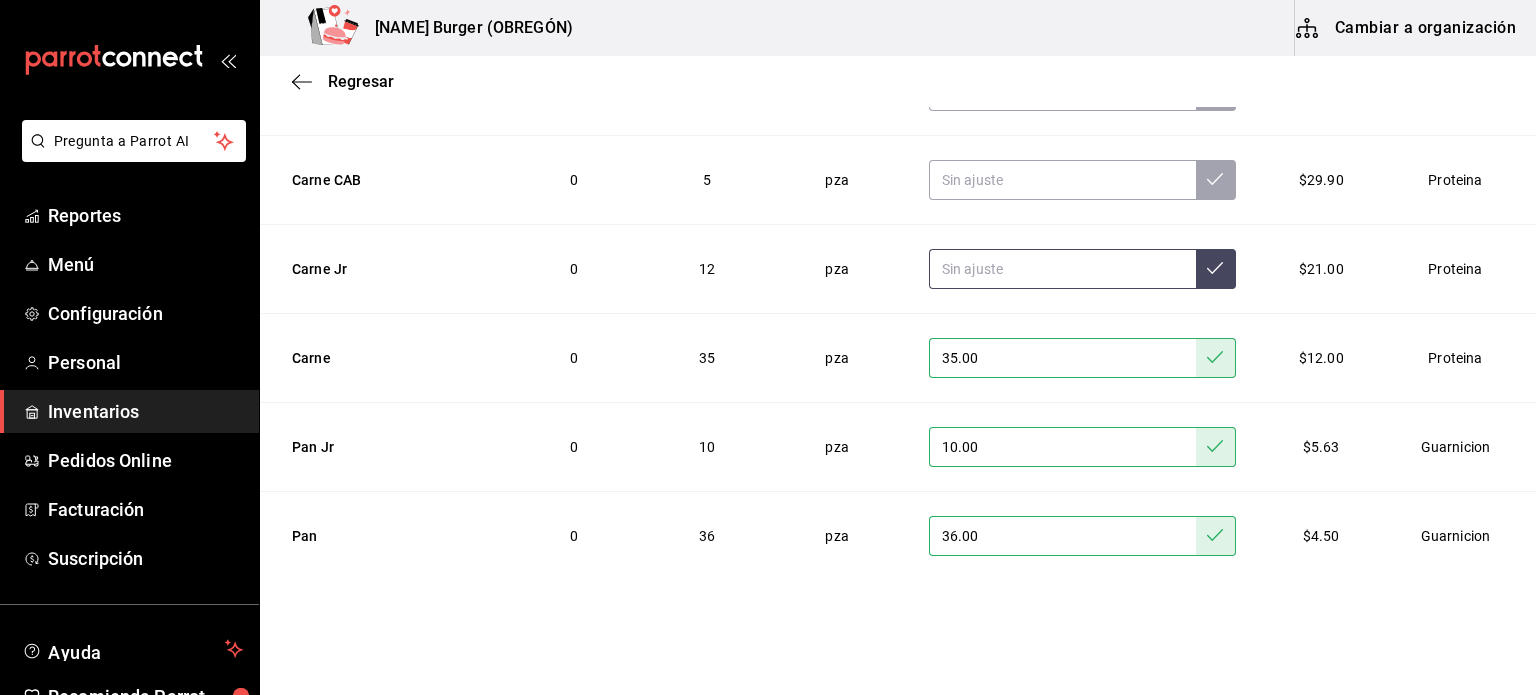 click at bounding box center (1062, 269) 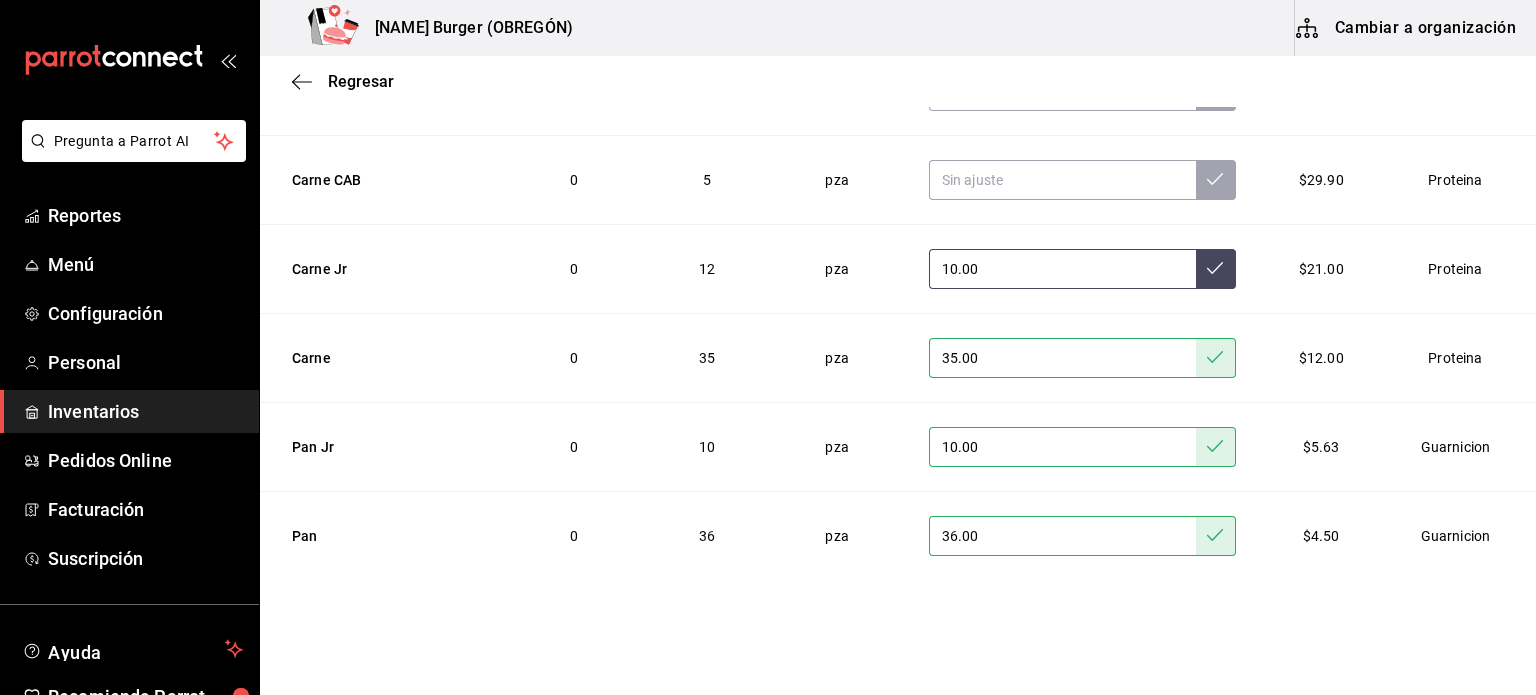 type on "10.00" 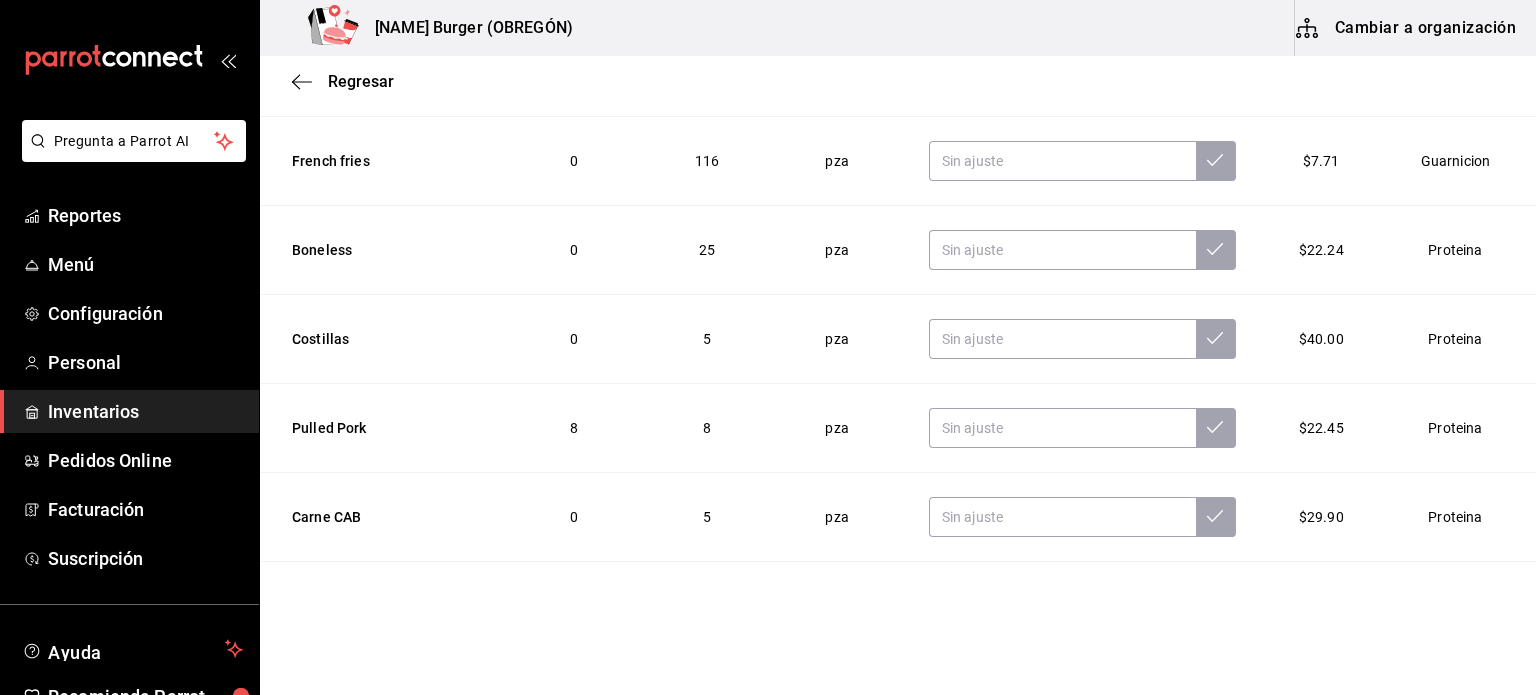 scroll, scrollTop: 1572, scrollLeft: 0, axis: vertical 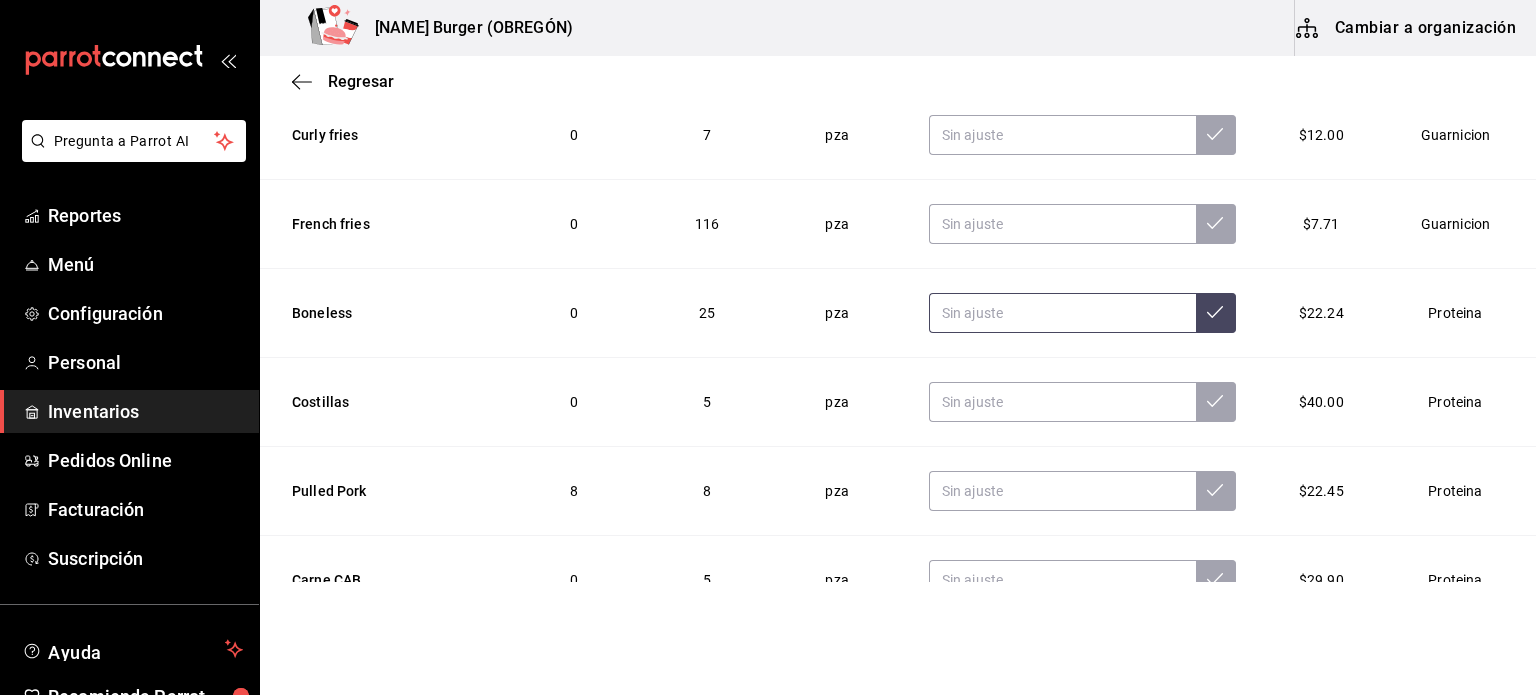 click at bounding box center (1062, 313) 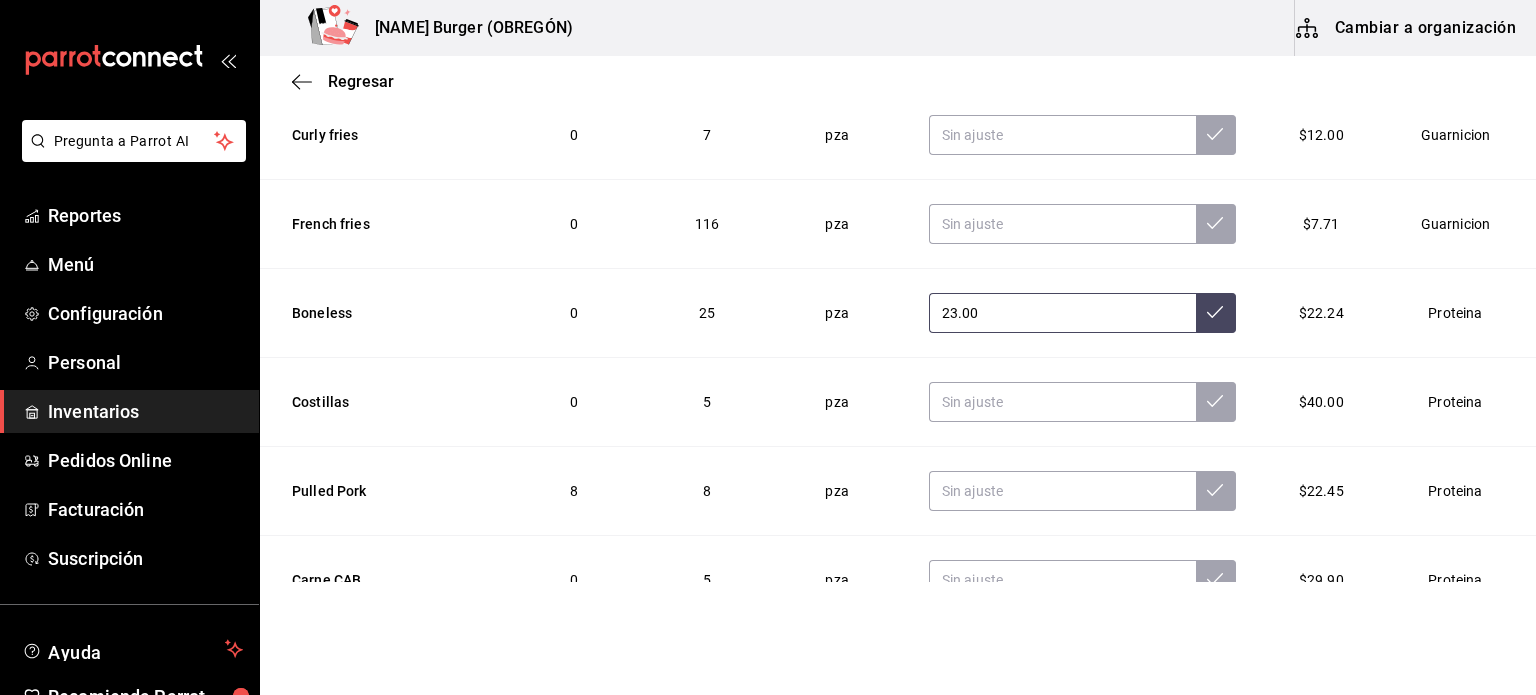 type on "23.00" 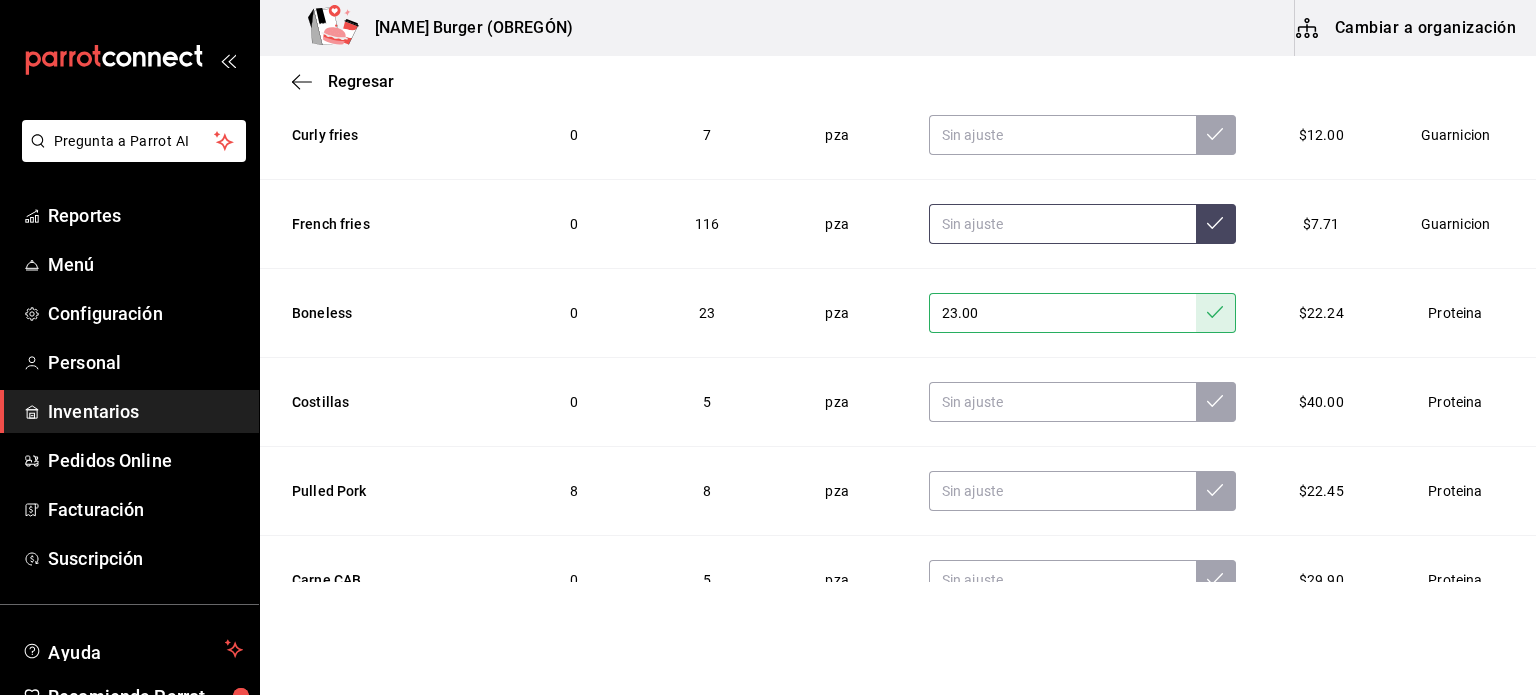 click at bounding box center (1062, 224) 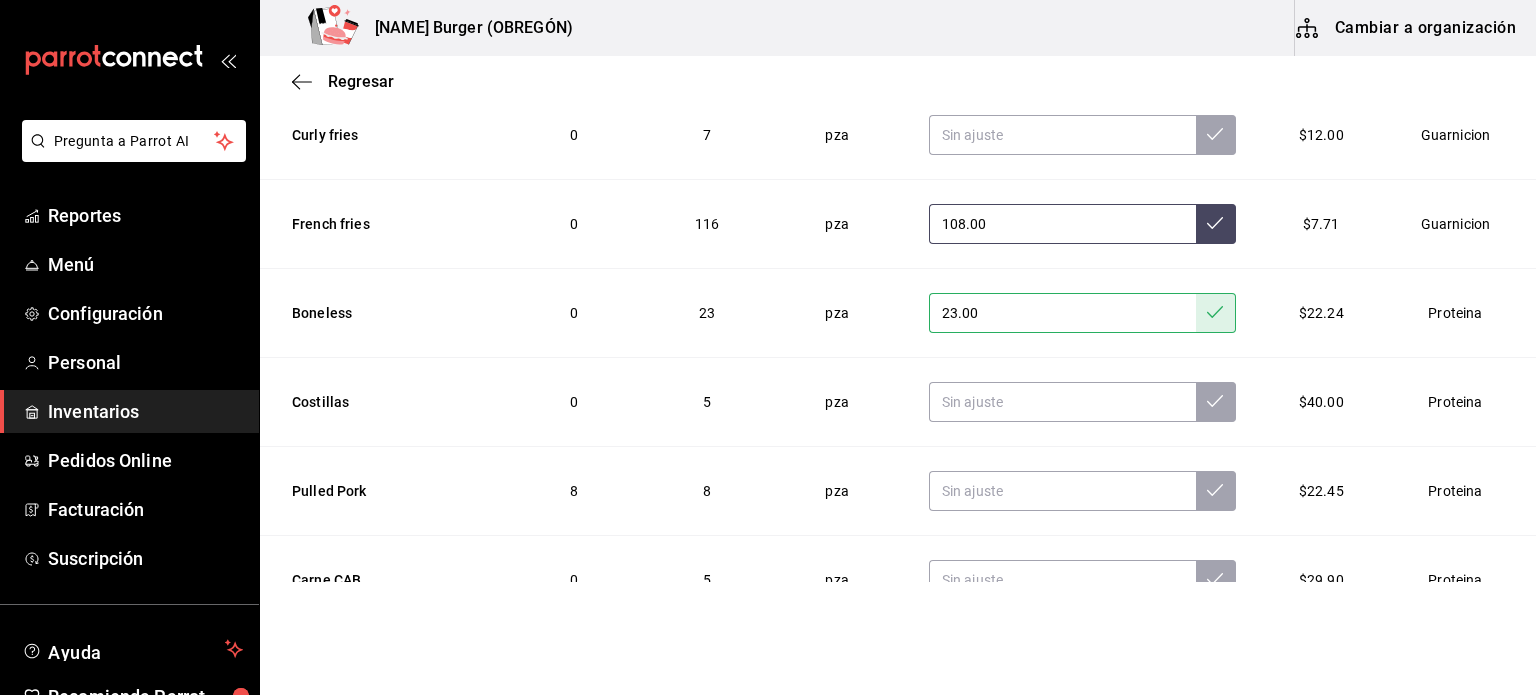 type on "108.00" 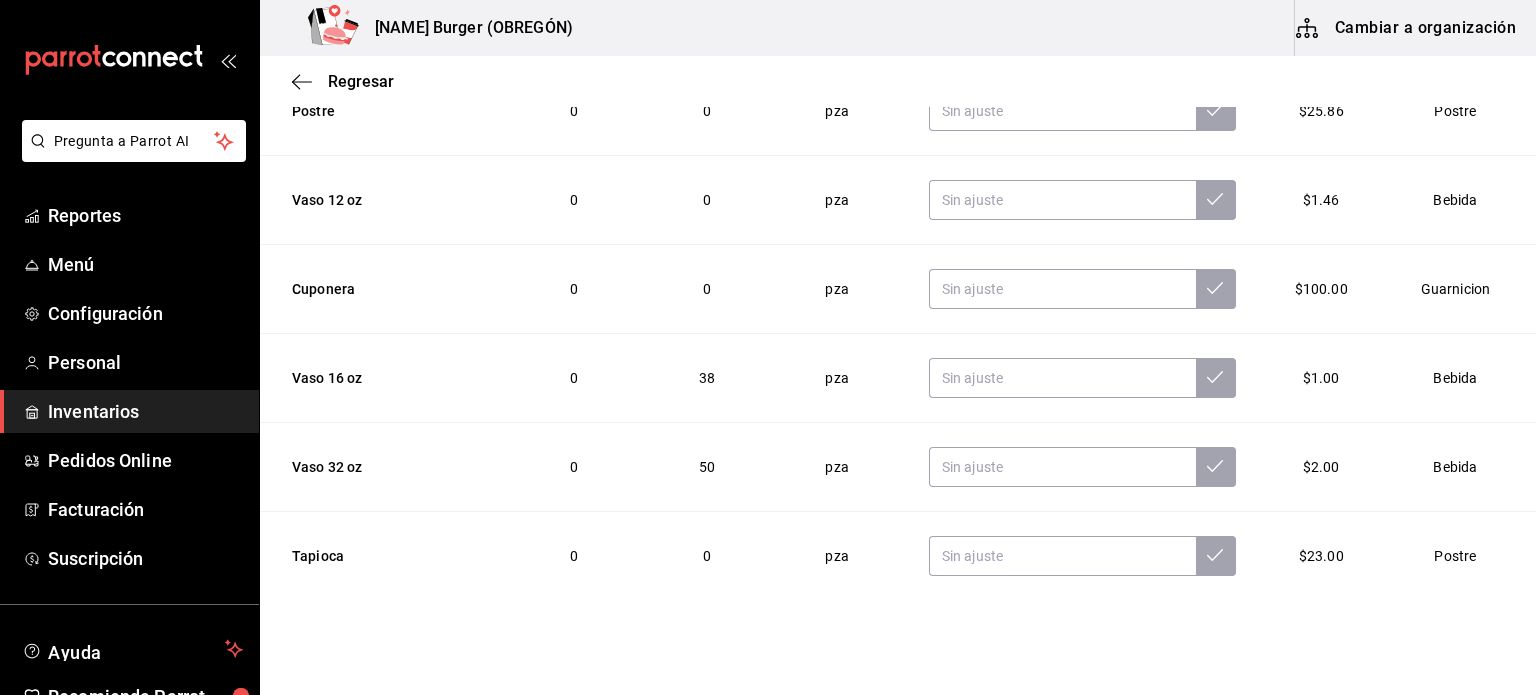 scroll, scrollTop: 0, scrollLeft: 0, axis: both 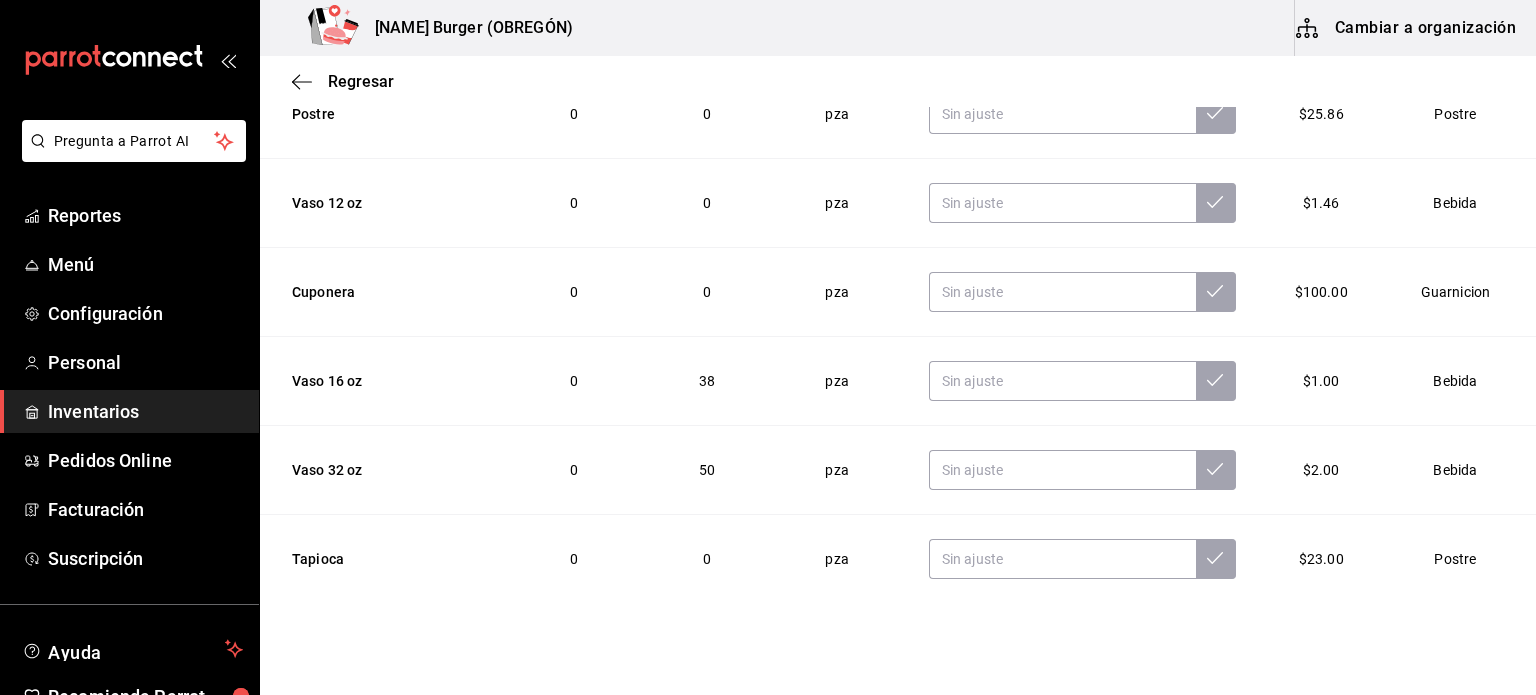 click at bounding box center [1082, 381] 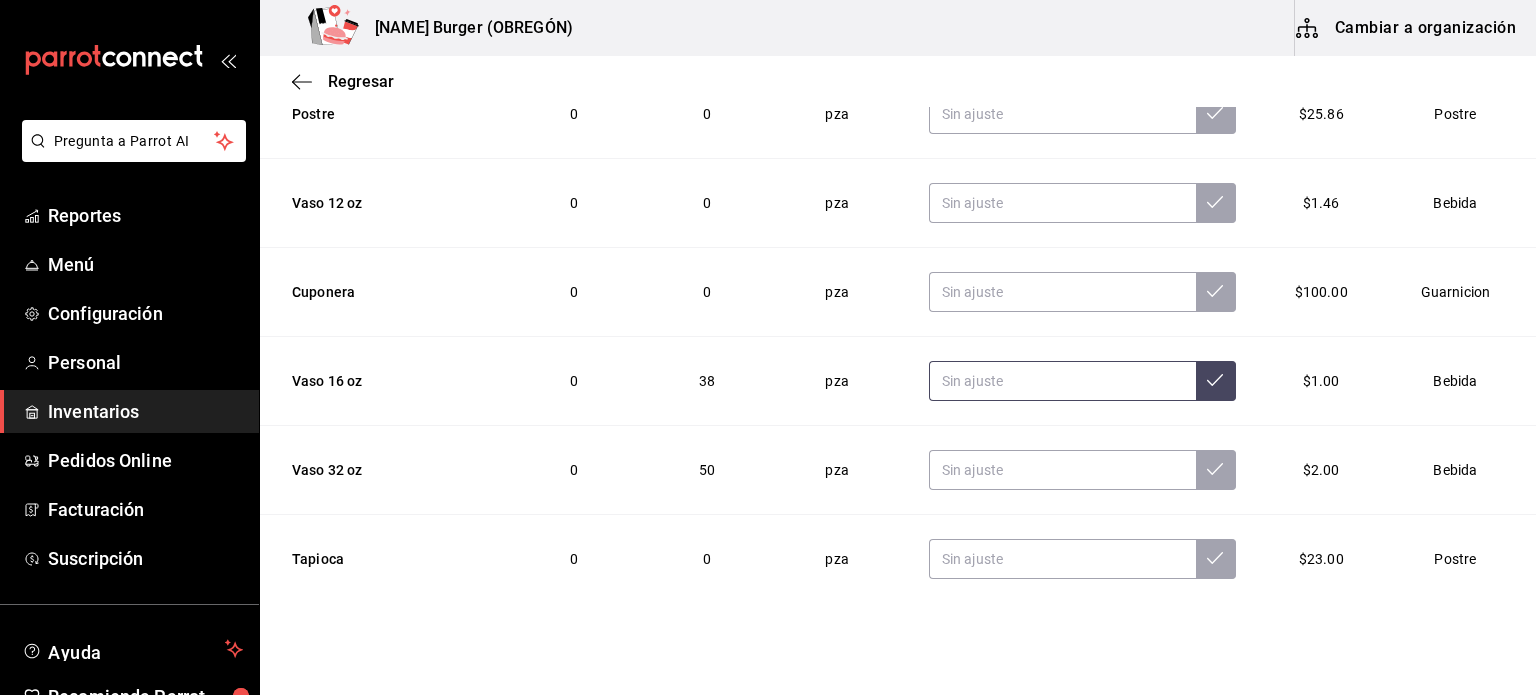 click at bounding box center (1062, 381) 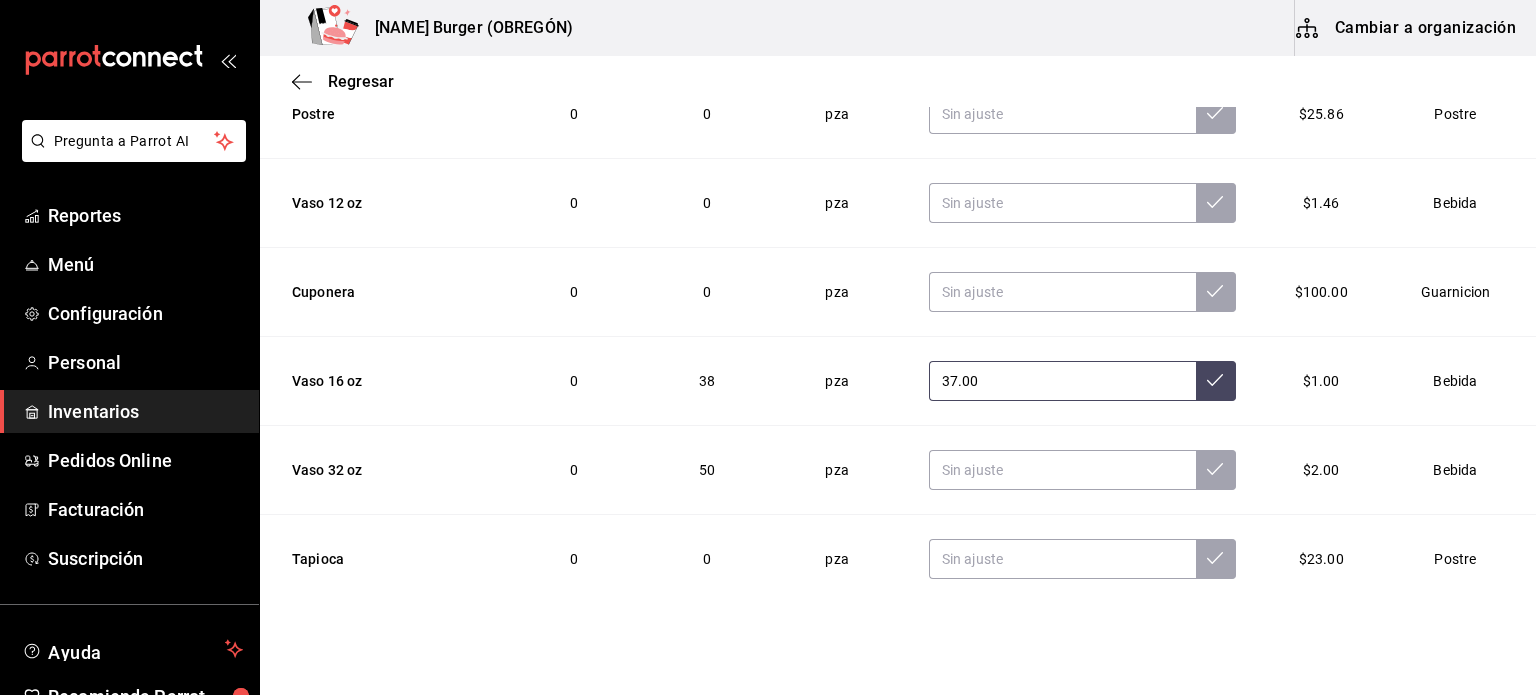 type on "37.00" 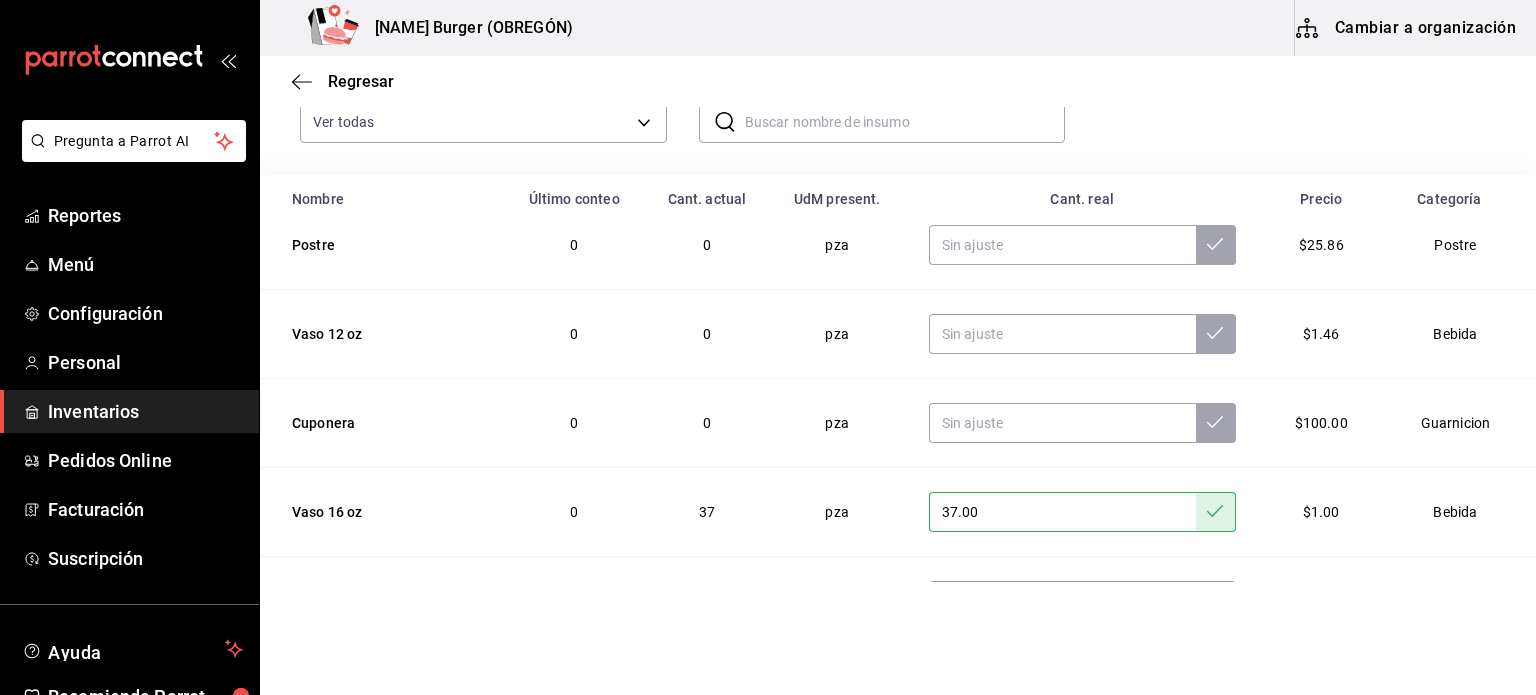 scroll, scrollTop: 0, scrollLeft: 0, axis: both 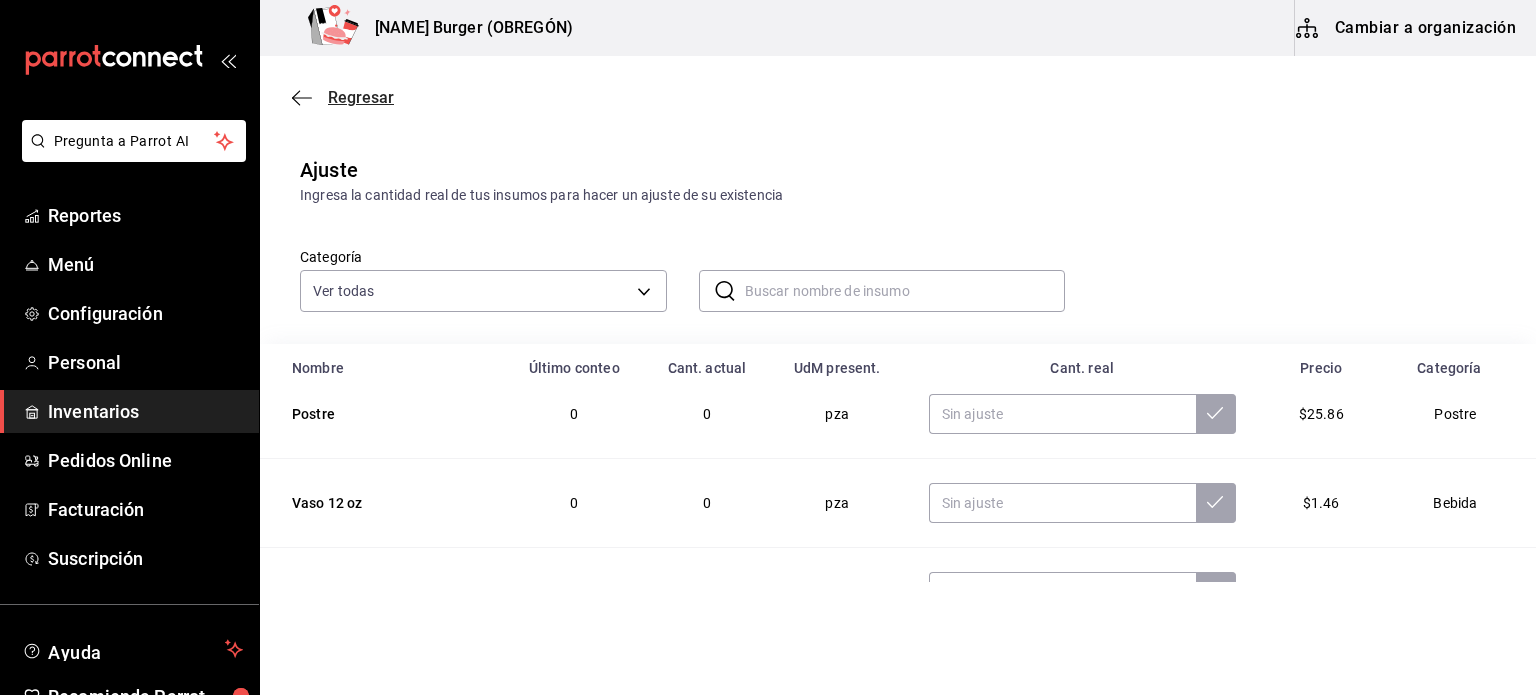 click on "Regresar" at bounding box center (361, 97) 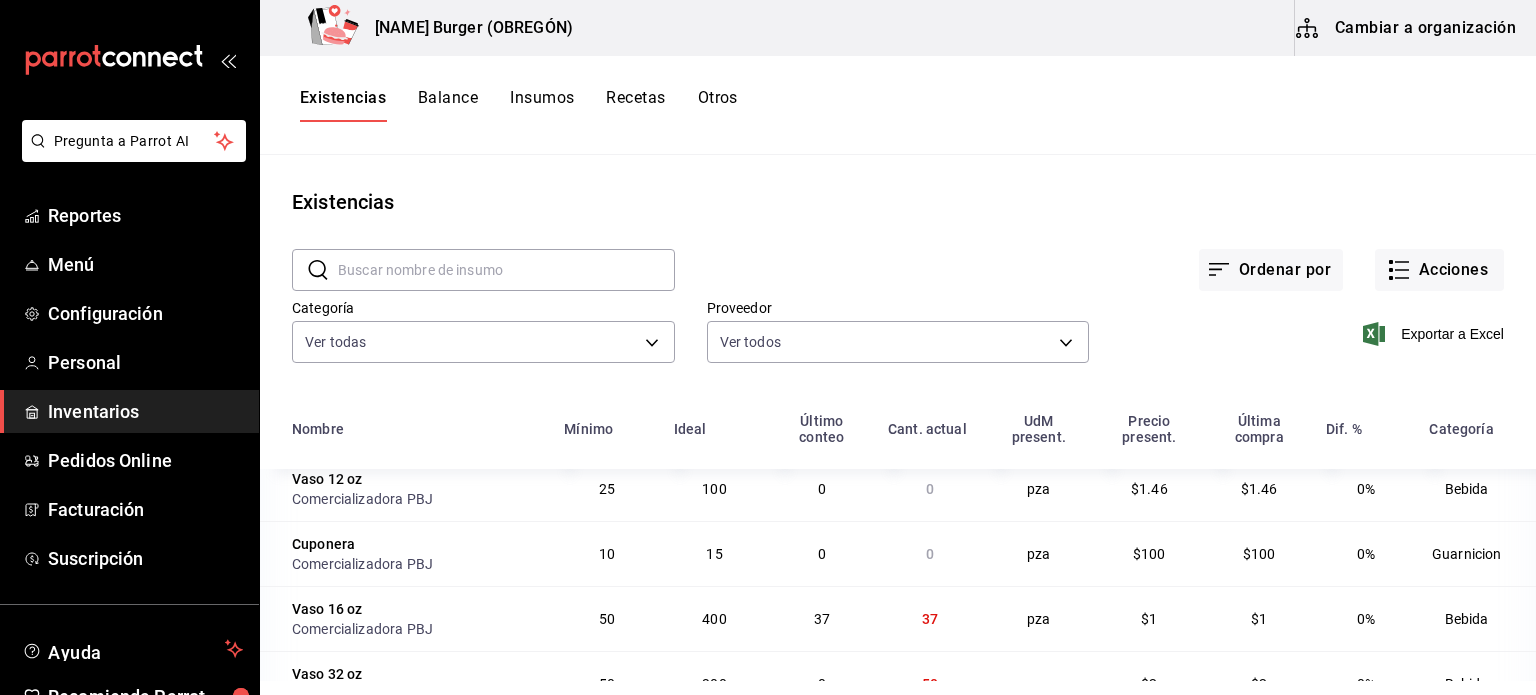 scroll, scrollTop: 500, scrollLeft: 0, axis: vertical 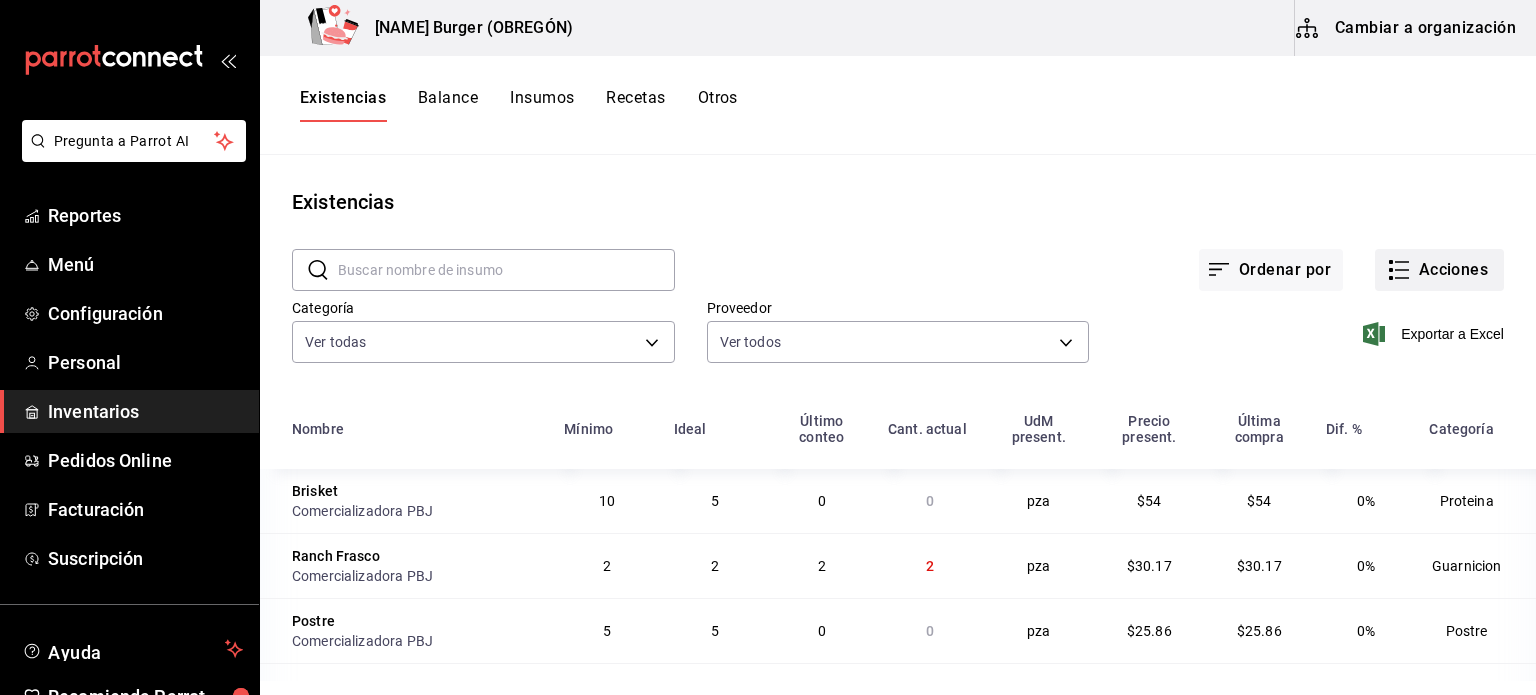 click on "Acciones" at bounding box center [1439, 270] 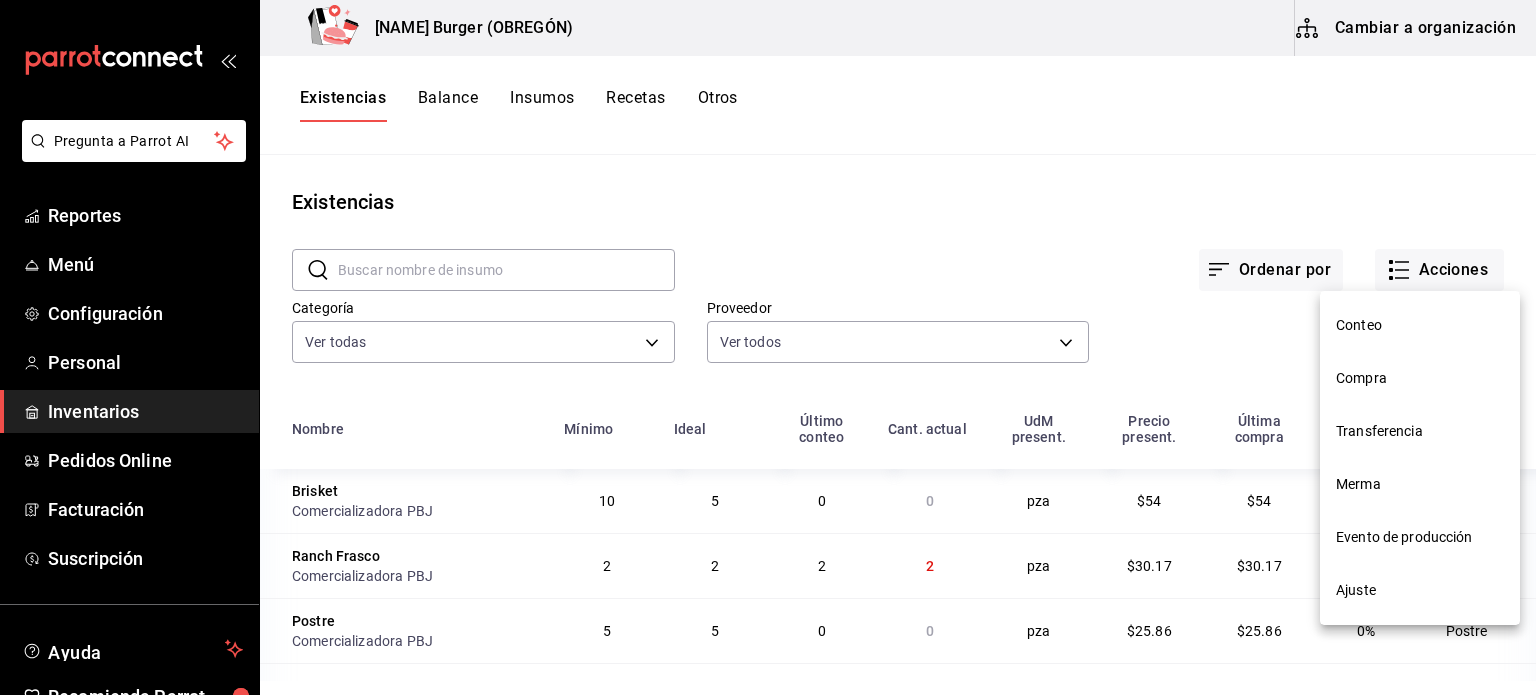 click on "Compra" at bounding box center [1420, 378] 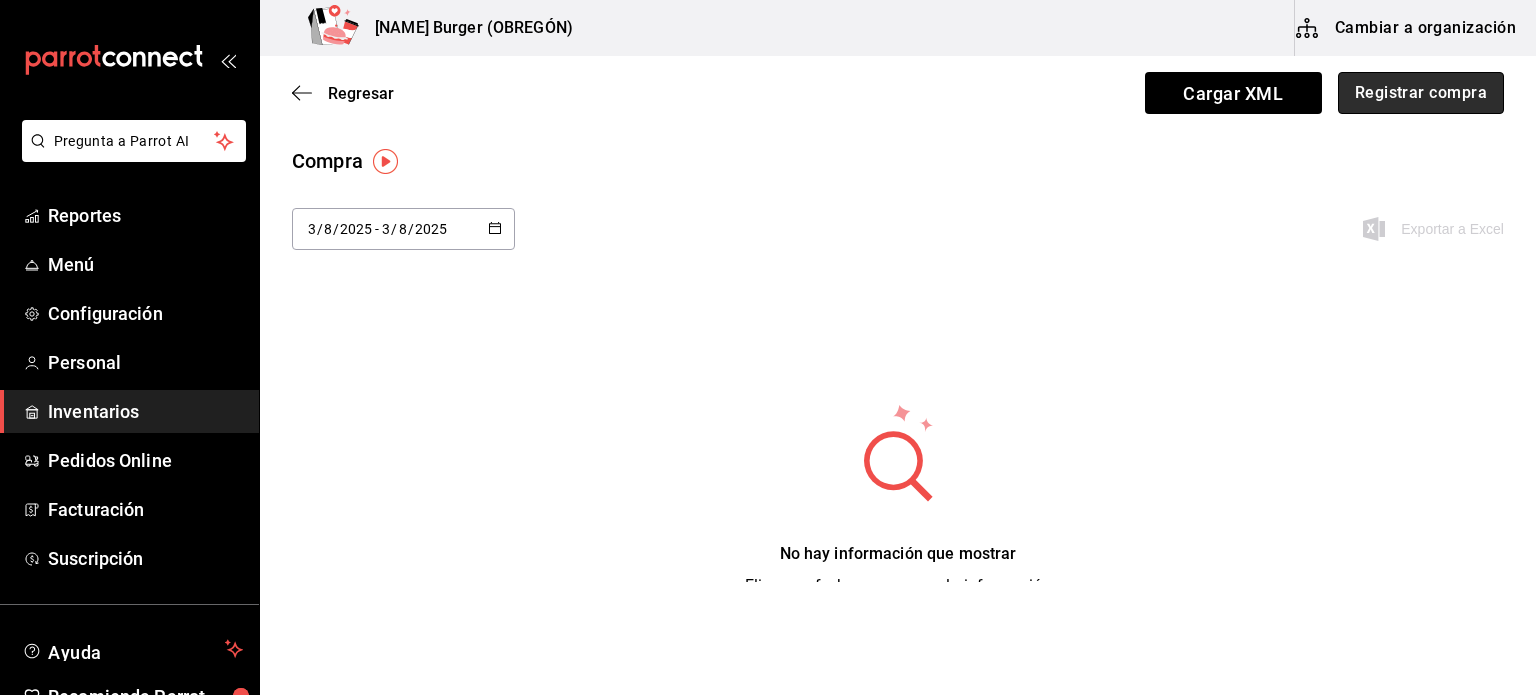 click on "Registrar compra" at bounding box center (1421, 93) 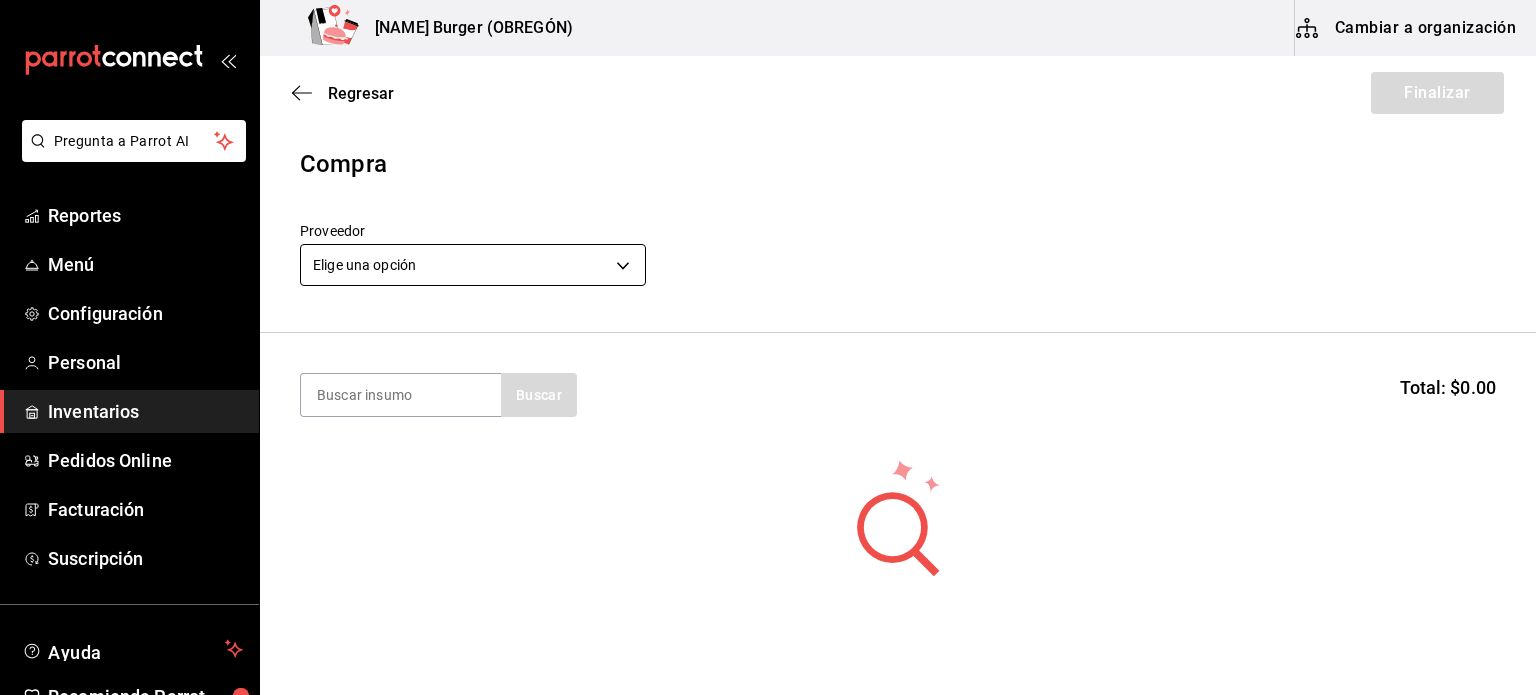 click on "Pregunta a Parrot AI Reportes   Menú   Configuración   Personal   Inventarios   Pedidos Online   Facturación   Suscripción   Ayuda Recomienda Parrot   Jose Angel Ramos   Sugerir nueva función   Pepe's Burger (OBREGÓN) Cambiar a organización Regresar Finalizar Compra Proveedor Elige una opción default Buscar Total: $0.00 No hay insumos a mostrar. Busca un insumo para agregarlo a la lista GANA 1 MES GRATIS EN TU SUSCRIPCIÓN AQUÍ ¿Recuerdas cómo empezó tu restaurante?
Hoy puedes ayudar a un colega a tener el mismo cambio que tú viviste.
Recomienda Parrot directamente desde tu Portal Administrador.
Es fácil y rápido.
🎁 Por cada restaurante que se una, ganas 1 mes gratis. Ver video tutorial Ir a video Pregunta a Parrot AI Reportes   Menú   Configuración   Personal   Inventarios   Pedidos Online   Facturación   Suscripción   Ayuda Recomienda Parrot   Jose Angel Ramos   Sugerir nueva función   Editar Eliminar Visitar centro de ayuda (81) 2046 6363 soporte@parrotsoftware.io (81) 2046 6363" at bounding box center (768, 291) 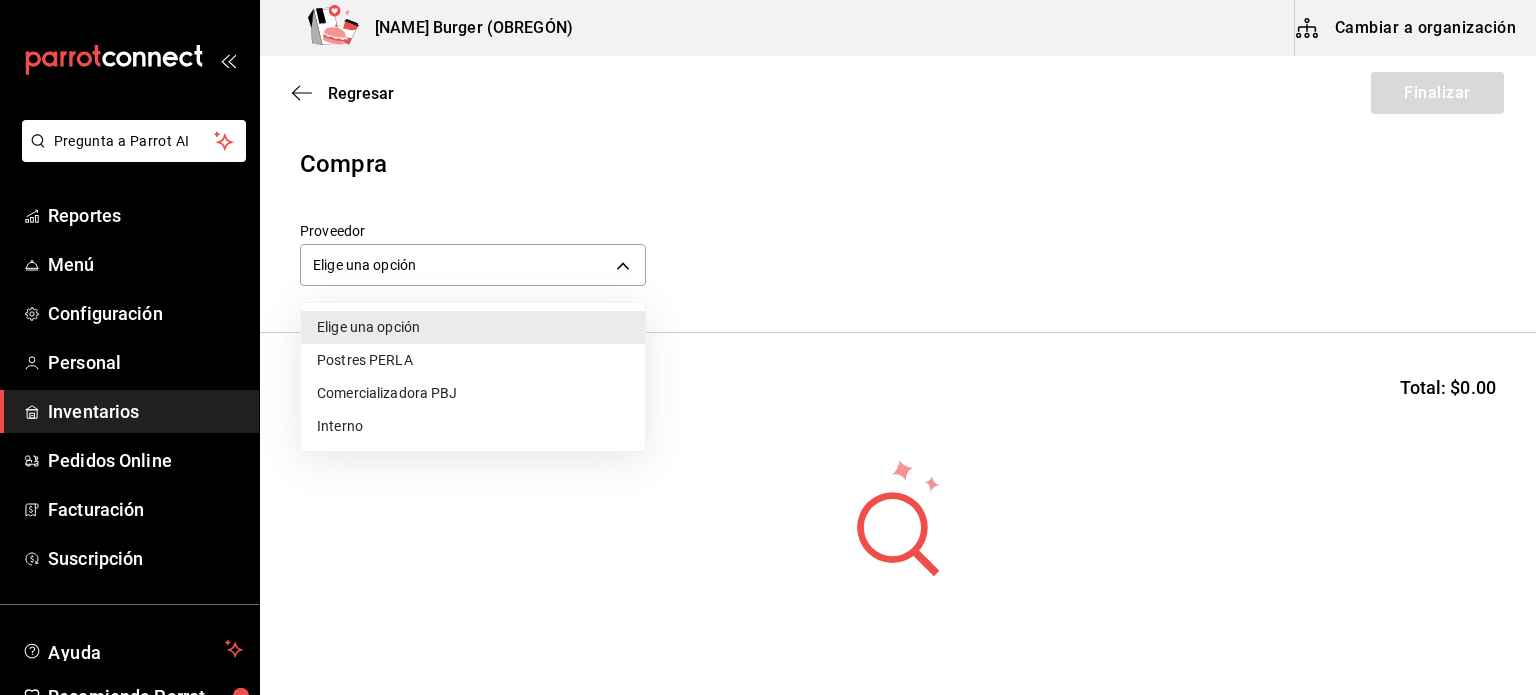 click on "Comercializadora PBJ" at bounding box center [473, 393] 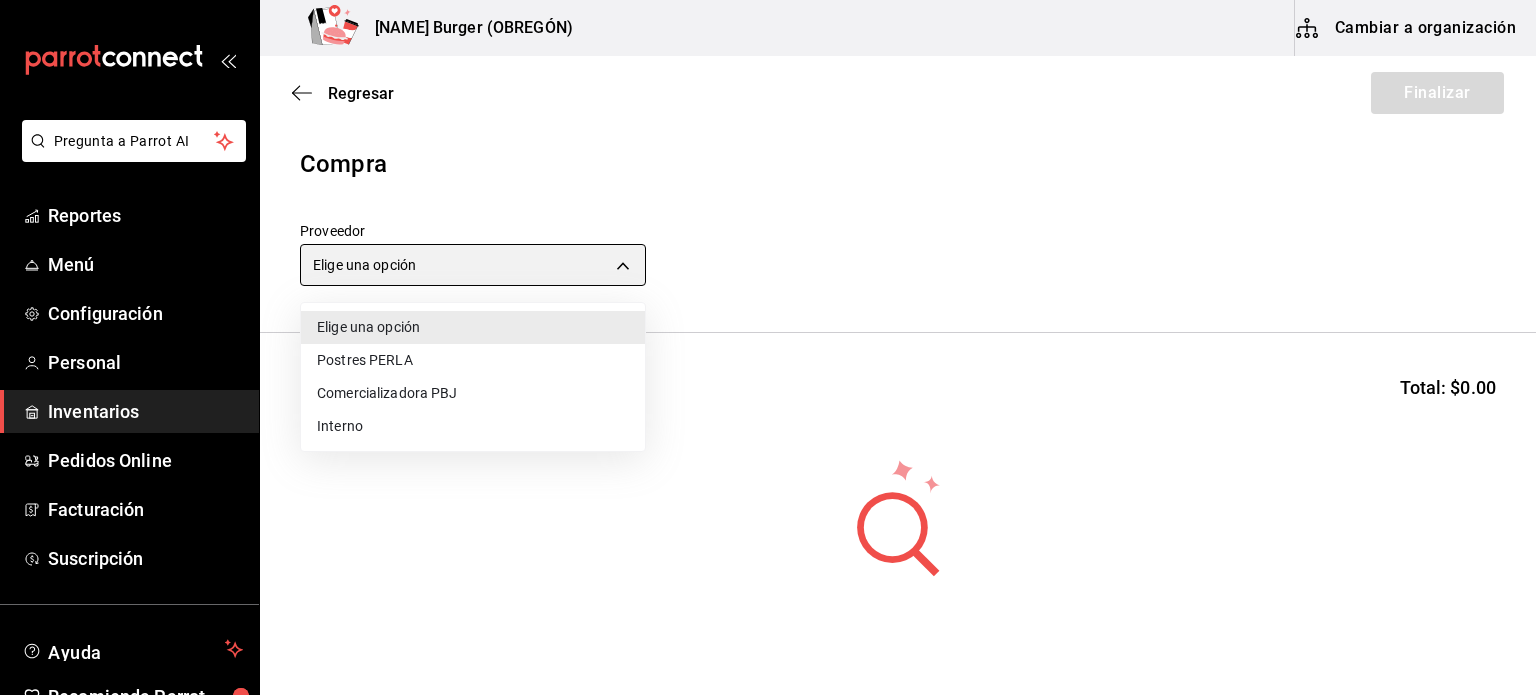 type on "73989370-521d-4bc8-8ea0-0c8e3494ddd7" 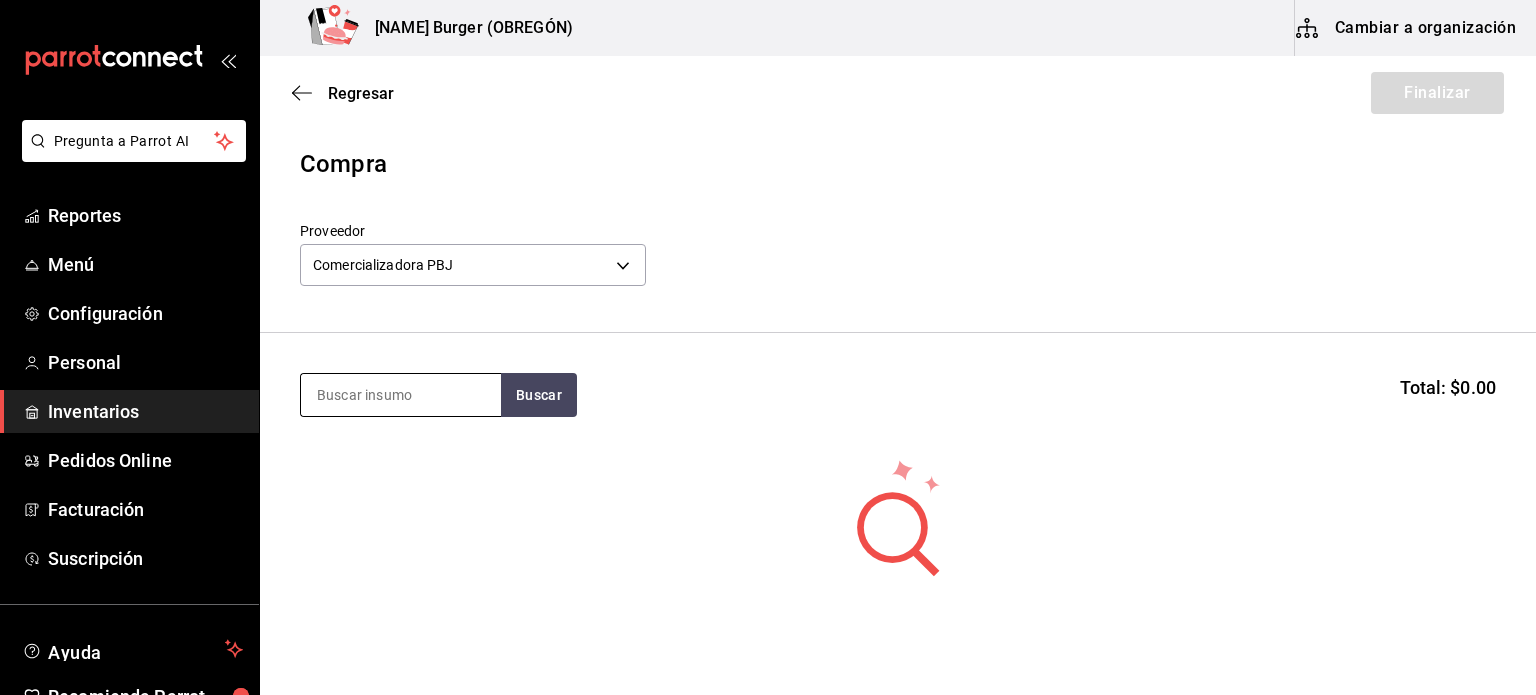 click at bounding box center [401, 395] 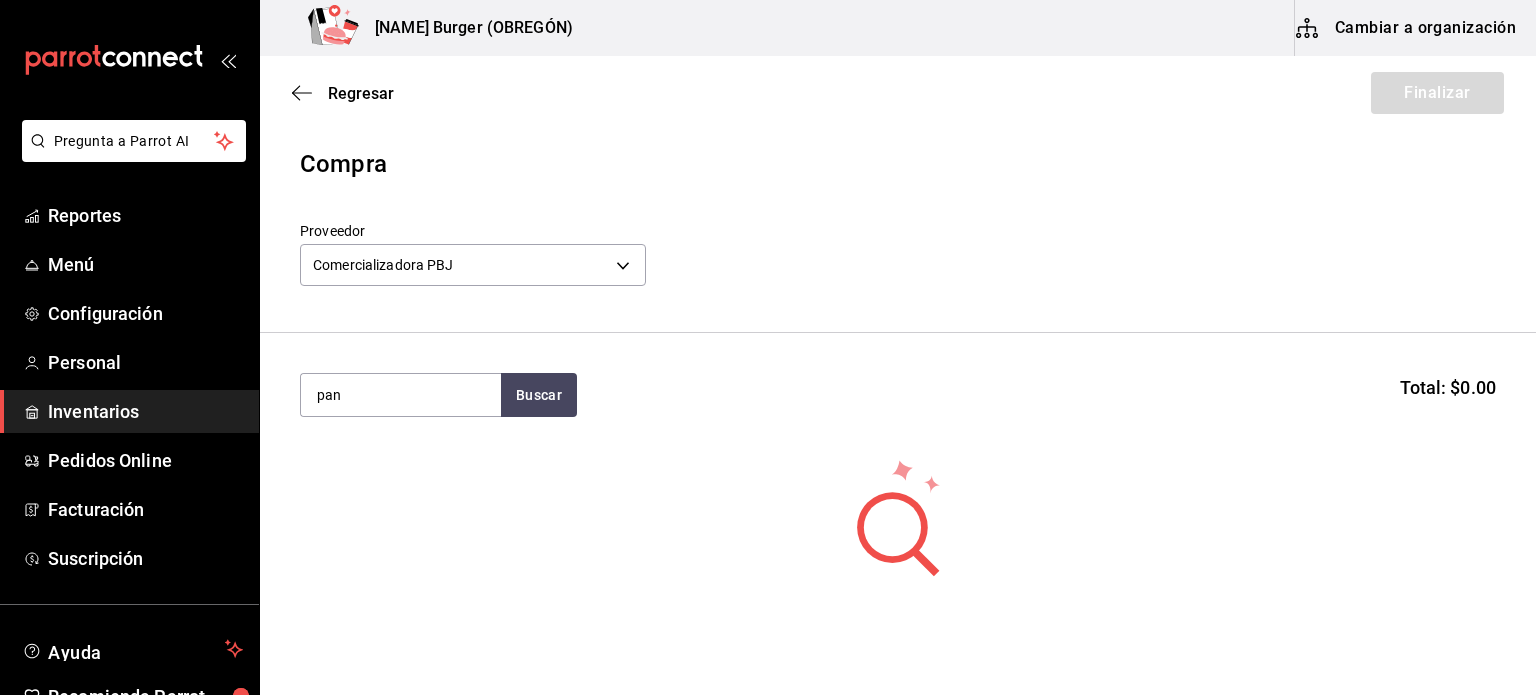 type on "pan" 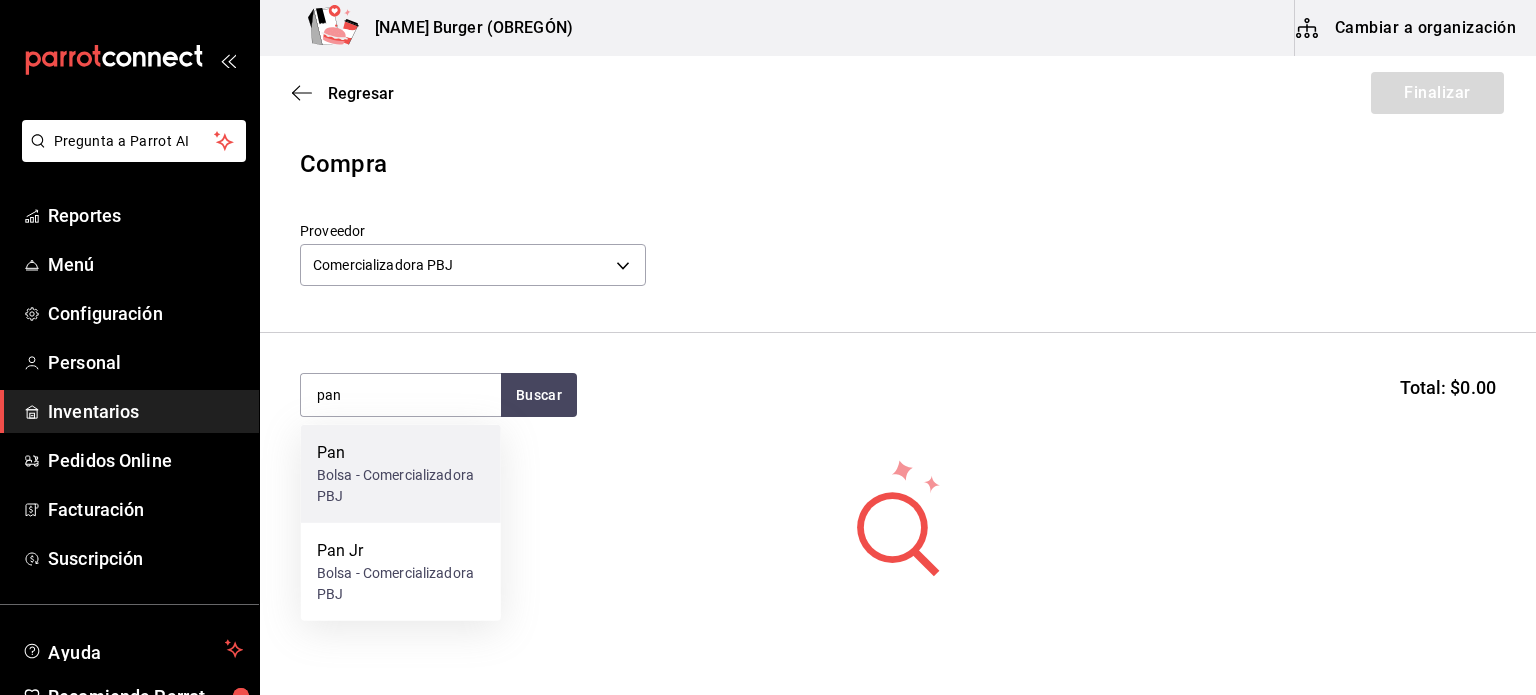 click on "Bolsa - Comercializadora PBJ" at bounding box center [401, 486] 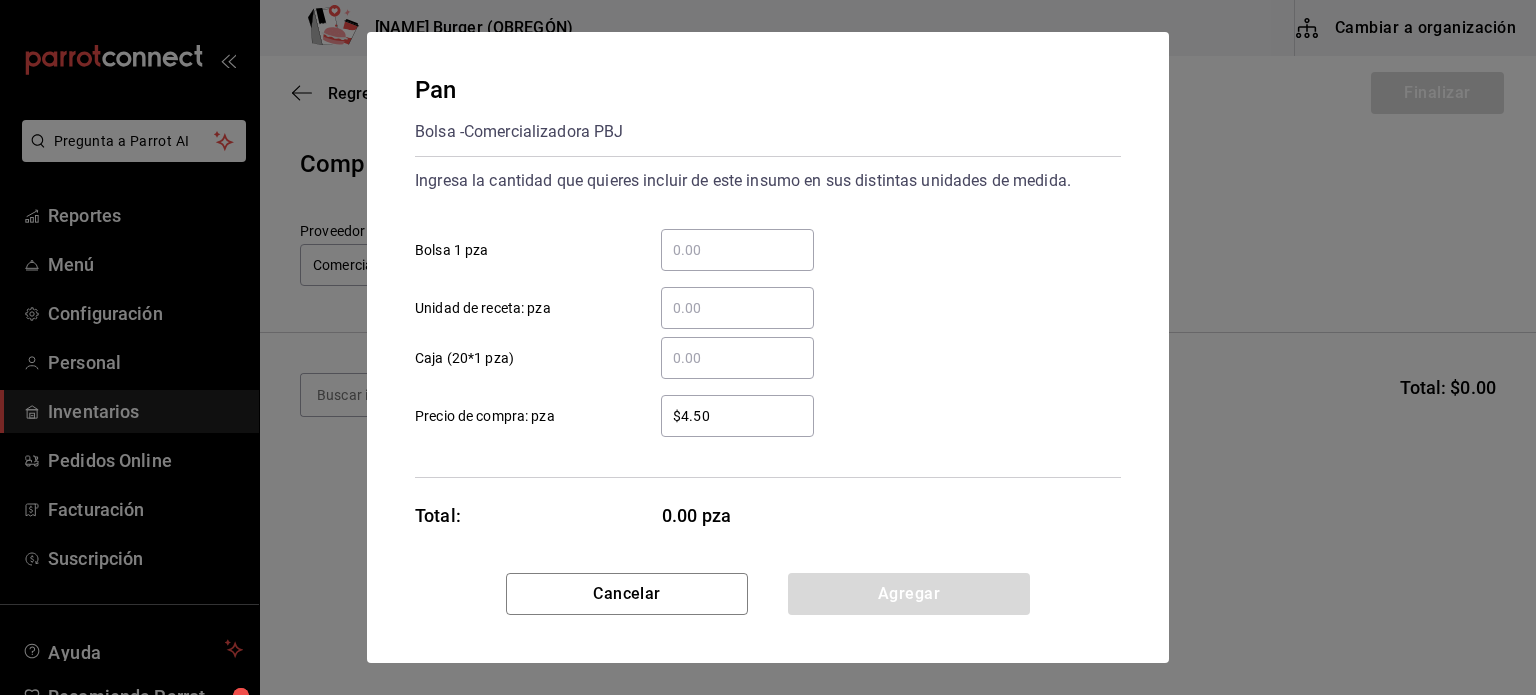 click on "​ Bolsa 1 pza" at bounding box center [737, 250] 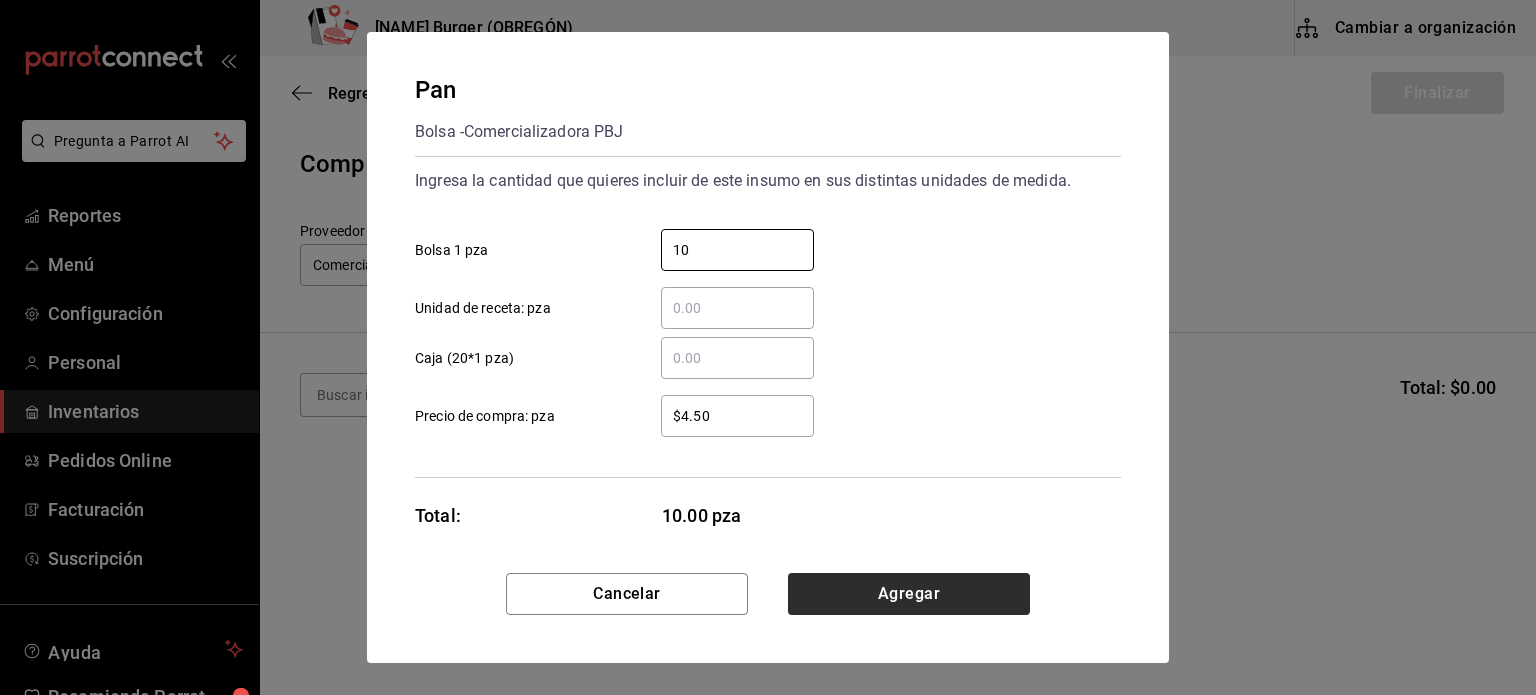 type on "10" 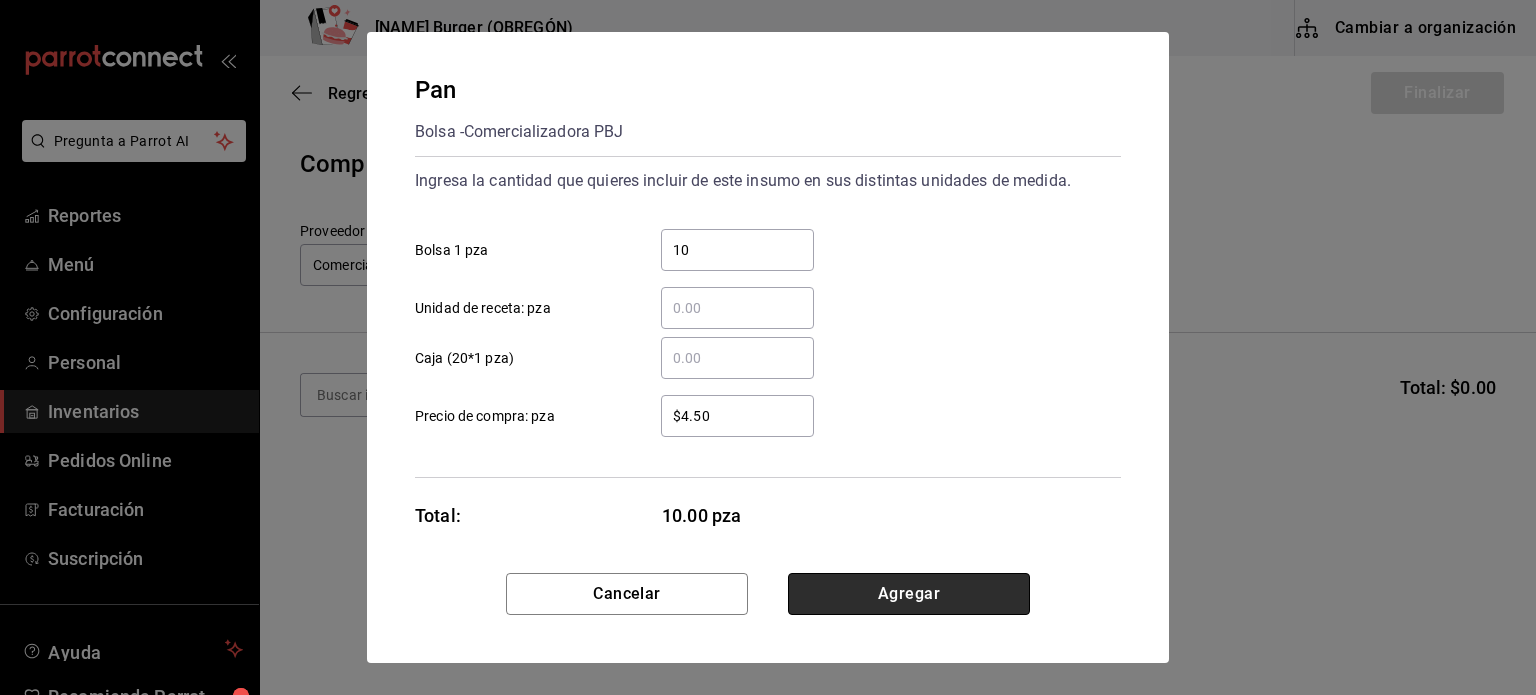 click on "Agregar" at bounding box center [909, 594] 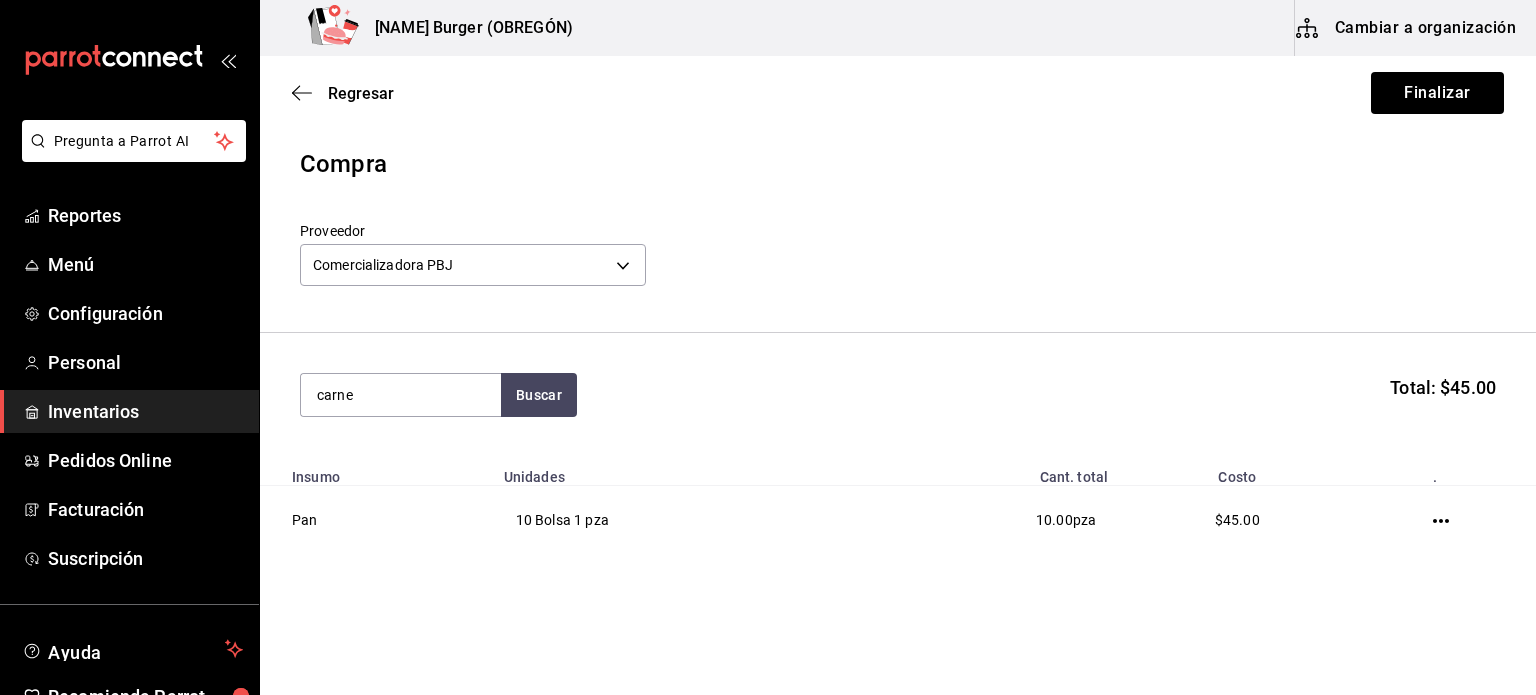 type on "carne" 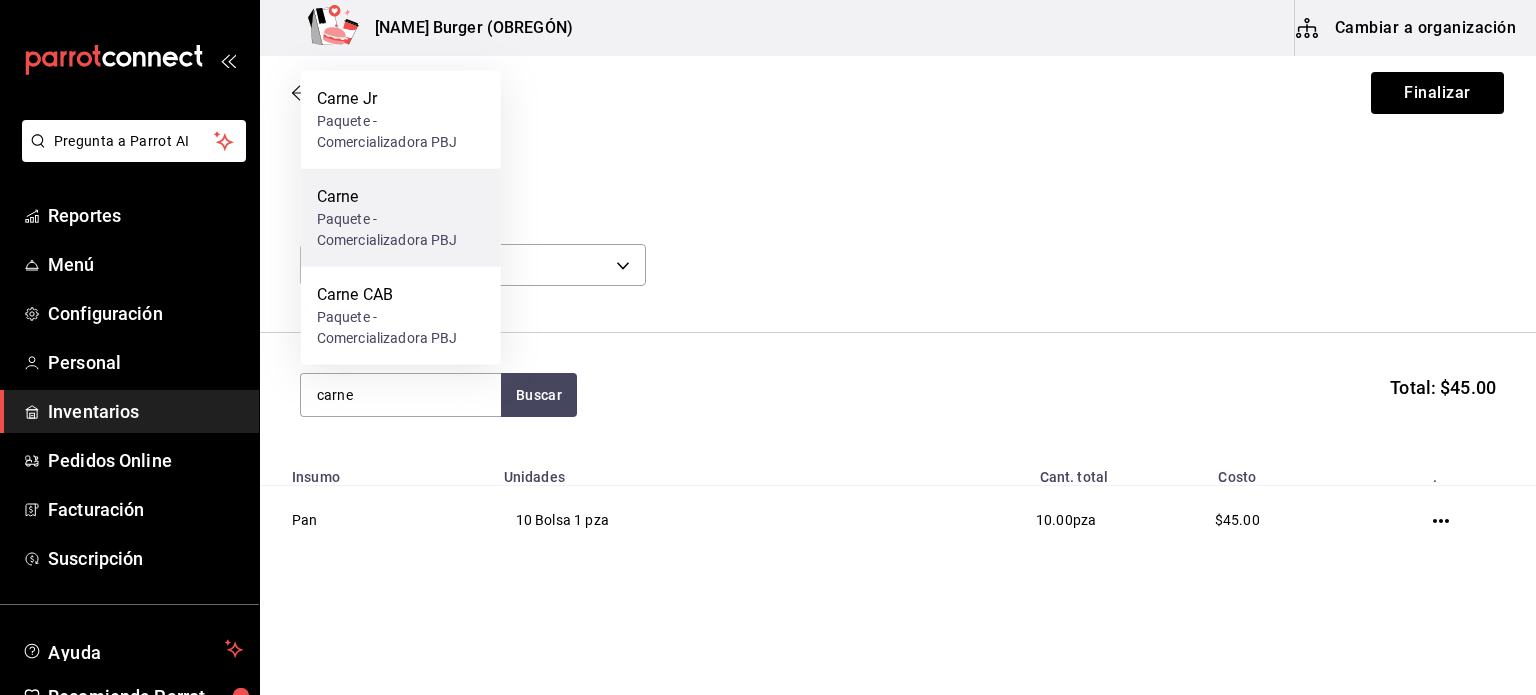 click on "Paquete - Comercializadora PBJ" at bounding box center (401, 230) 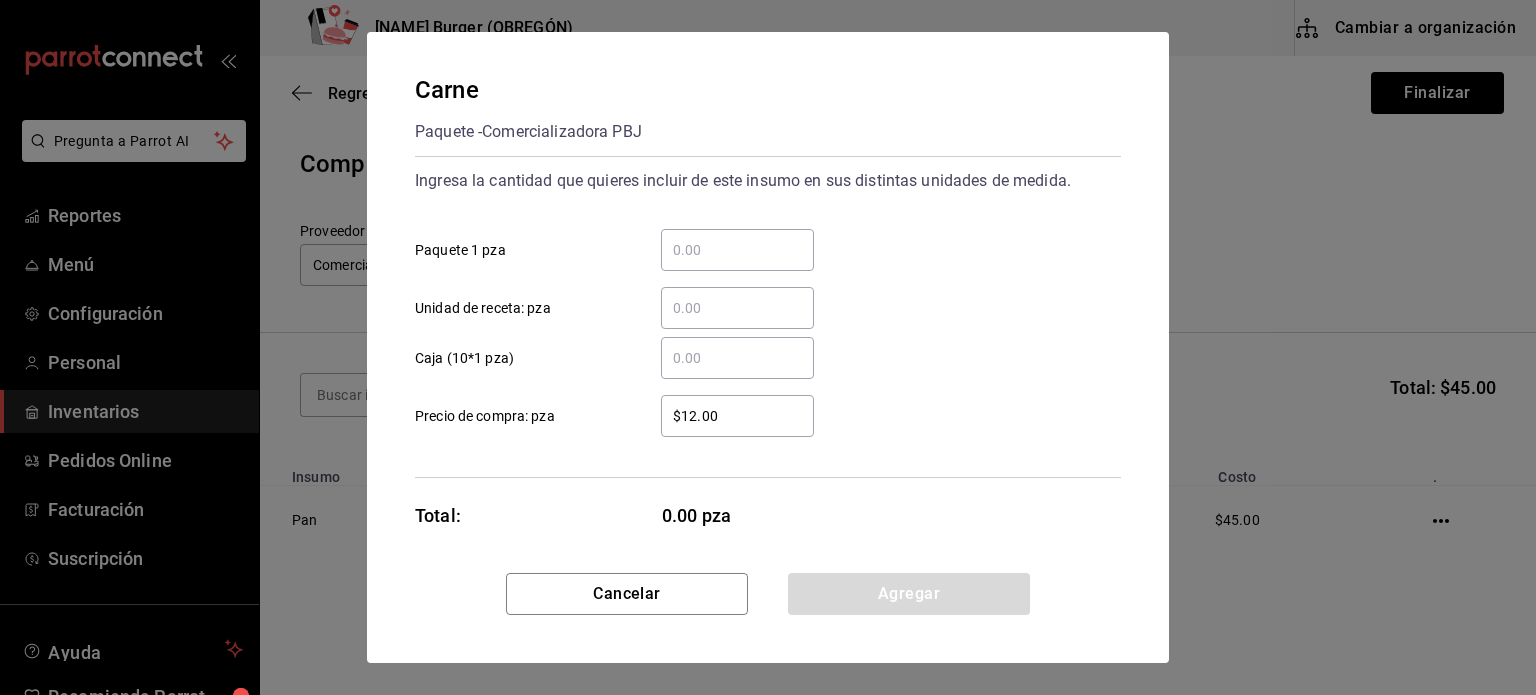 click on "​ Paquete 1 pza" at bounding box center (737, 250) 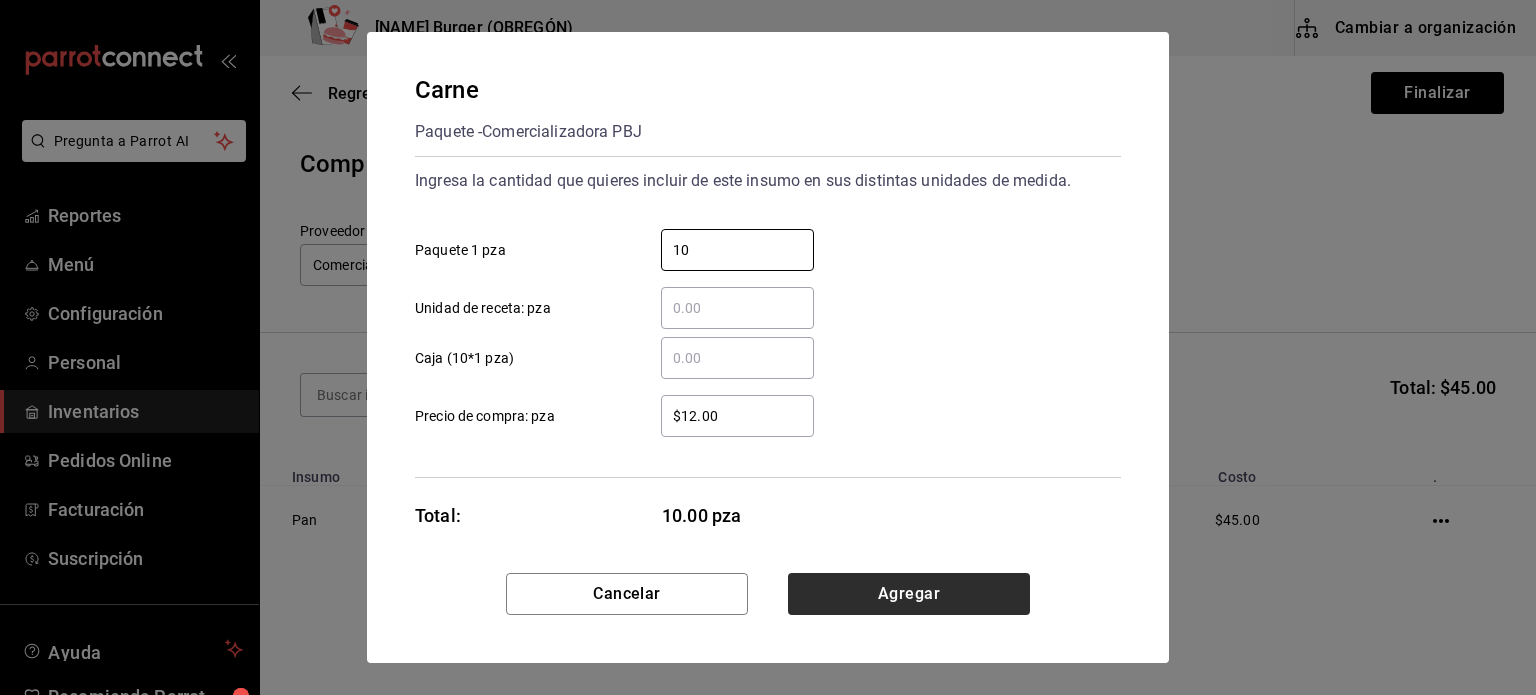 type on "10" 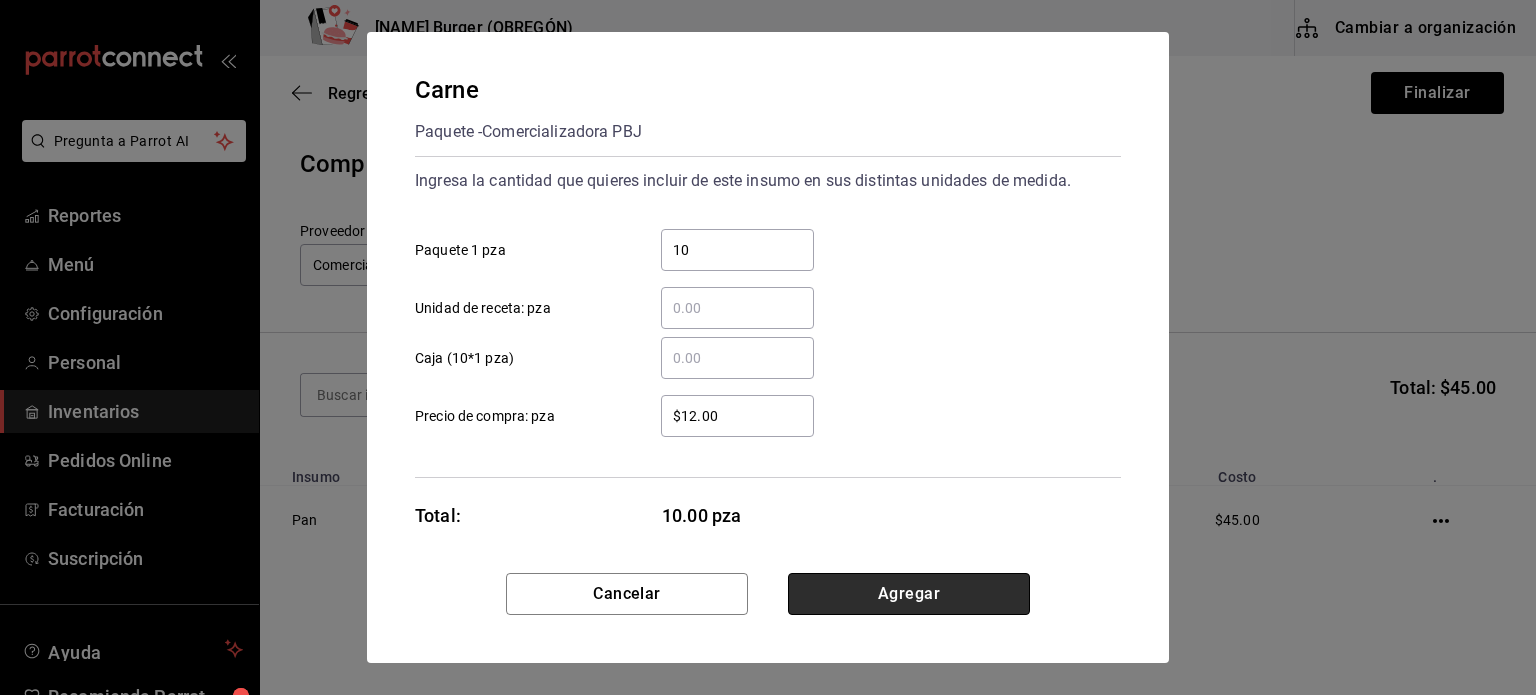 click on "Agregar" at bounding box center [909, 594] 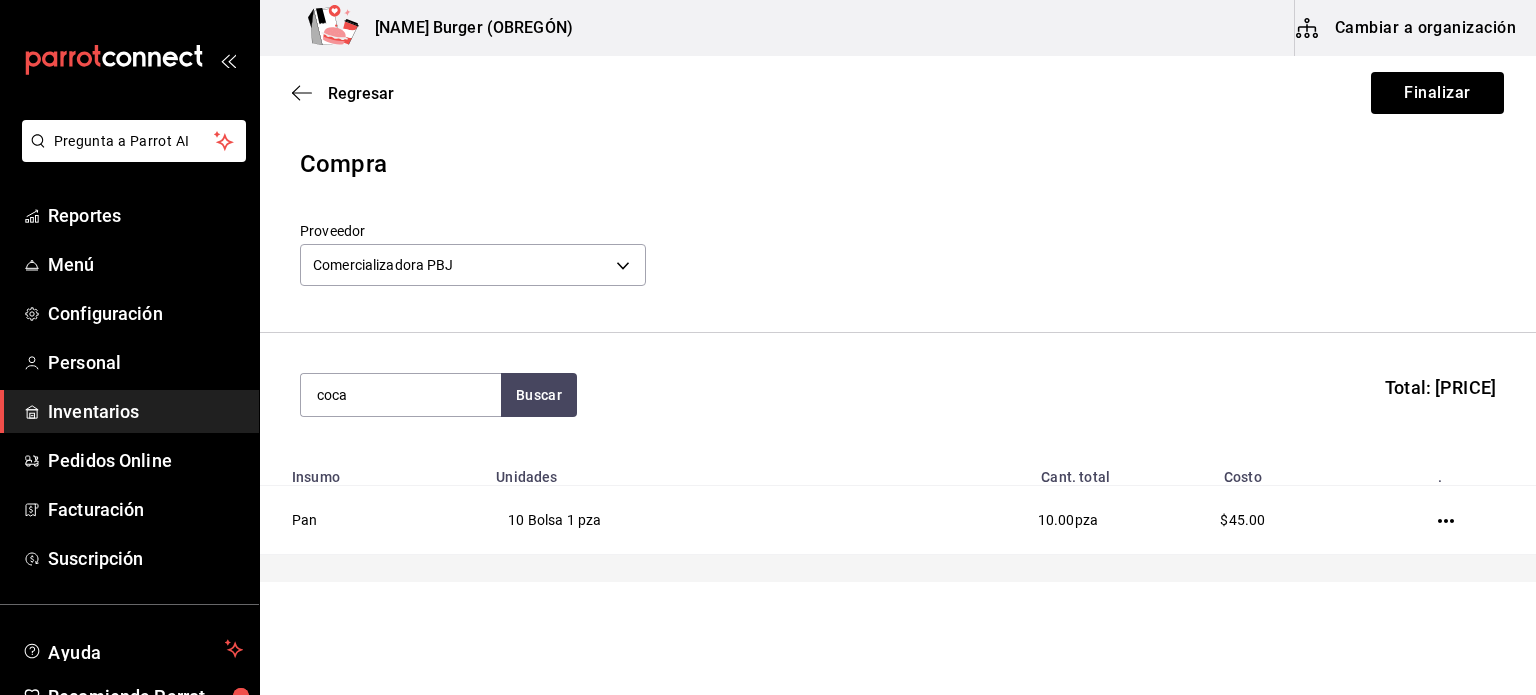 type on "coca" 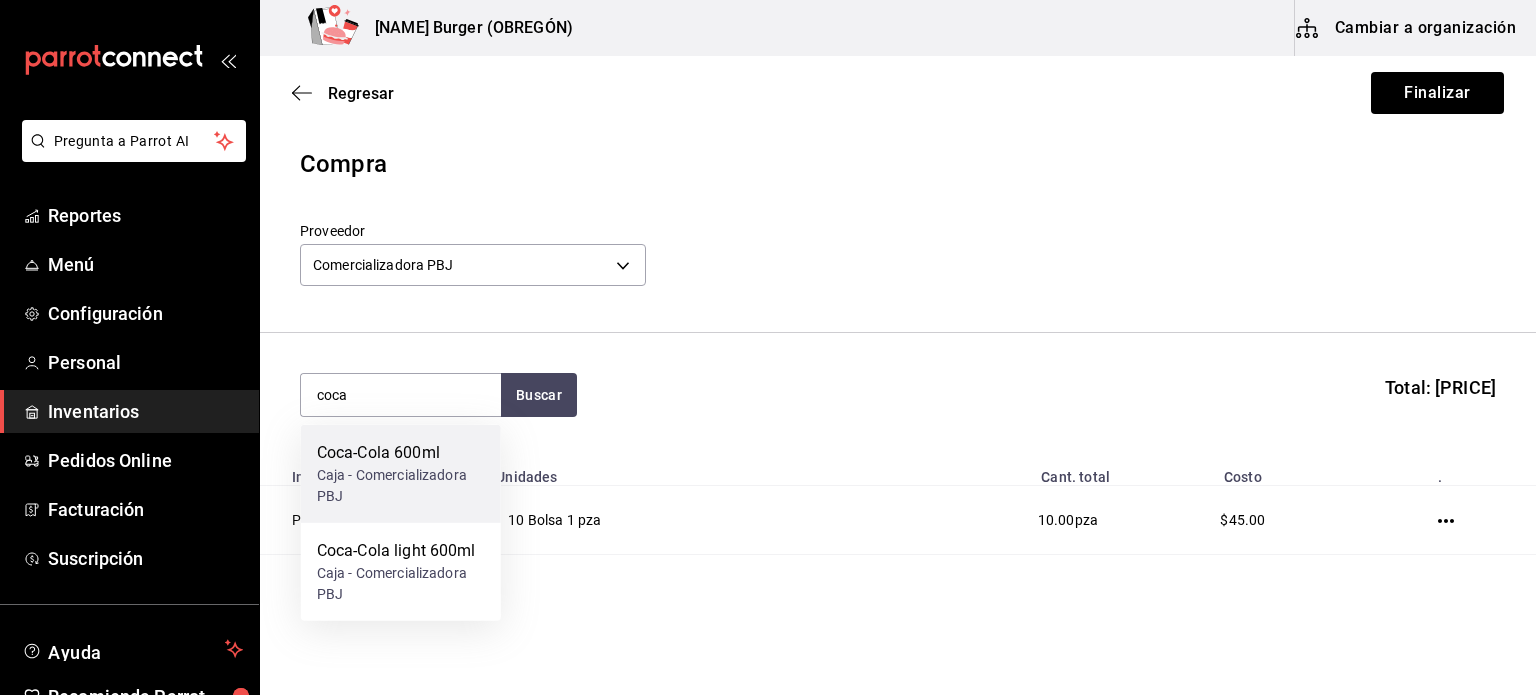click on "Caja - Comercializadora PBJ" at bounding box center [401, 486] 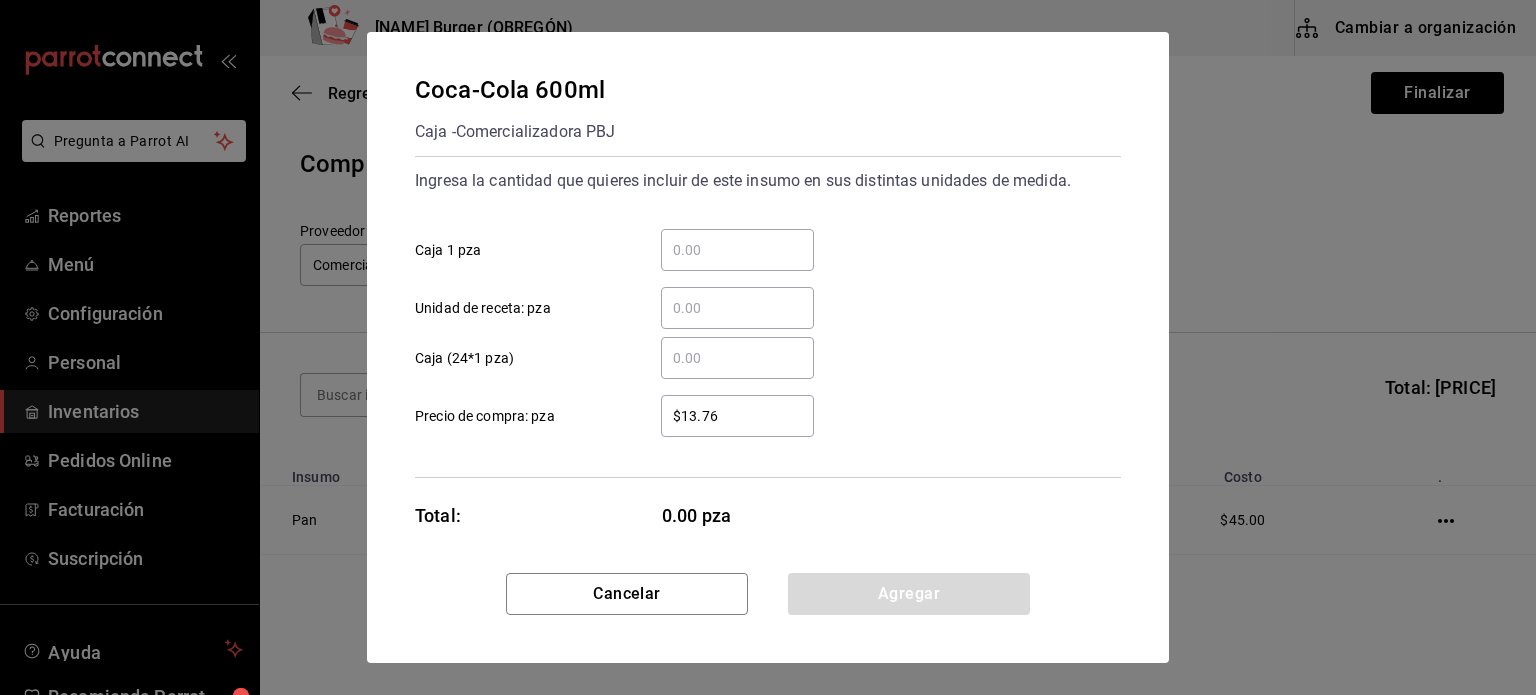click on "​ Caja 1 pza" at bounding box center [737, 250] 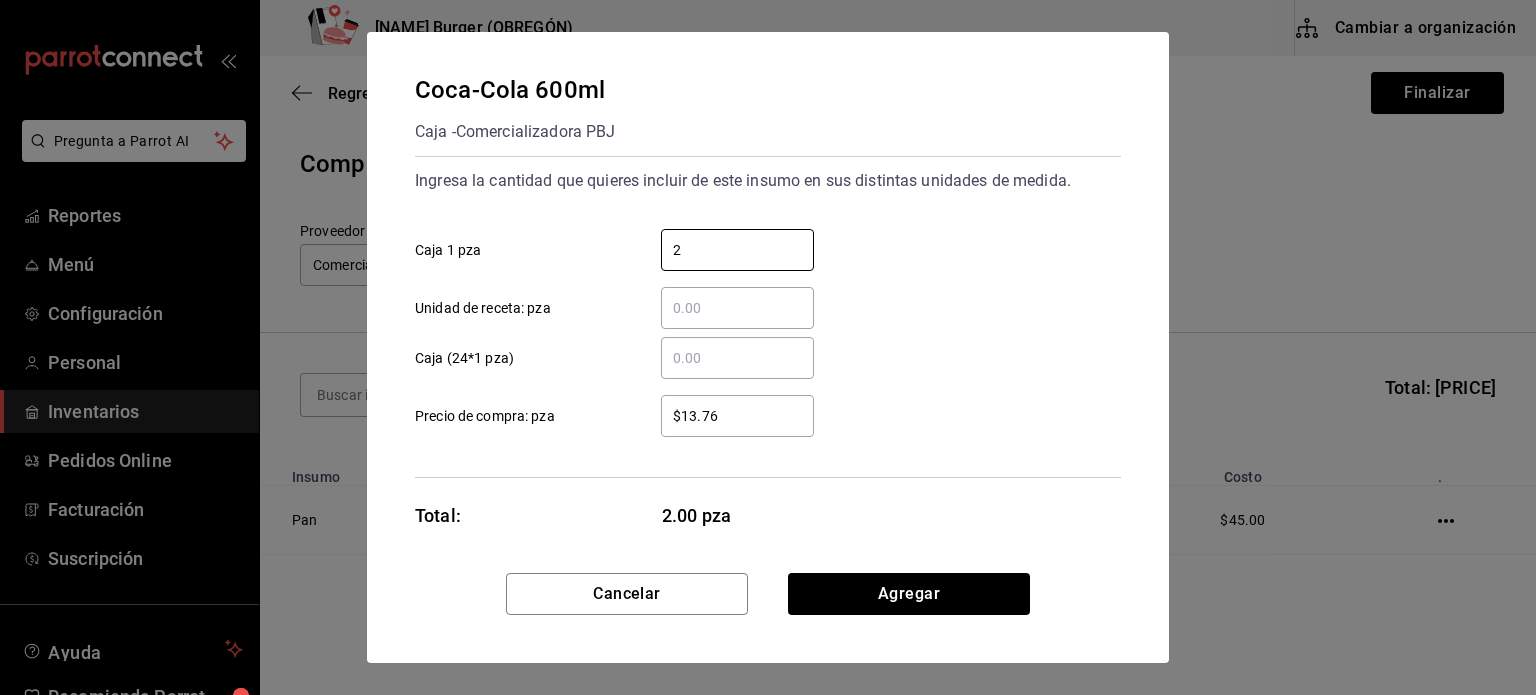 type on "2" 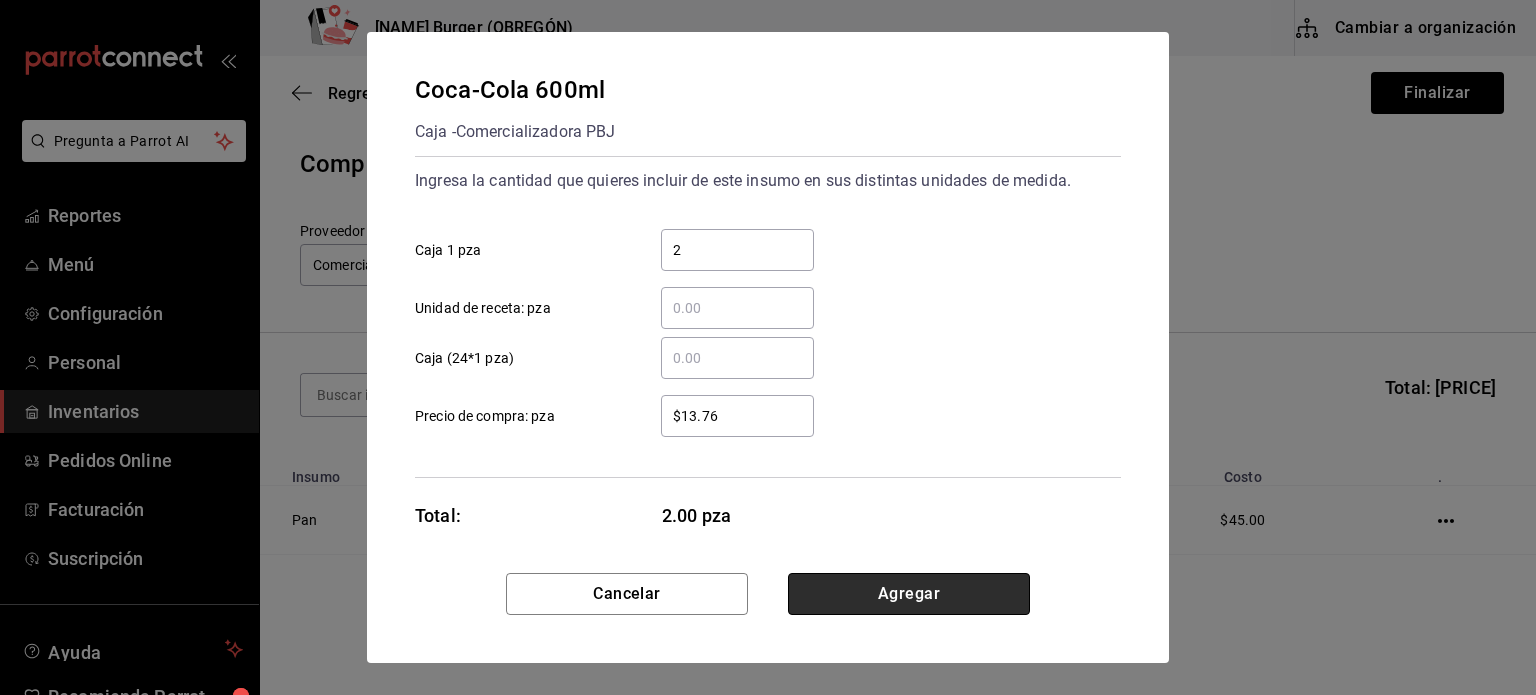 click on "Agregar" at bounding box center [909, 594] 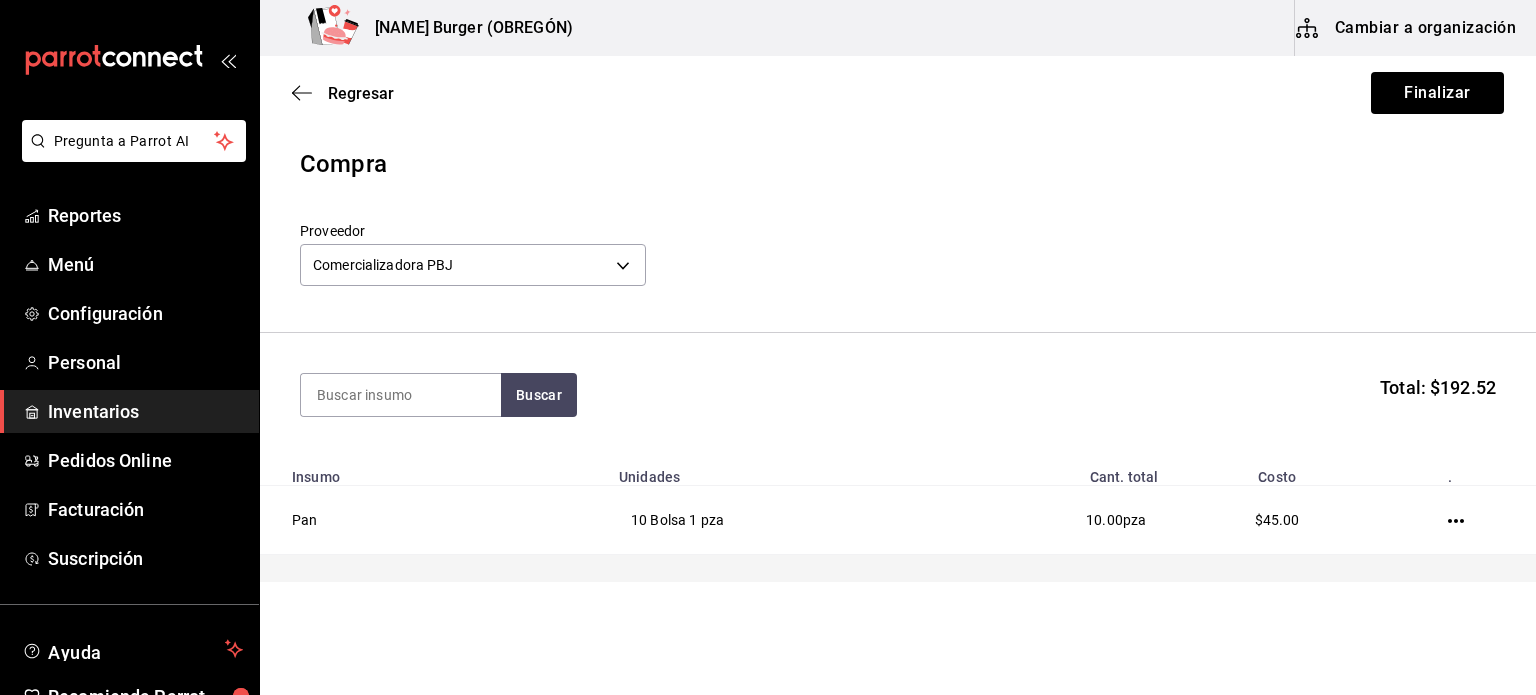 scroll, scrollTop: 173, scrollLeft: 0, axis: vertical 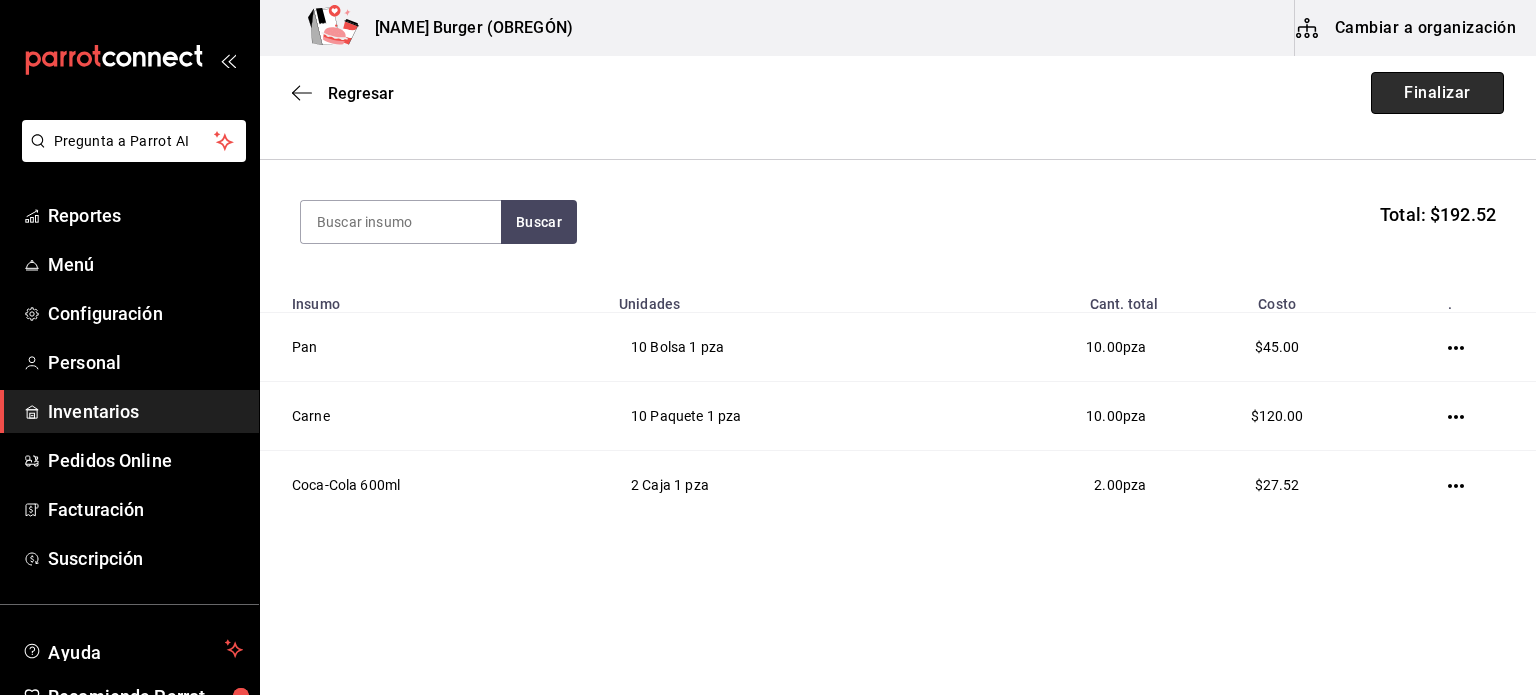 click on "Finalizar" at bounding box center (1437, 93) 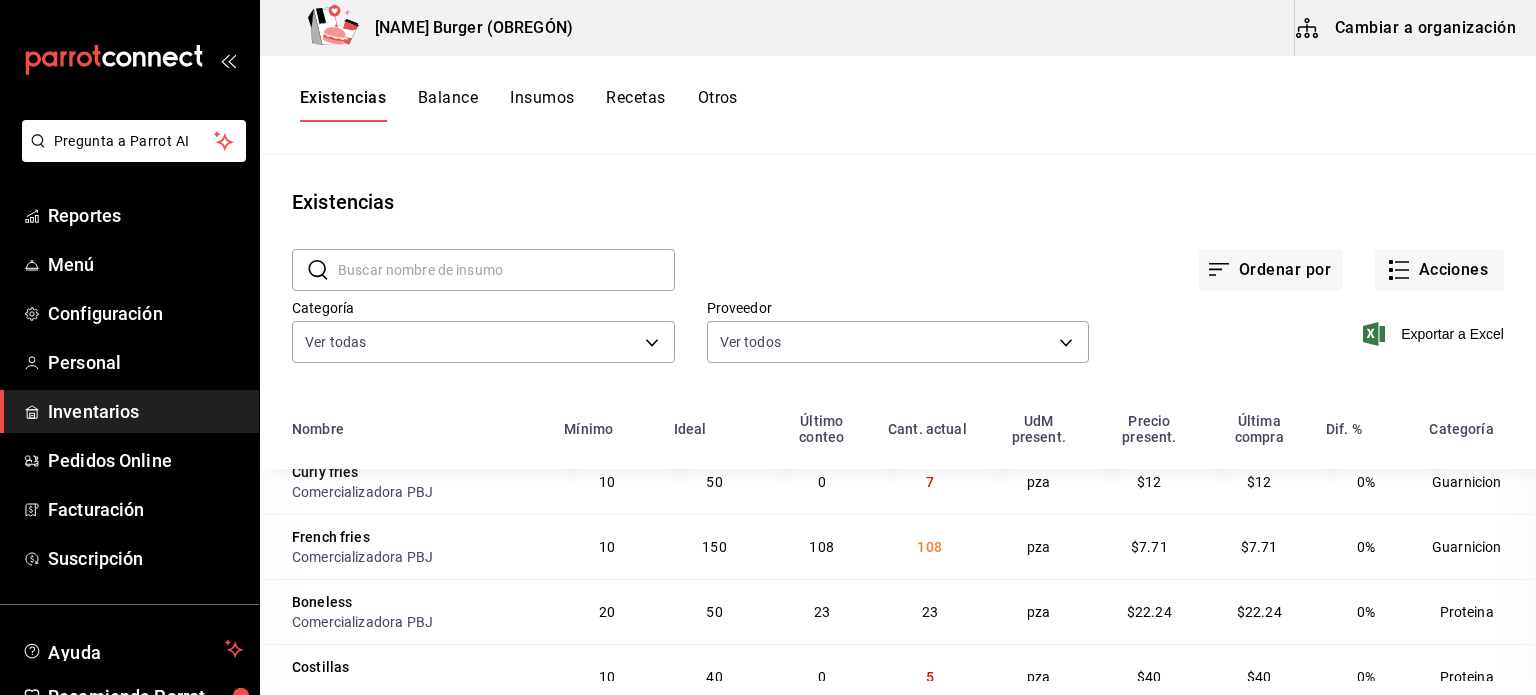 scroll, scrollTop: 1366, scrollLeft: 0, axis: vertical 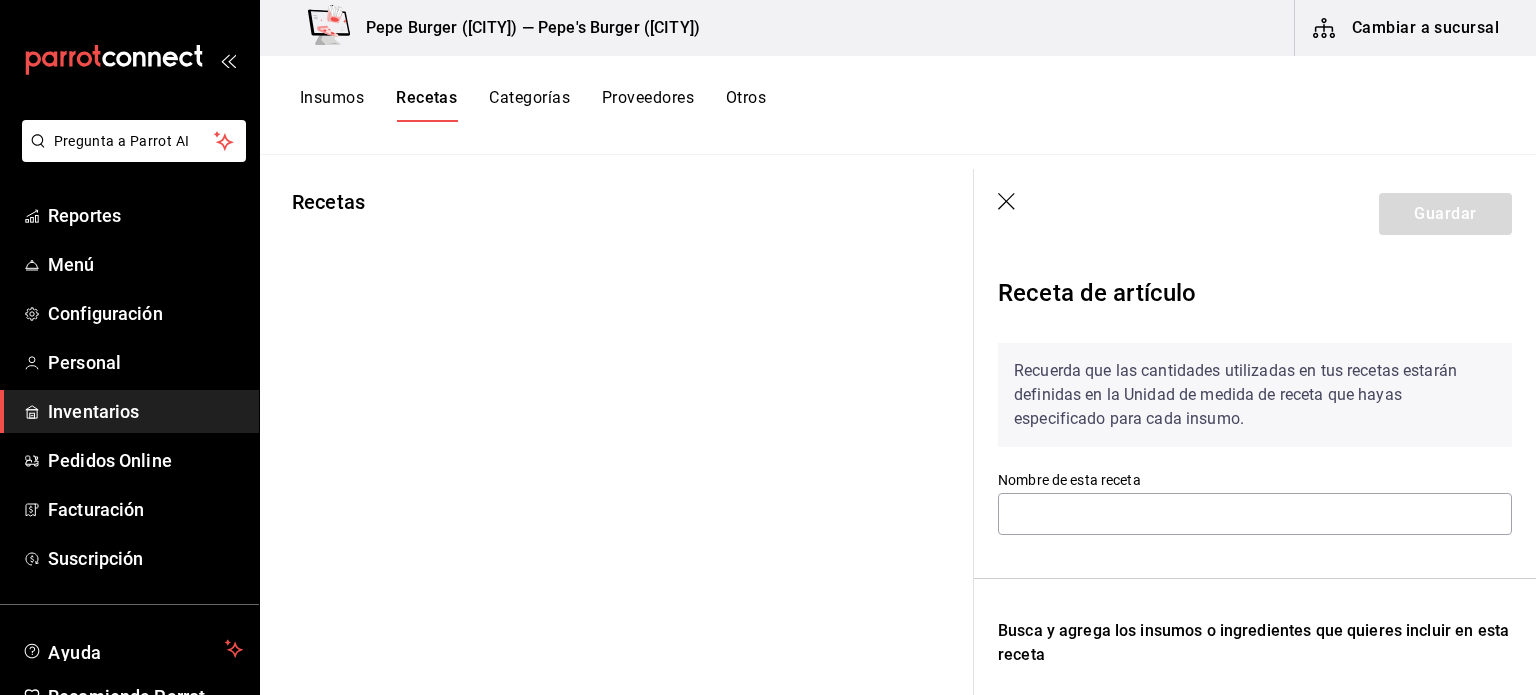 type on "Receta Papas Cargadas" 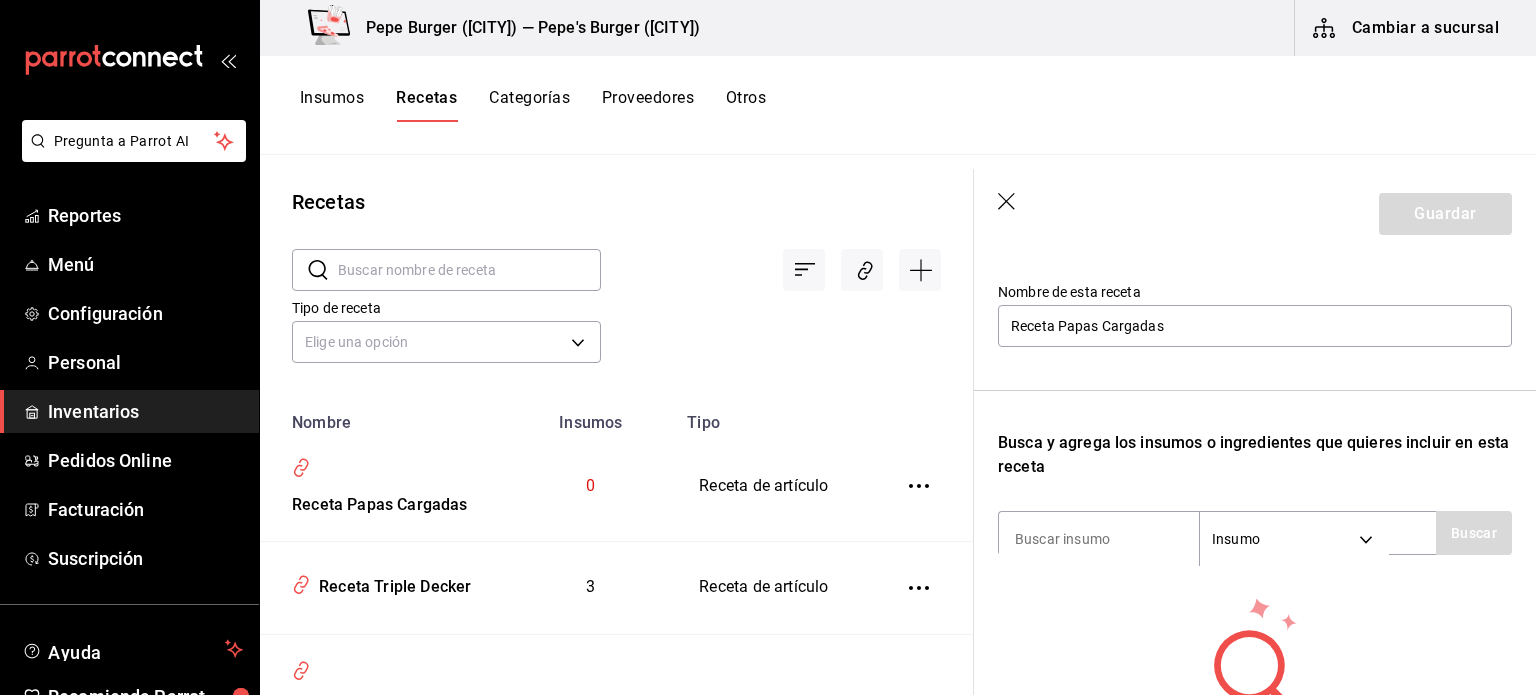 scroll, scrollTop: 175, scrollLeft: 0, axis: vertical 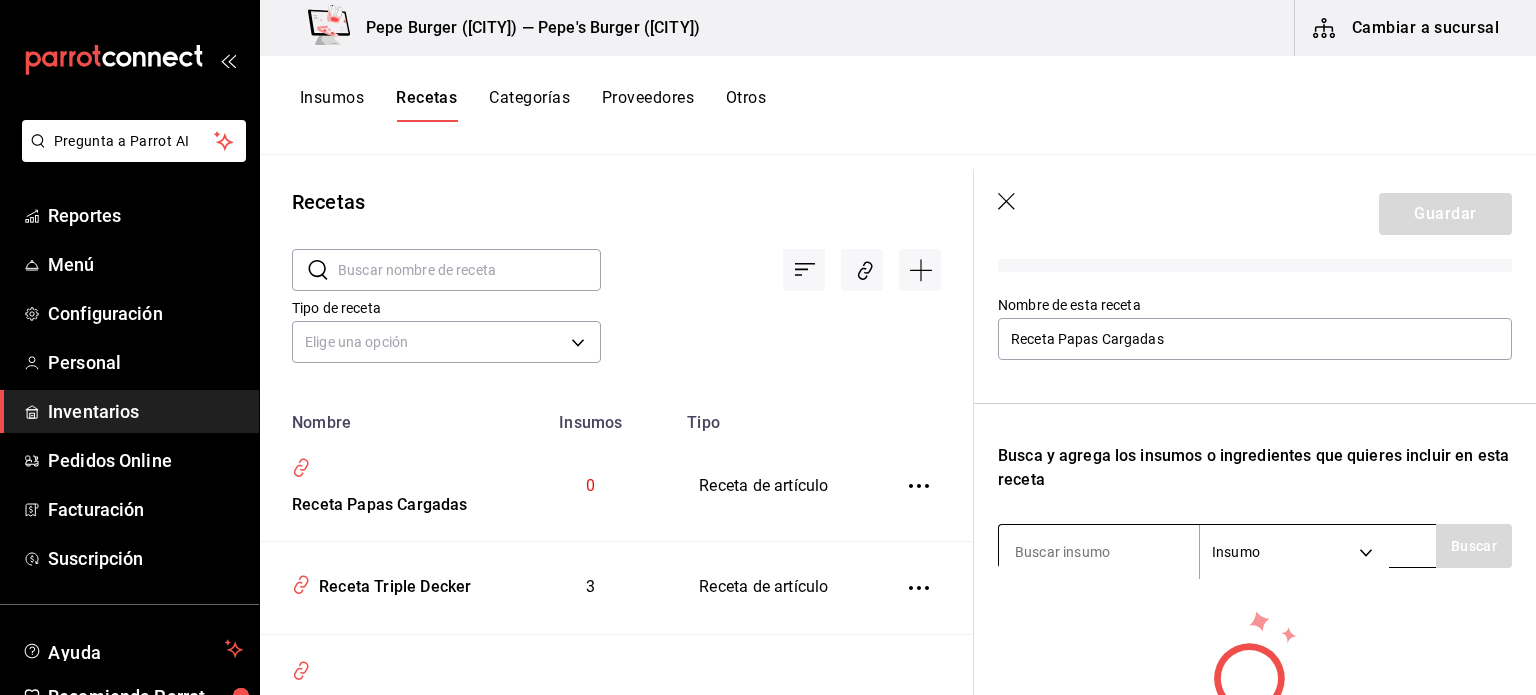 click at bounding box center (1099, 552) 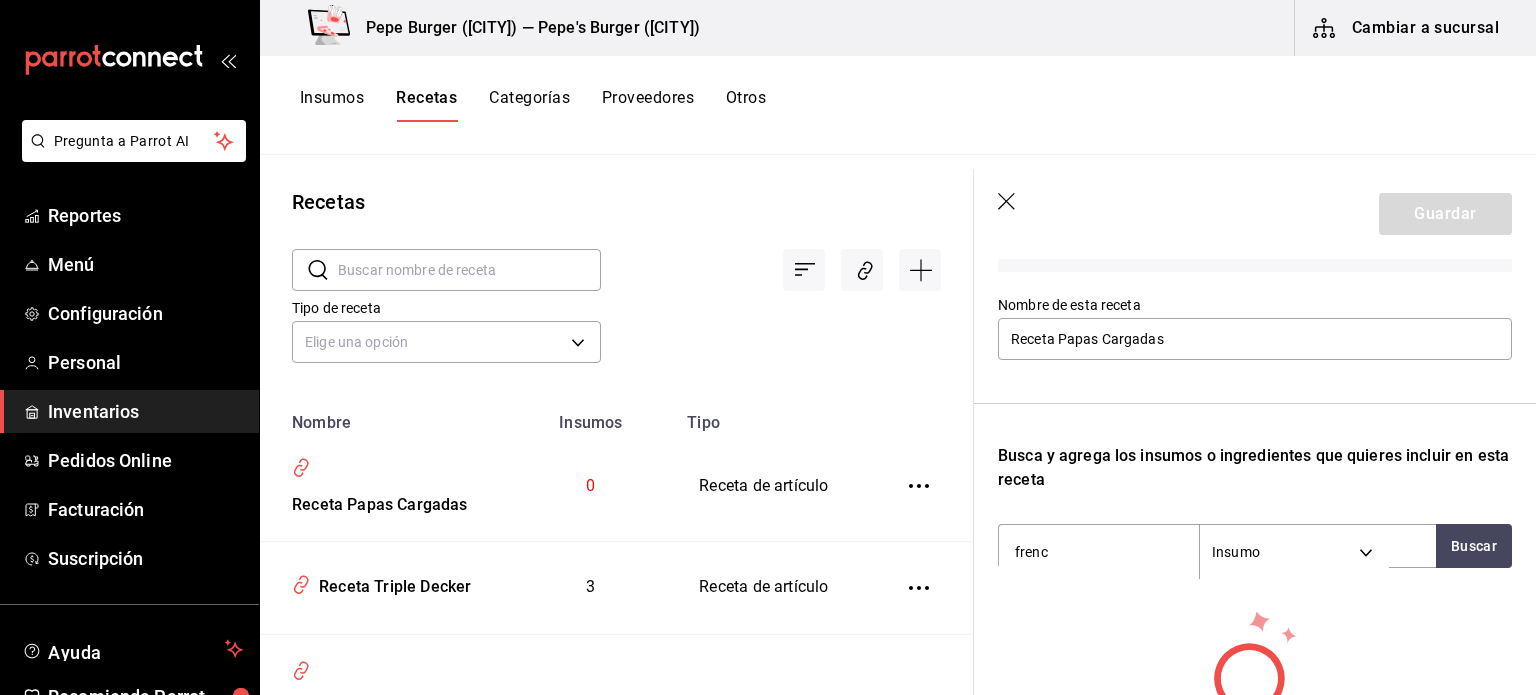 type on "french" 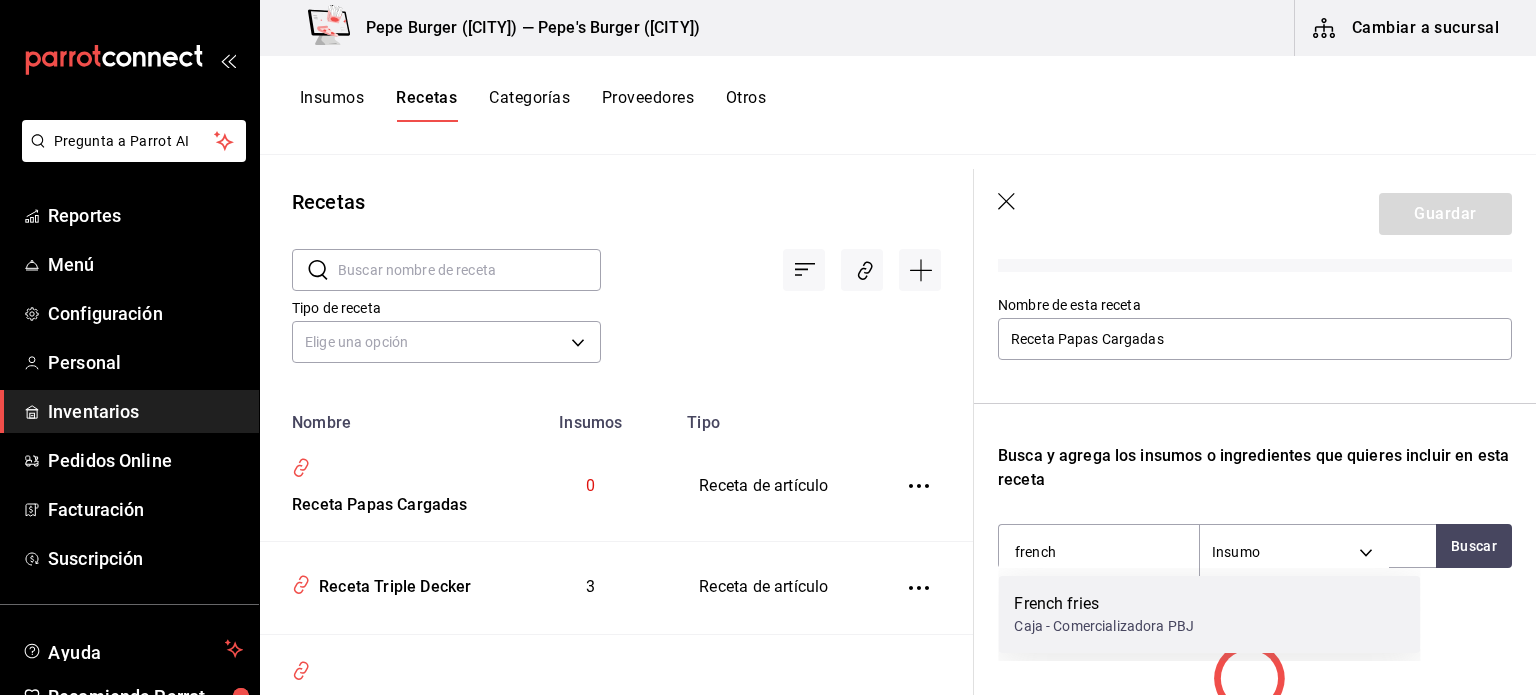 click on "French fries" at bounding box center [1104, 604] 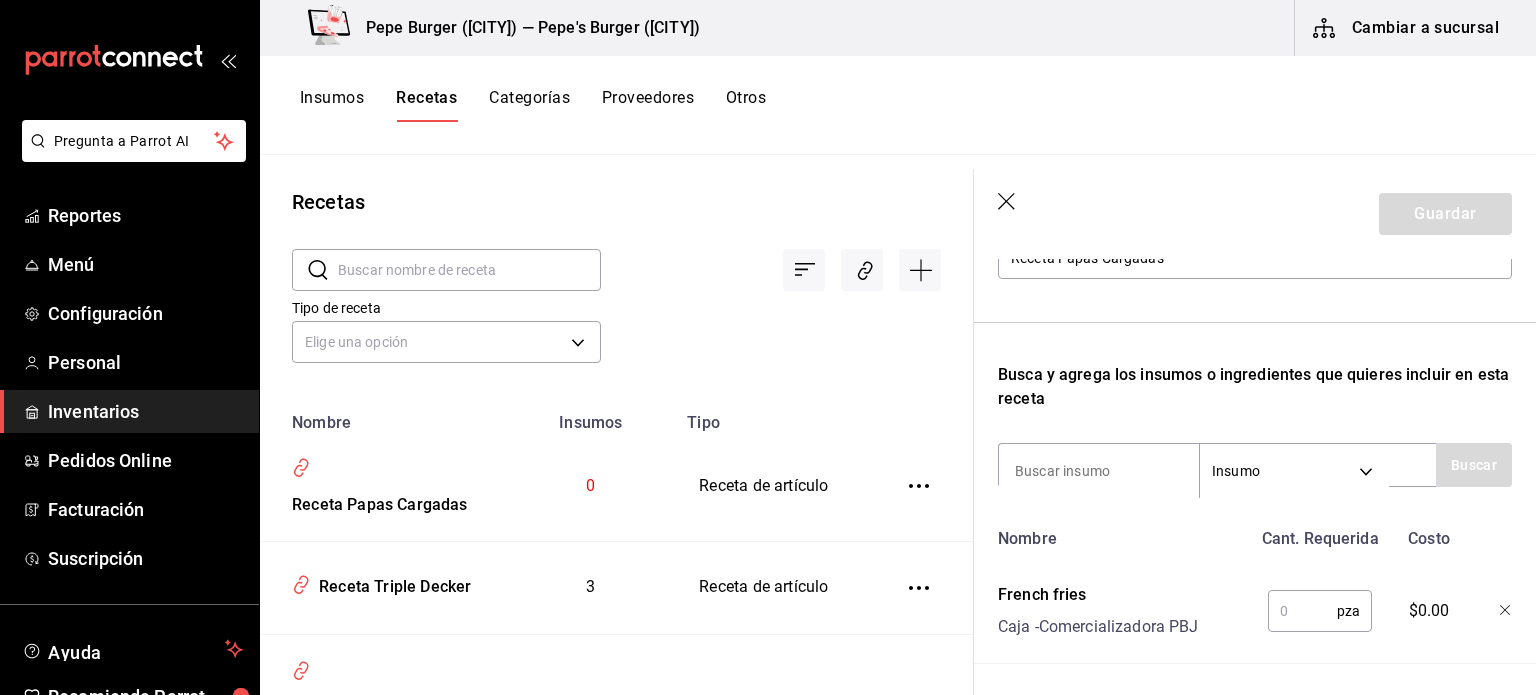 scroll, scrollTop: 344, scrollLeft: 0, axis: vertical 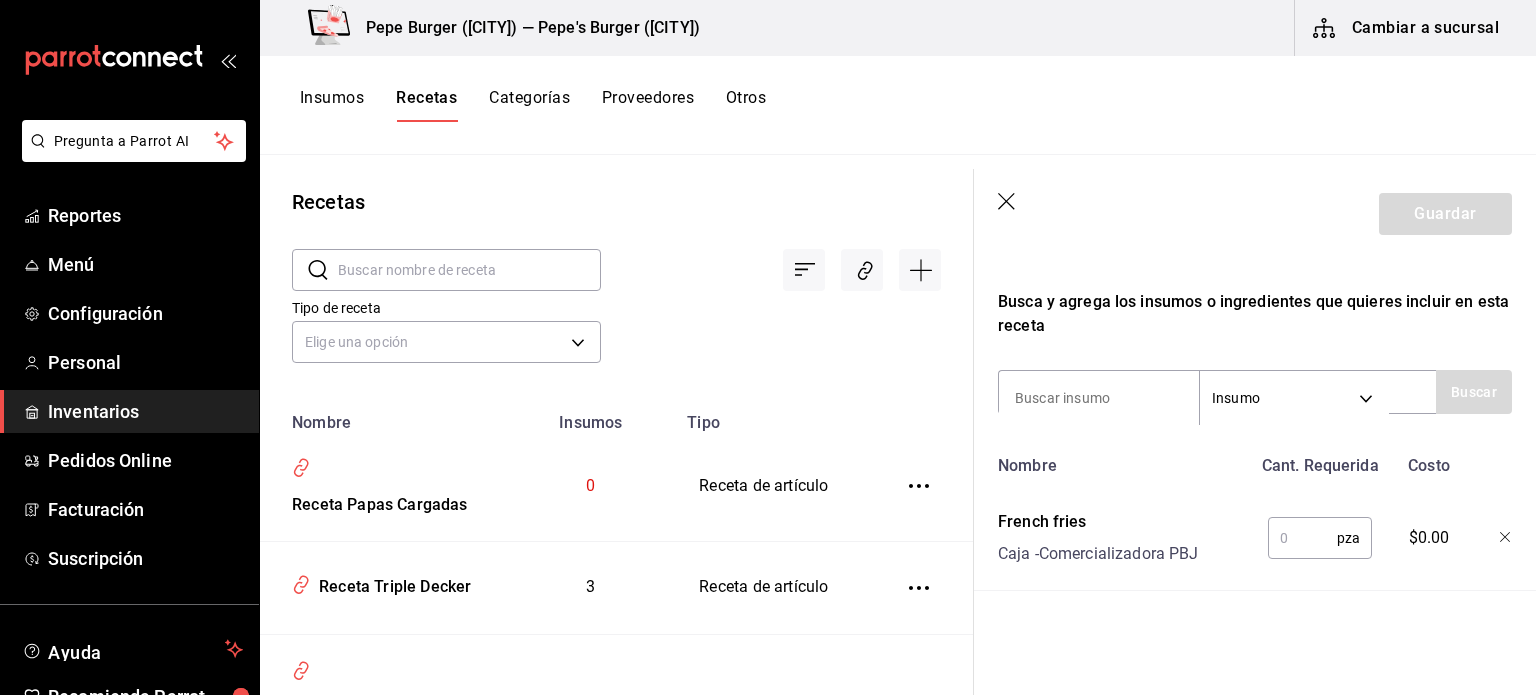 click at bounding box center (1302, 538) 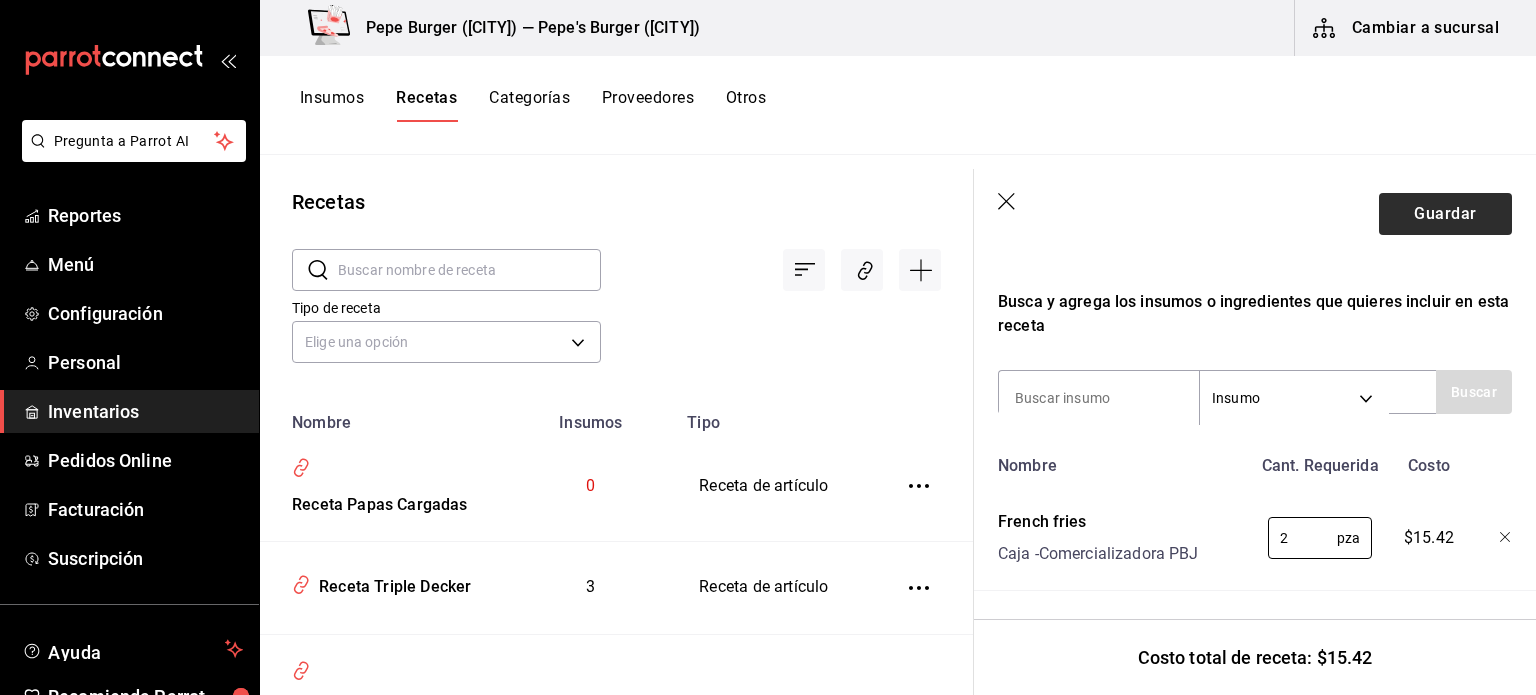 type on "2" 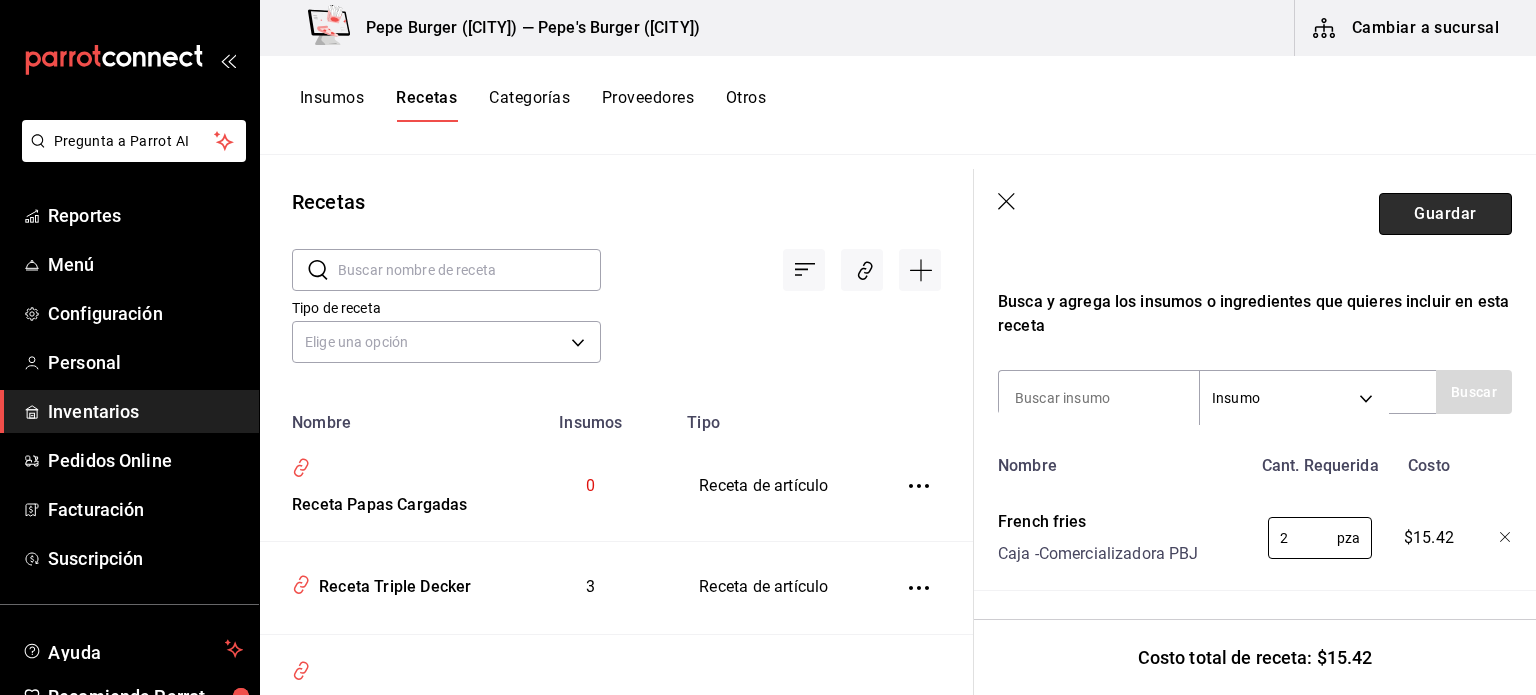 click on "Guardar" at bounding box center (1445, 214) 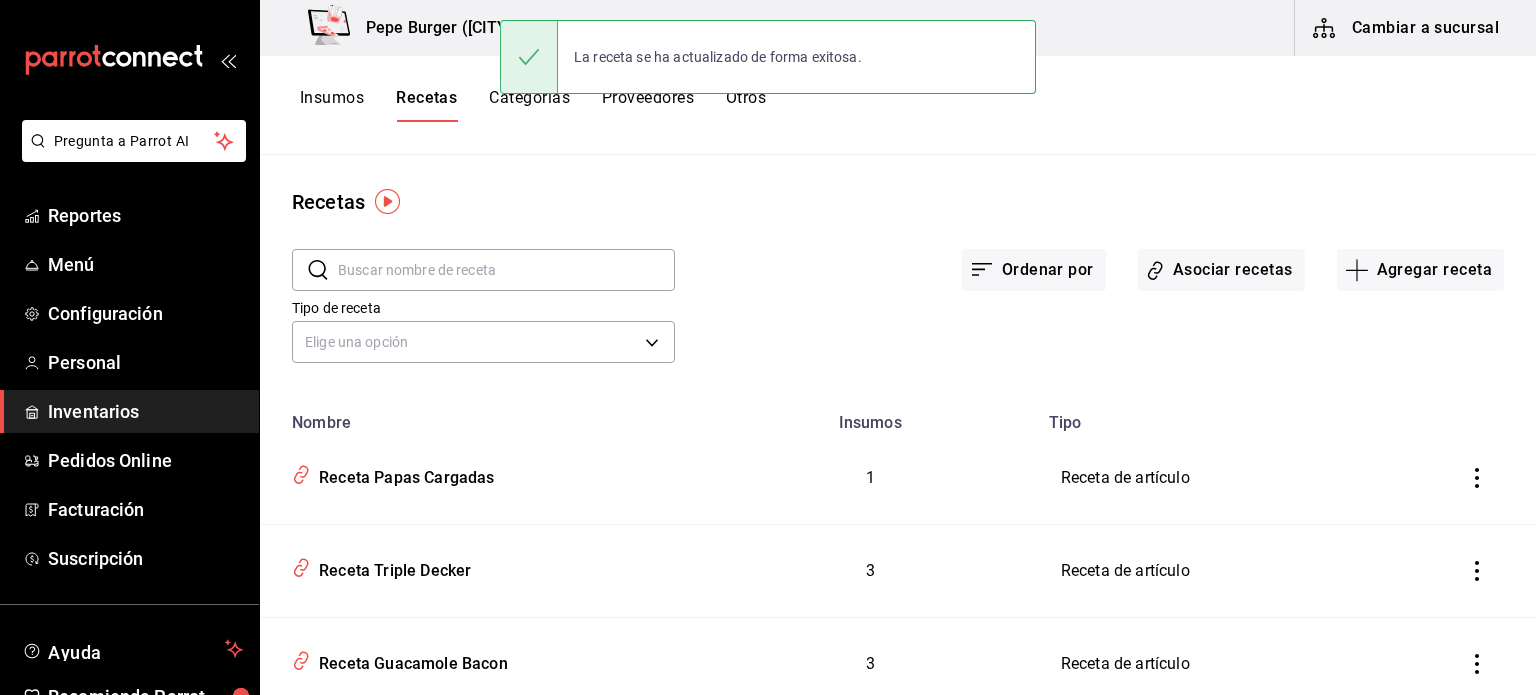 scroll, scrollTop: 0, scrollLeft: 0, axis: both 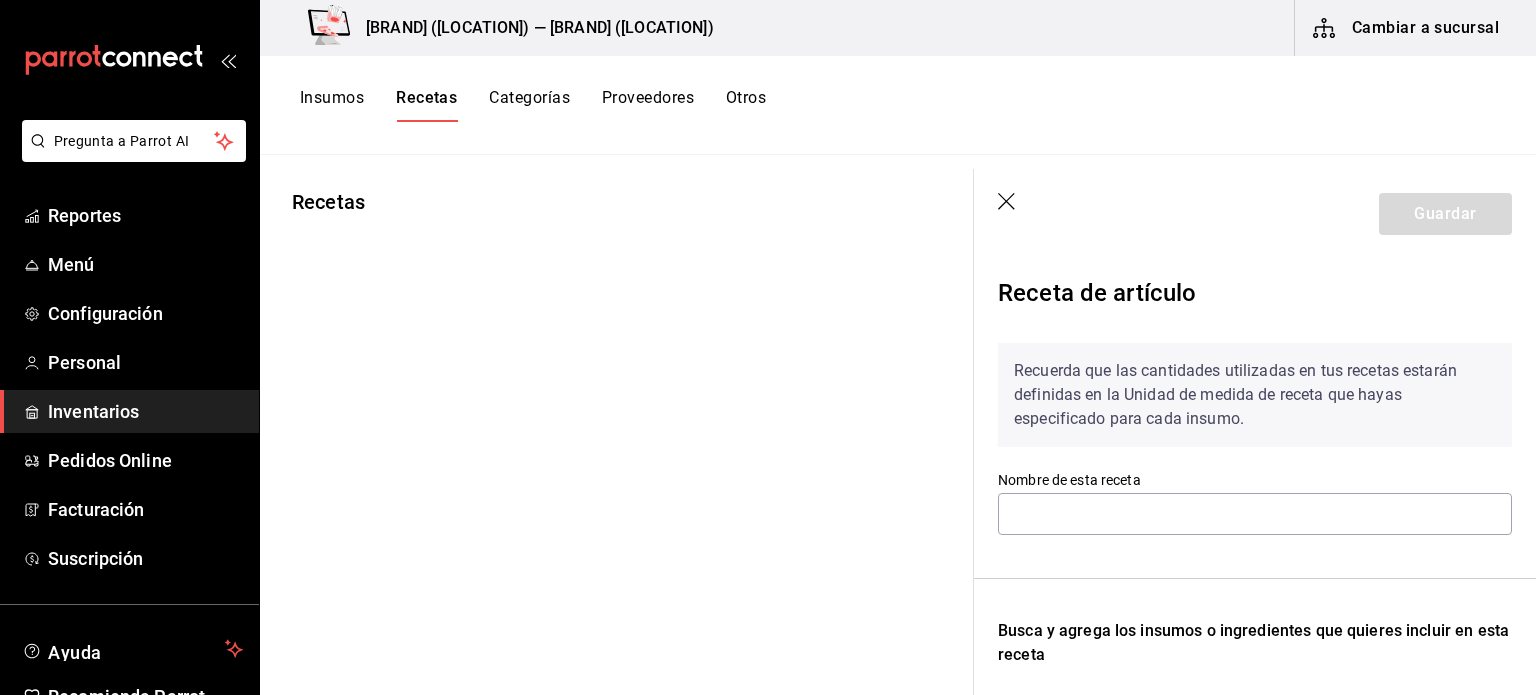 type on "Receta Pulled Pork Fries" 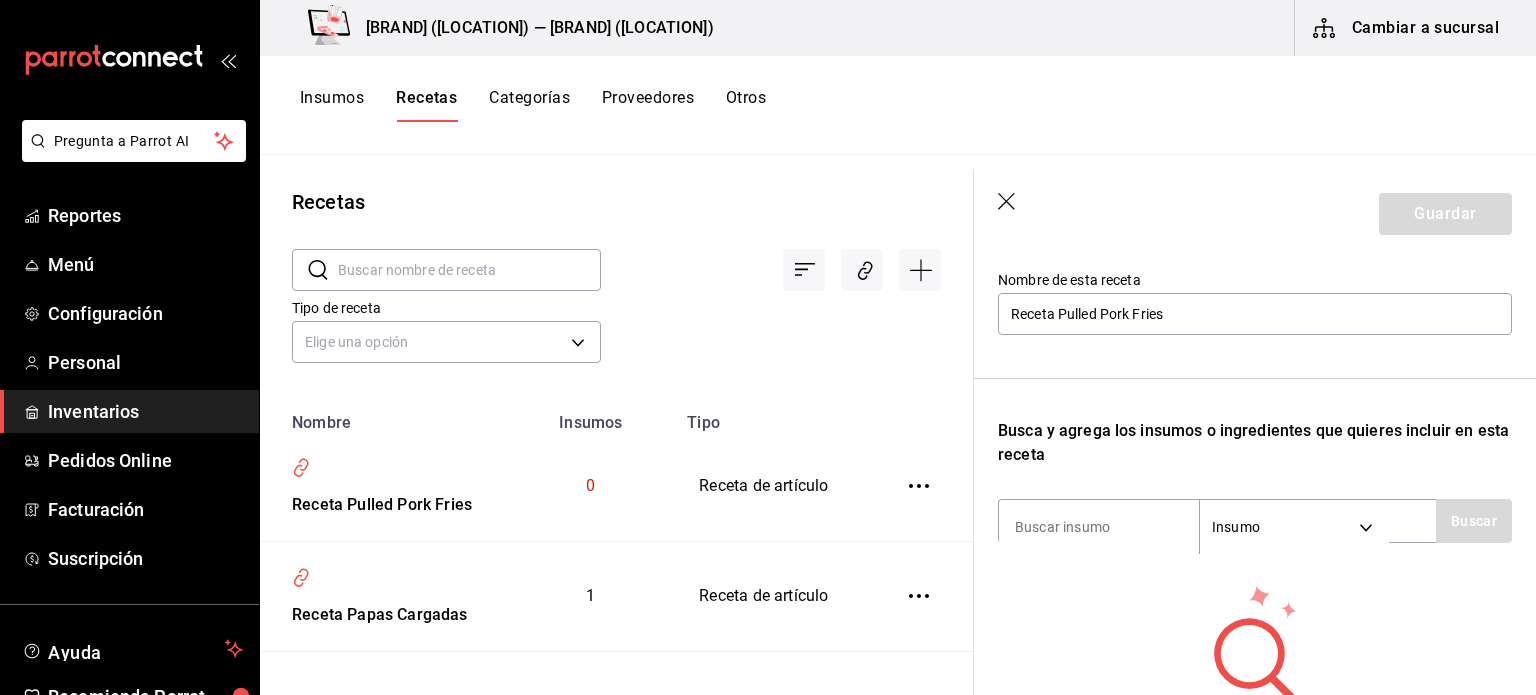 scroll, scrollTop: 300, scrollLeft: 0, axis: vertical 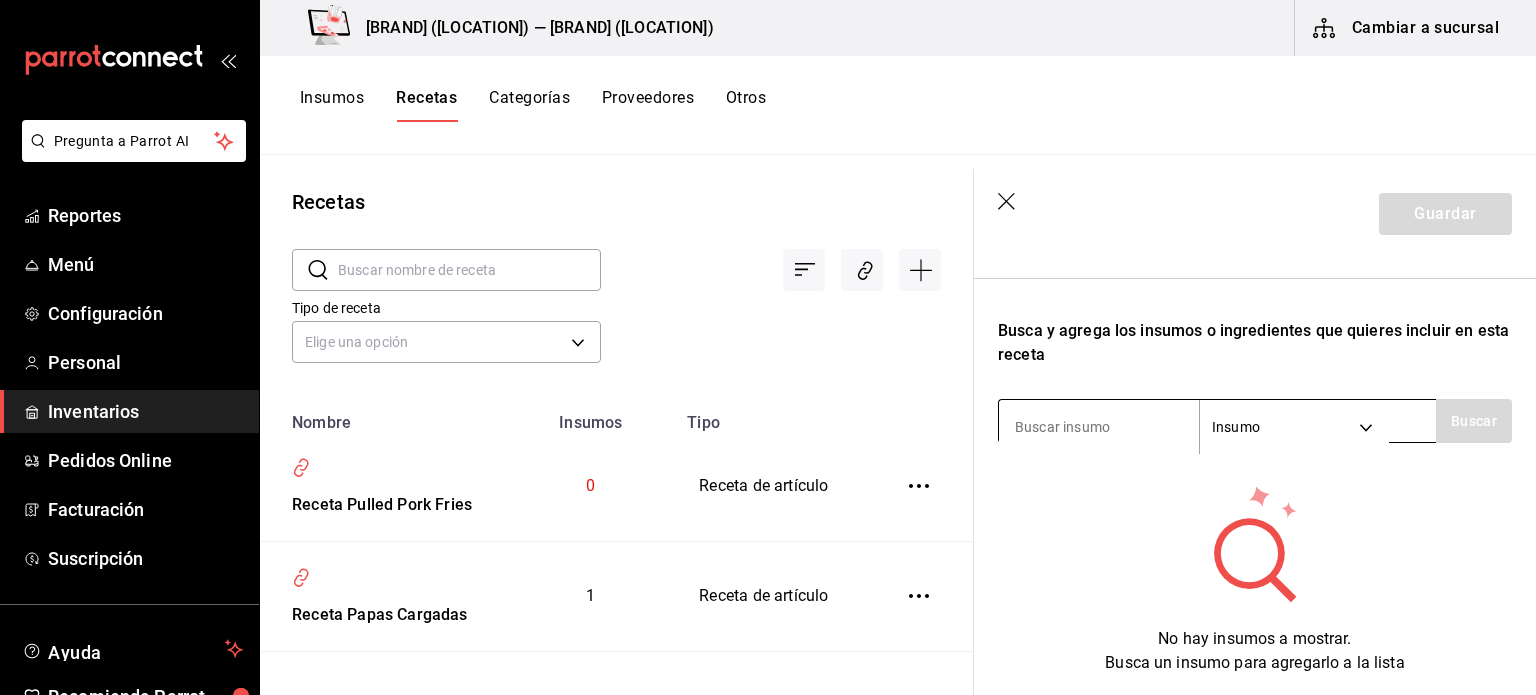click at bounding box center (1099, 427) 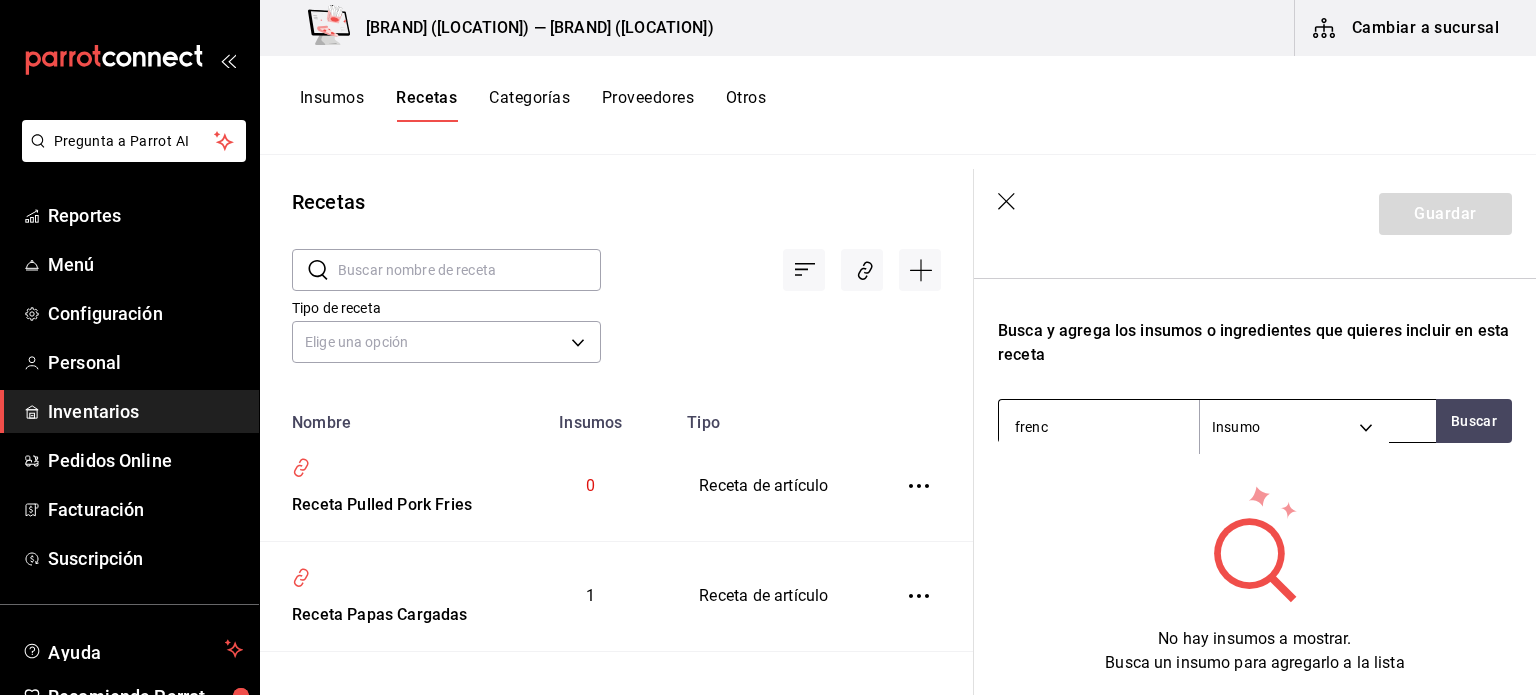 type on "french" 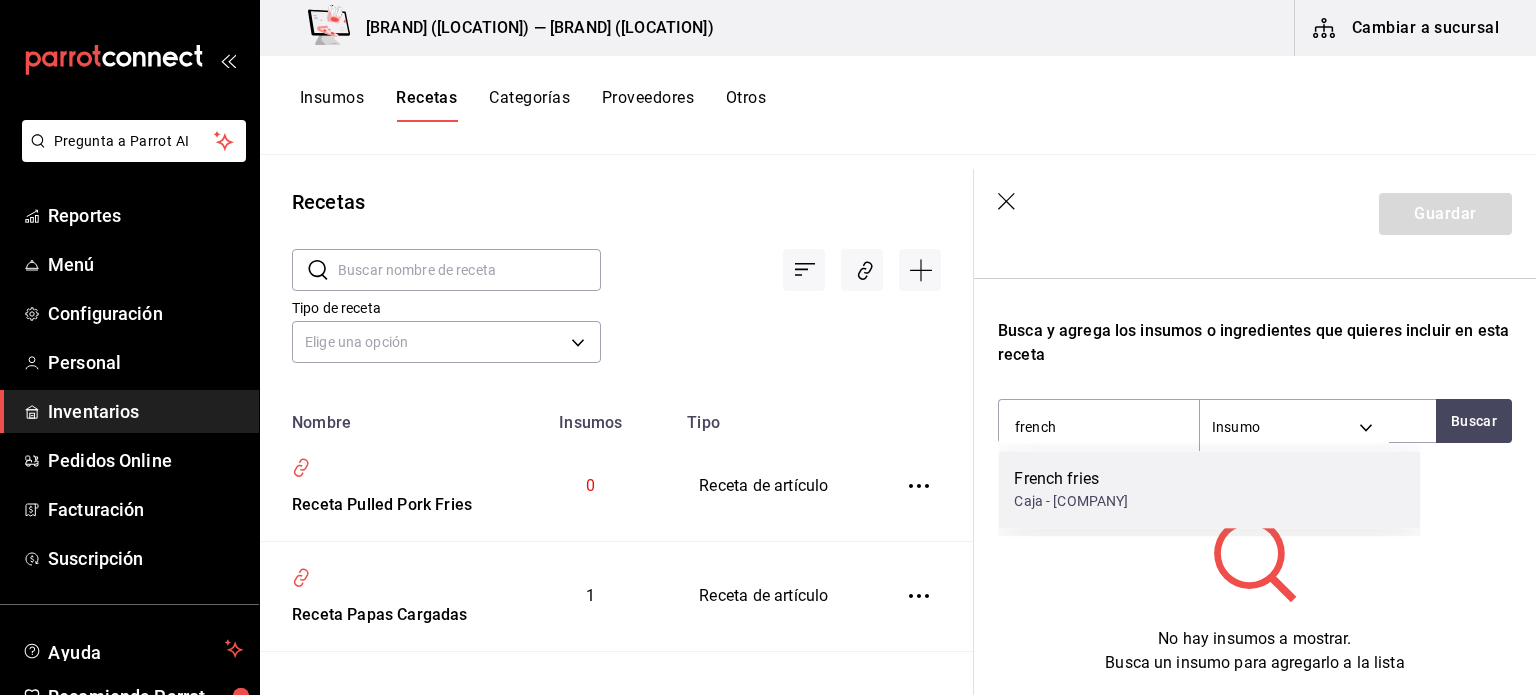 click on "Caja - Comercializadora PBJ" at bounding box center (1071, 501) 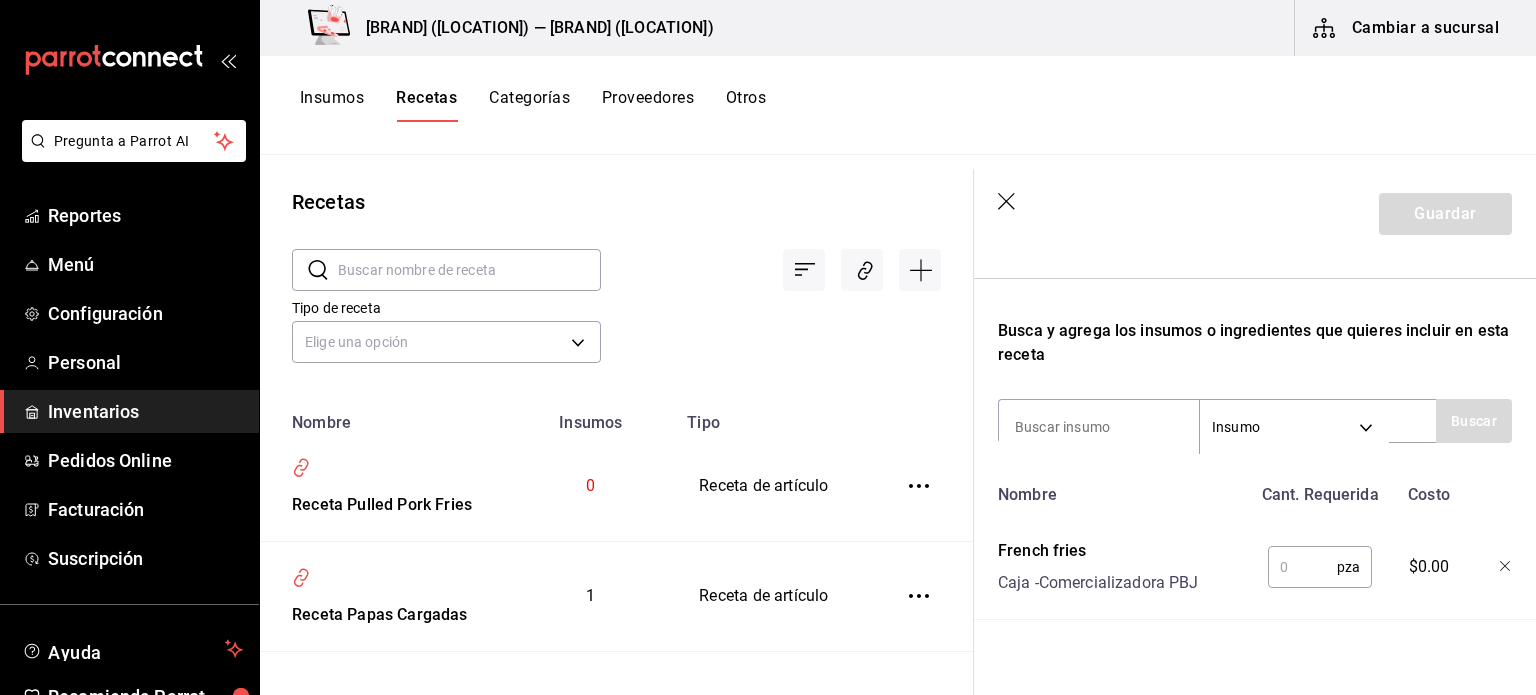 click at bounding box center (1302, 567) 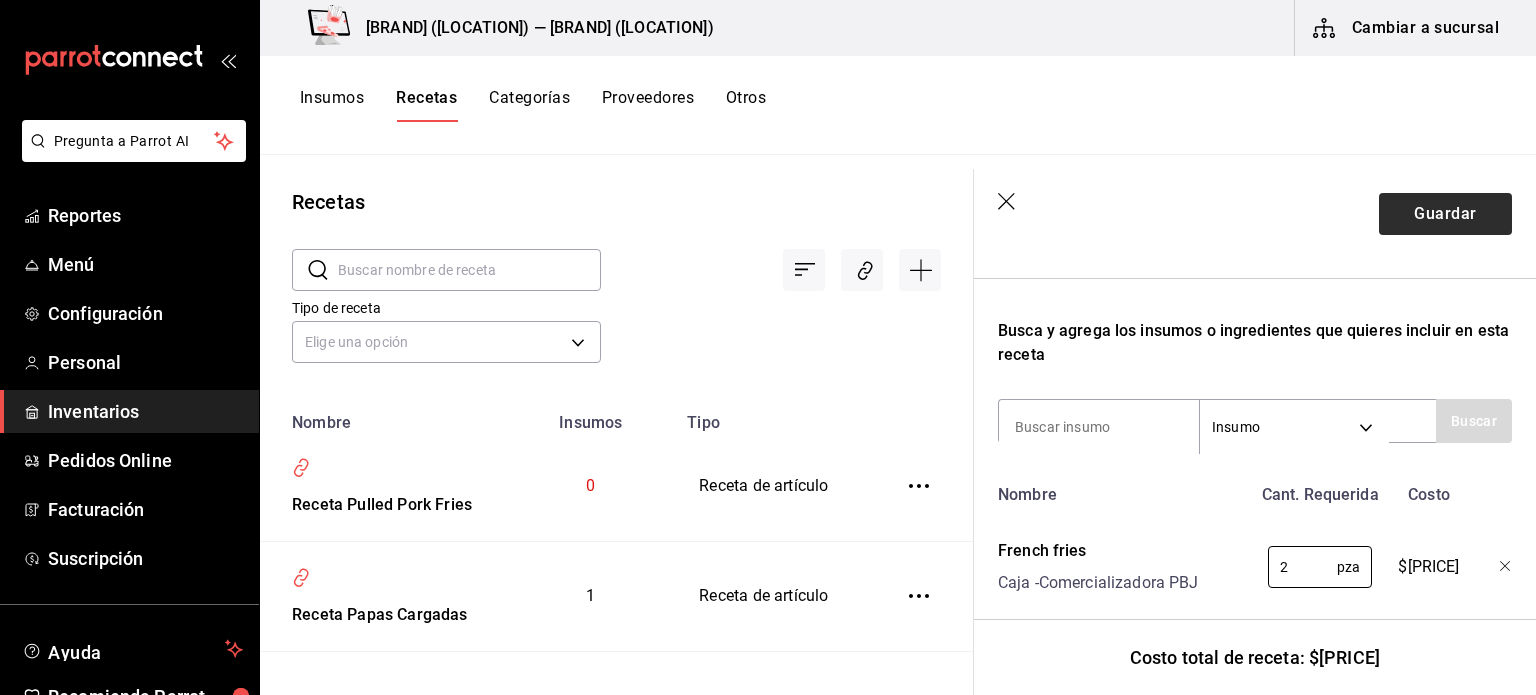 type on "2" 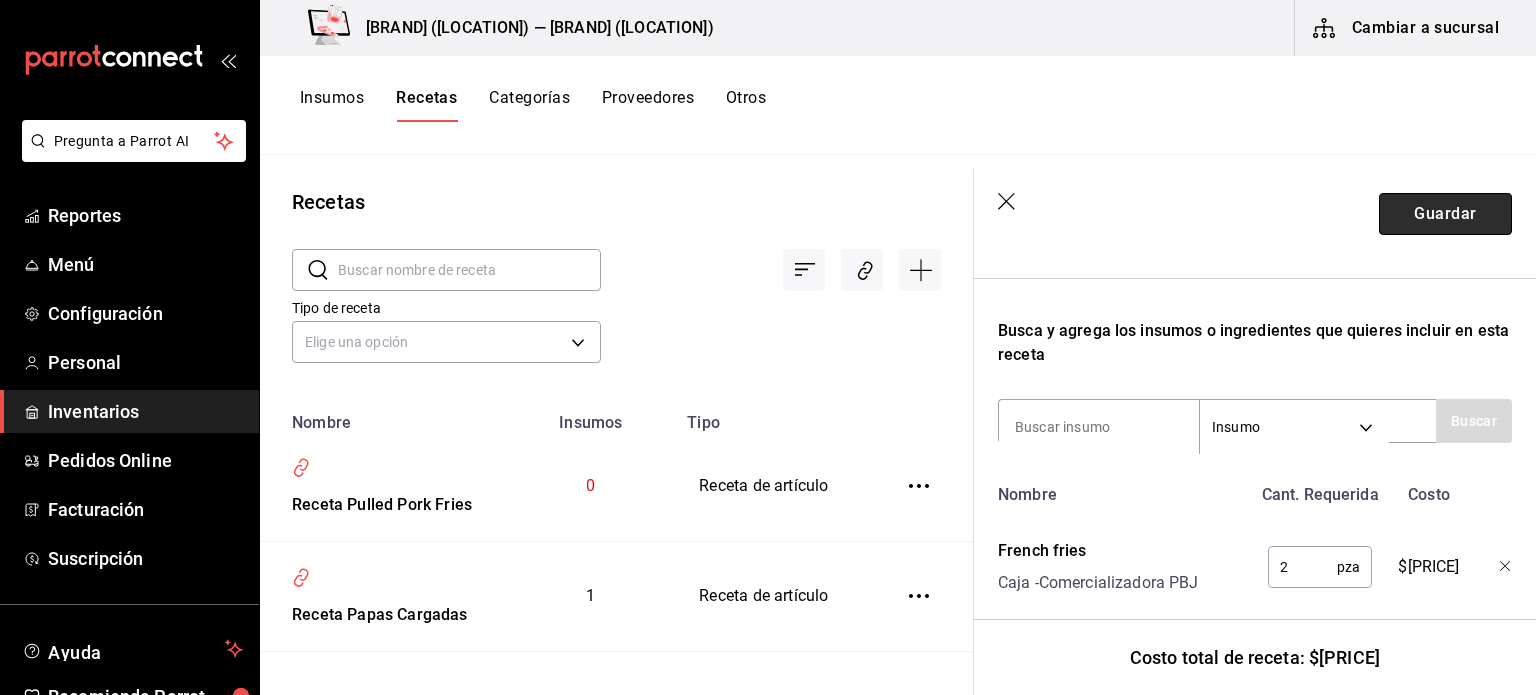 click on "Guardar" at bounding box center [1445, 214] 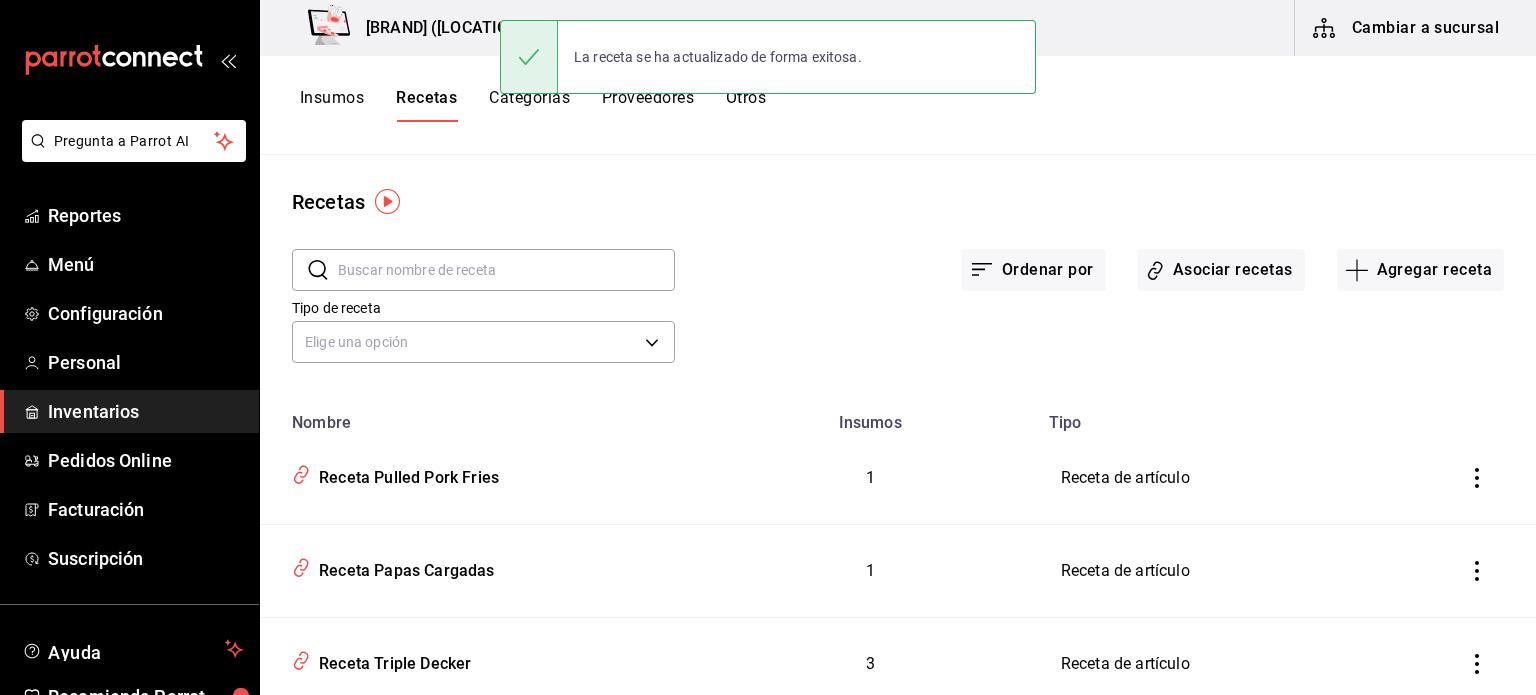 scroll, scrollTop: 0, scrollLeft: 0, axis: both 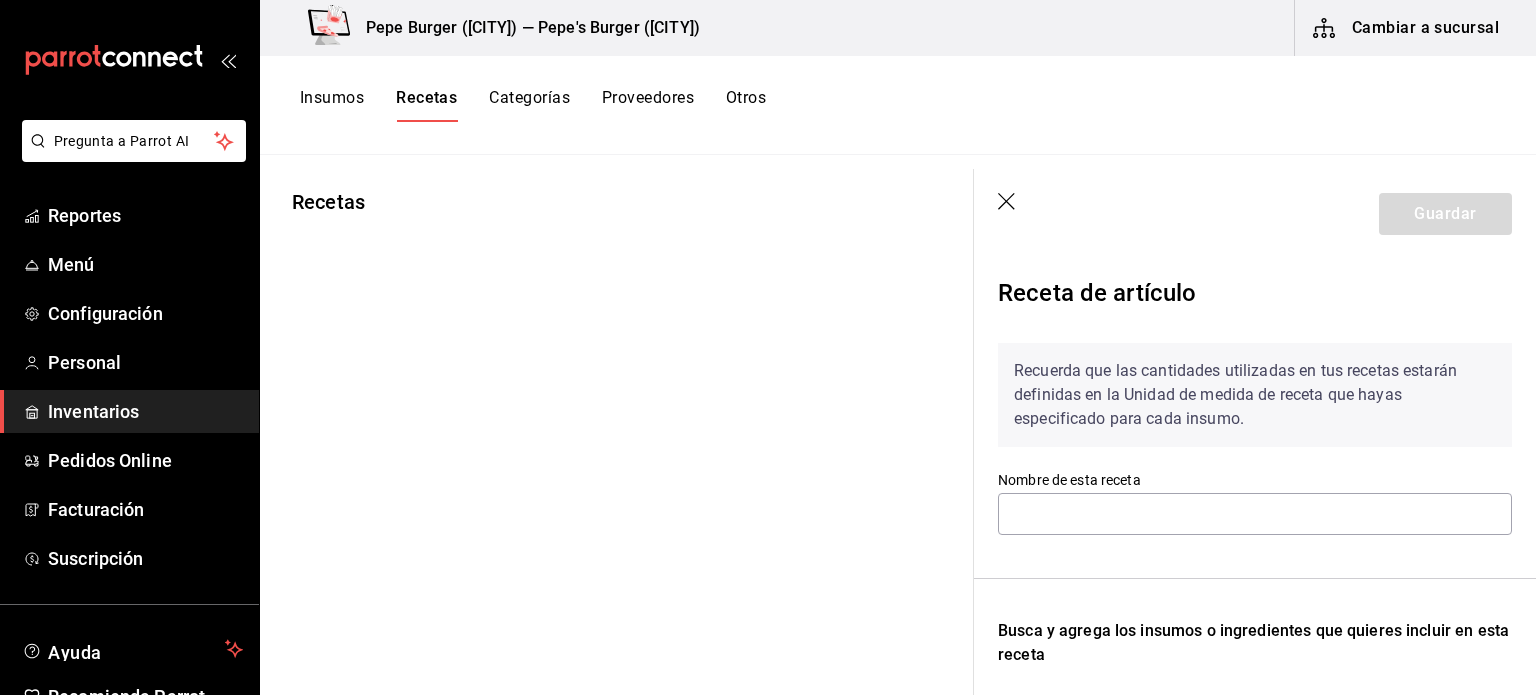 type on "Receta Vegetariana" 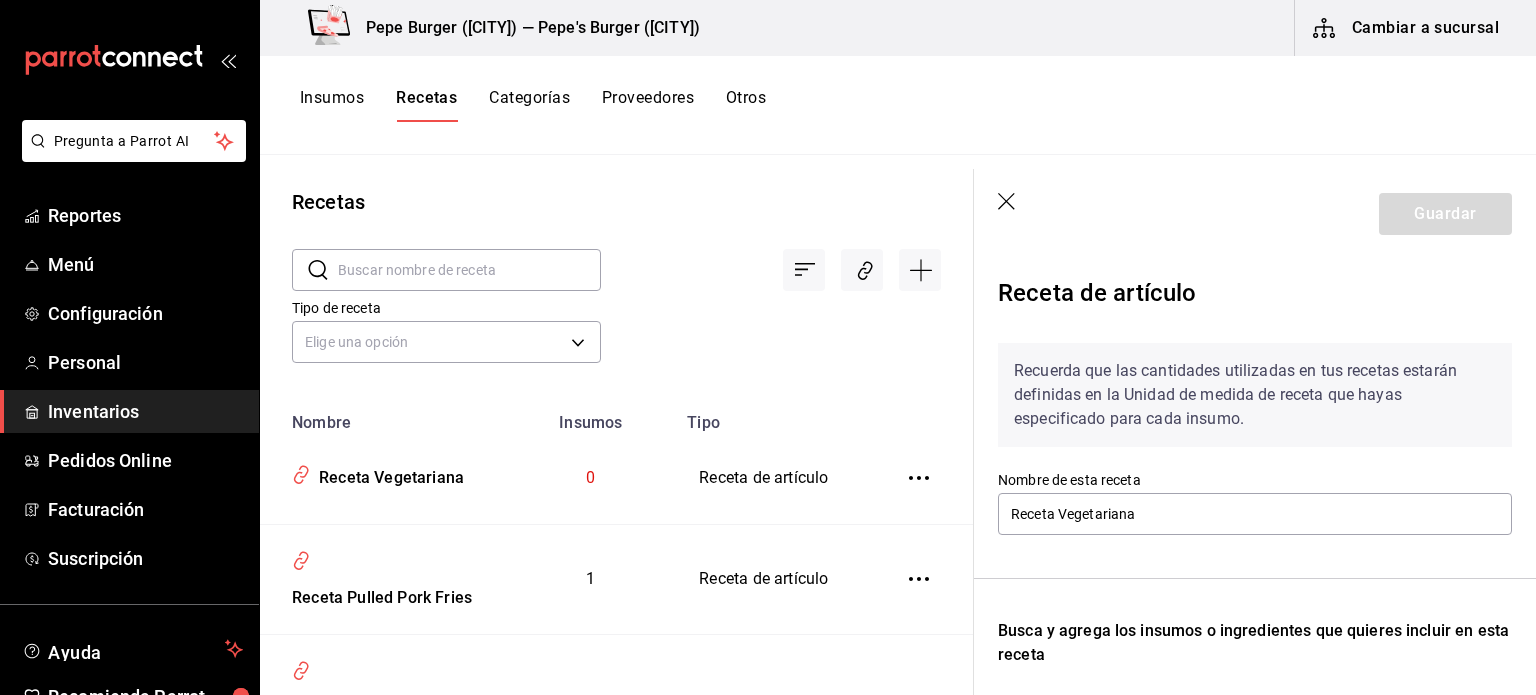 scroll, scrollTop: 300, scrollLeft: 0, axis: vertical 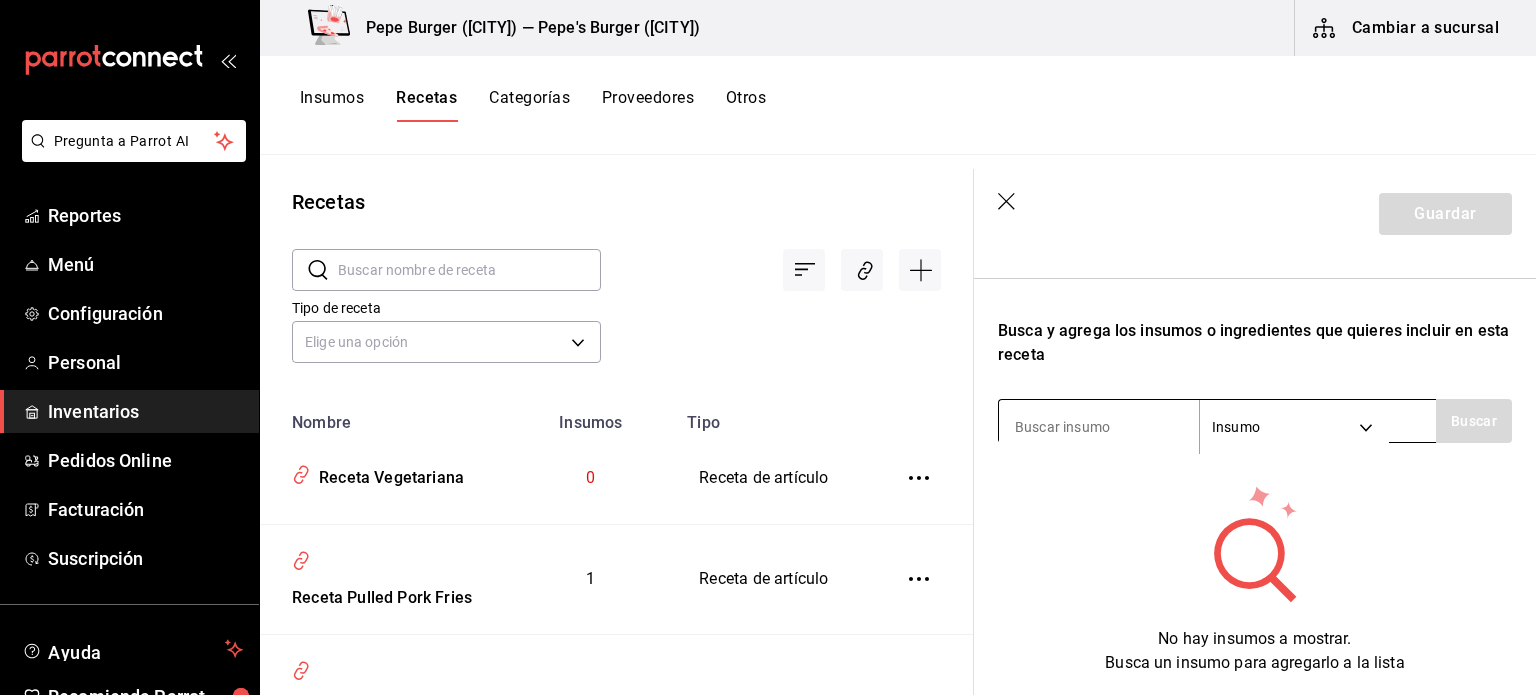 click at bounding box center (1099, 427) 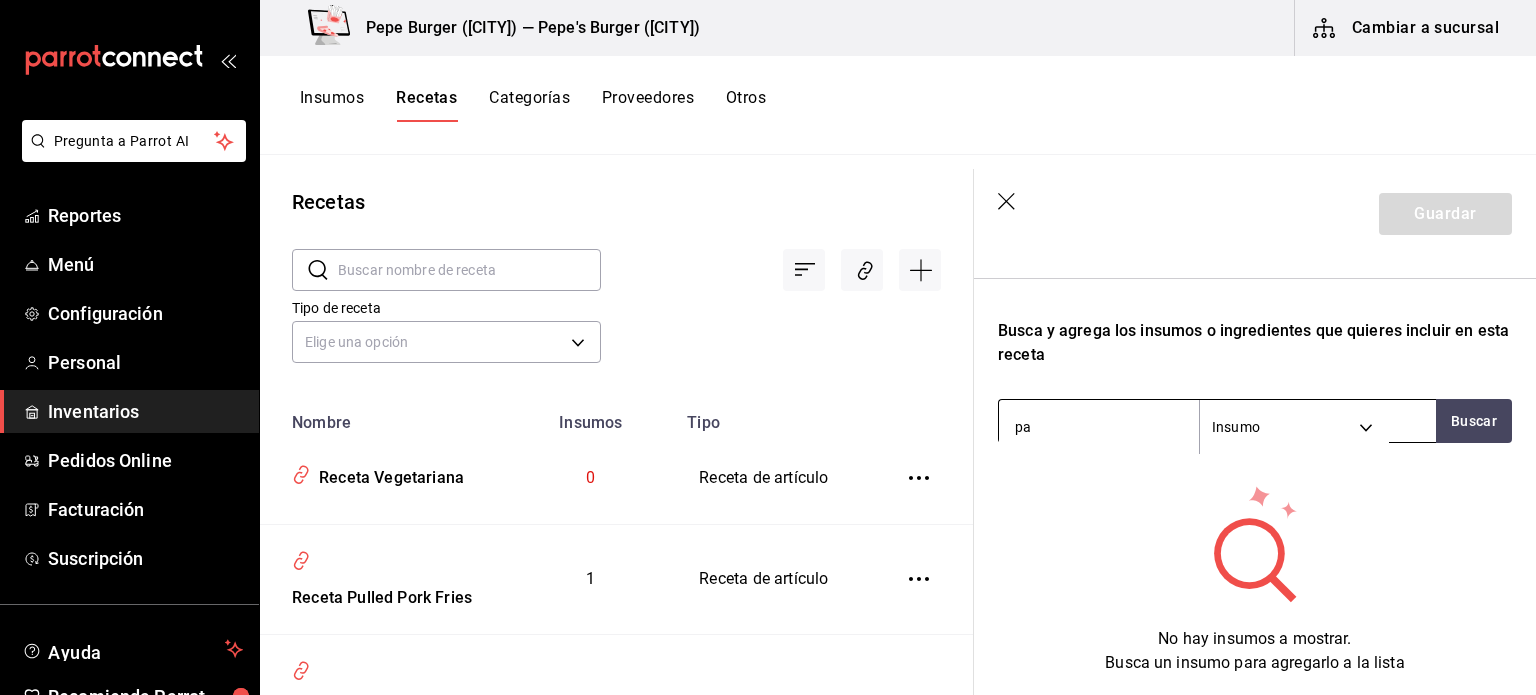 type on "pan" 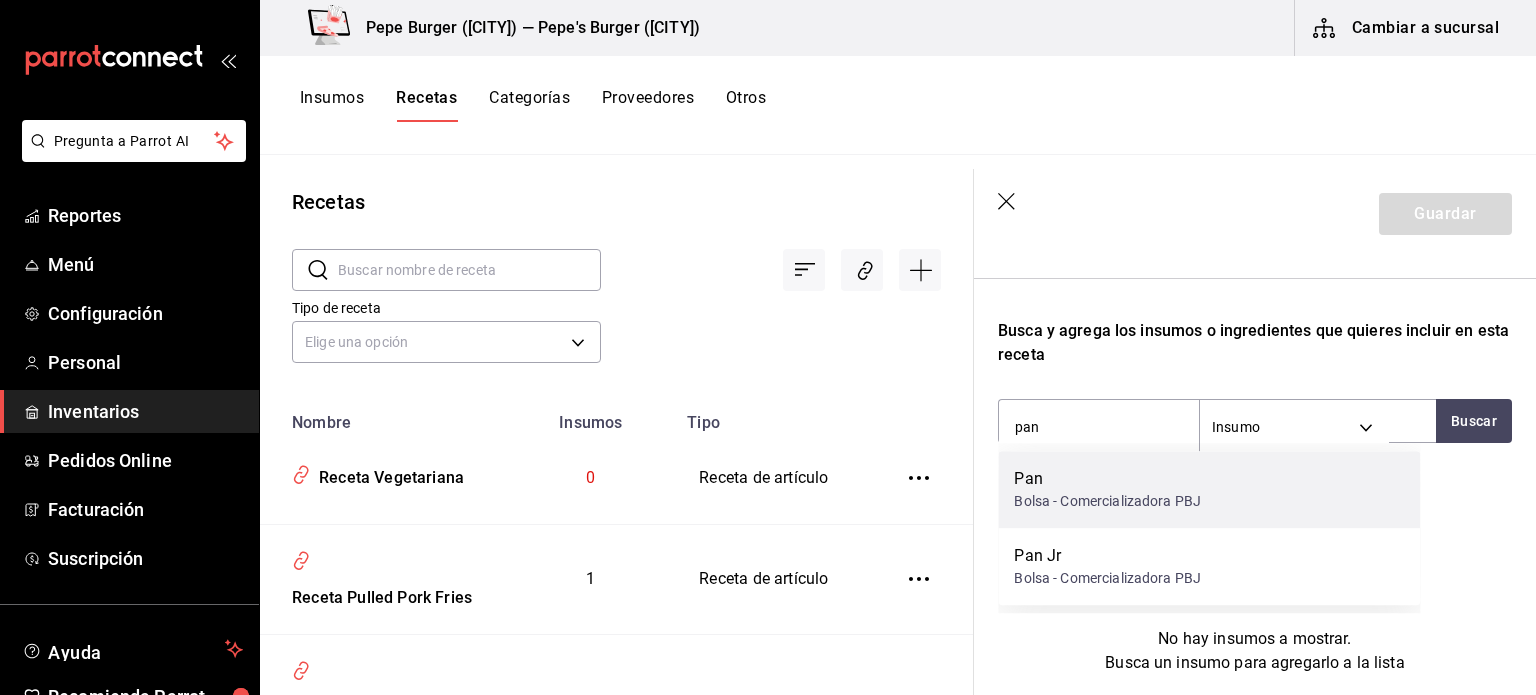 click on "Bolsa - Comercializadora PBJ" at bounding box center (1107, 501) 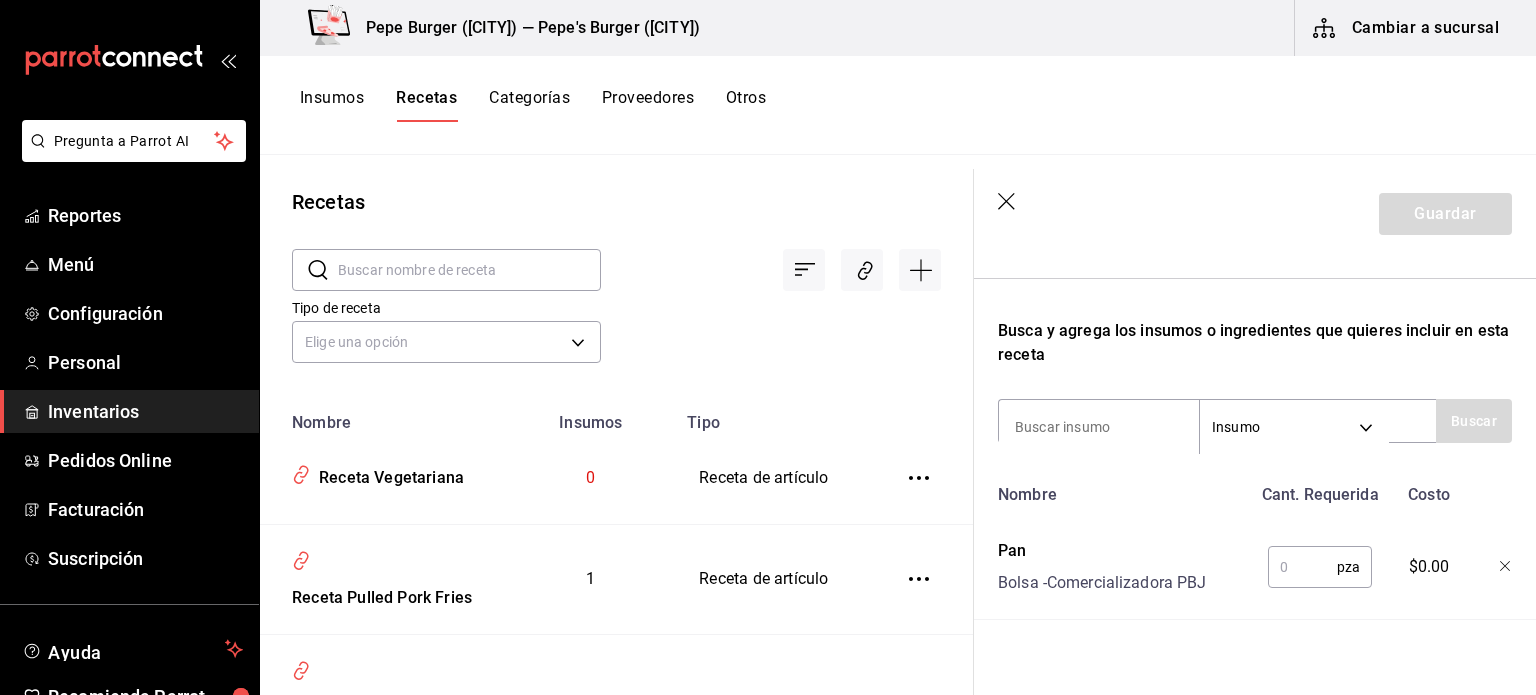 click at bounding box center (1302, 567) 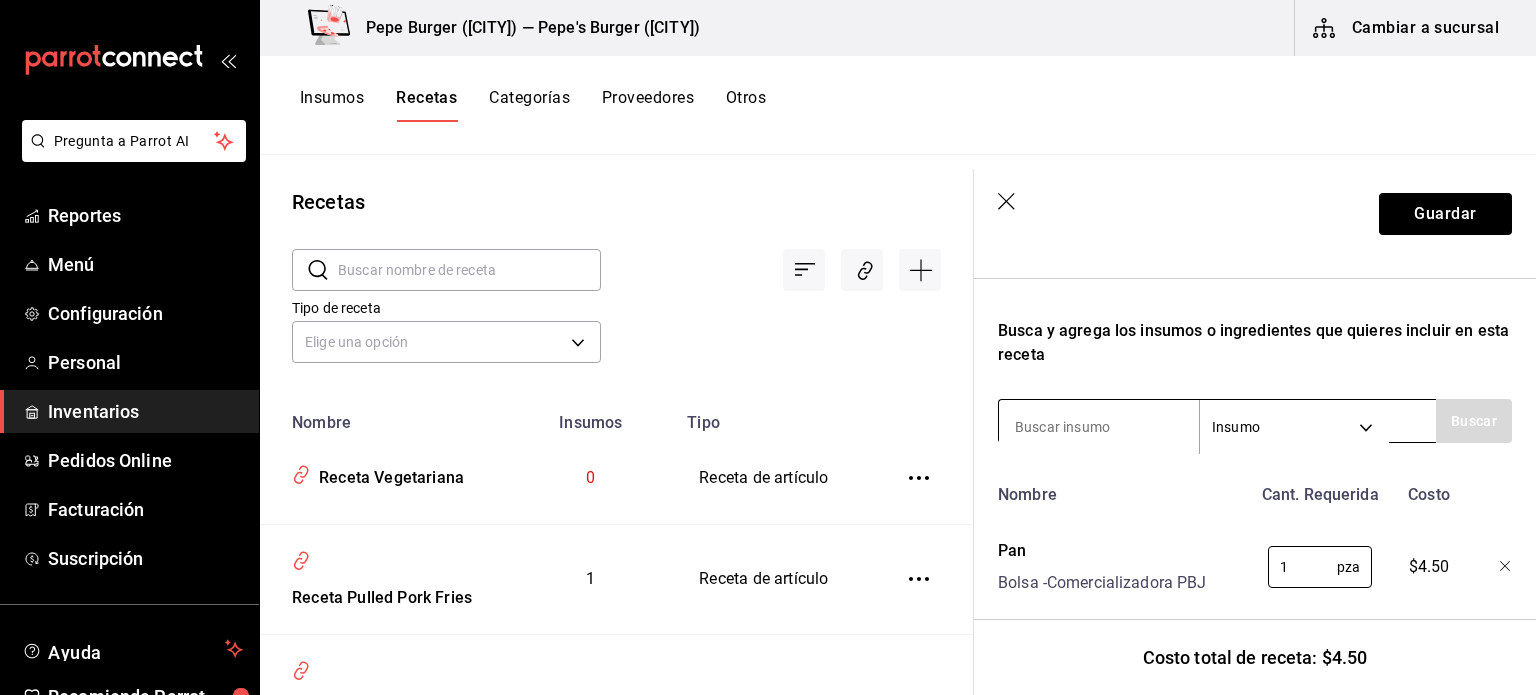 type on "1" 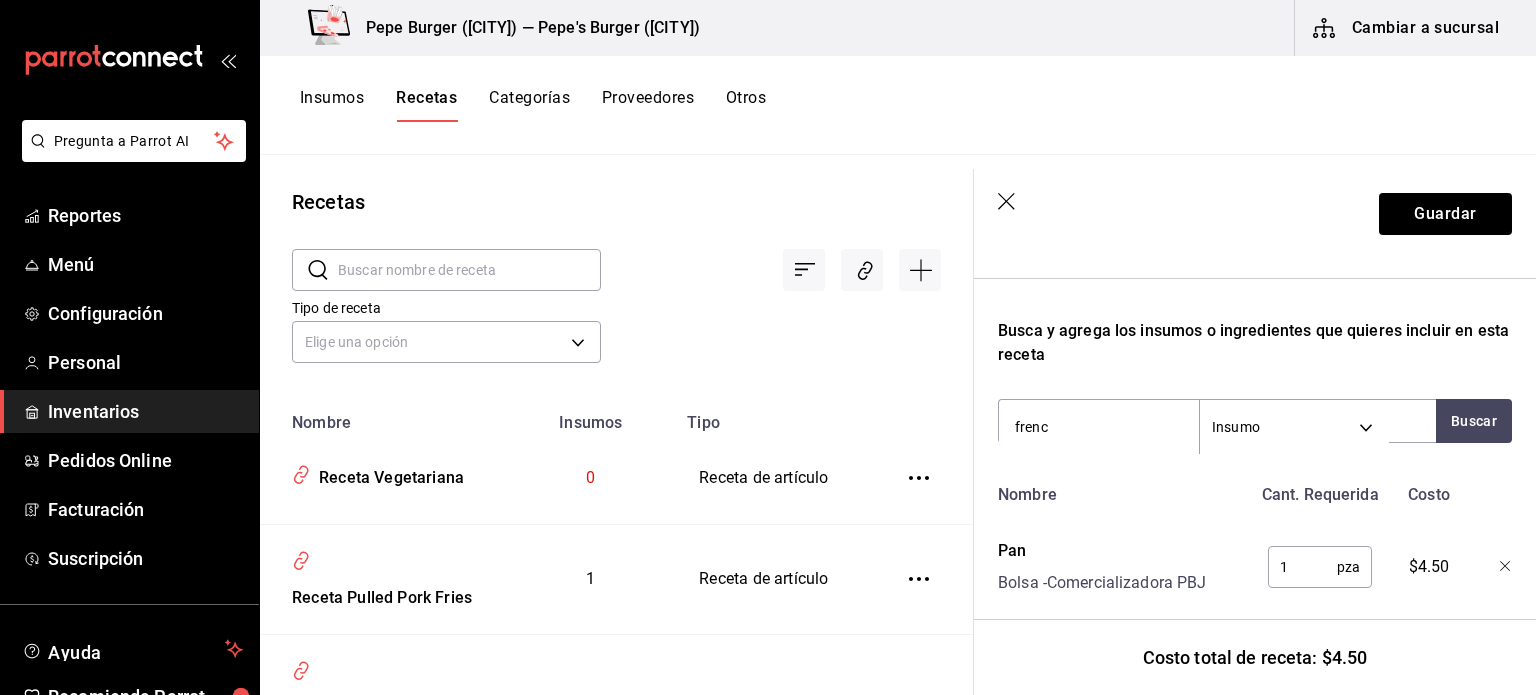 type on "french" 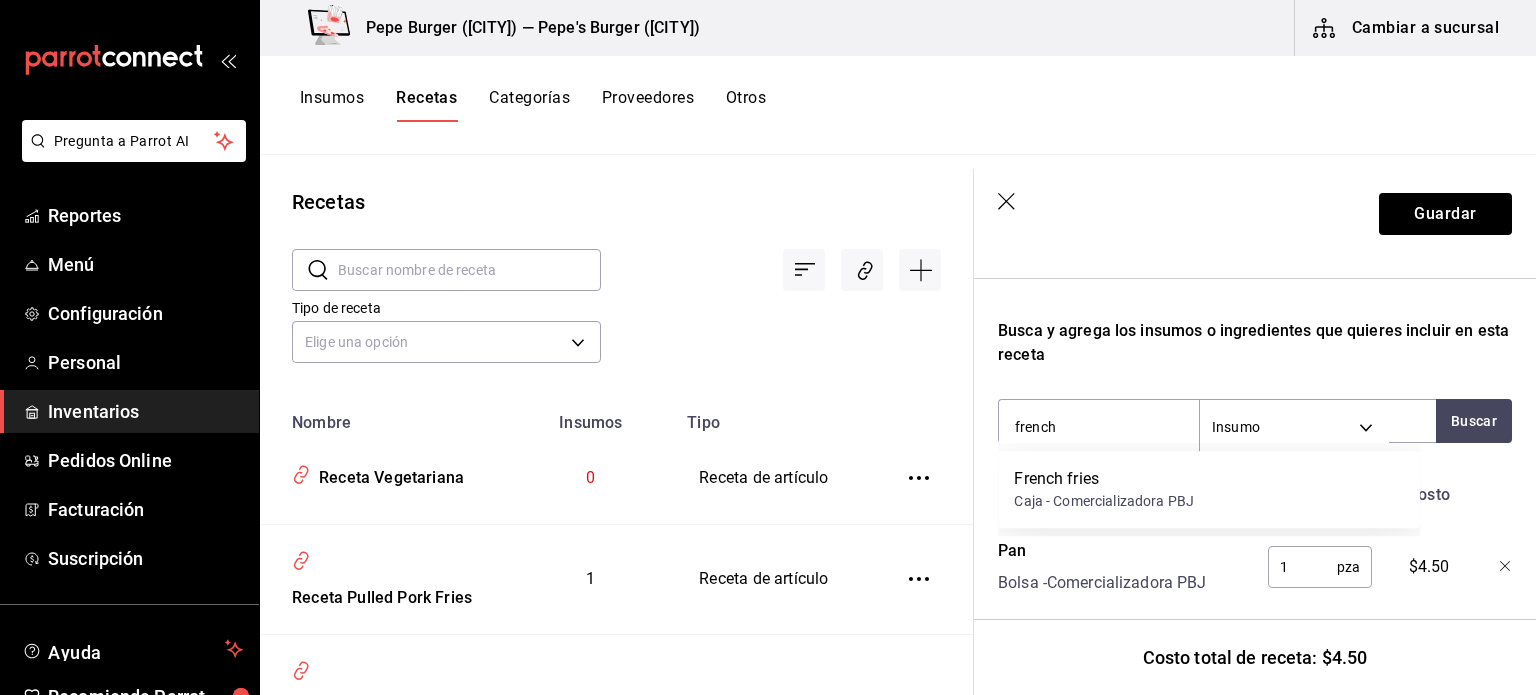 click on "French fries" at bounding box center (1104, 479) 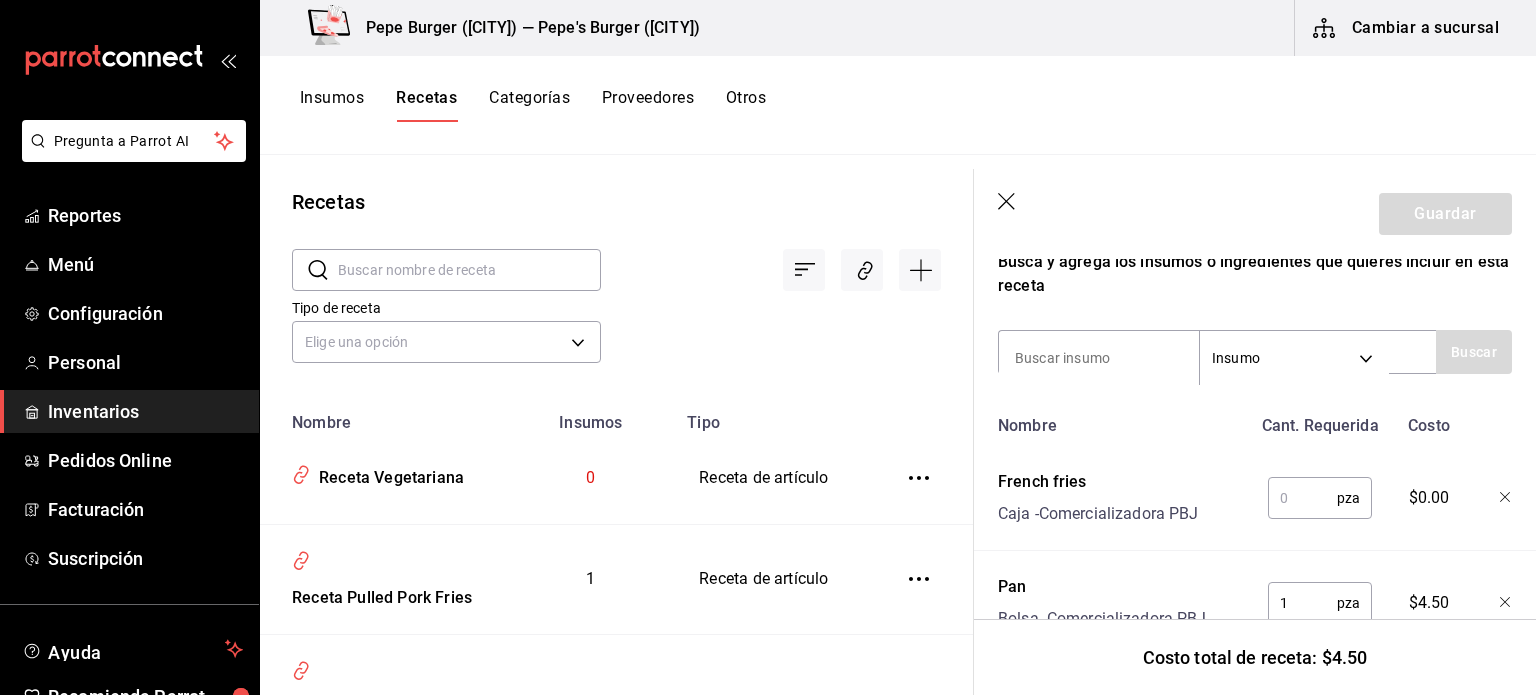 scroll, scrollTop: 400, scrollLeft: 0, axis: vertical 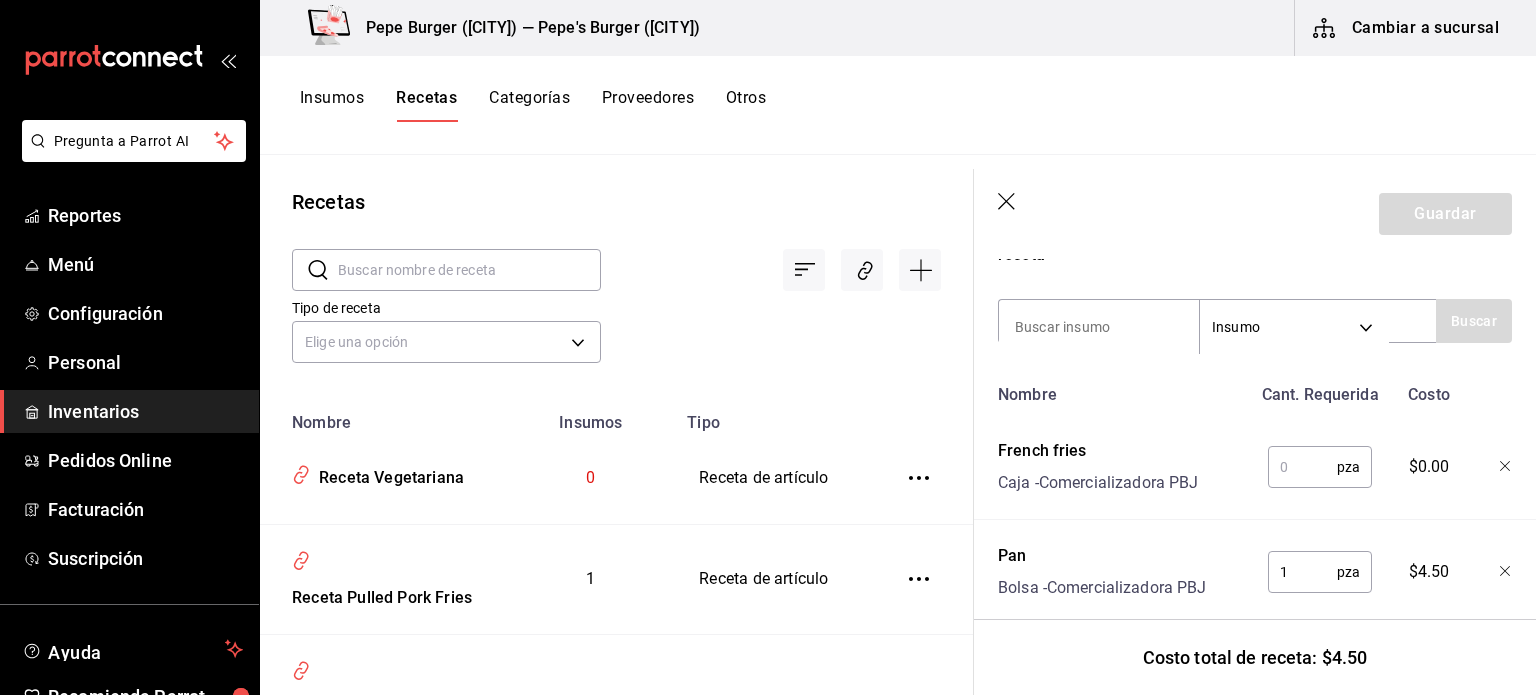 click at bounding box center [1302, 467] 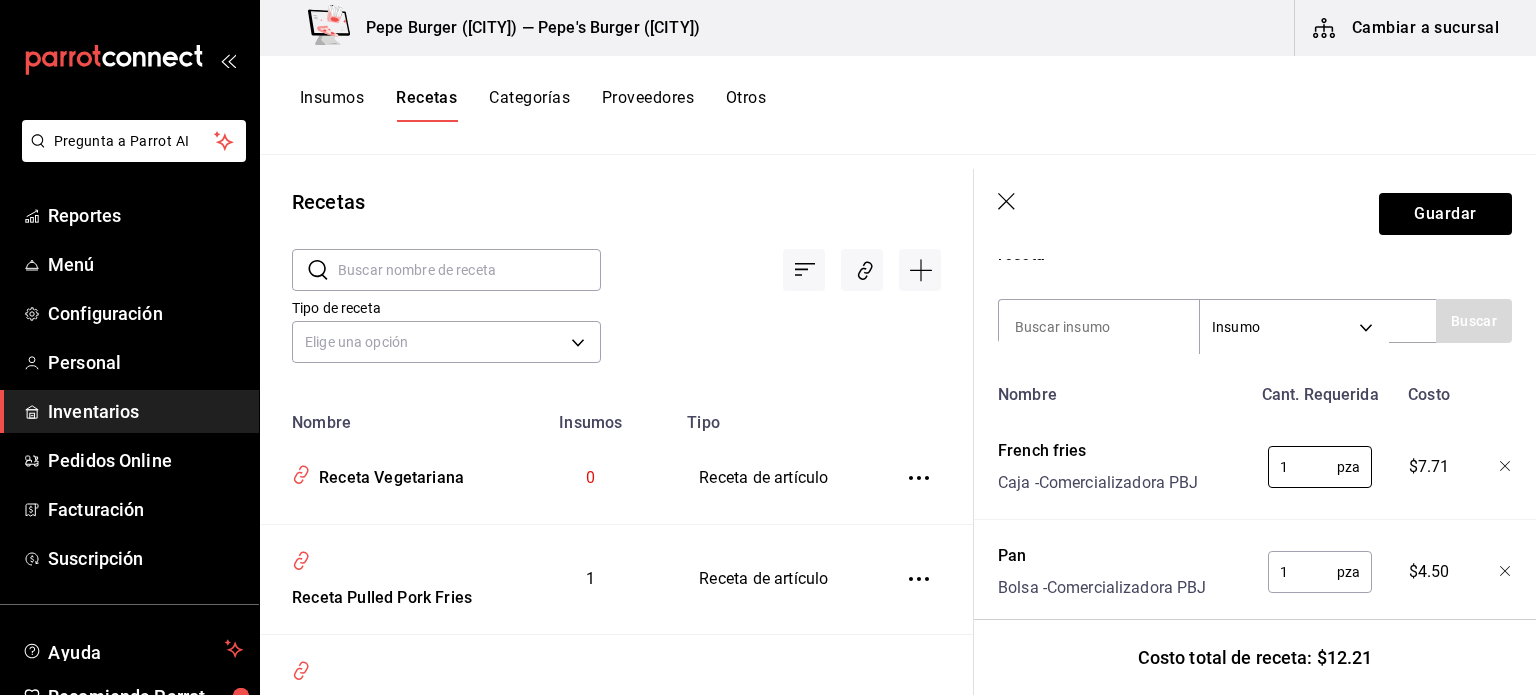 scroll, scrollTop: 448, scrollLeft: 0, axis: vertical 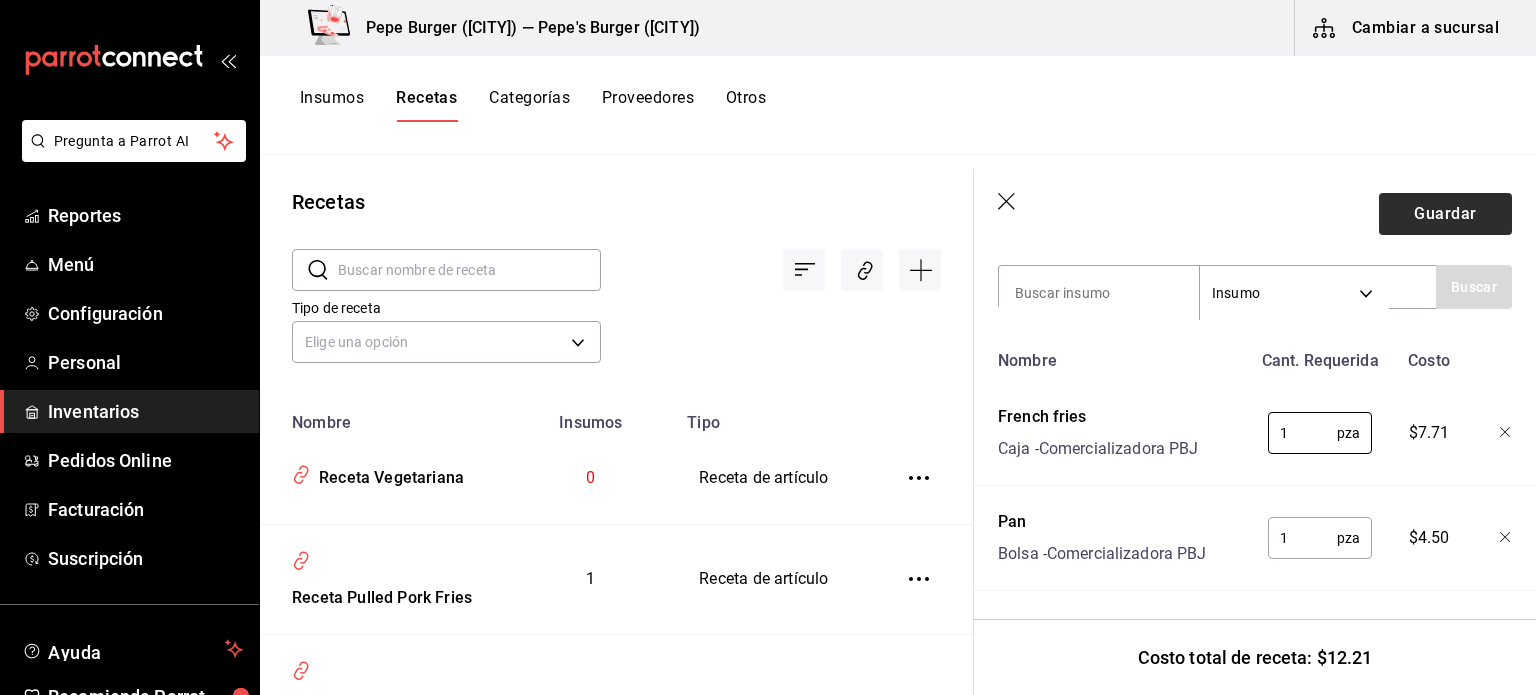 type on "1" 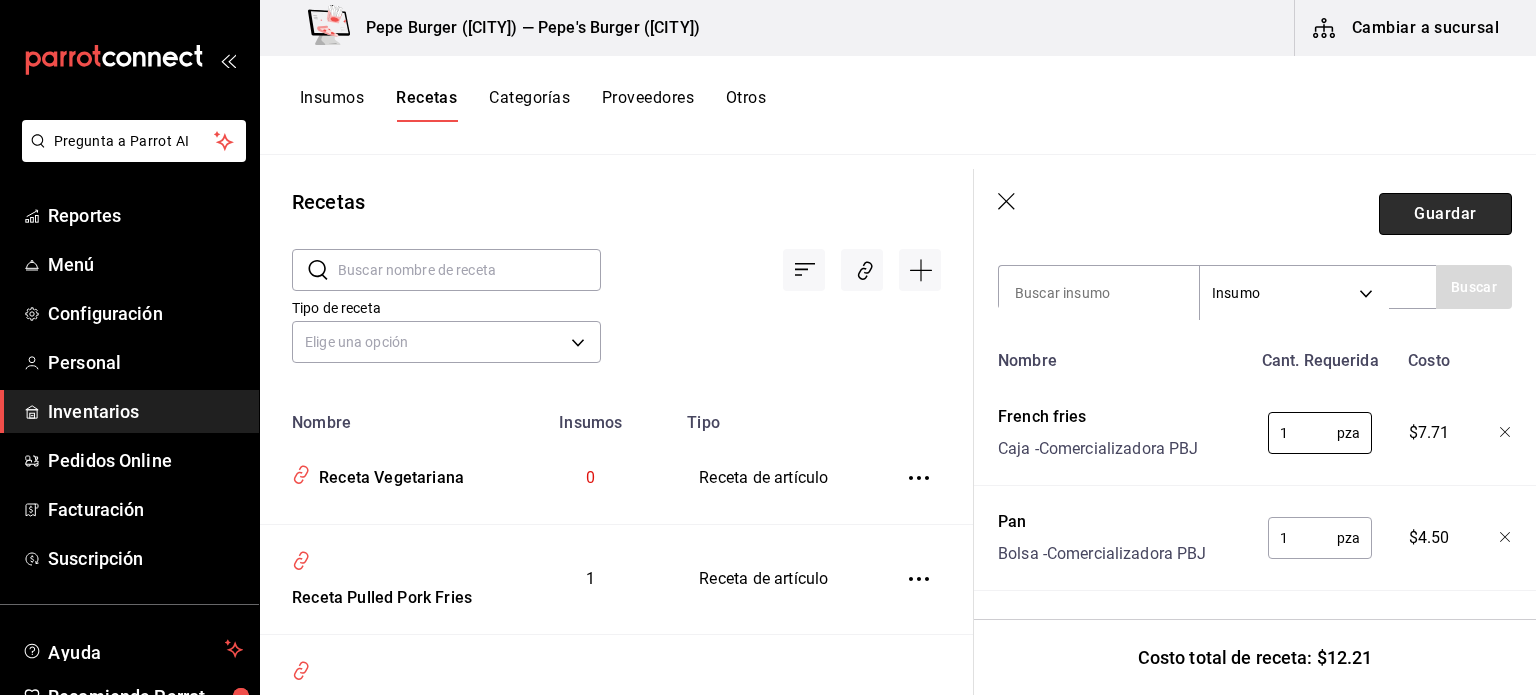 click on "Guardar" at bounding box center (1445, 214) 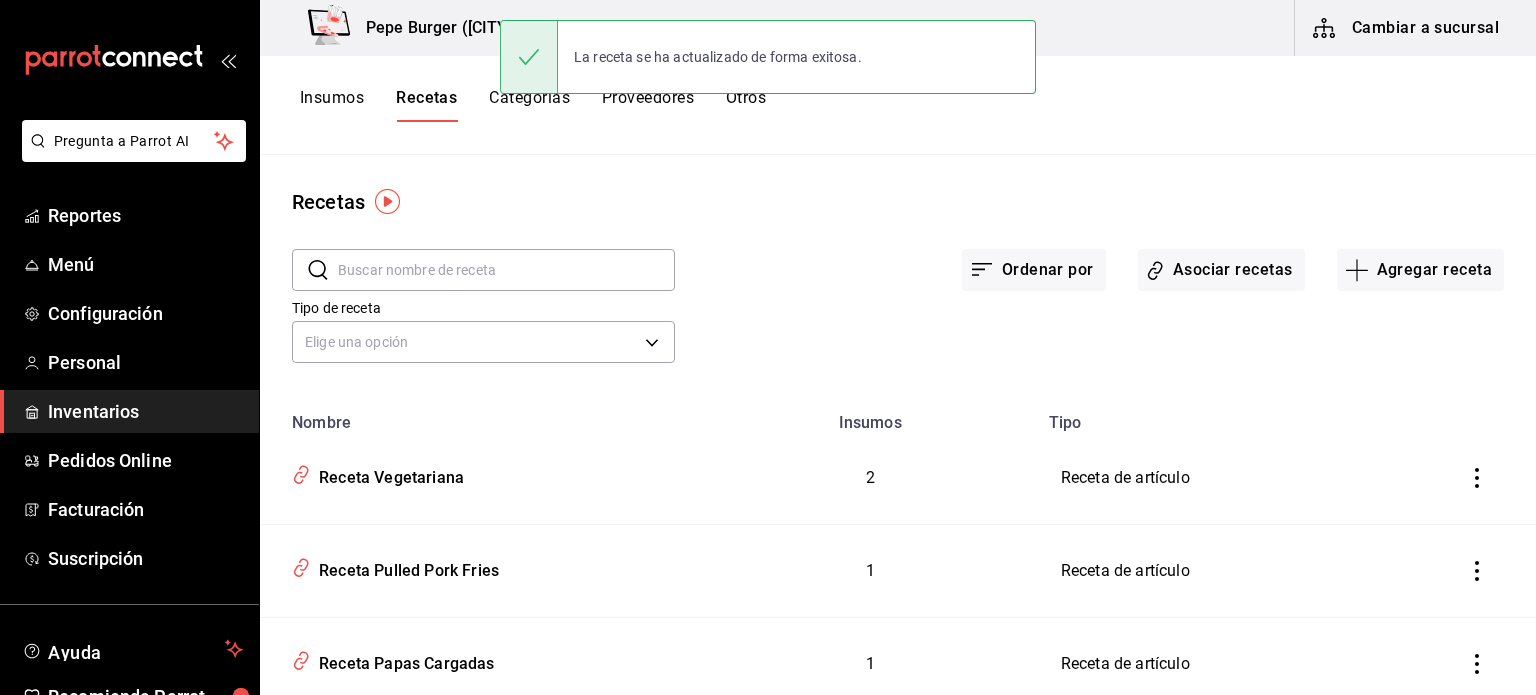 scroll, scrollTop: 0, scrollLeft: 0, axis: both 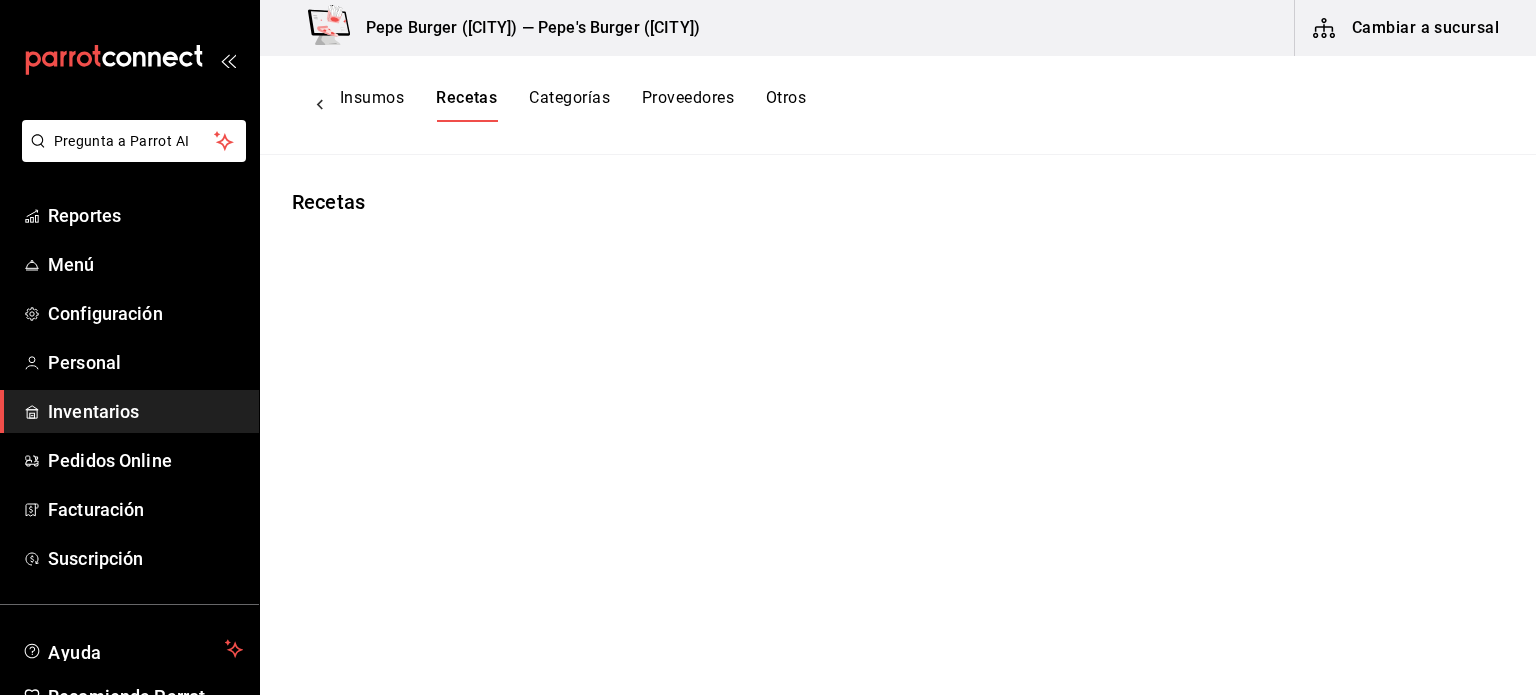 type on "Receta Pulled Pork Fries" 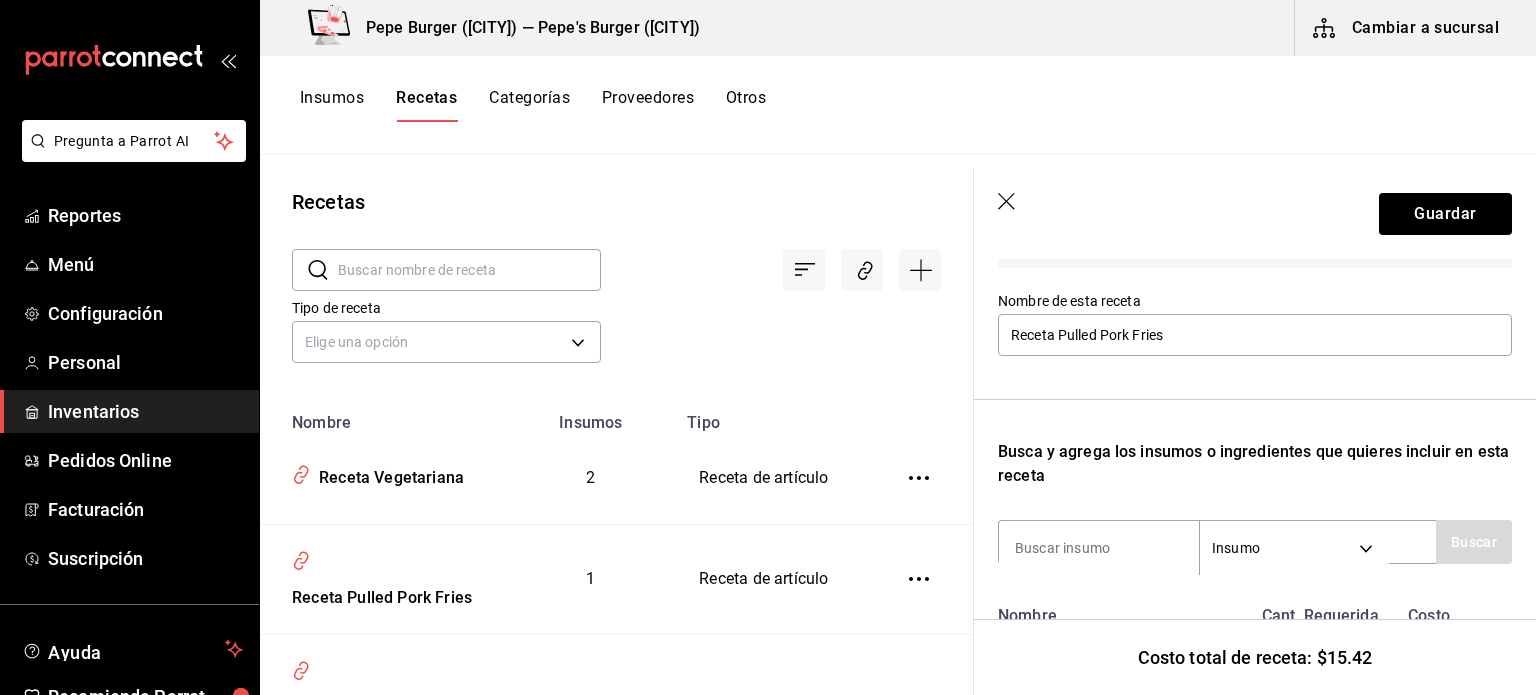 scroll, scrollTop: 0, scrollLeft: 0, axis: both 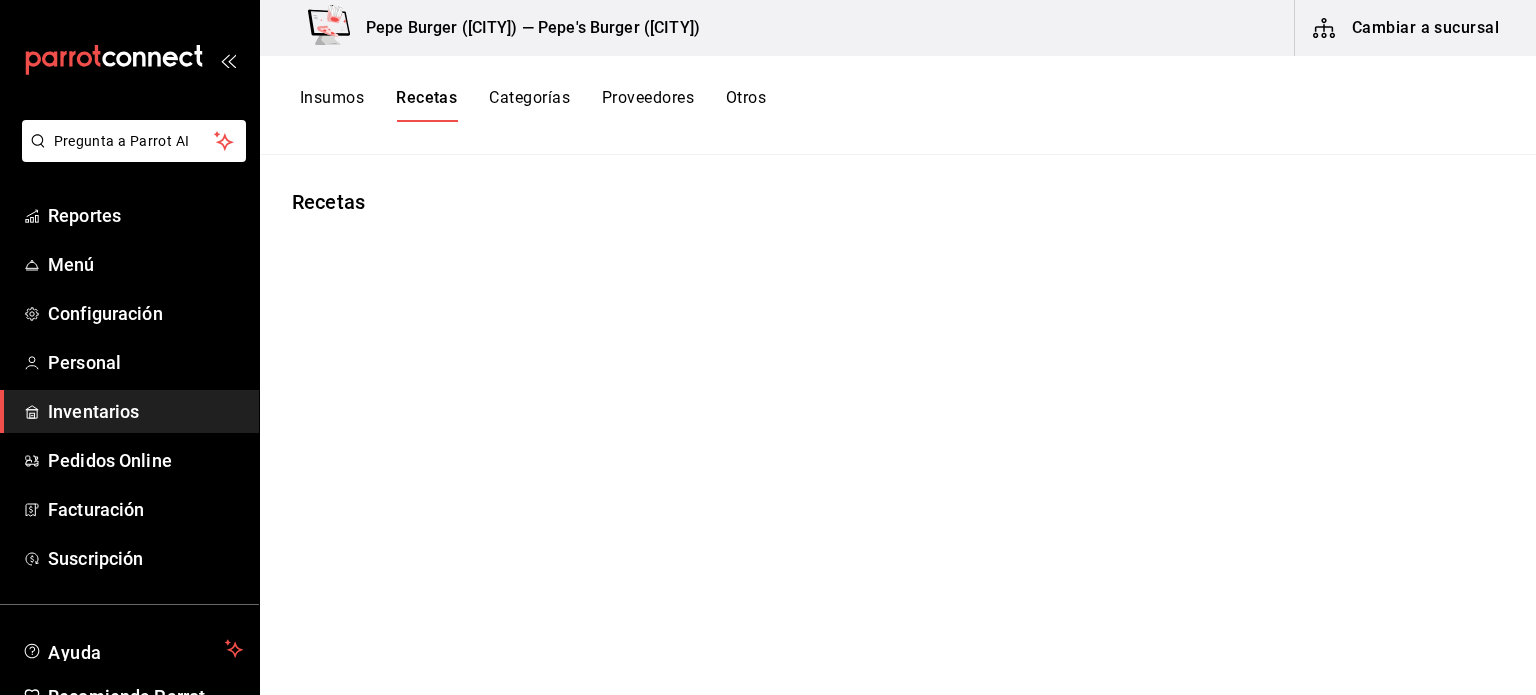 type on "Receta Papas Cargadas" 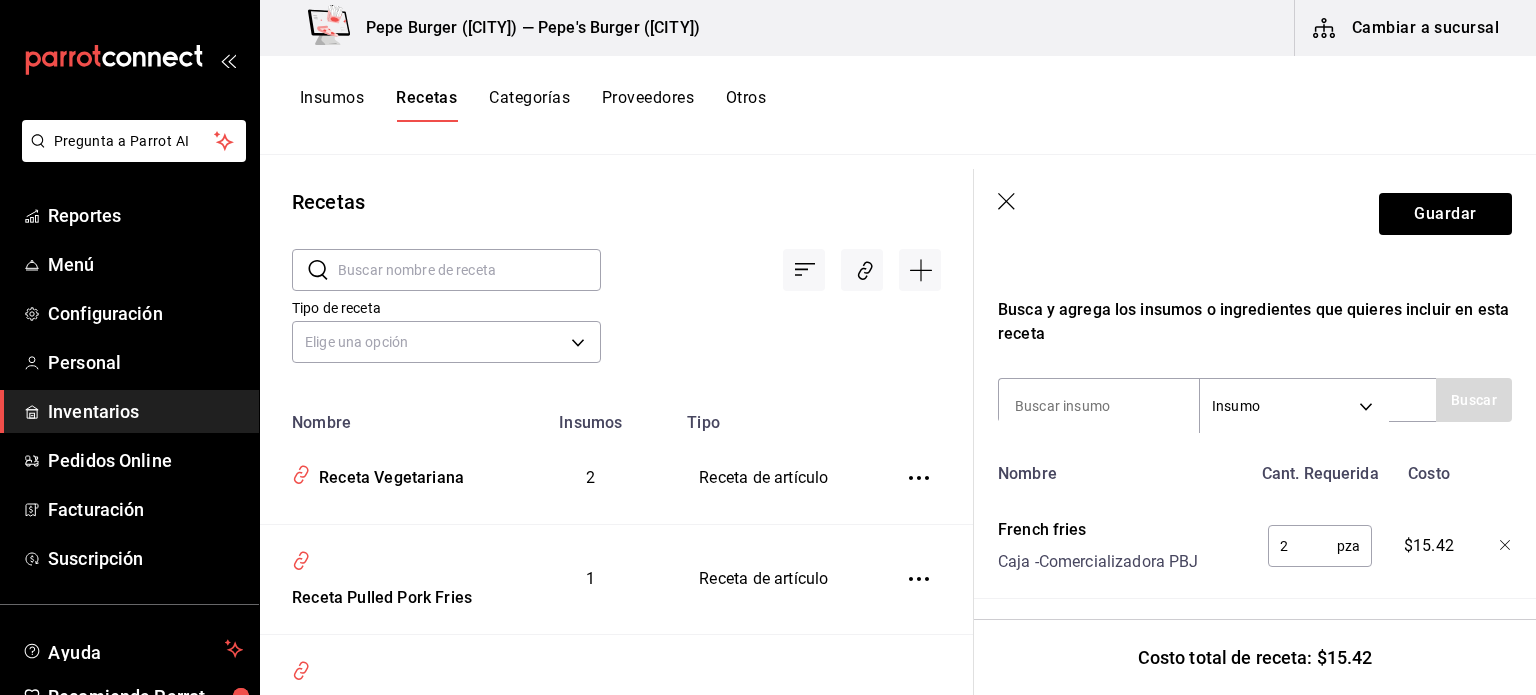 scroll, scrollTop: 344, scrollLeft: 0, axis: vertical 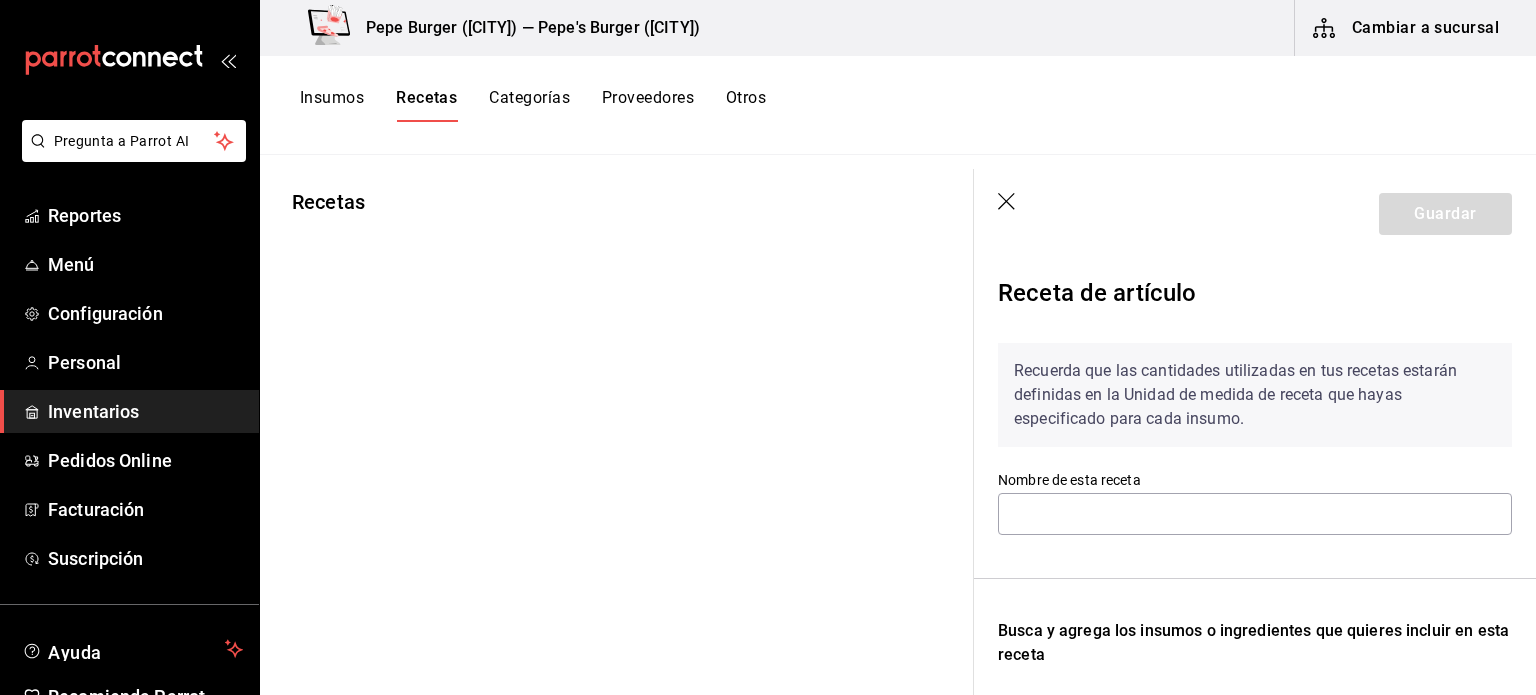 type on "Receta Vegetariana" 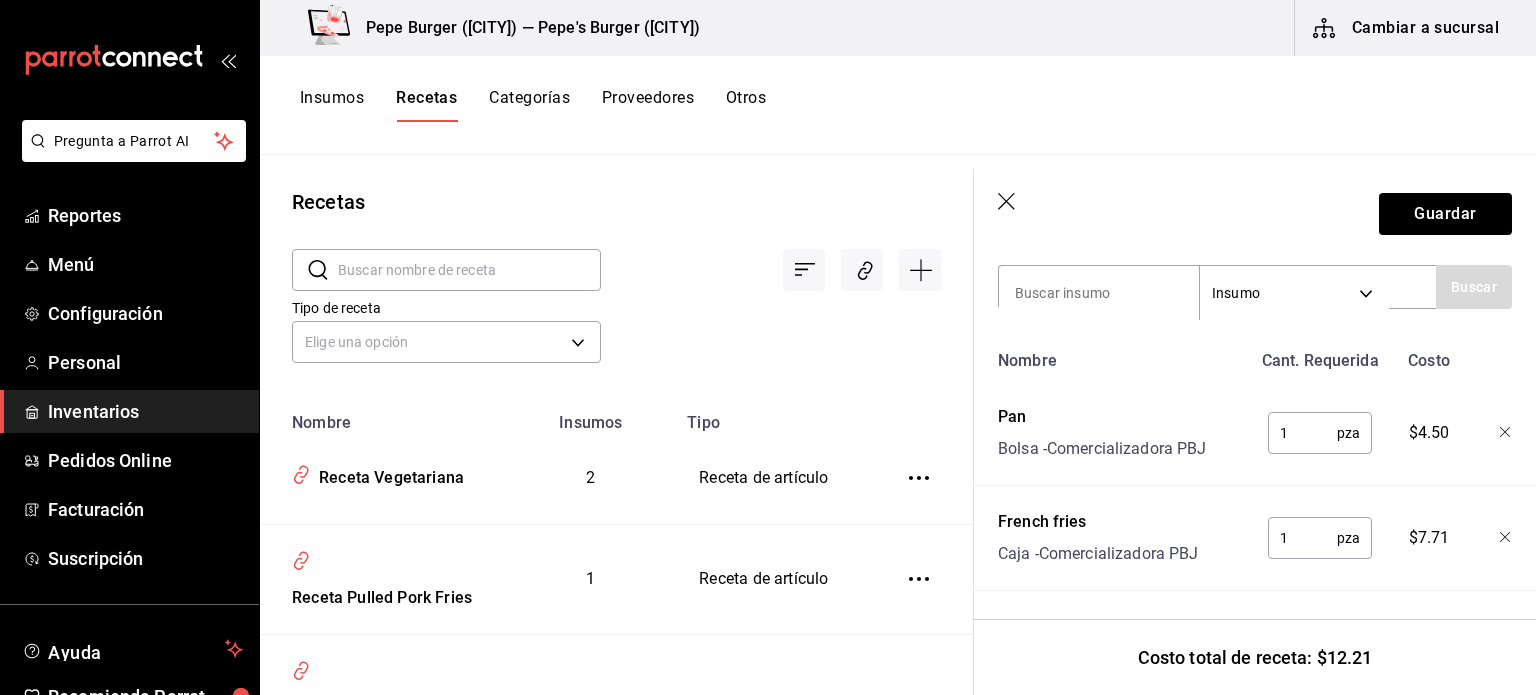 scroll, scrollTop: 448, scrollLeft: 0, axis: vertical 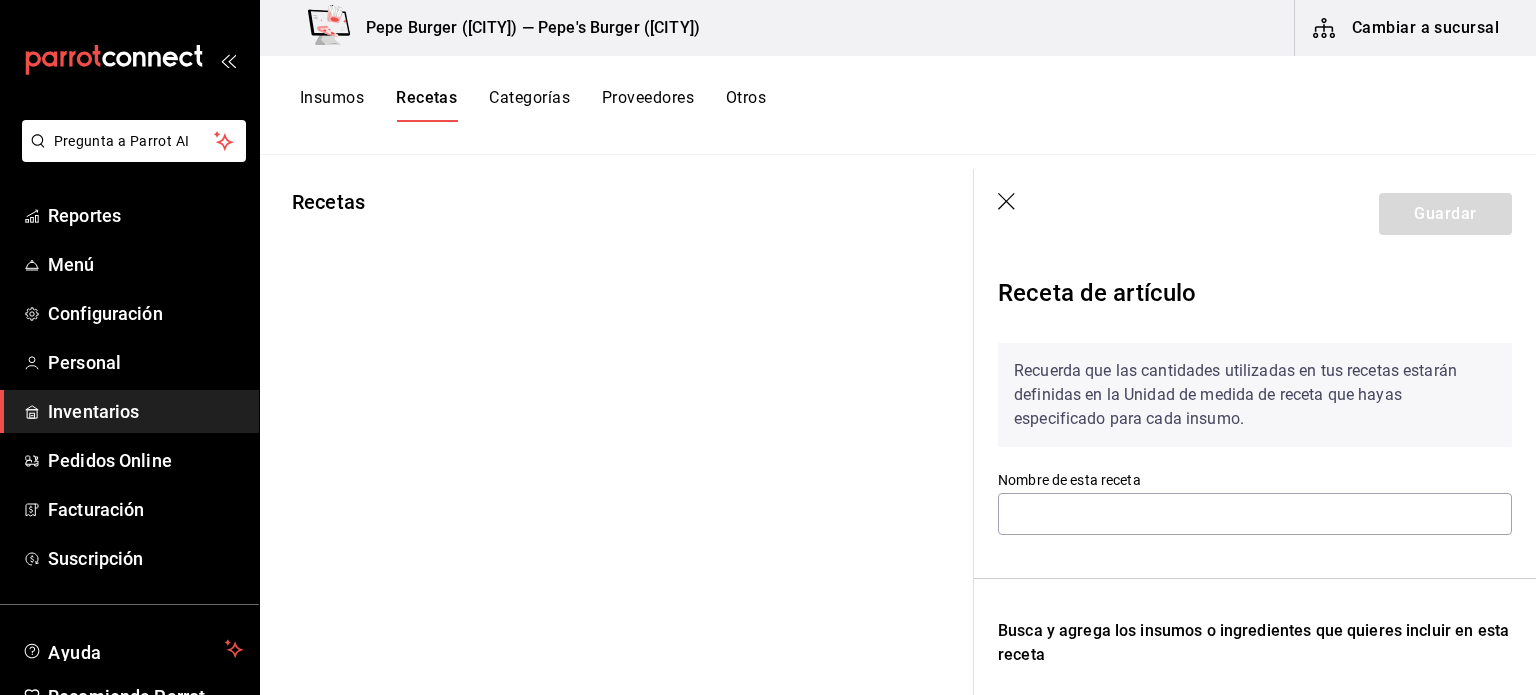 type on "Receta Junior" 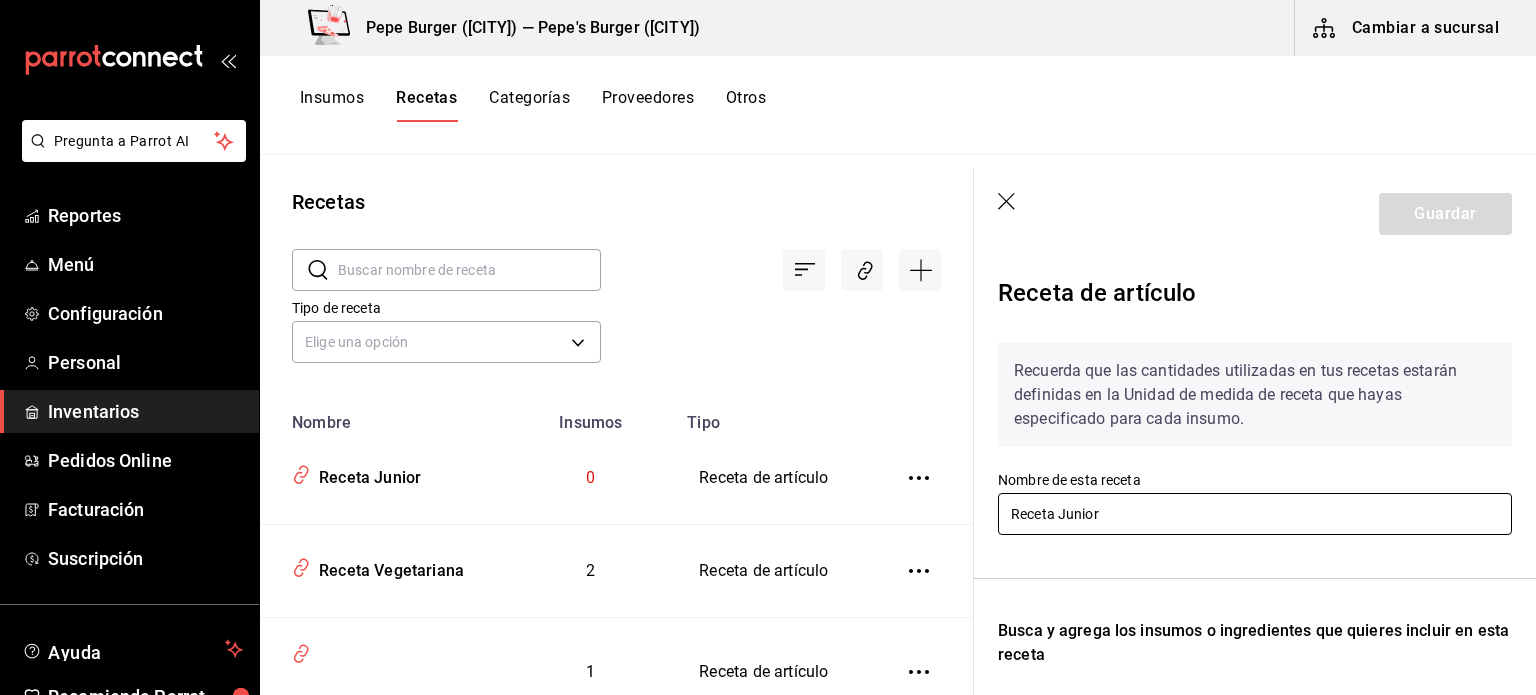 scroll, scrollTop: 200, scrollLeft: 0, axis: vertical 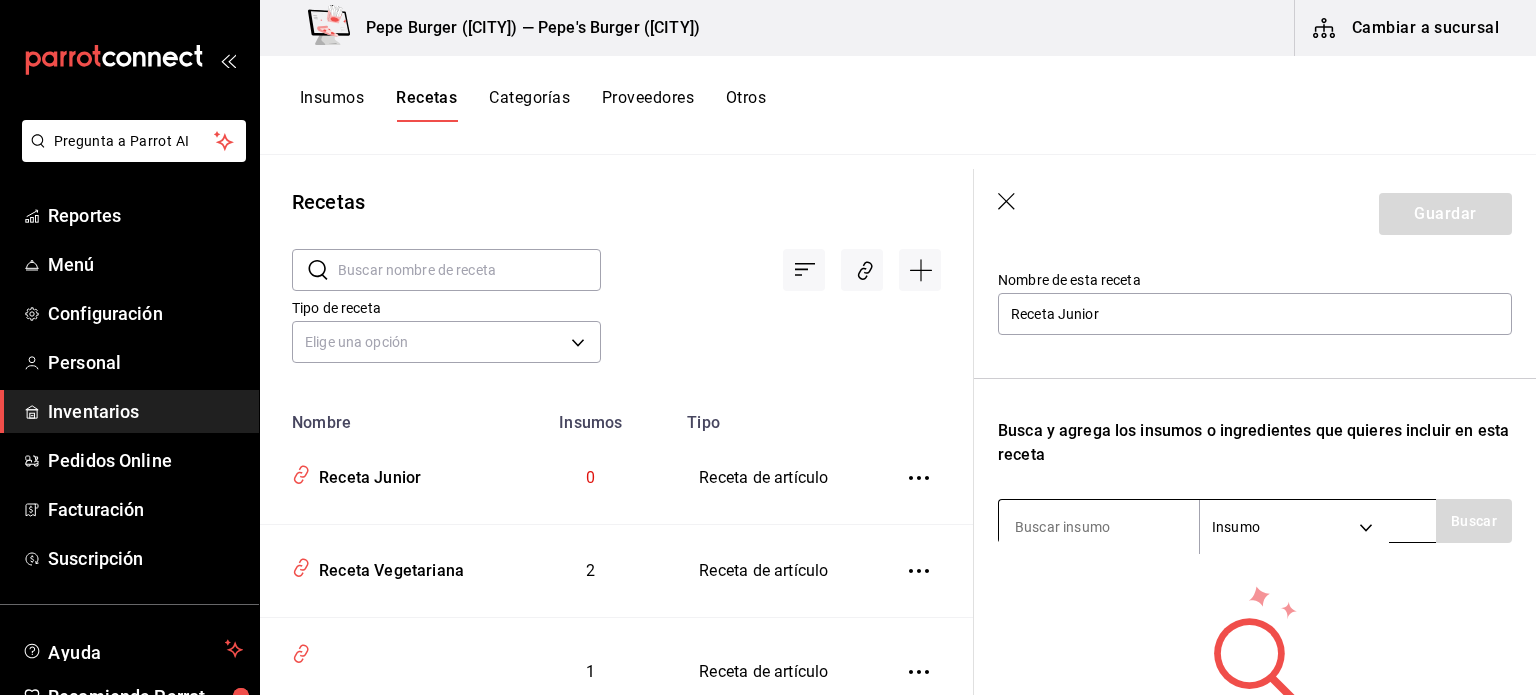 click at bounding box center (1099, 527) 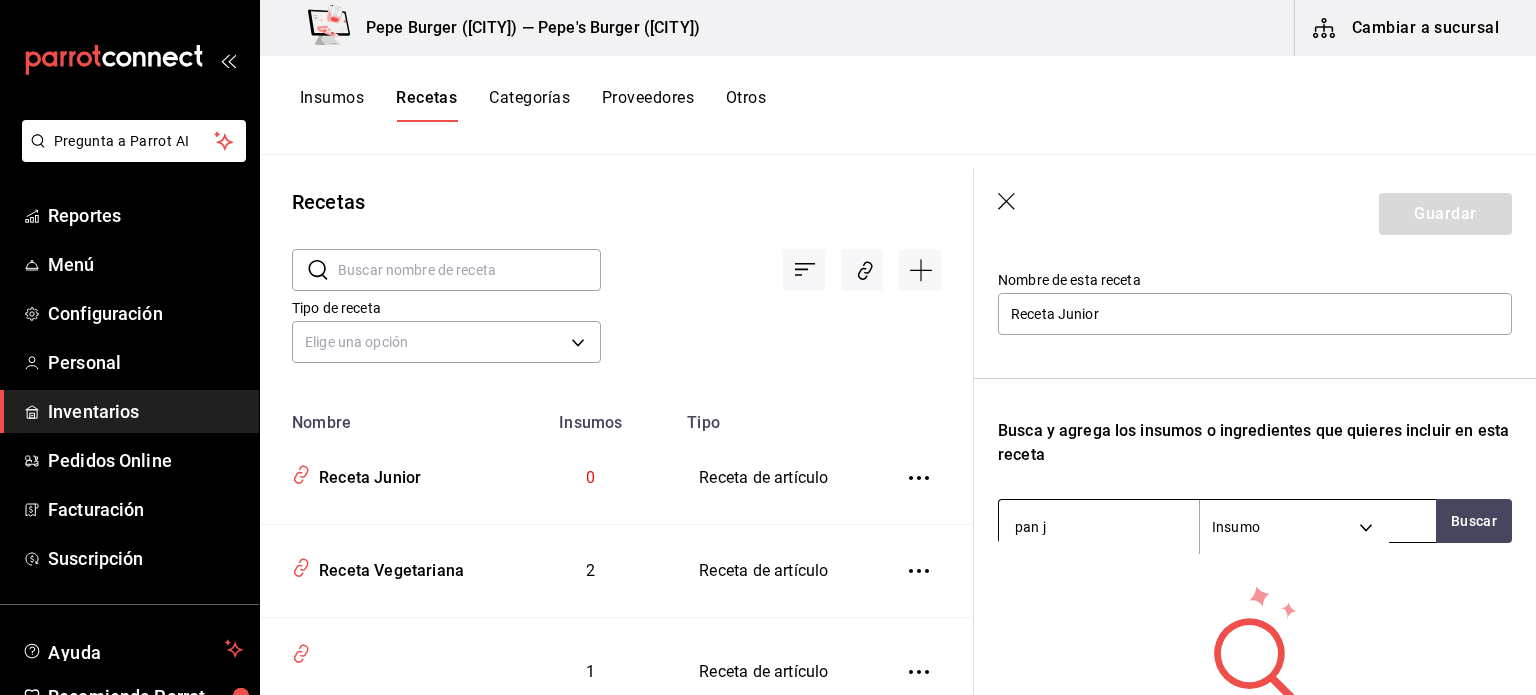 type on "[NAME] jr" 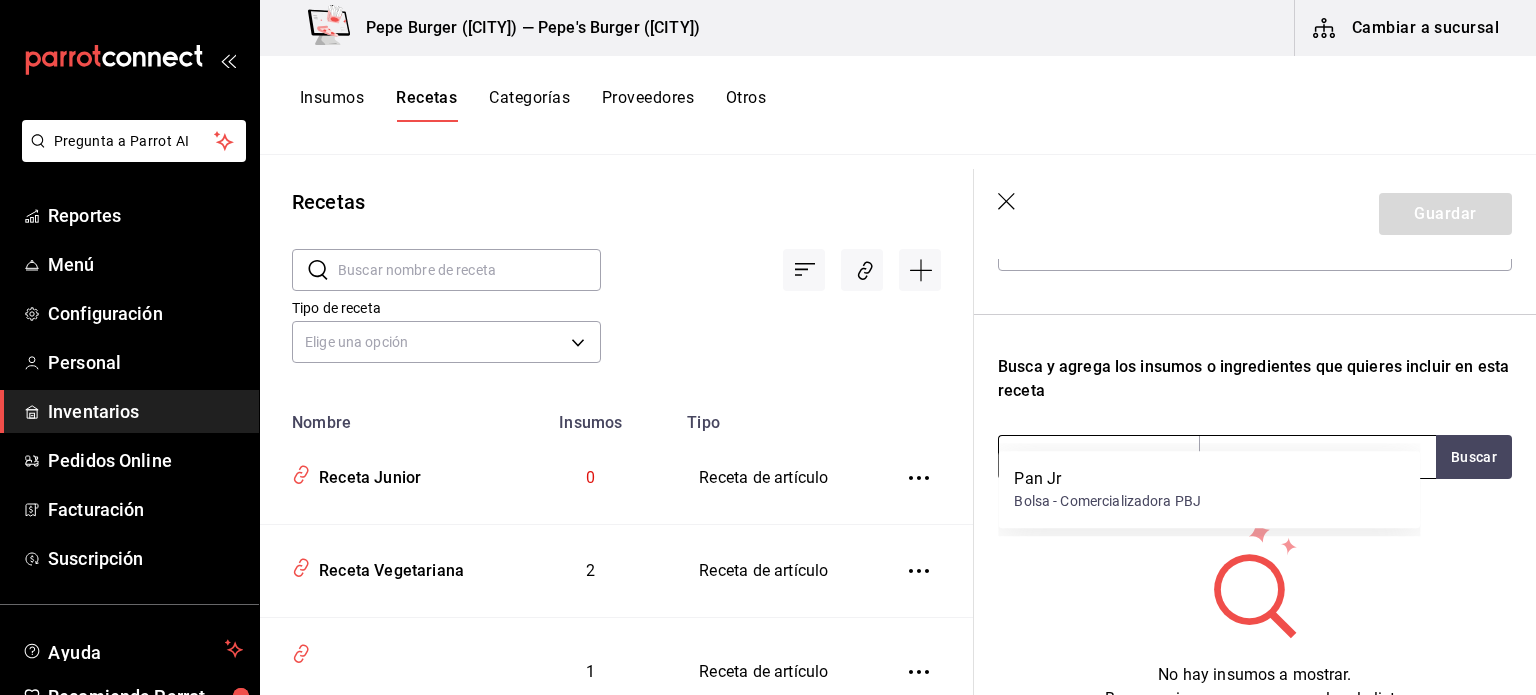 scroll, scrollTop: 300, scrollLeft: 0, axis: vertical 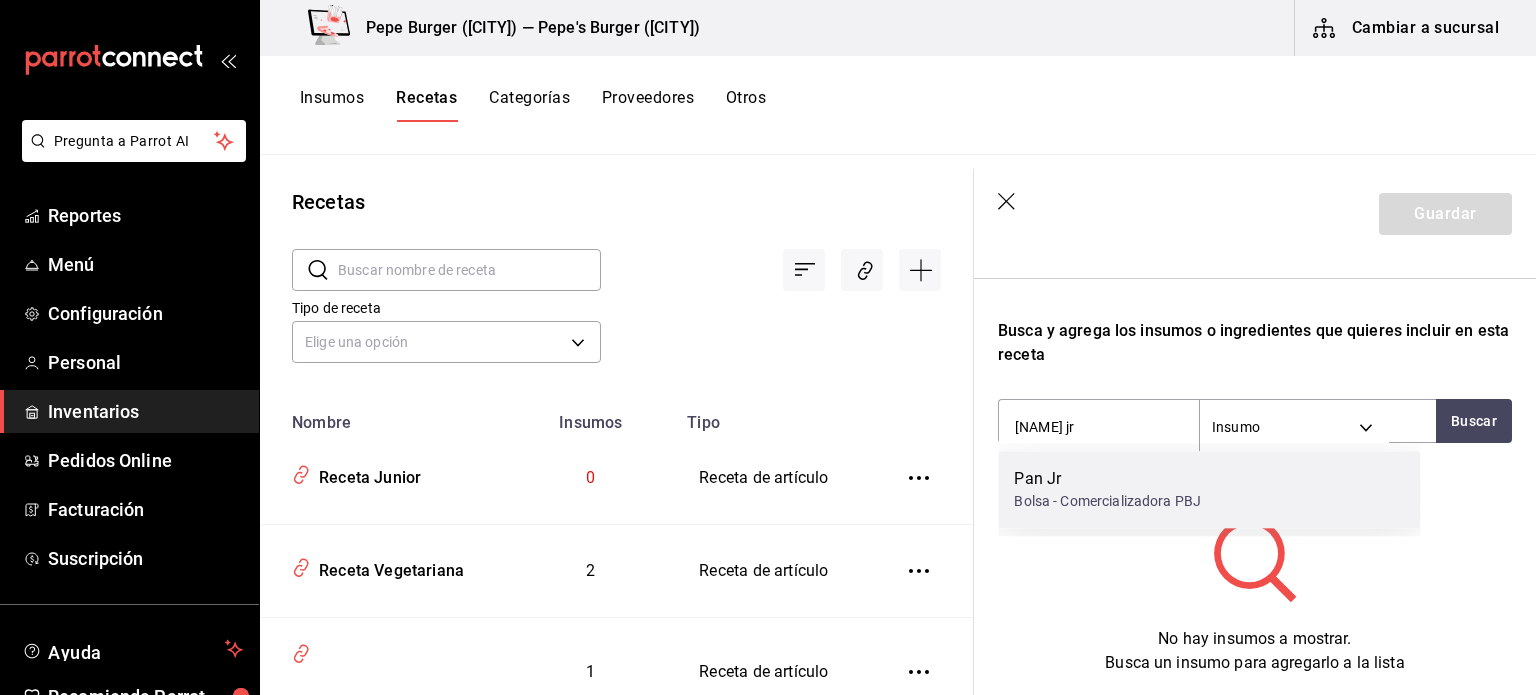 click on "Pan Jr" at bounding box center [1107, 479] 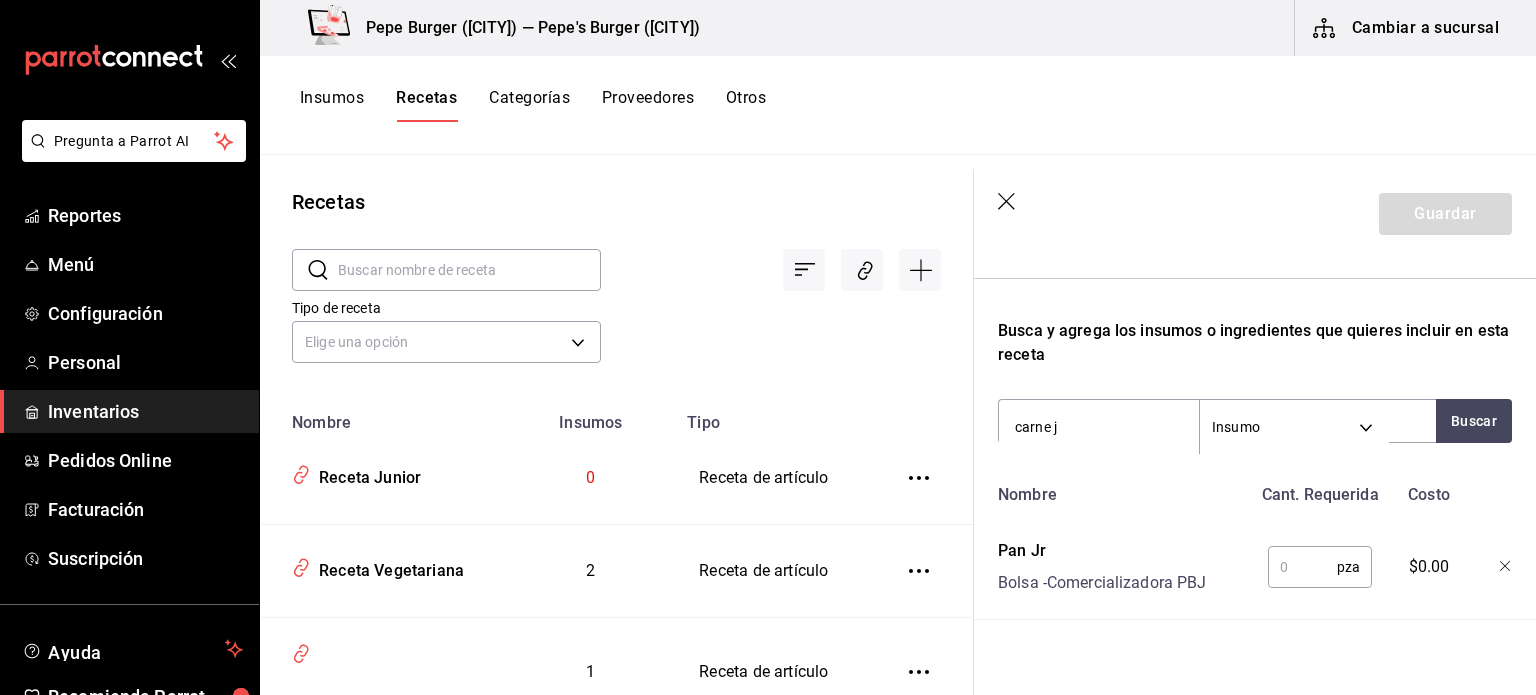 type on "[LAST] jr" 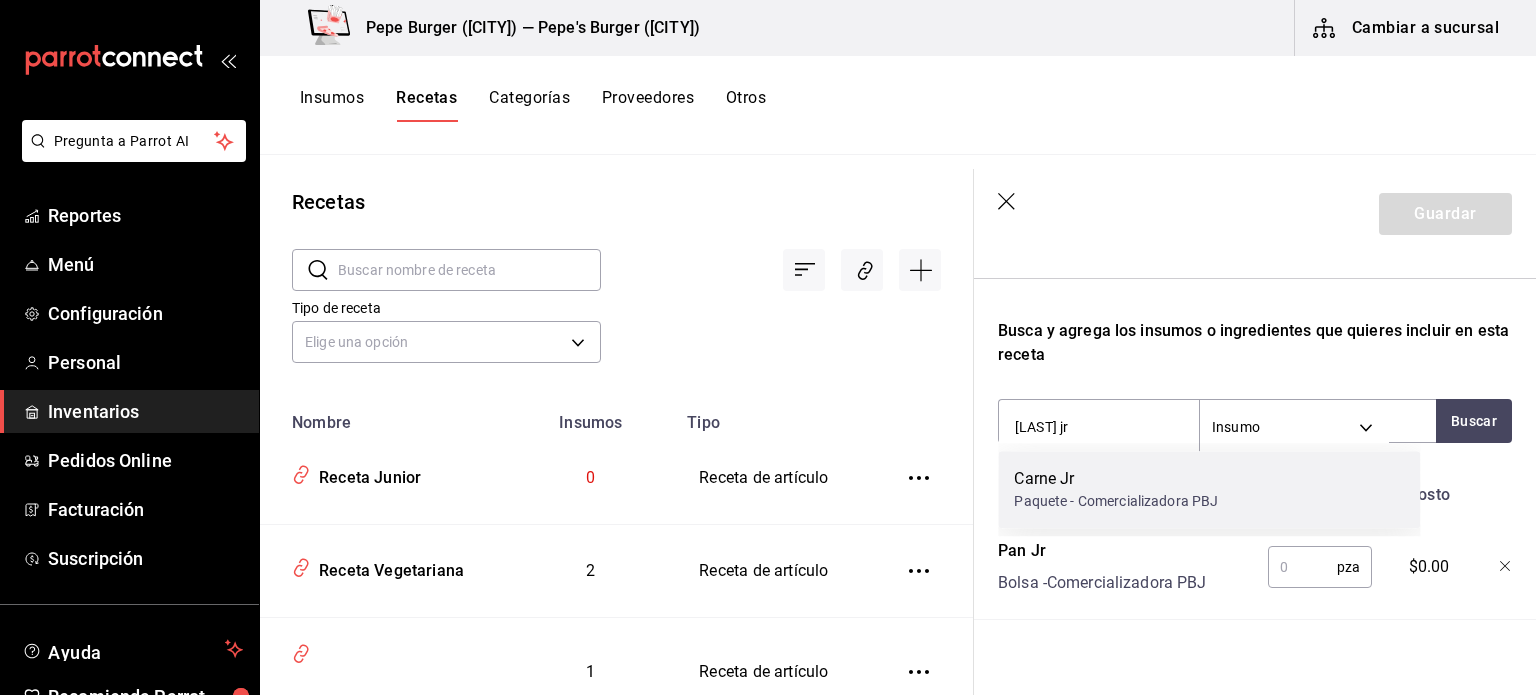 click on "Carne Jr" at bounding box center [1116, 479] 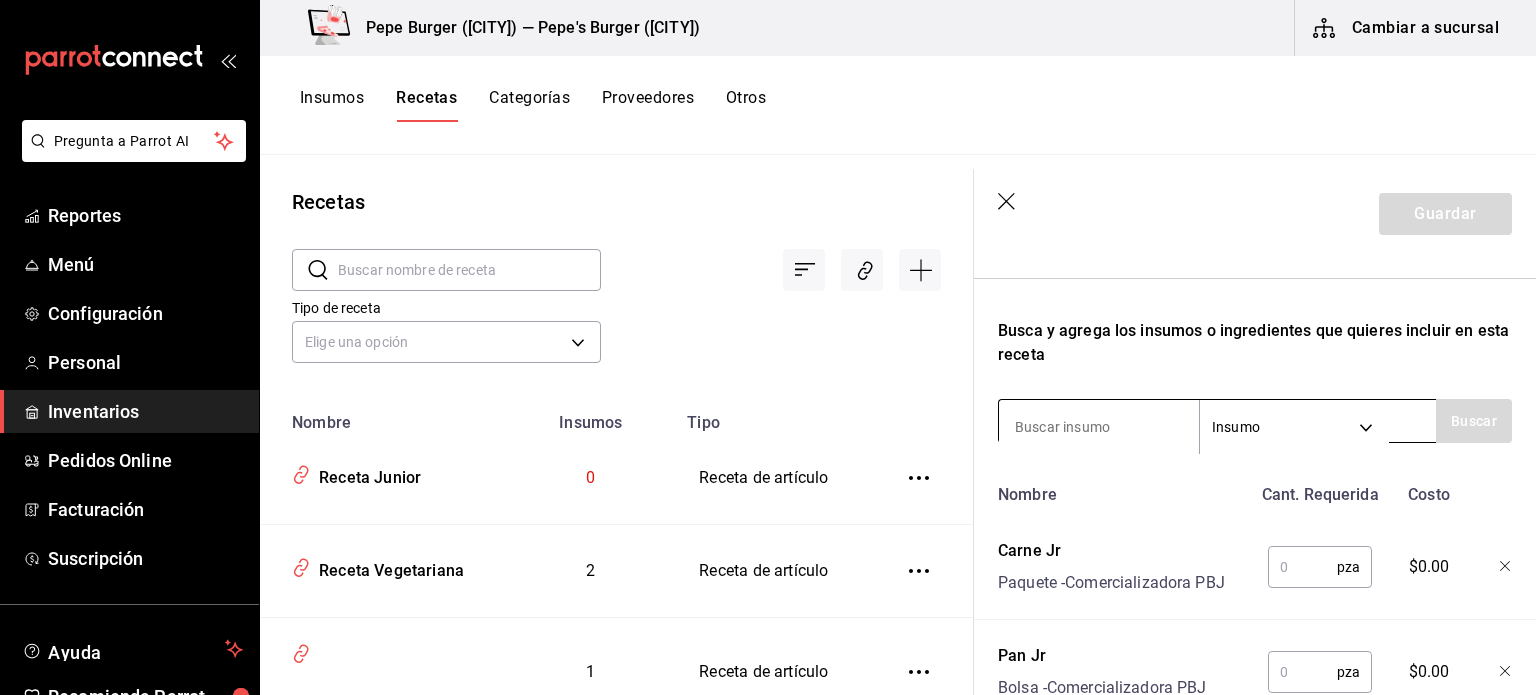 click at bounding box center [1099, 427] 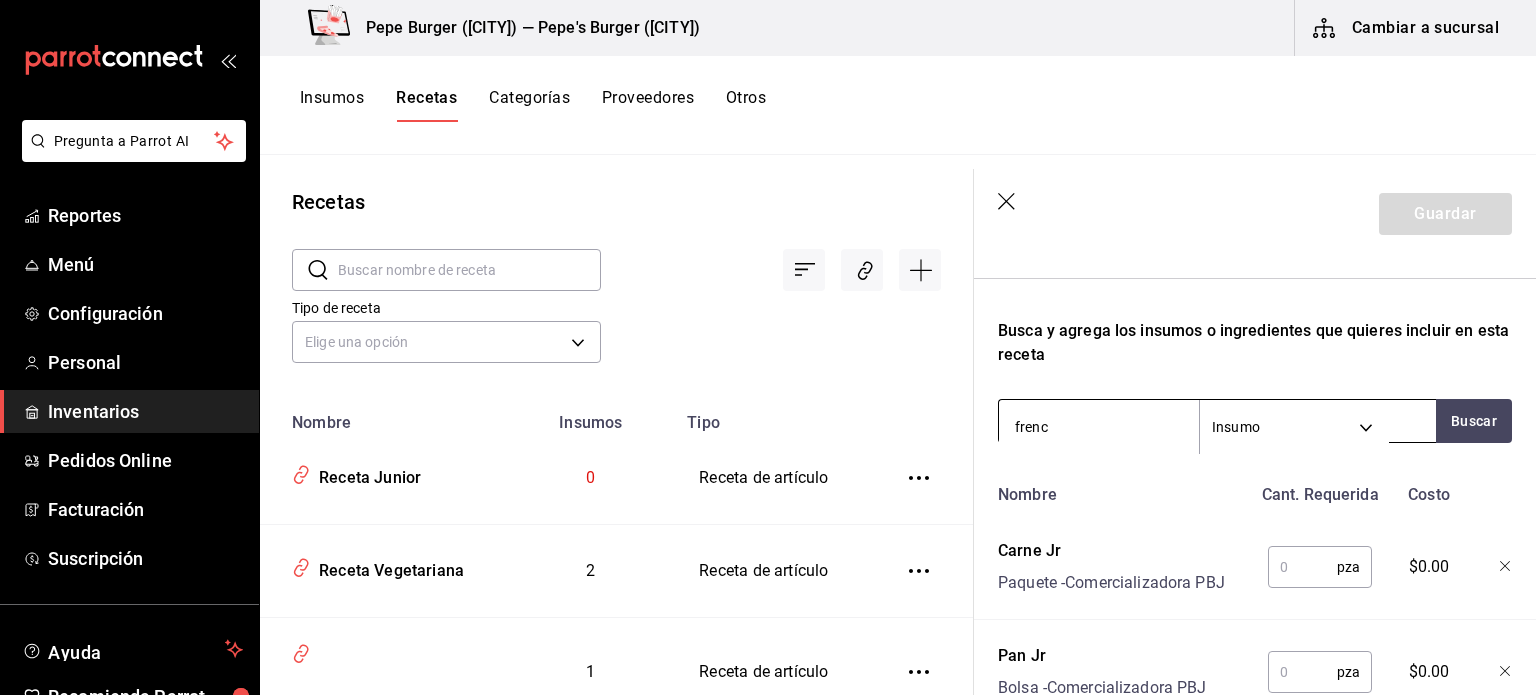 type on "french" 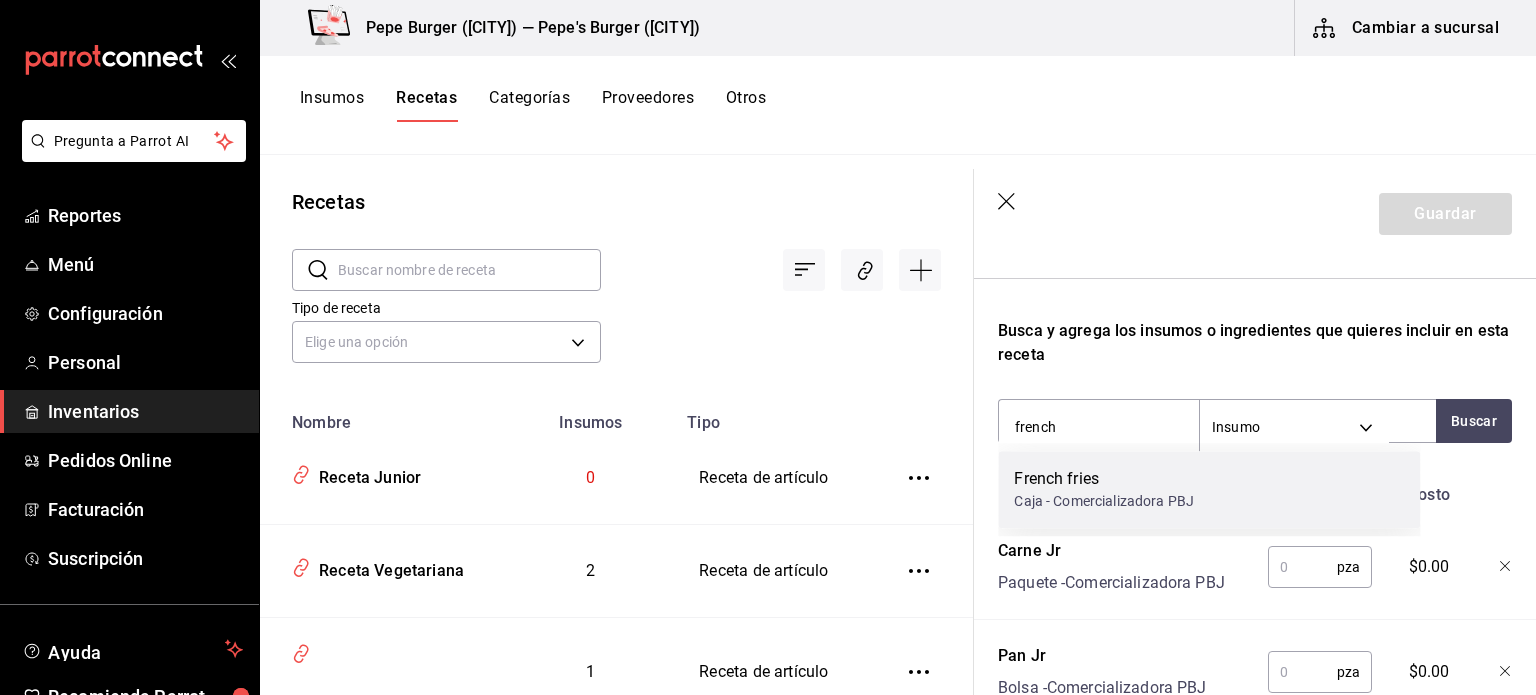 click on "French fries" at bounding box center (1104, 479) 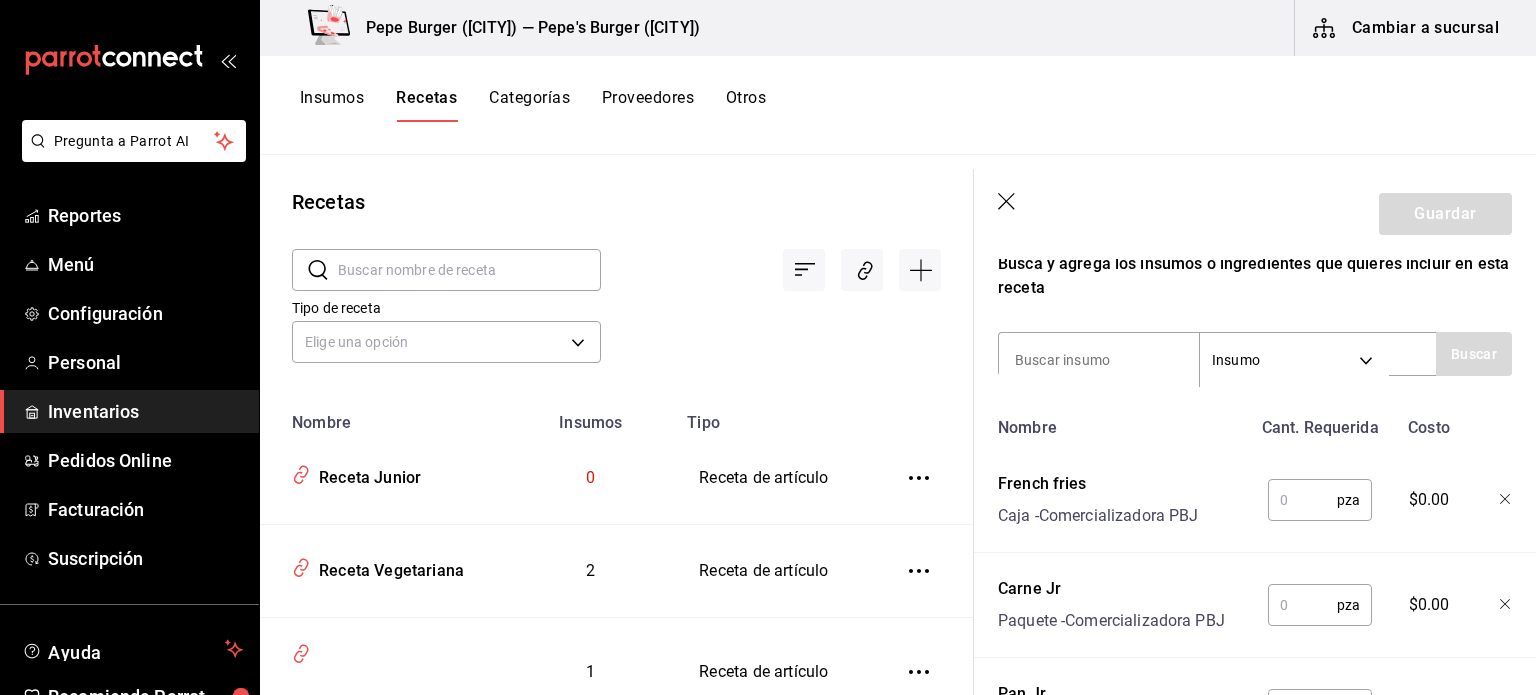 scroll, scrollTop: 500, scrollLeft: 0, axis: vertical 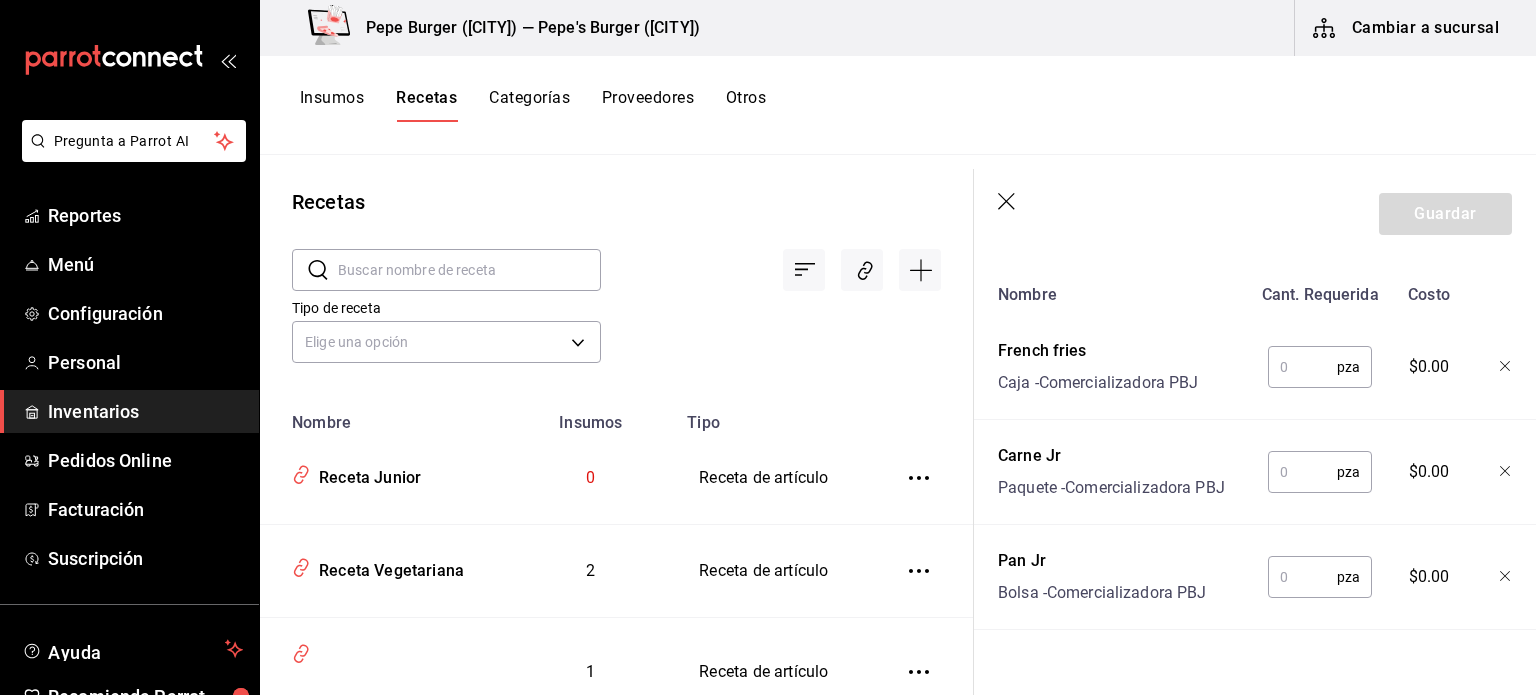 click at bounding box center (1302, 367) 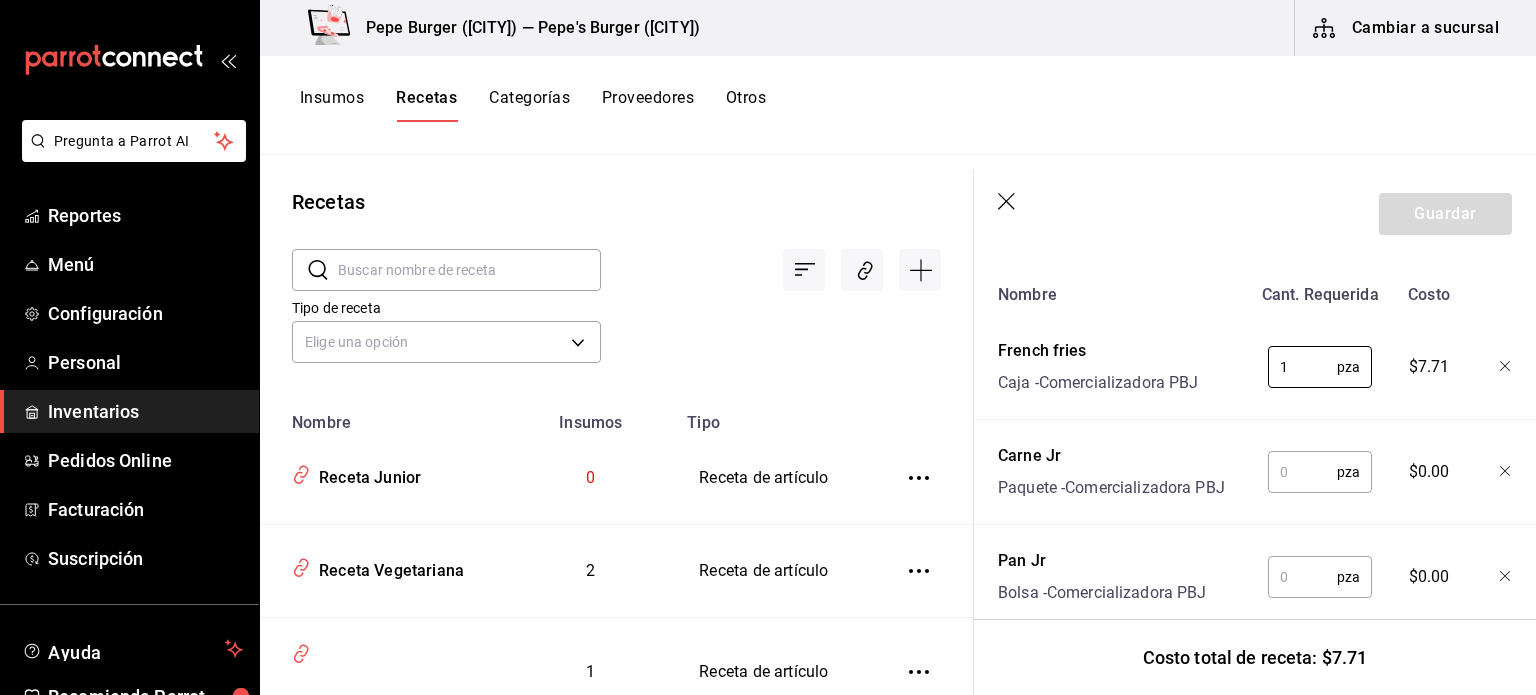 type on "1" 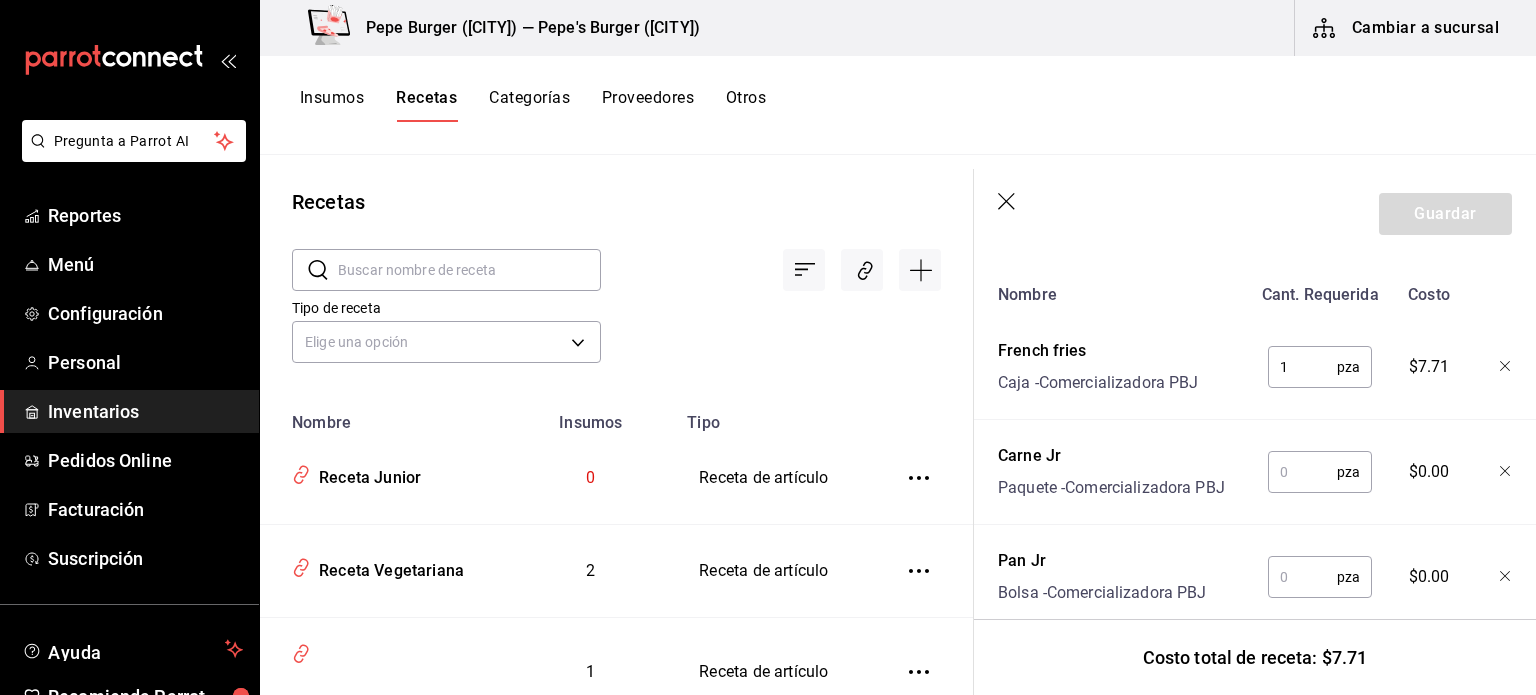 click at bounding box center [1302, 472] 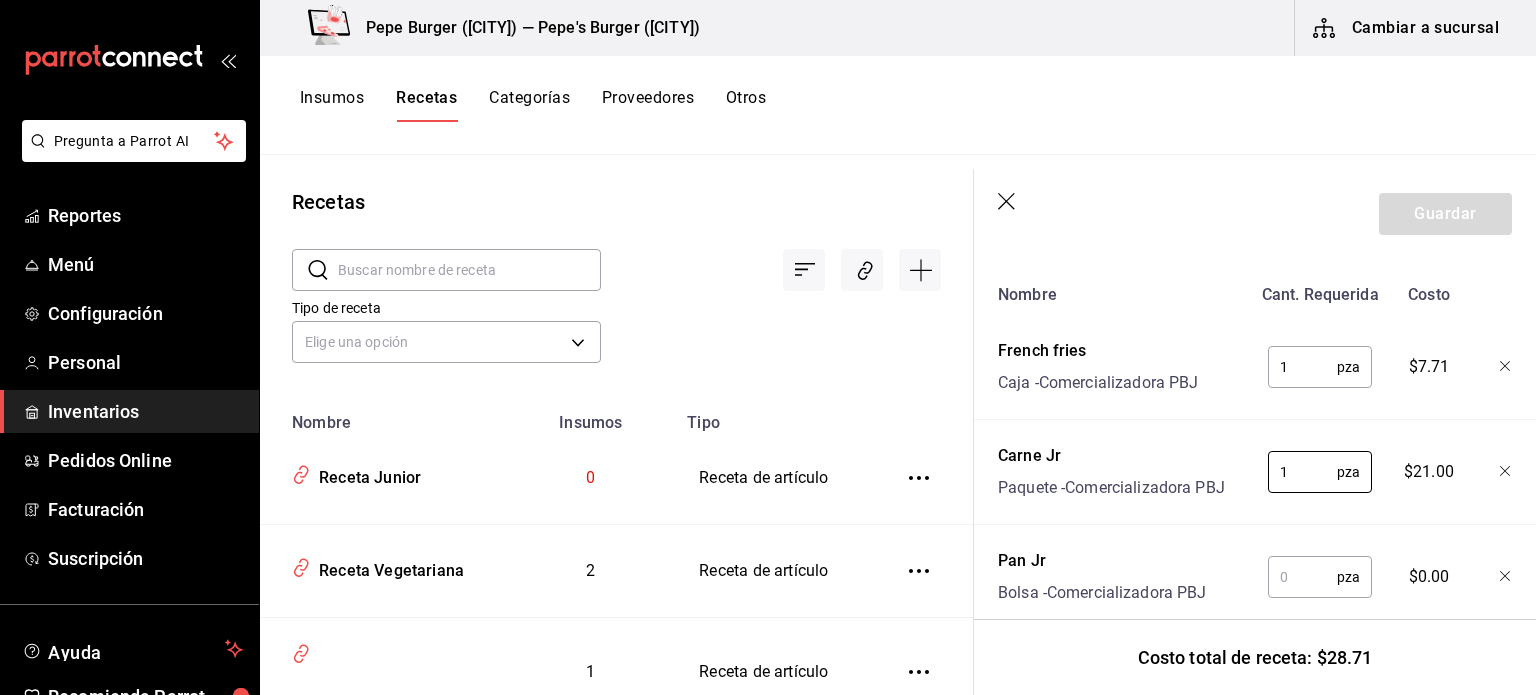 type on "1" 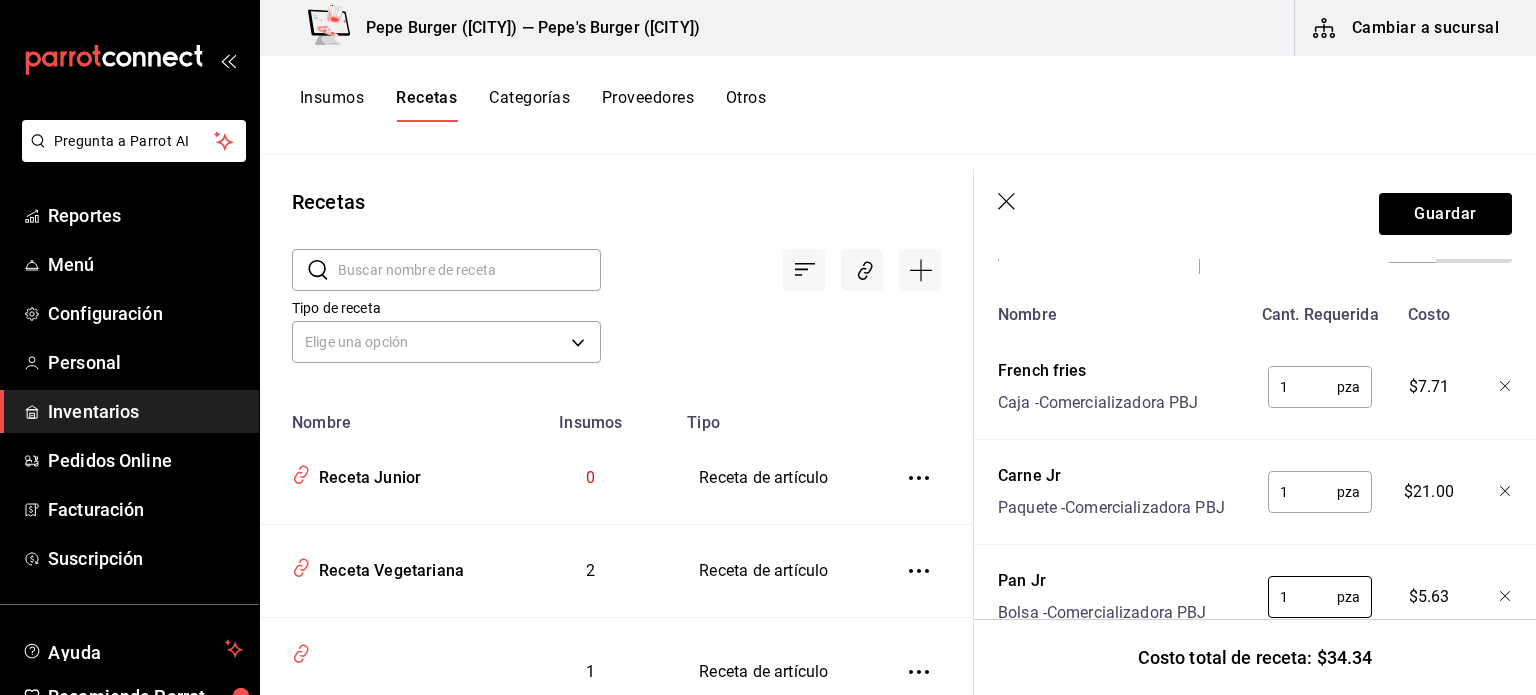 scroll, scrollTop: 553, scrollLeft: 0, axis: vertical 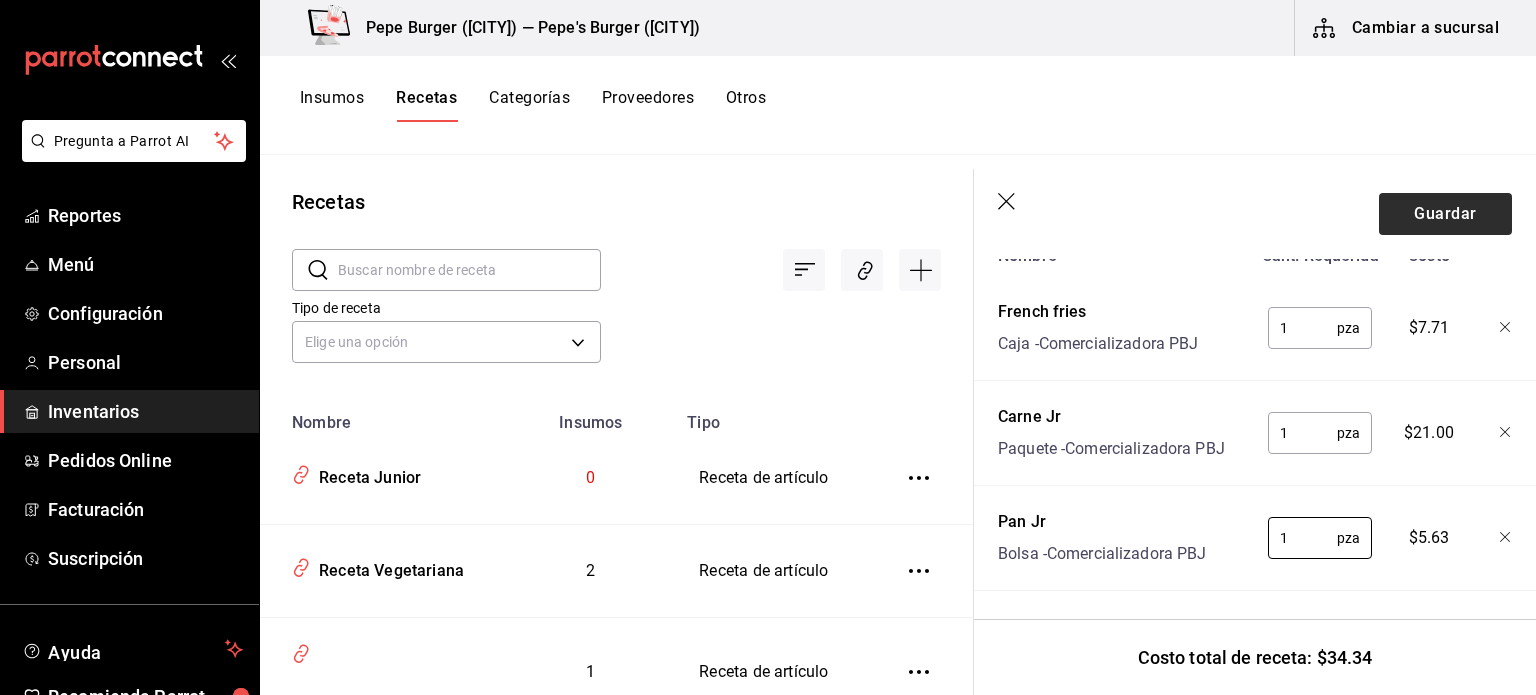 type on "1" 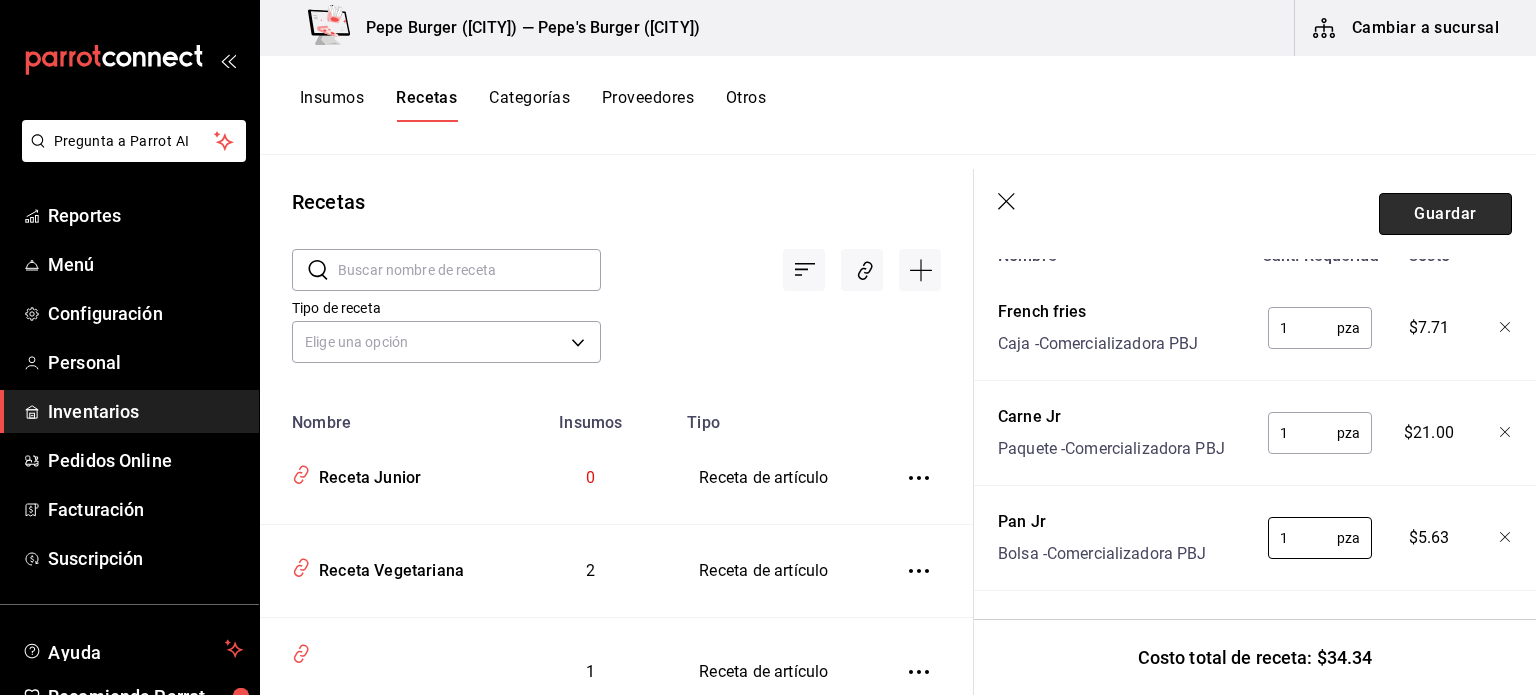 click on "Guardar" at bounding box center [1445, 214] 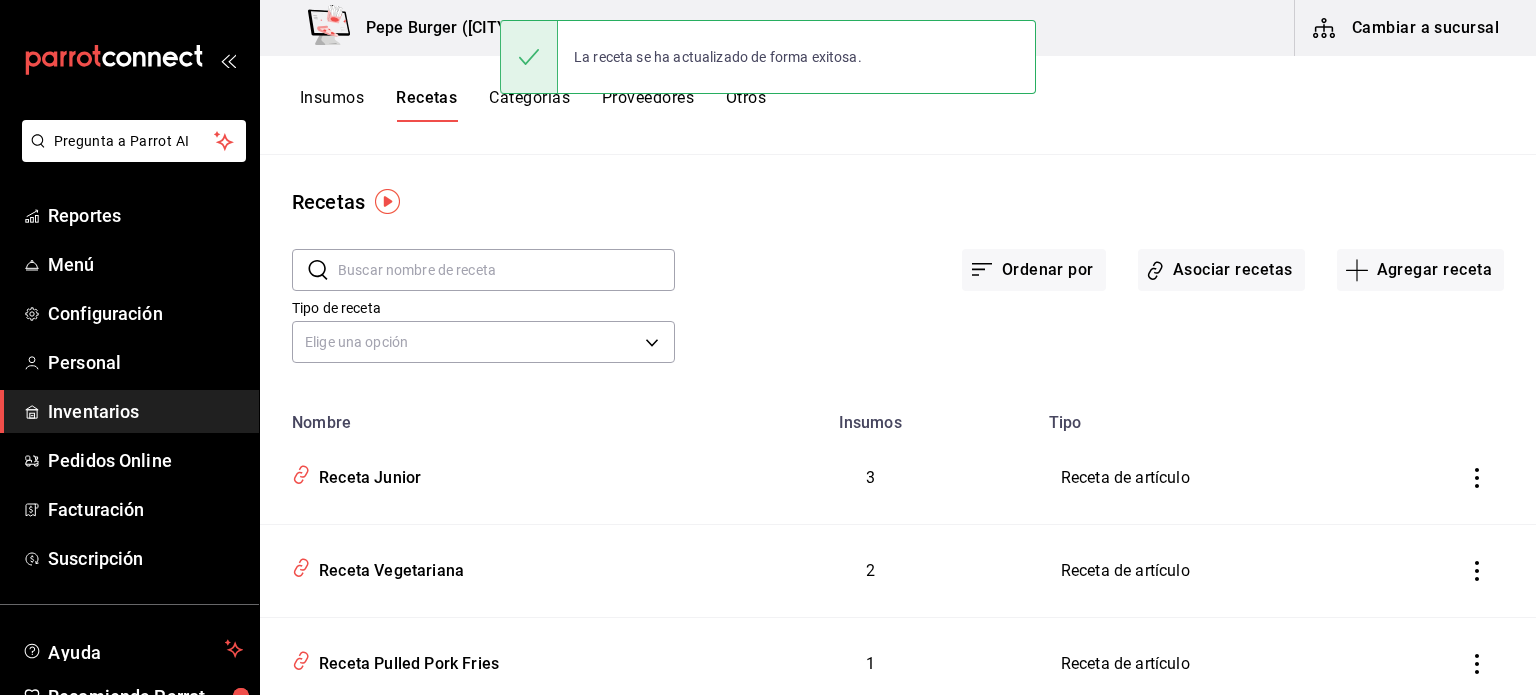scroll, scrollTop: 0, scrollLeft: 0, axis: both 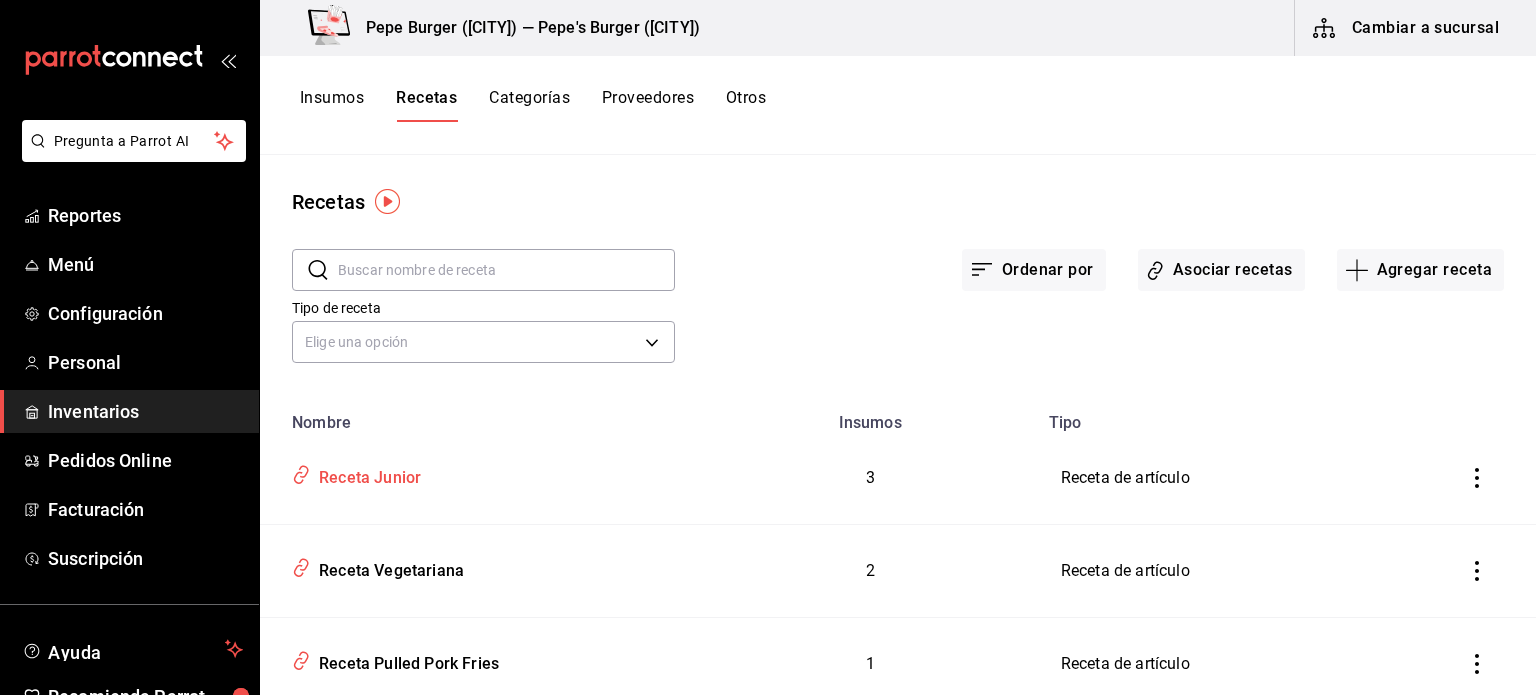 click on "Receta Junior" at bounding box center (366, 474) 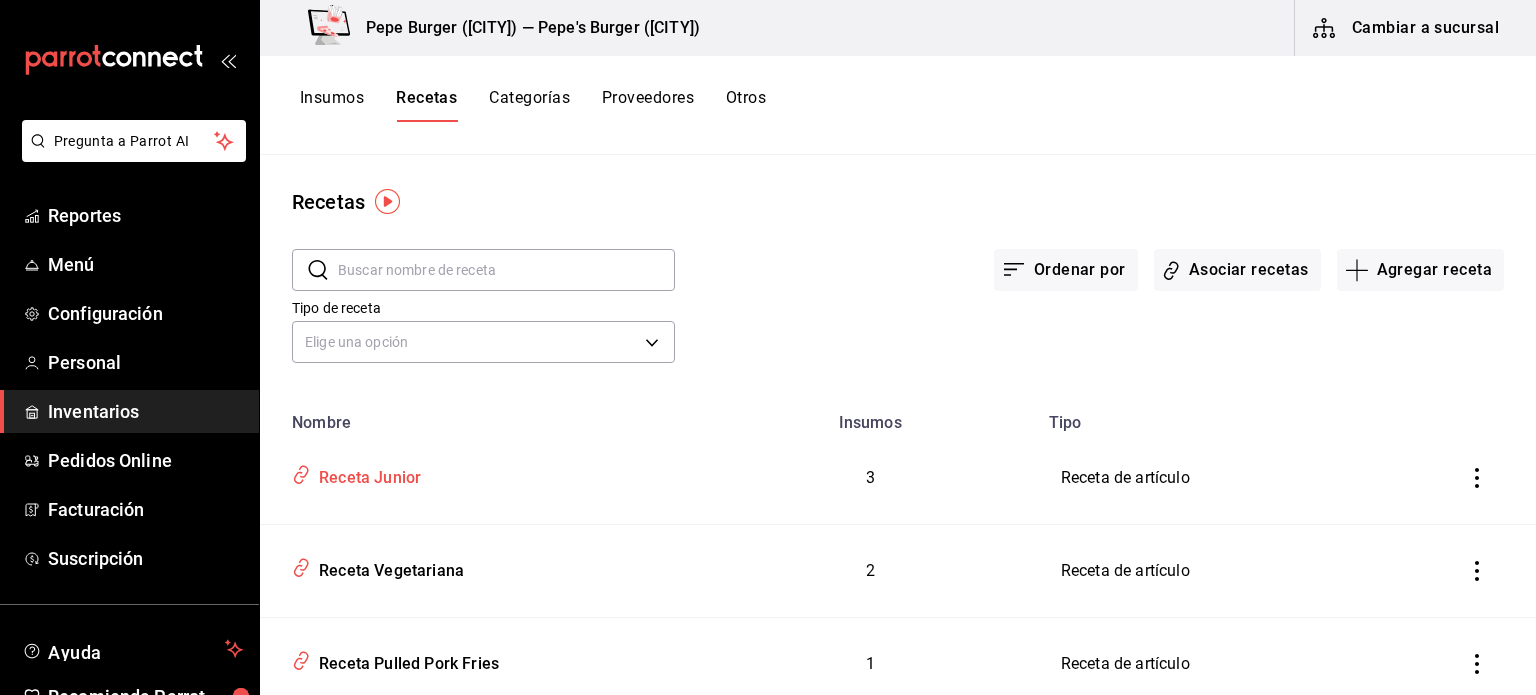 type on "Receta Junior" 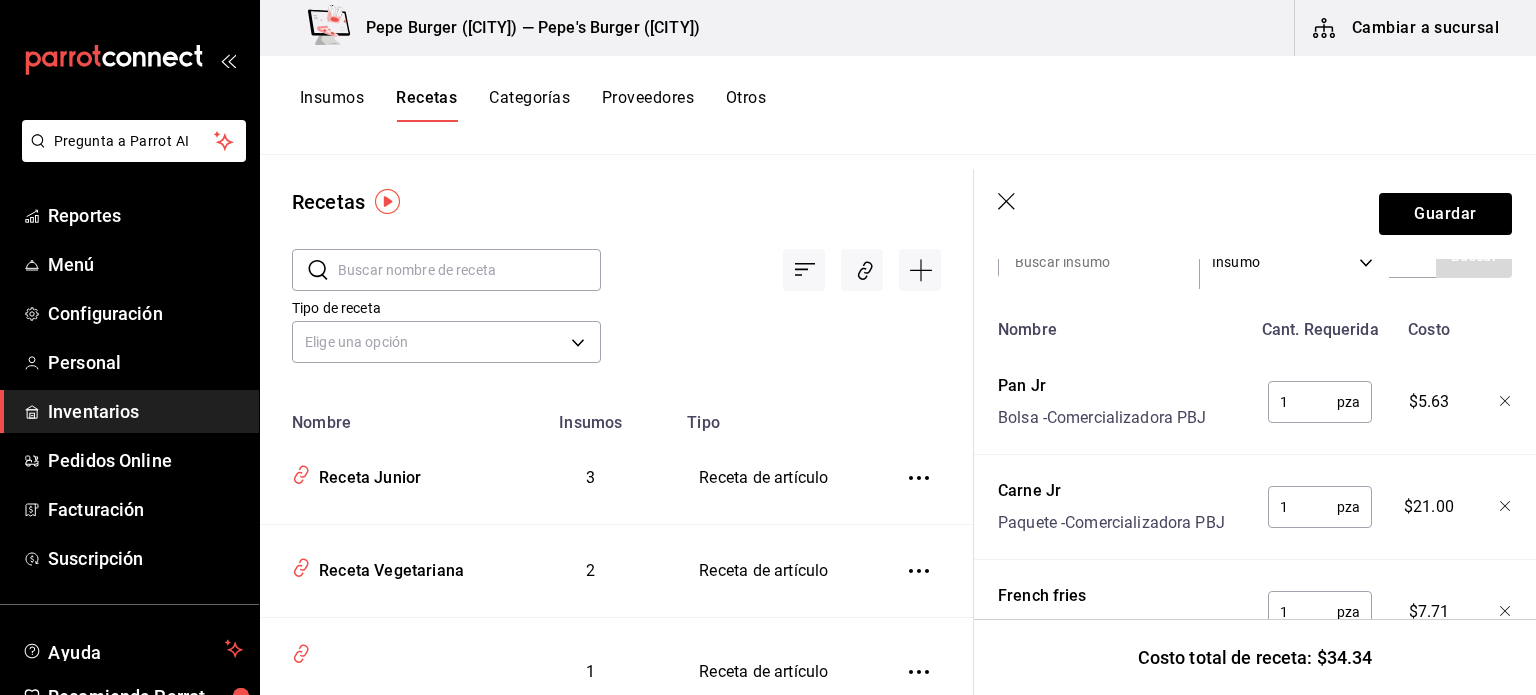scroll, scrollTop: 553, scrollLeft: 0, axis: vertical 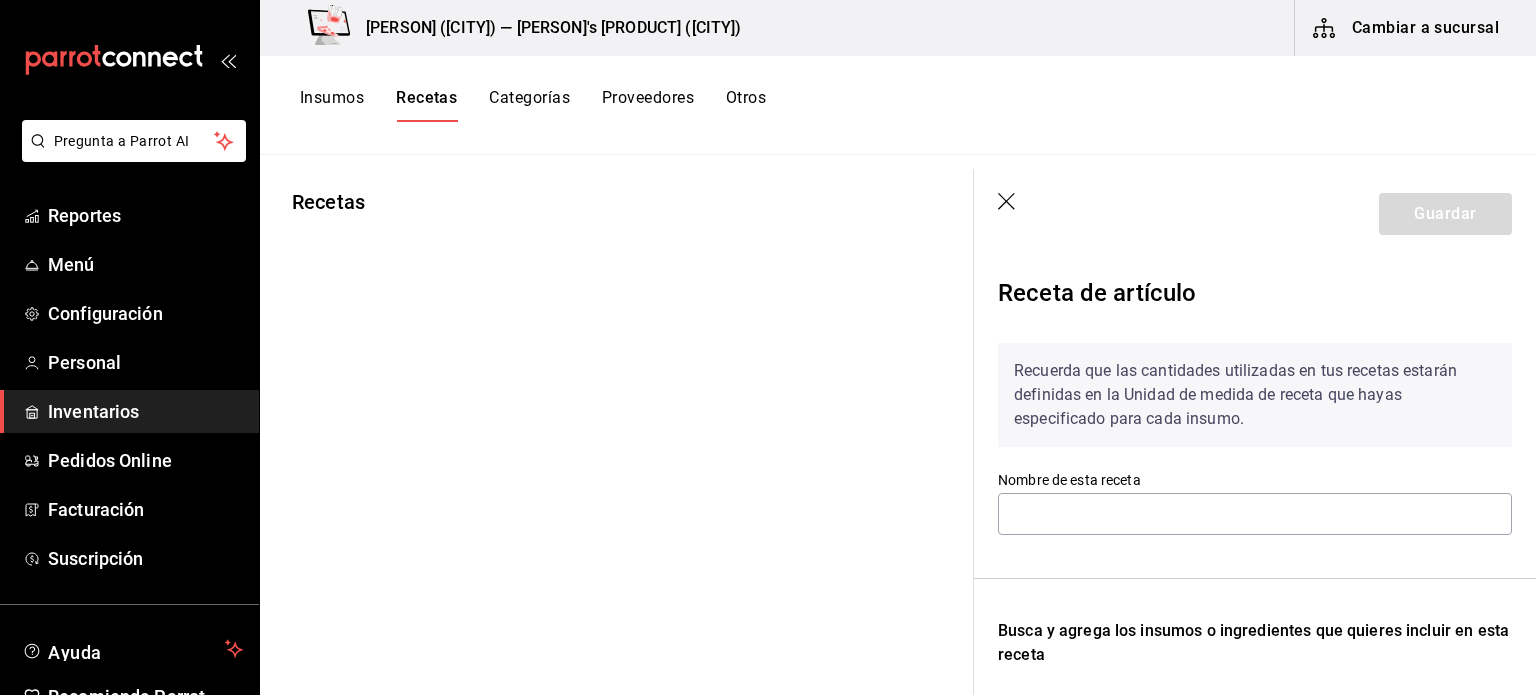 type on "Receta Black Angus" 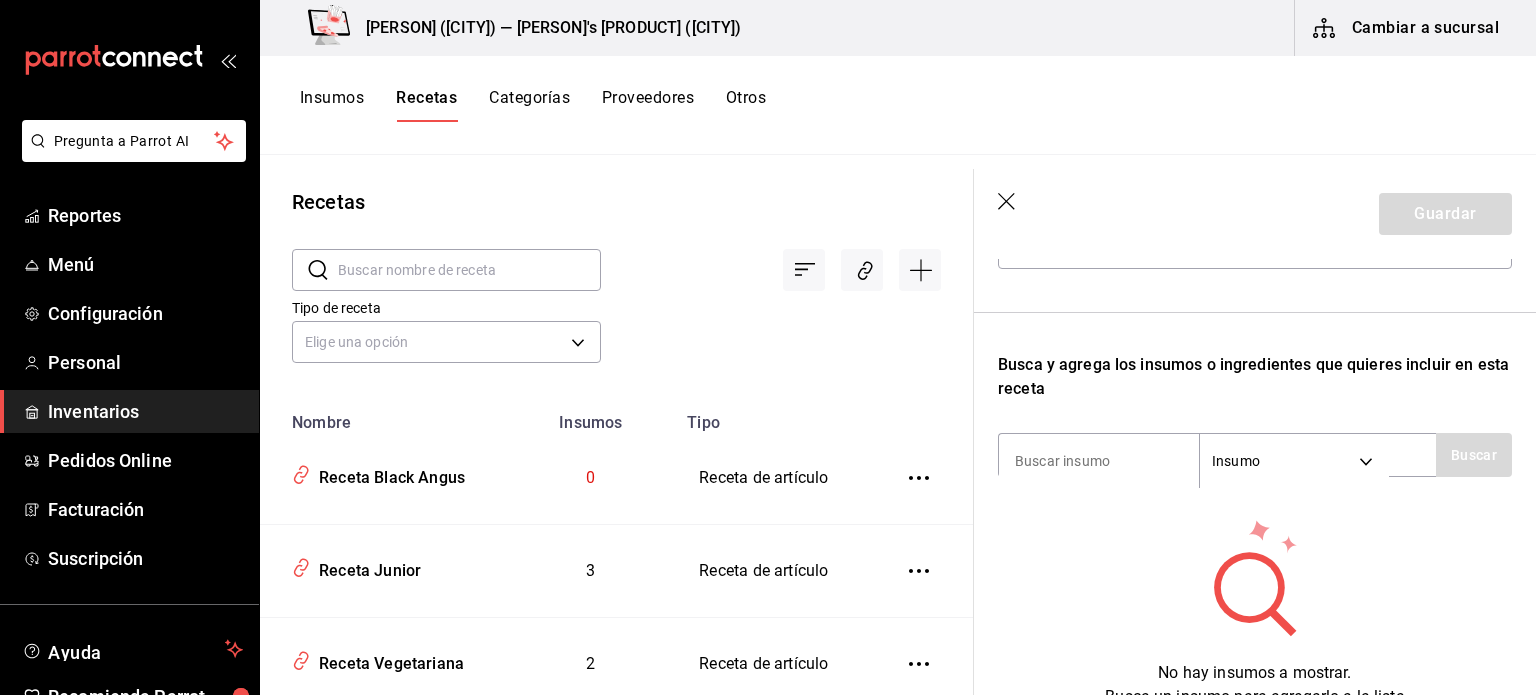 scroll, scrollTop: 300, scrollLeft: 0, axis: vertical 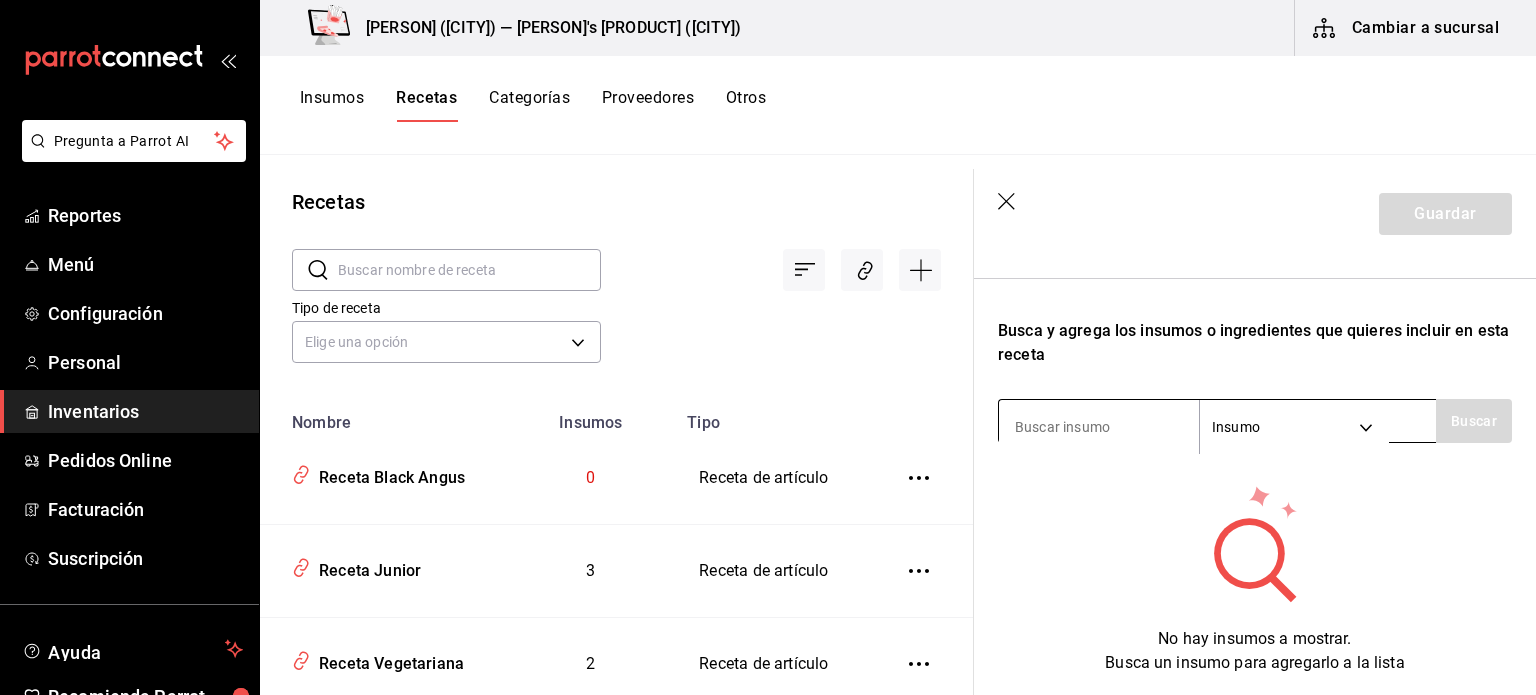click at bounding box center [1099, 427] 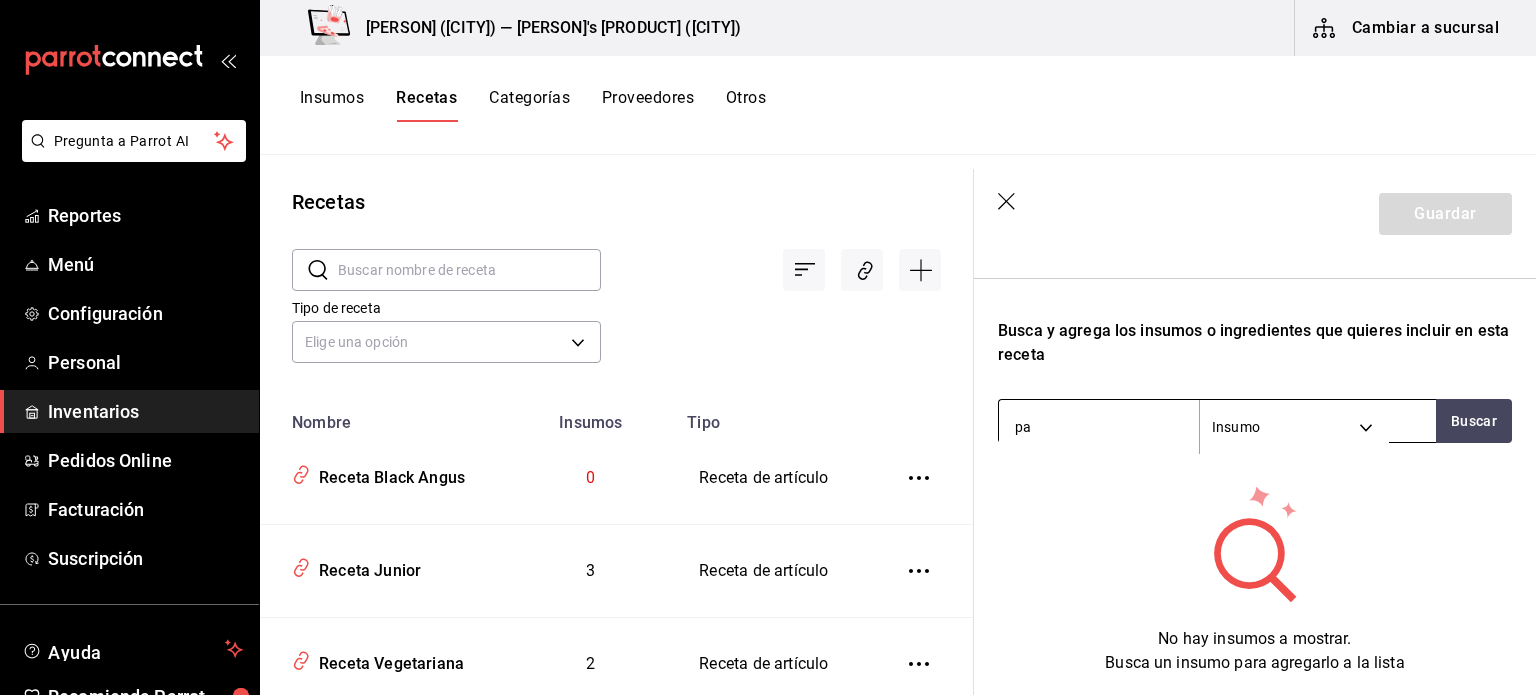 type on "pan" 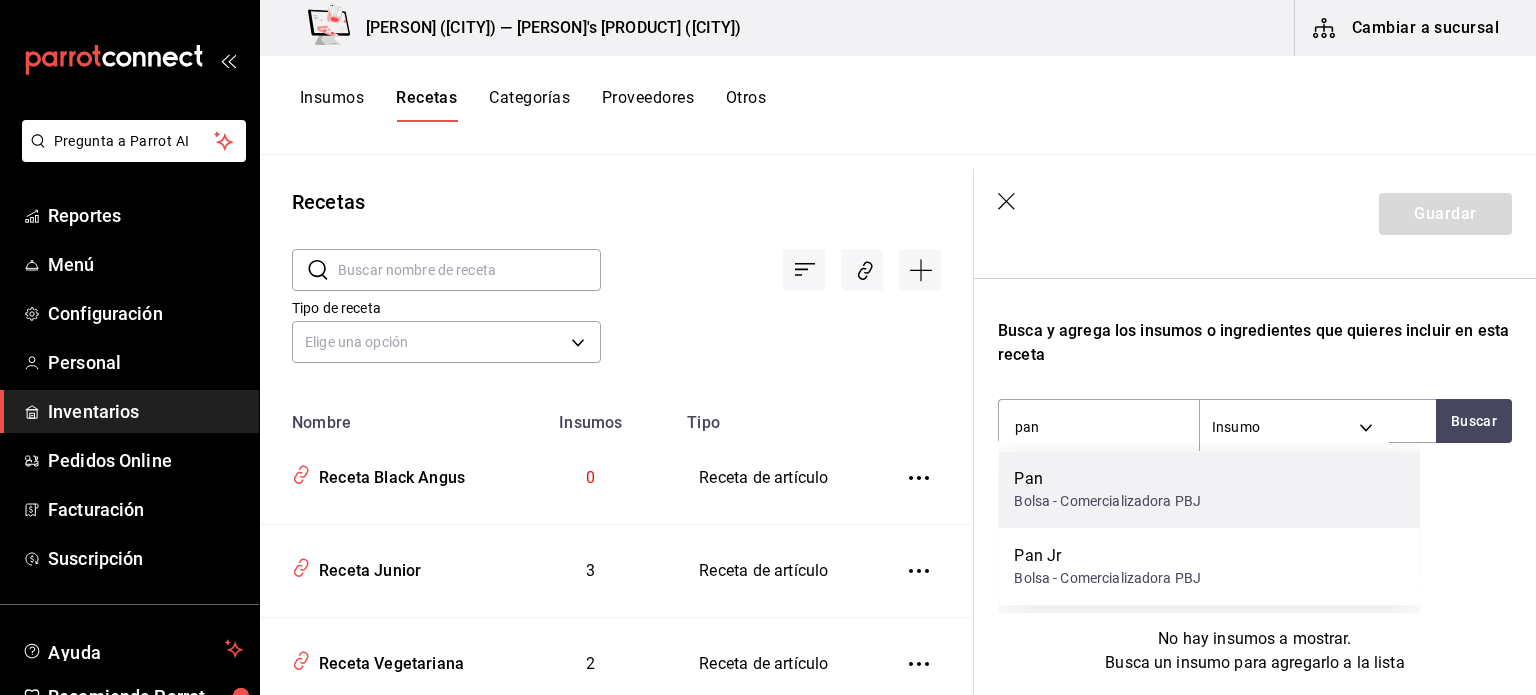 click on "Pan" at bounding box center (1107, 479) 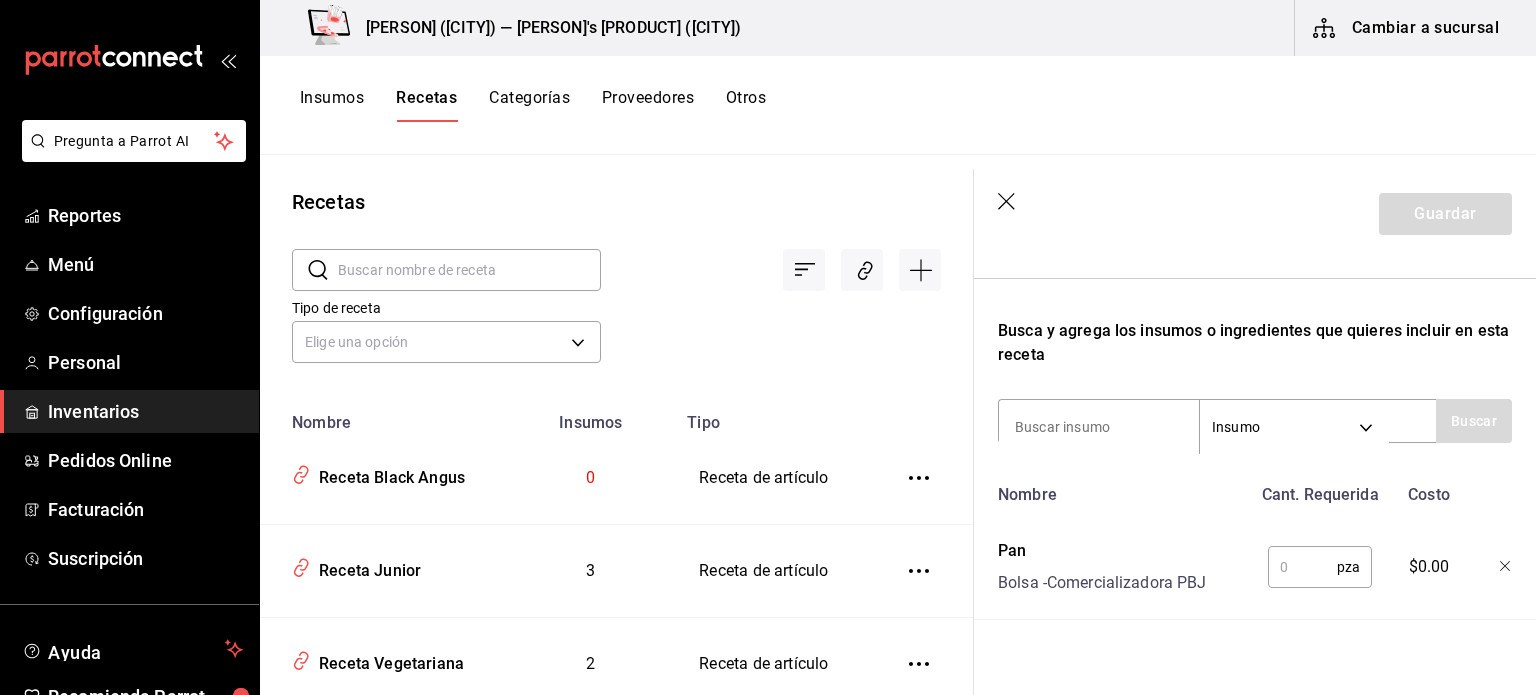 click at bounding box center (1302, 567) 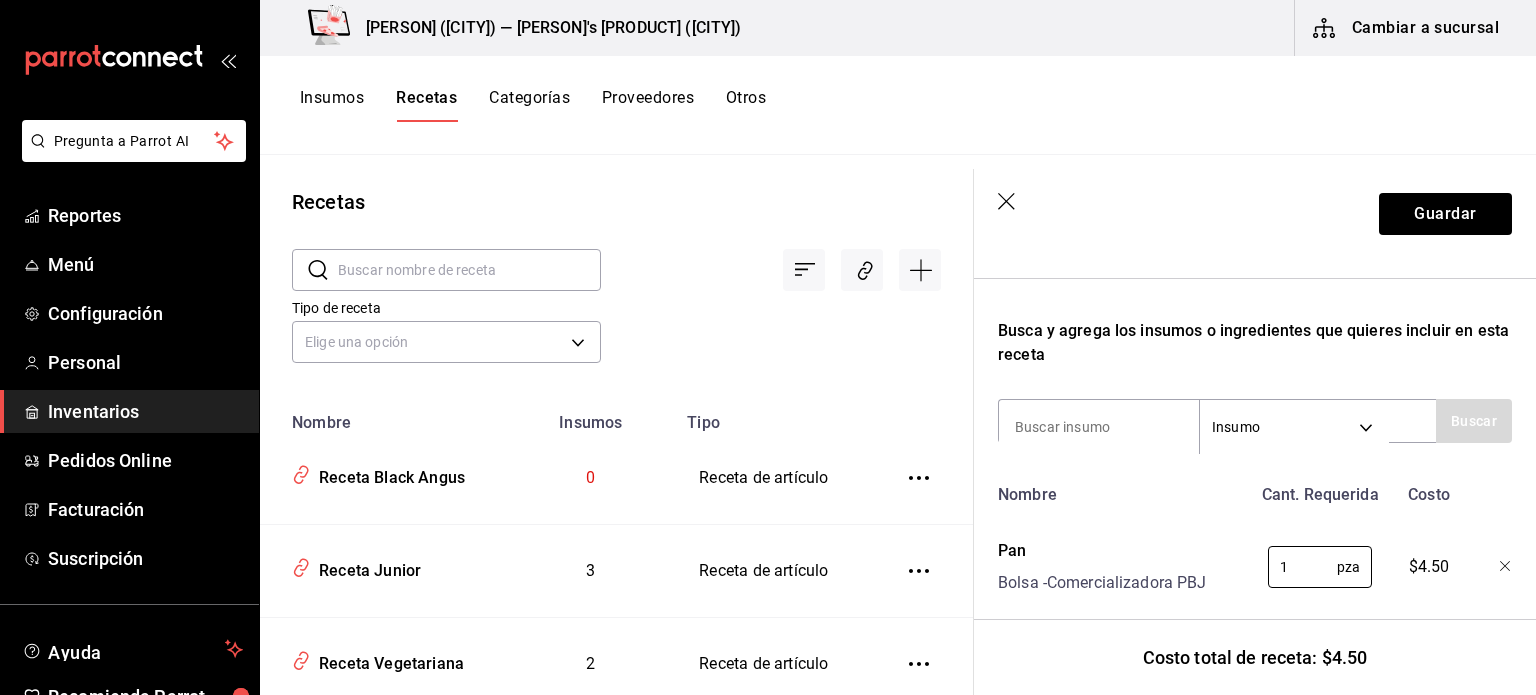 scroll, scrollTop: 344, scrollLeft: 0, axis: vertical 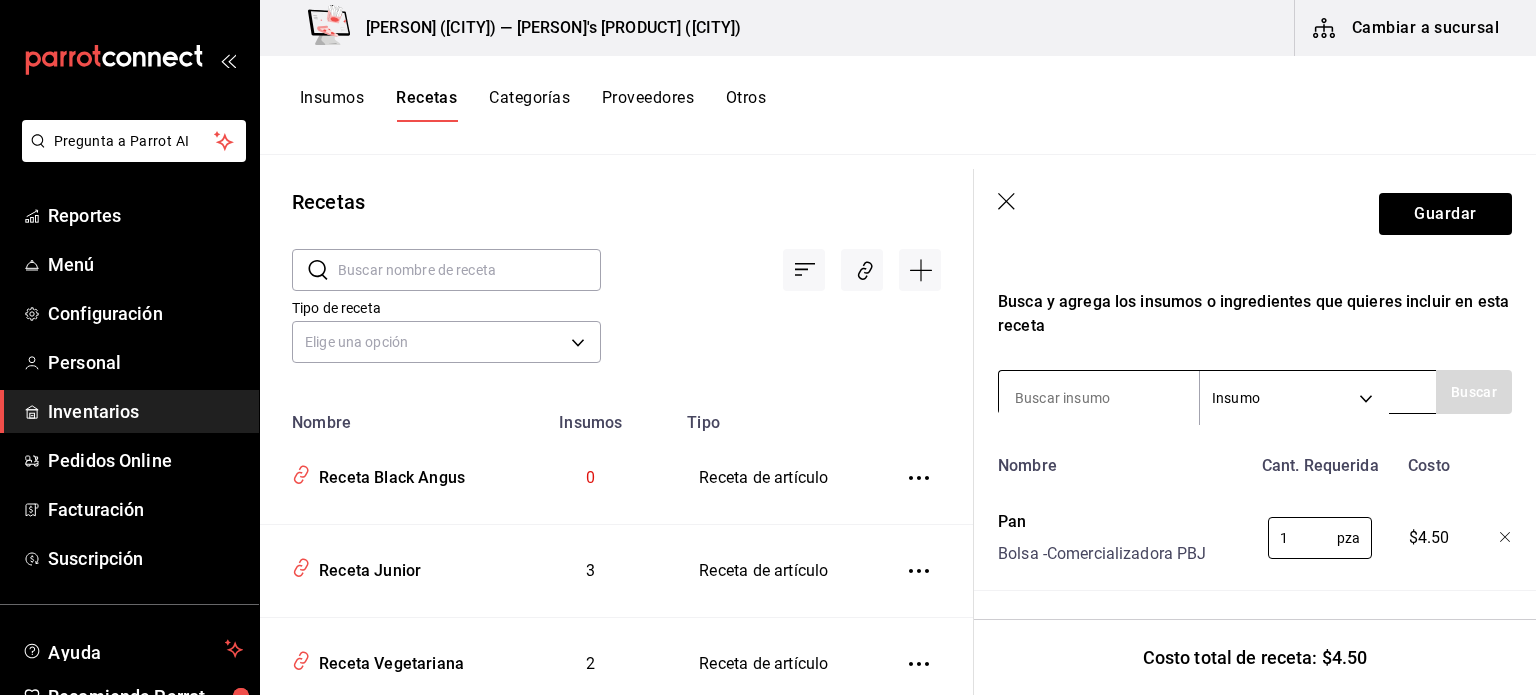 type on "1" 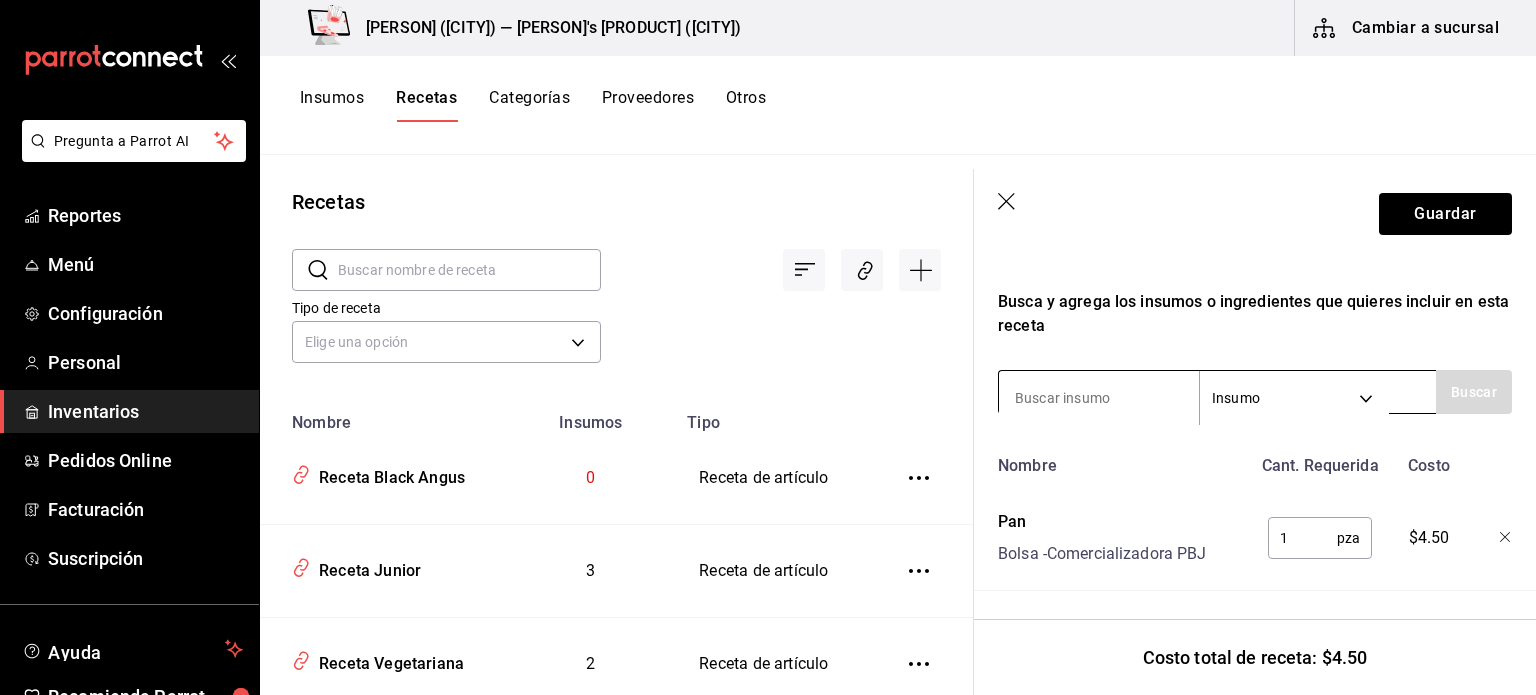 click at bounding box center [1099, 398] 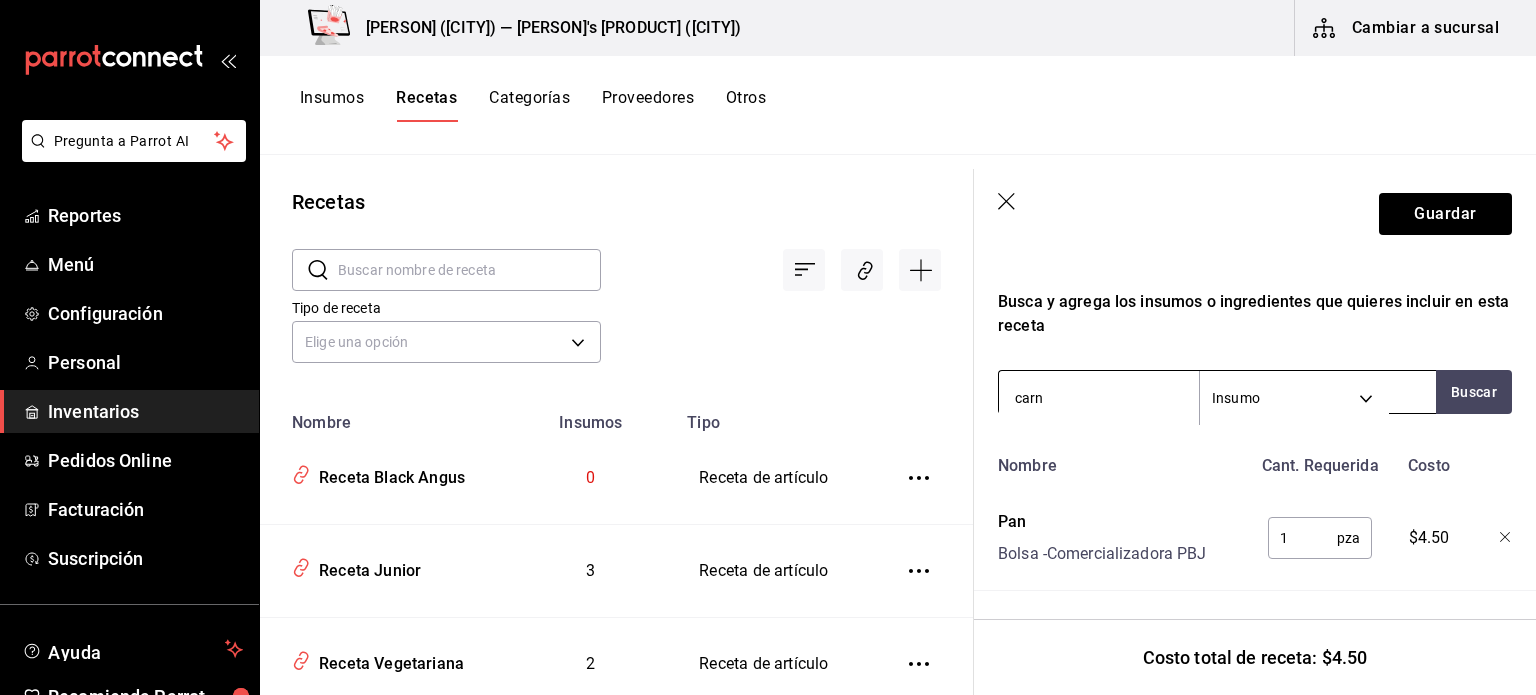 type on "carne" 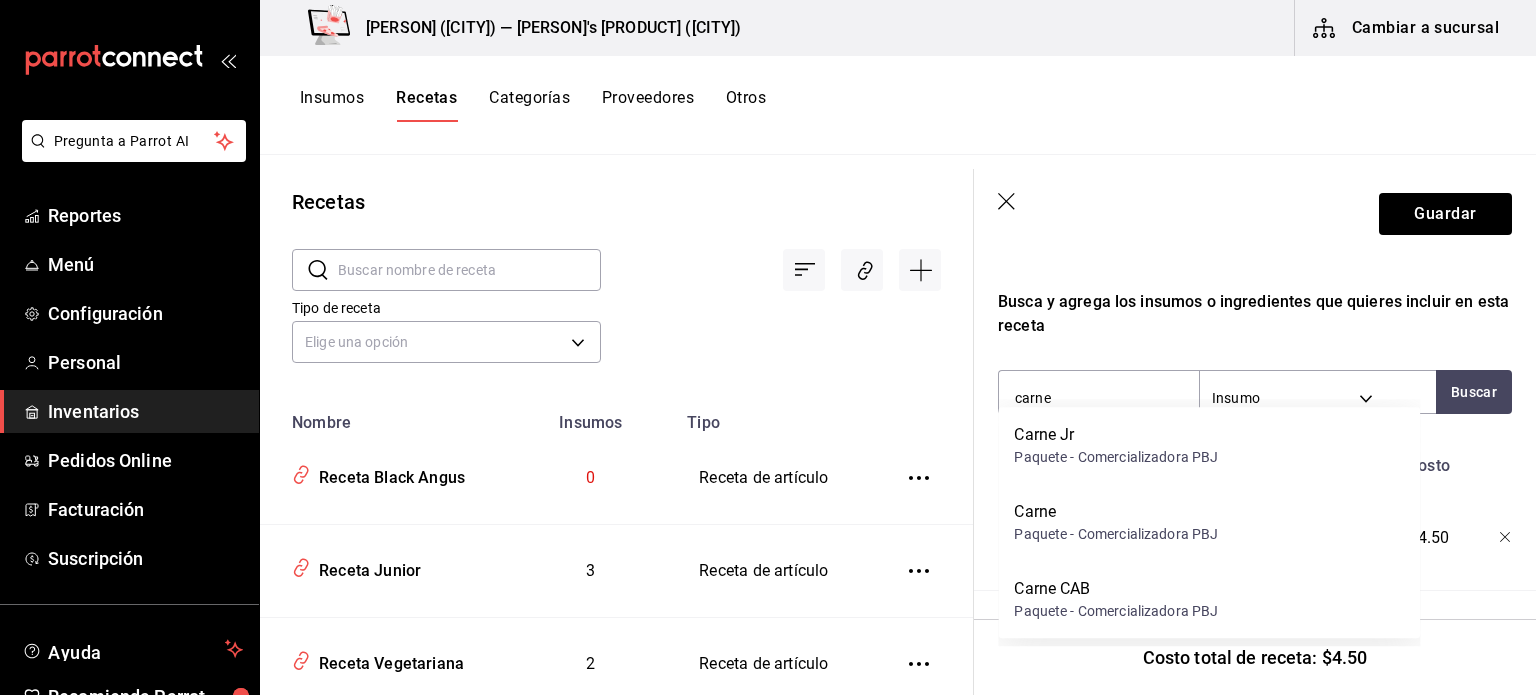 click on "Carne CAB" at bounding box center (1116, 589) 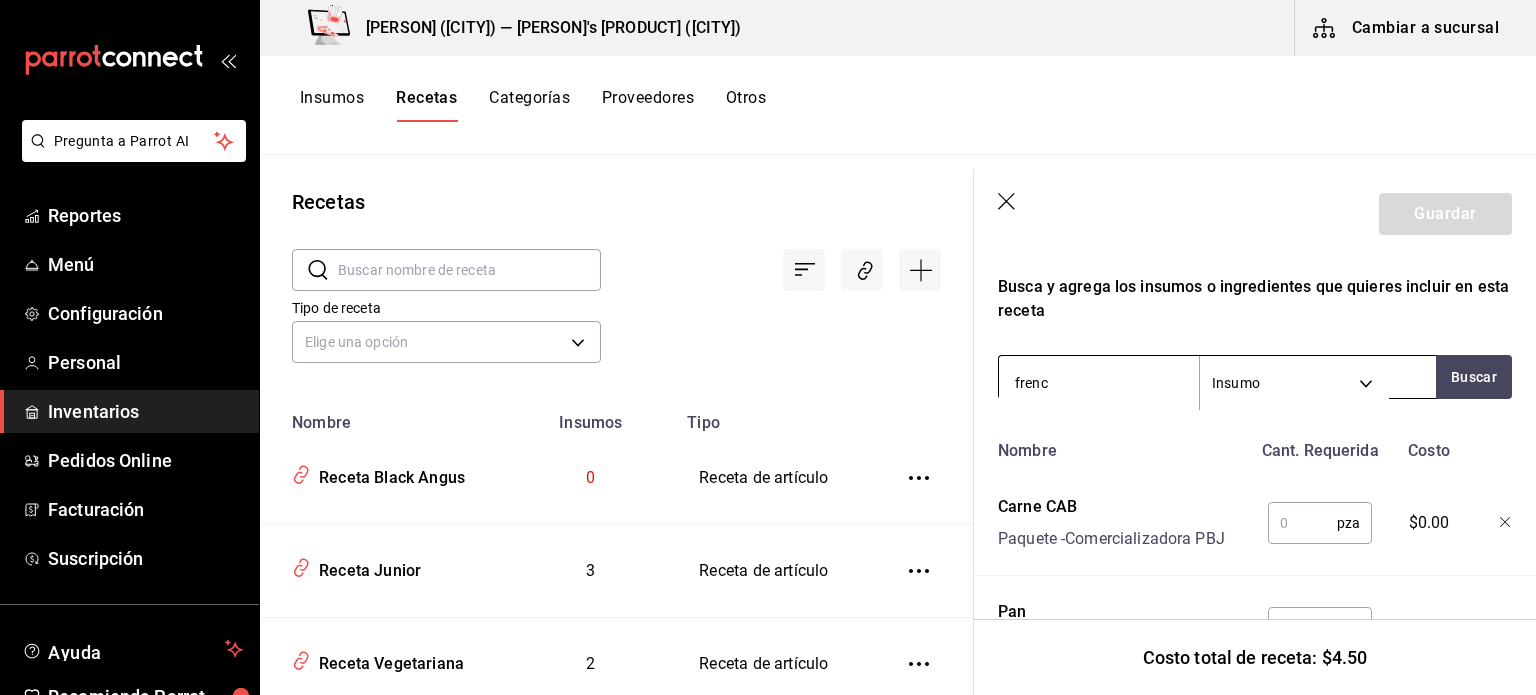 type on "french" 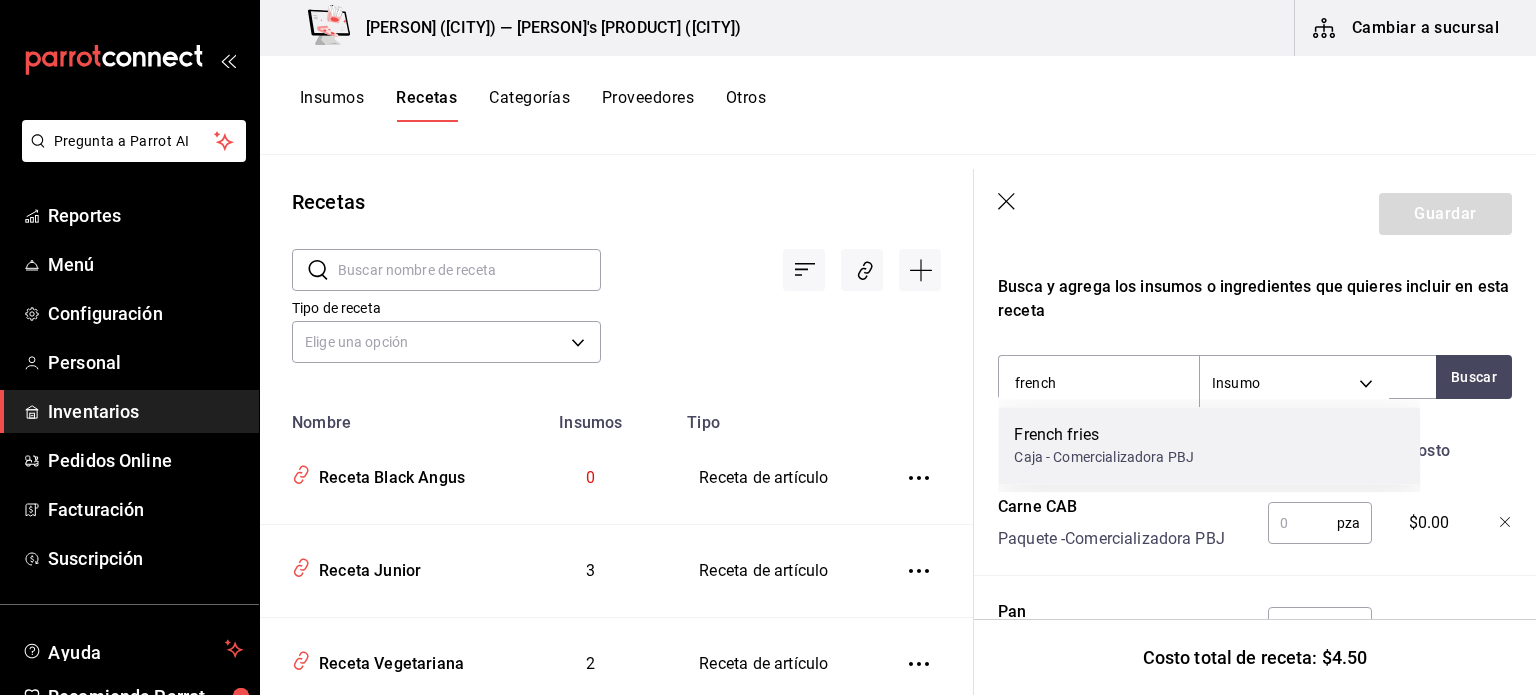 click on "Caja - Comercializadora PBJ" at bounding box center [1104, 457] 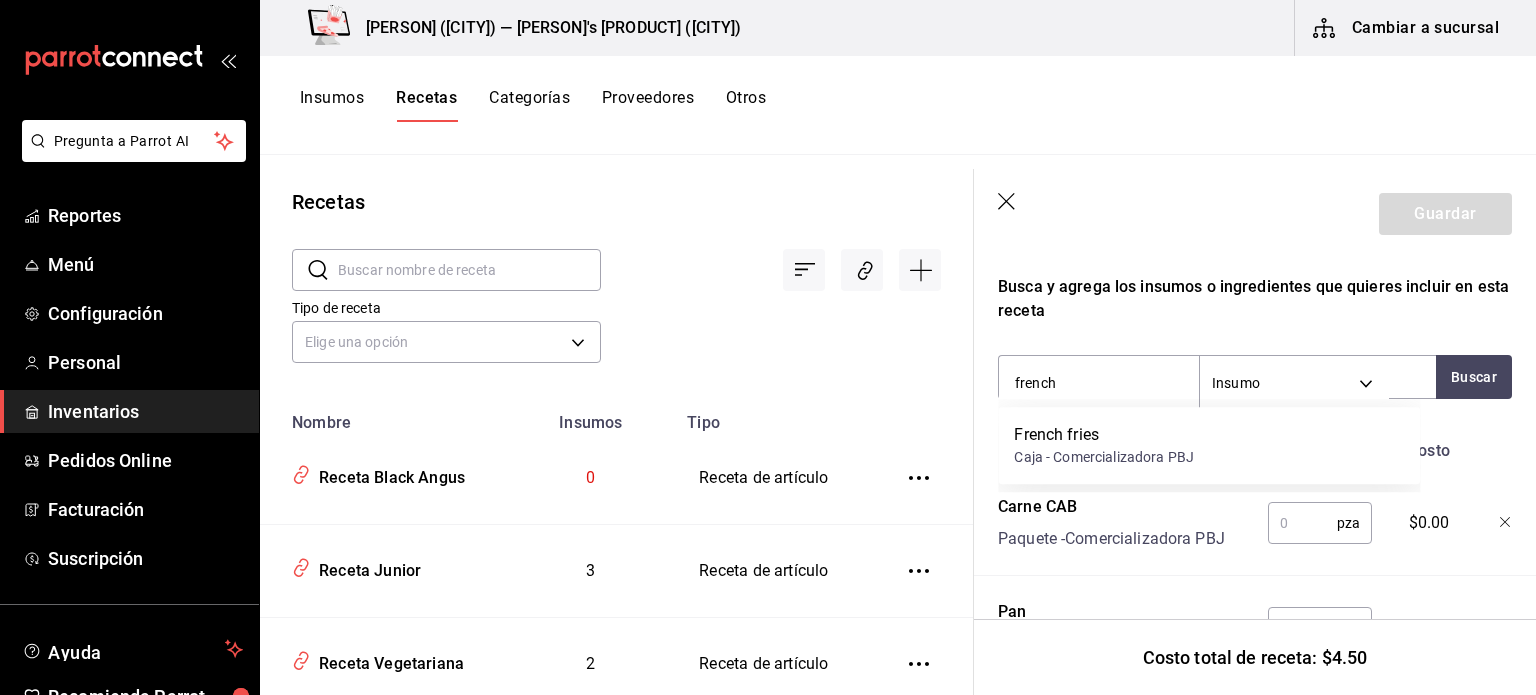 type 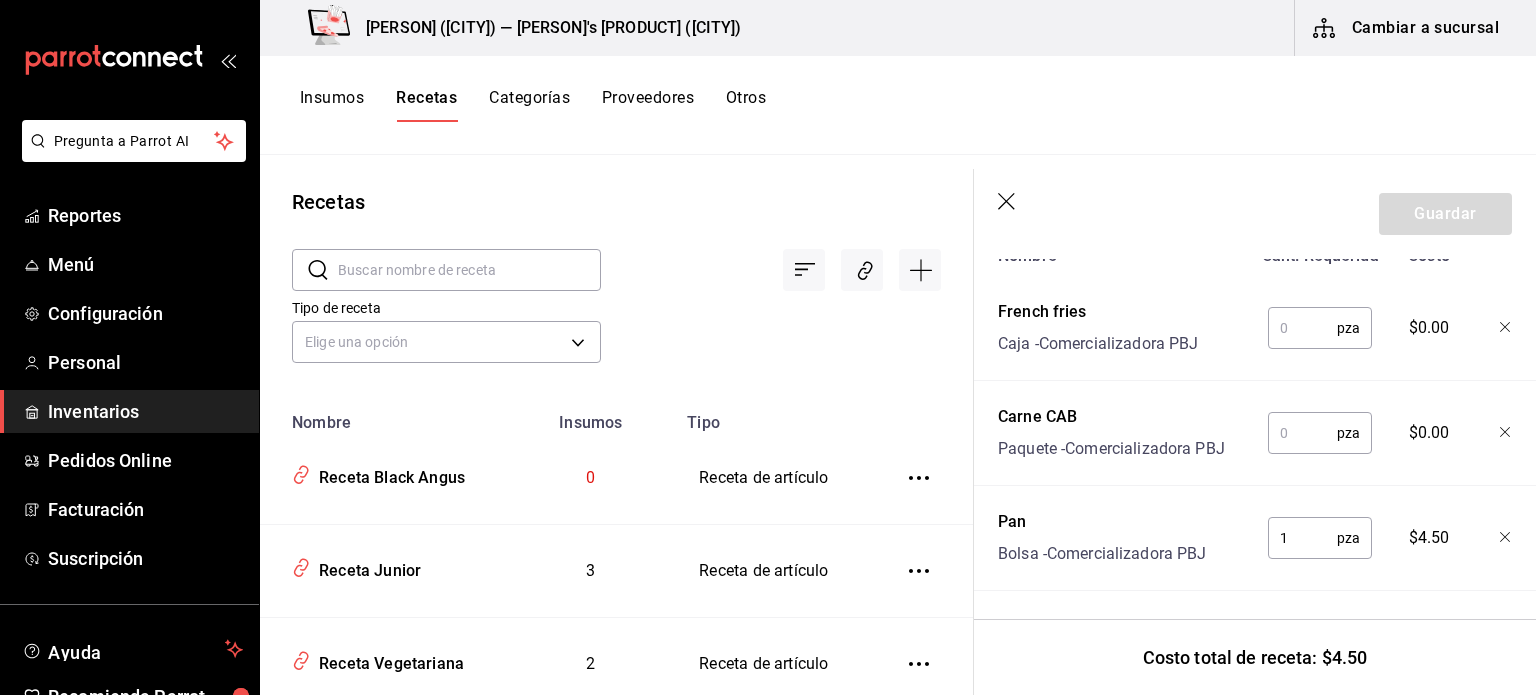 scroll, scrollTop: 553, scrollLeft: 0, axis: vertical 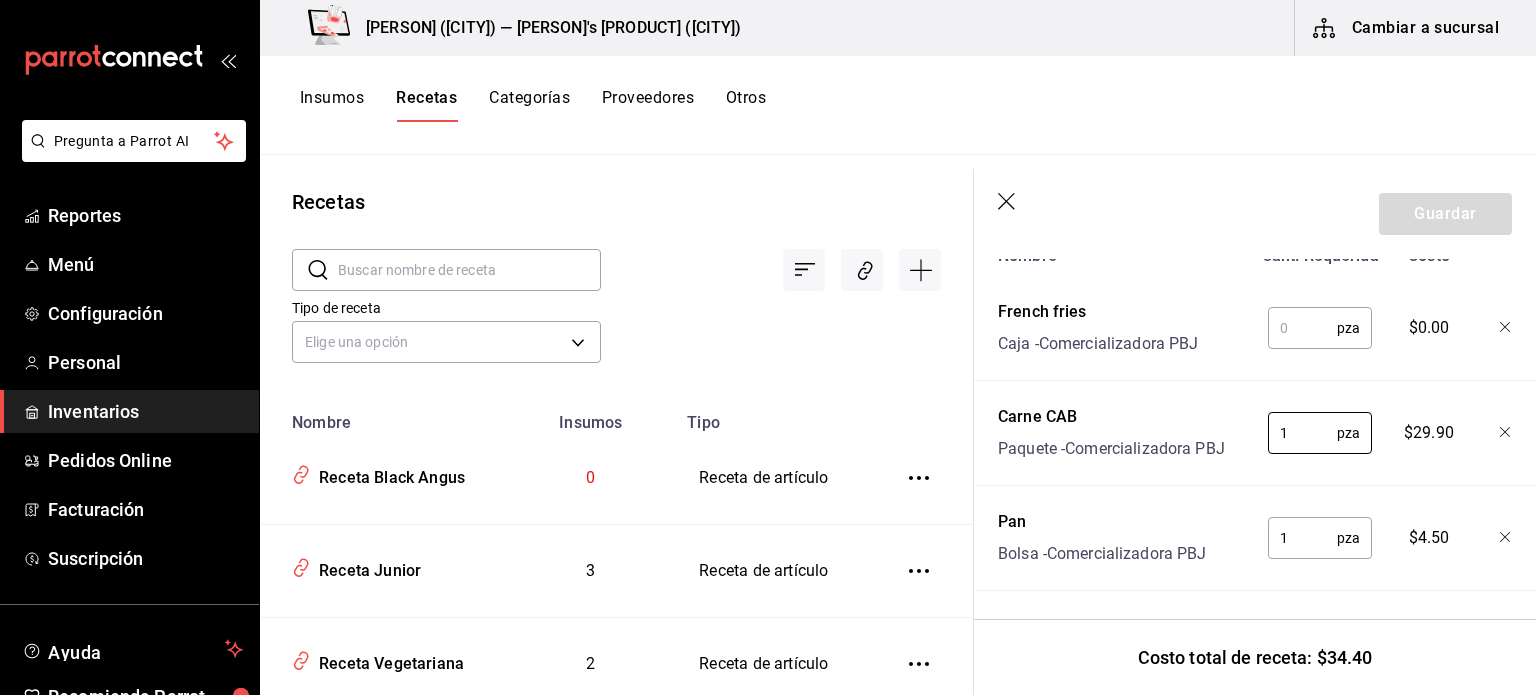 type on "1" 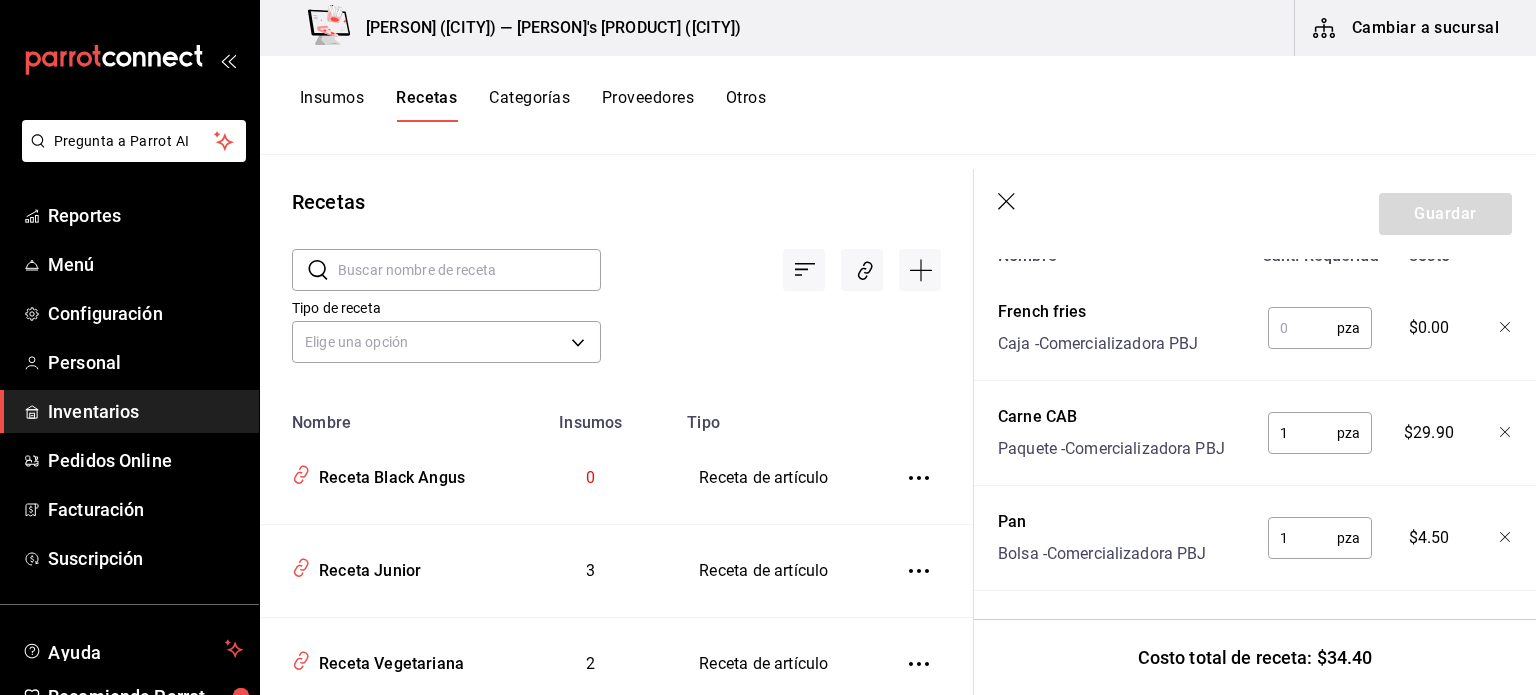 drag, startPoint x: 1268, startPoint y: 297, endPoint x: 1280, endPoint y: 307, distance: 15.6205 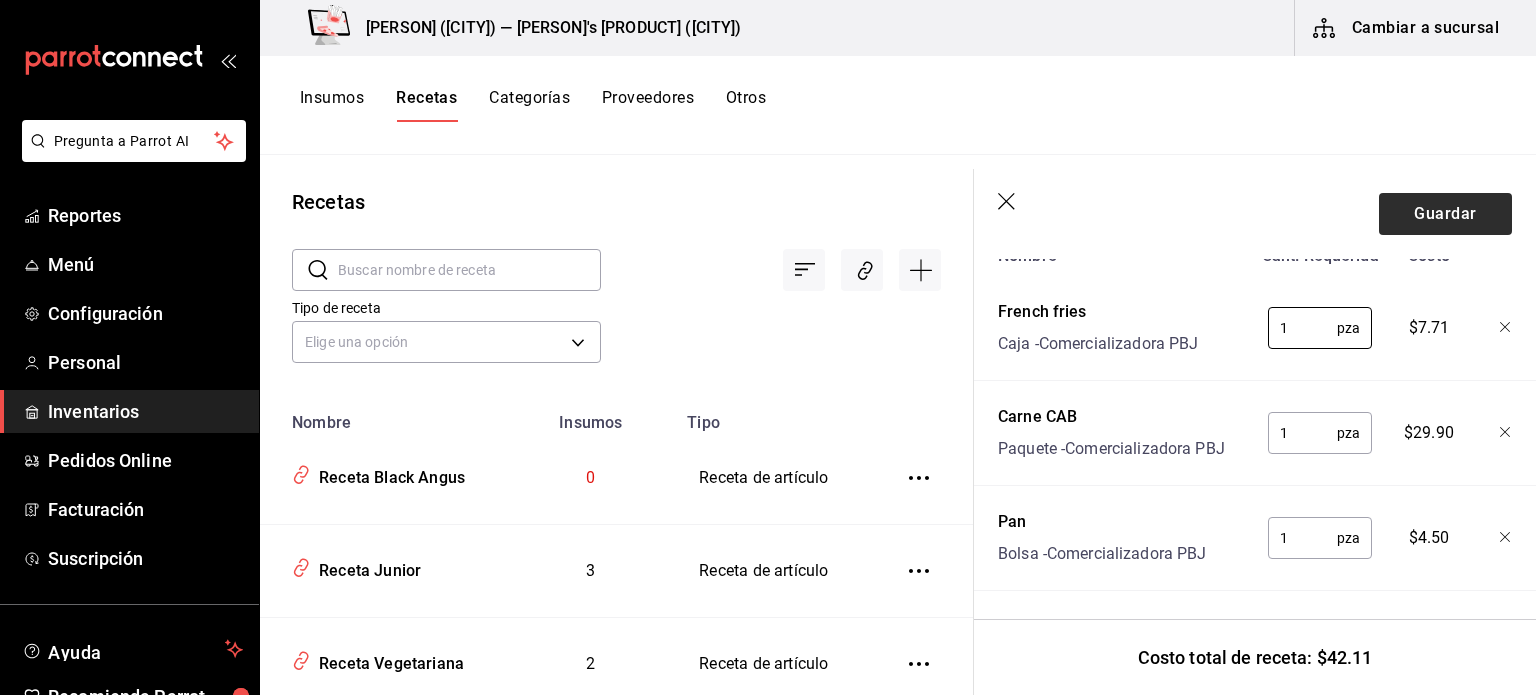 type on "1" 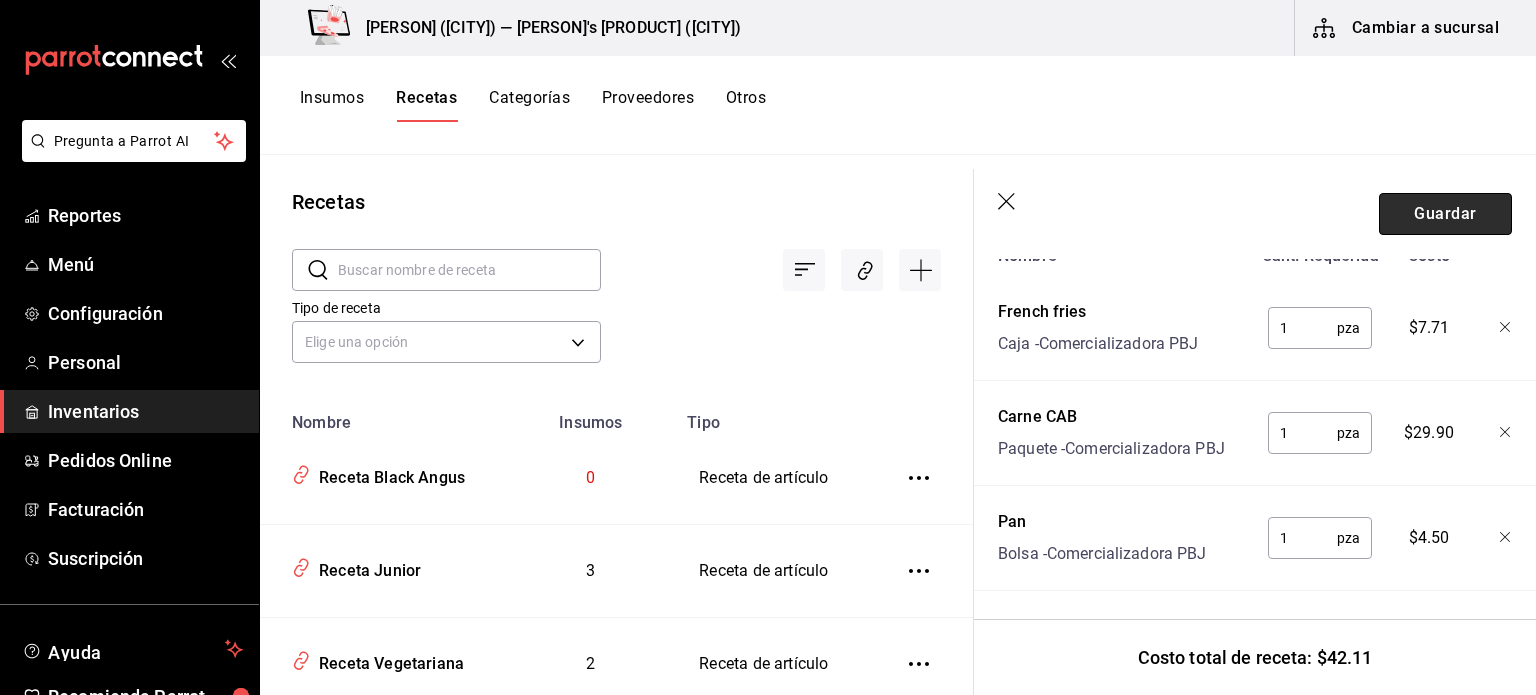 click on "Guardar" at bounding box center (1445, 214) 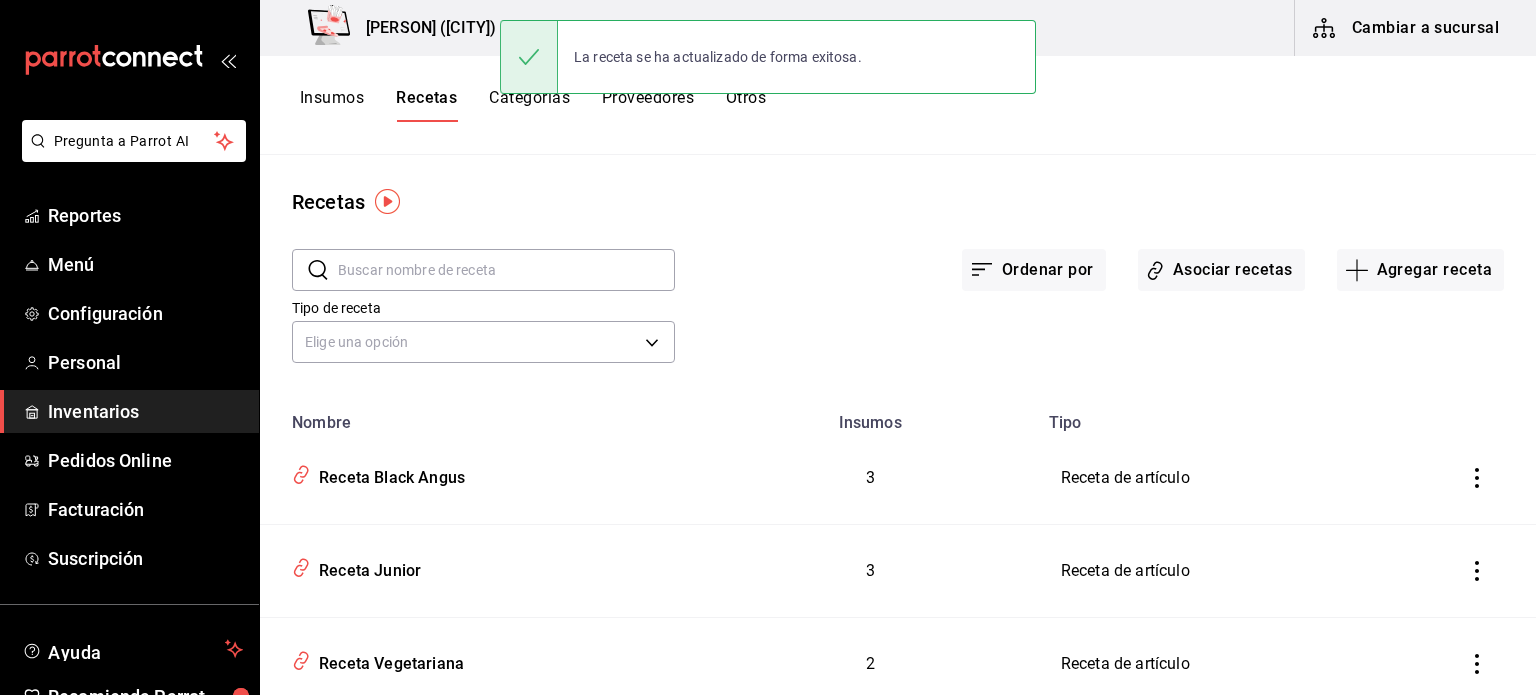 scroll, scrollTop: 0, scrollLeft: 0, axis: both 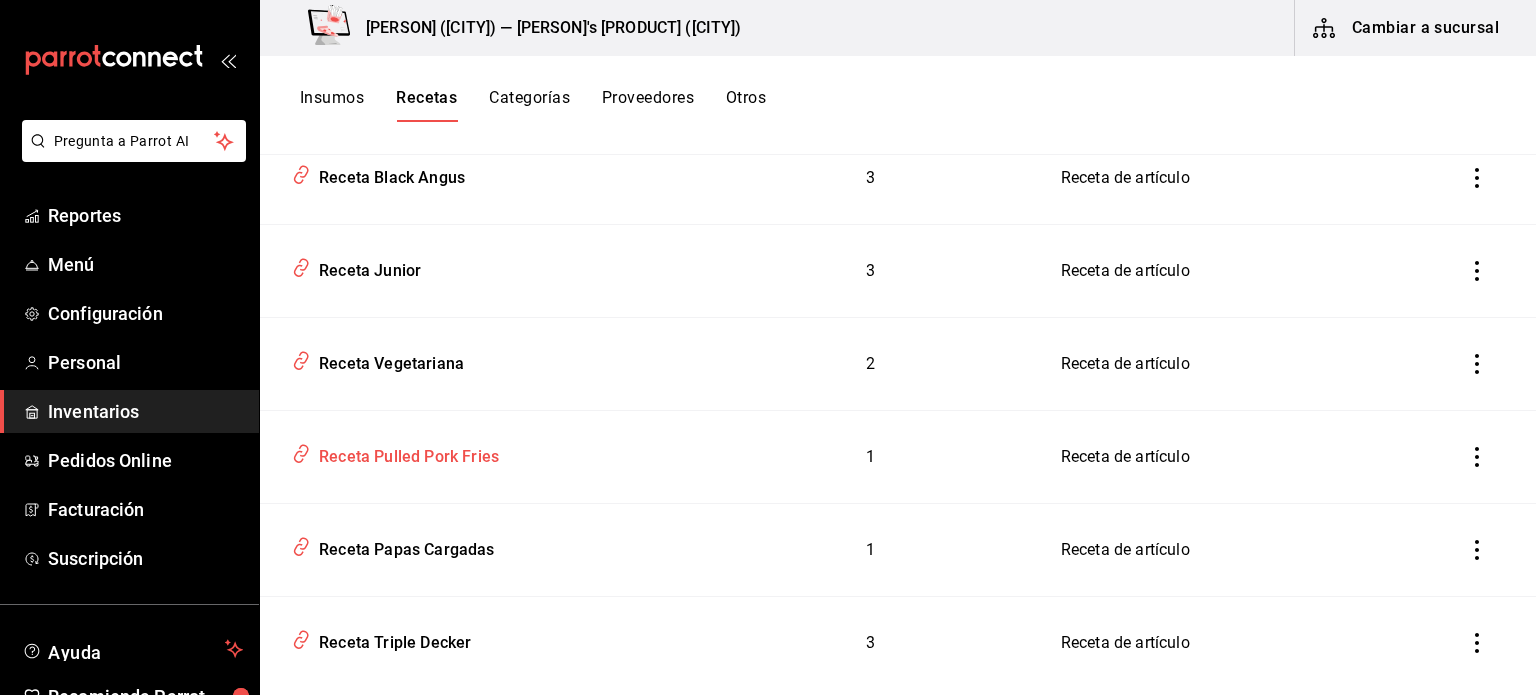 click on "Receta Pulled Pork Fries" at bounding box center [405, 453] 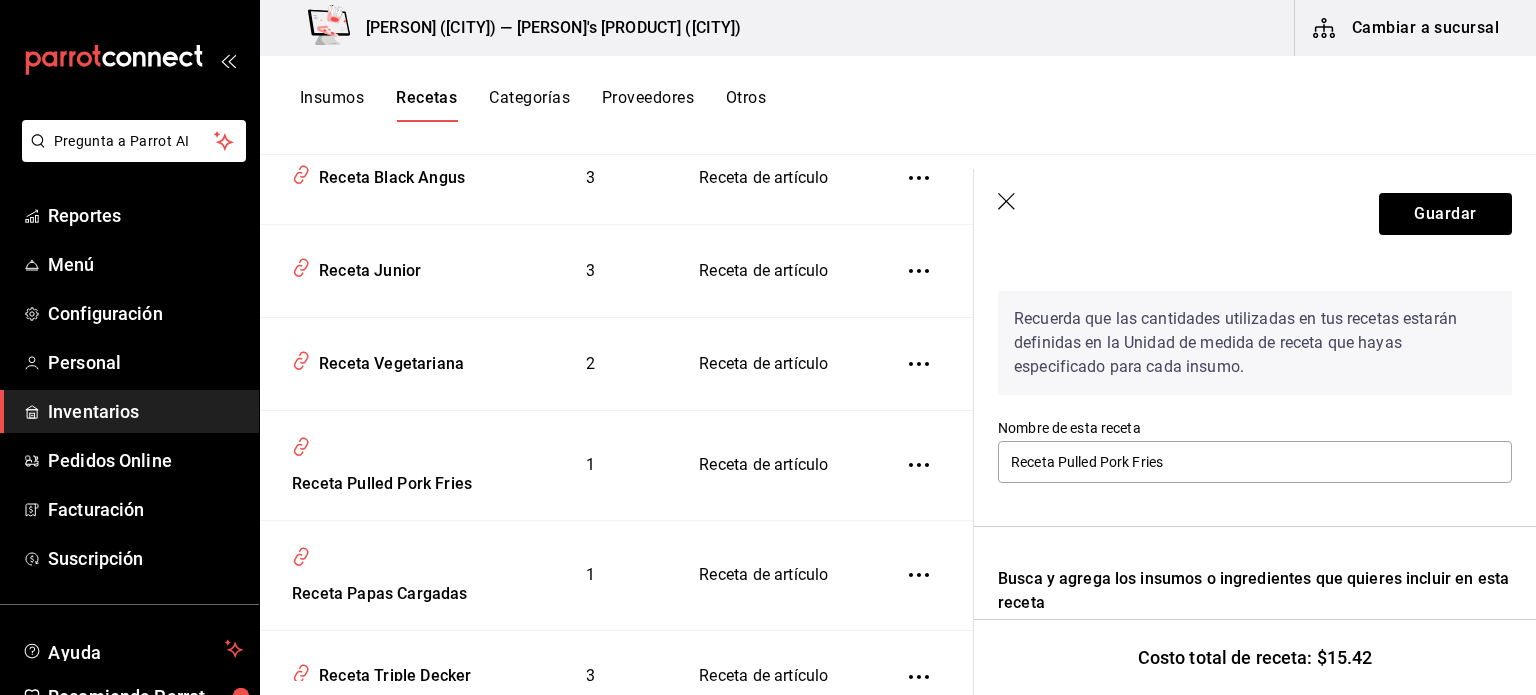 scroll, scrollTop: 344, scrollLeft: 0, axis: vertical 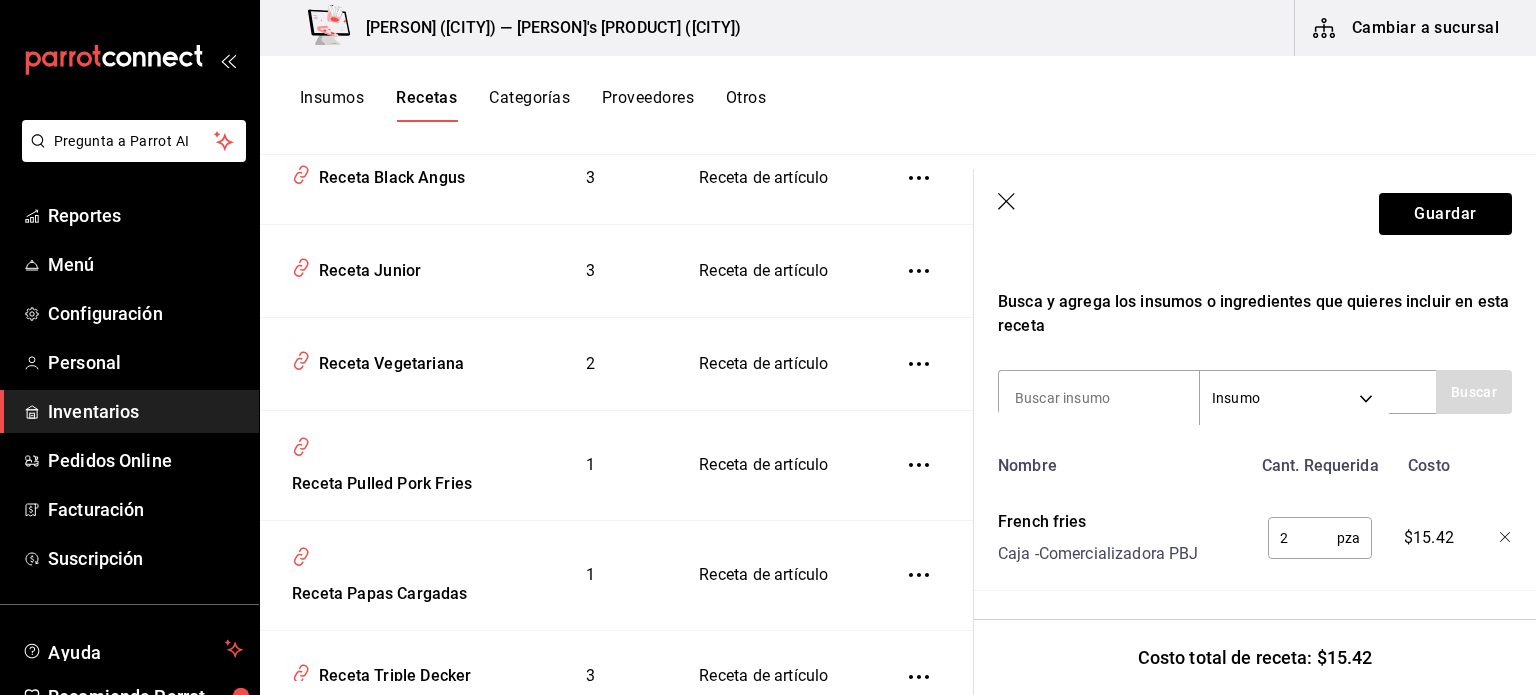 click 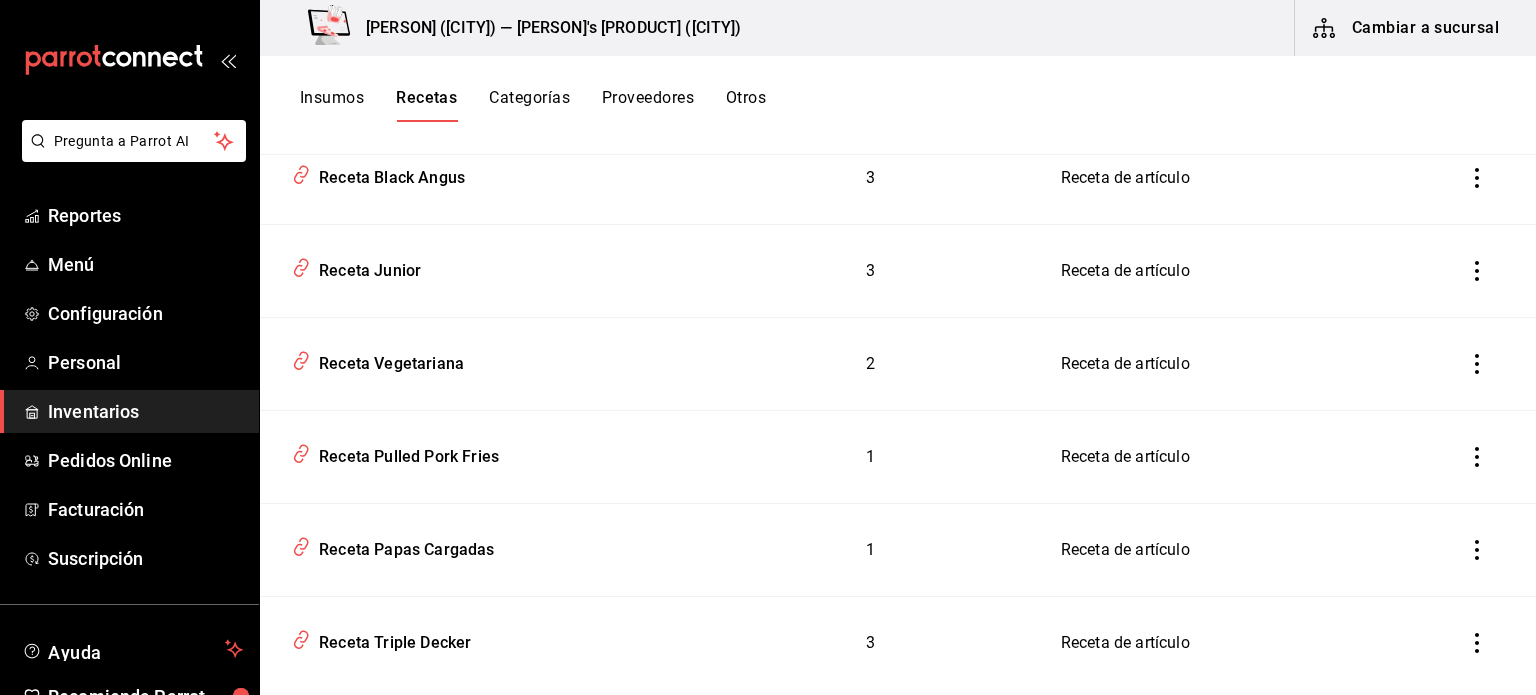 scroll, scrollTop: 0, scrollLeft: 0, axis: both 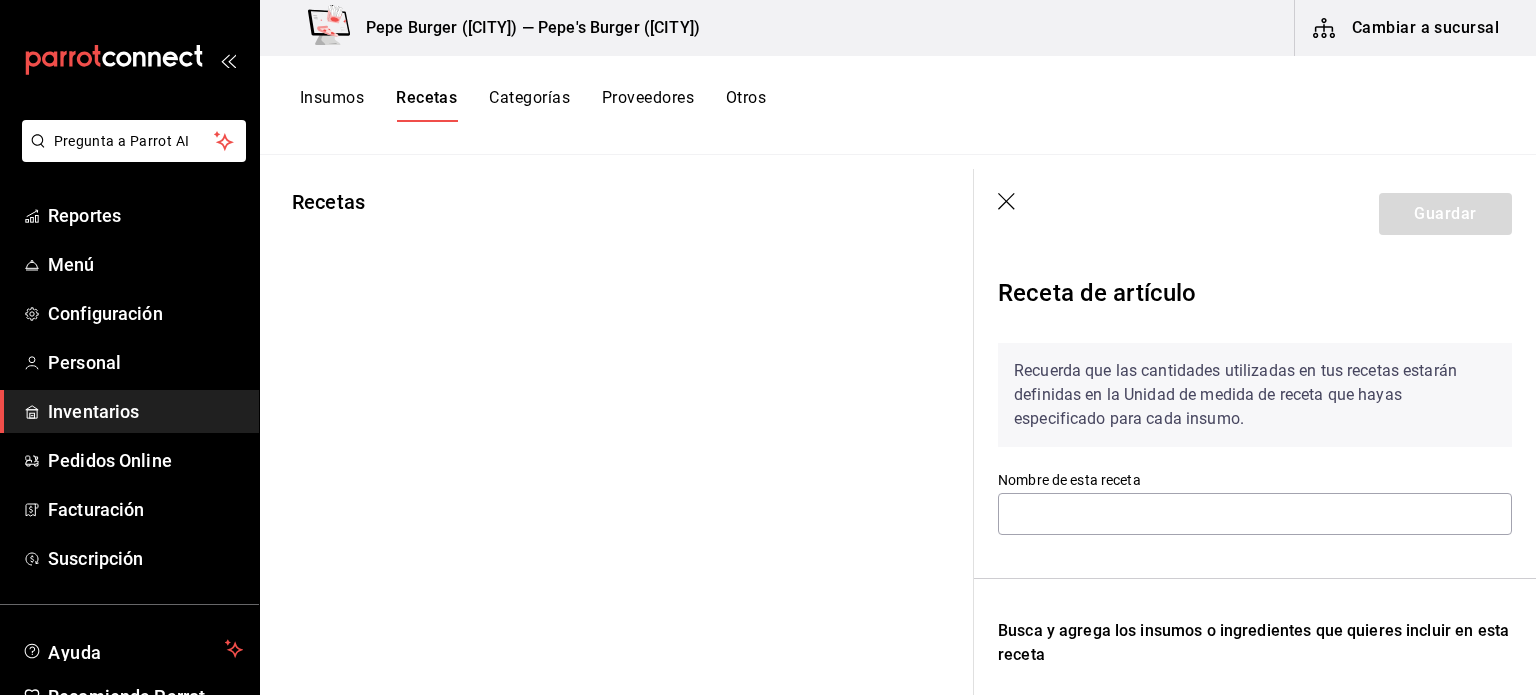 type on "Receta Chili Cheese Fries" 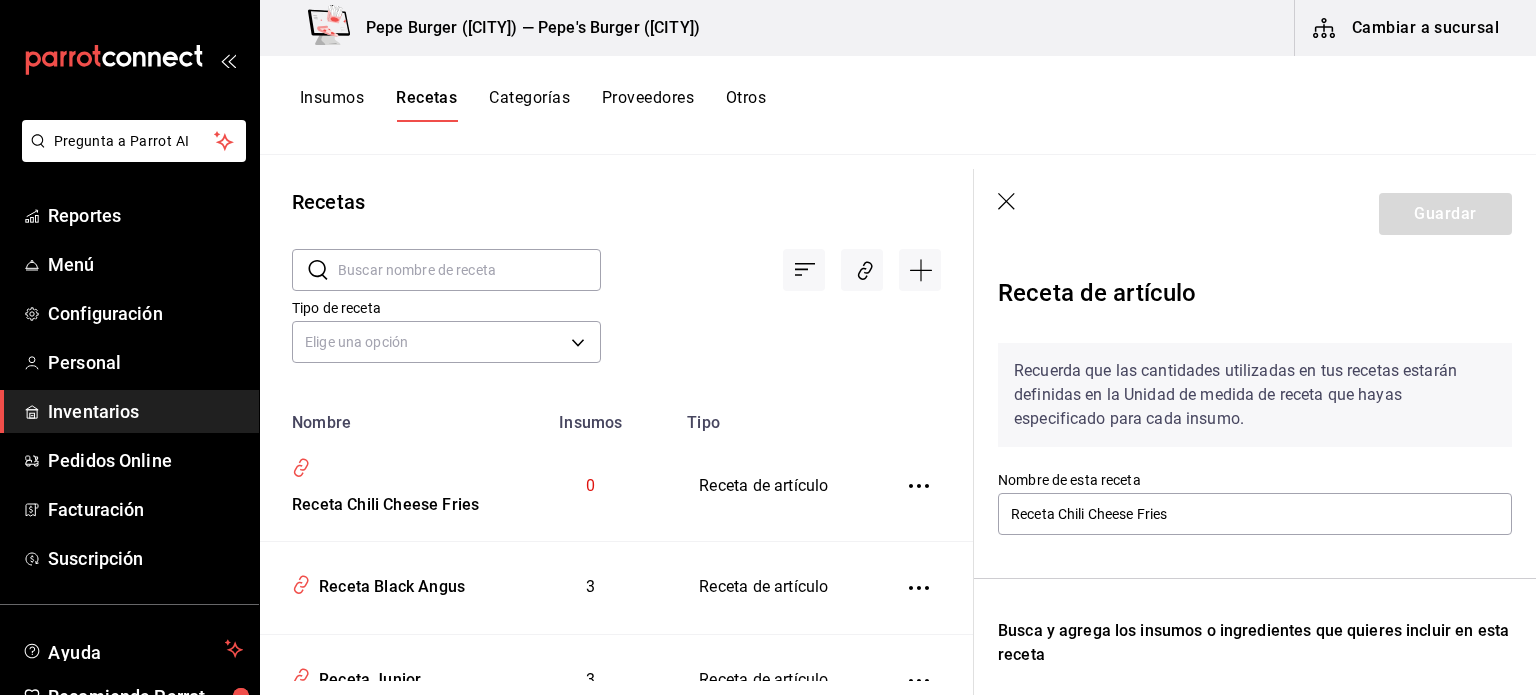 scroll, scrollTop: 375, scrollLeft: 0, axis: vertical 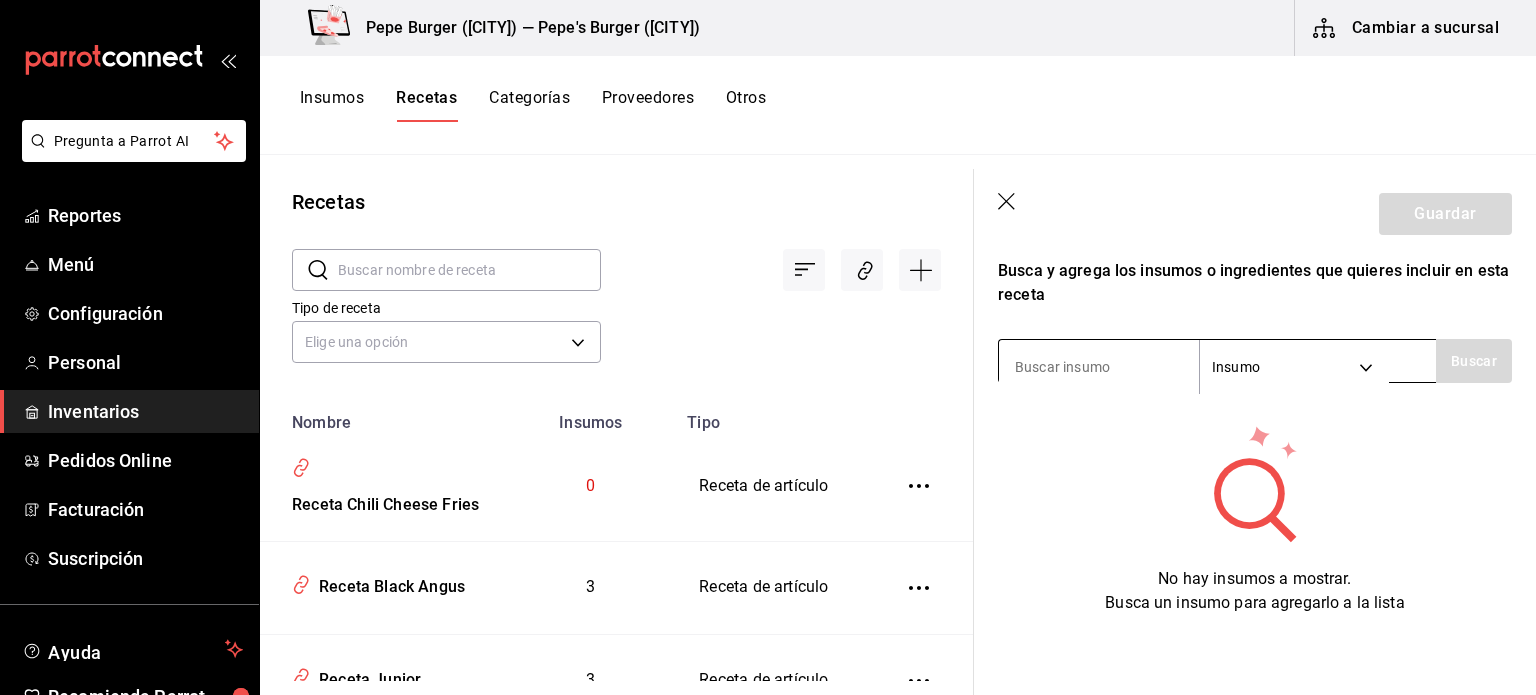 click at bounding box center (1099, 367) 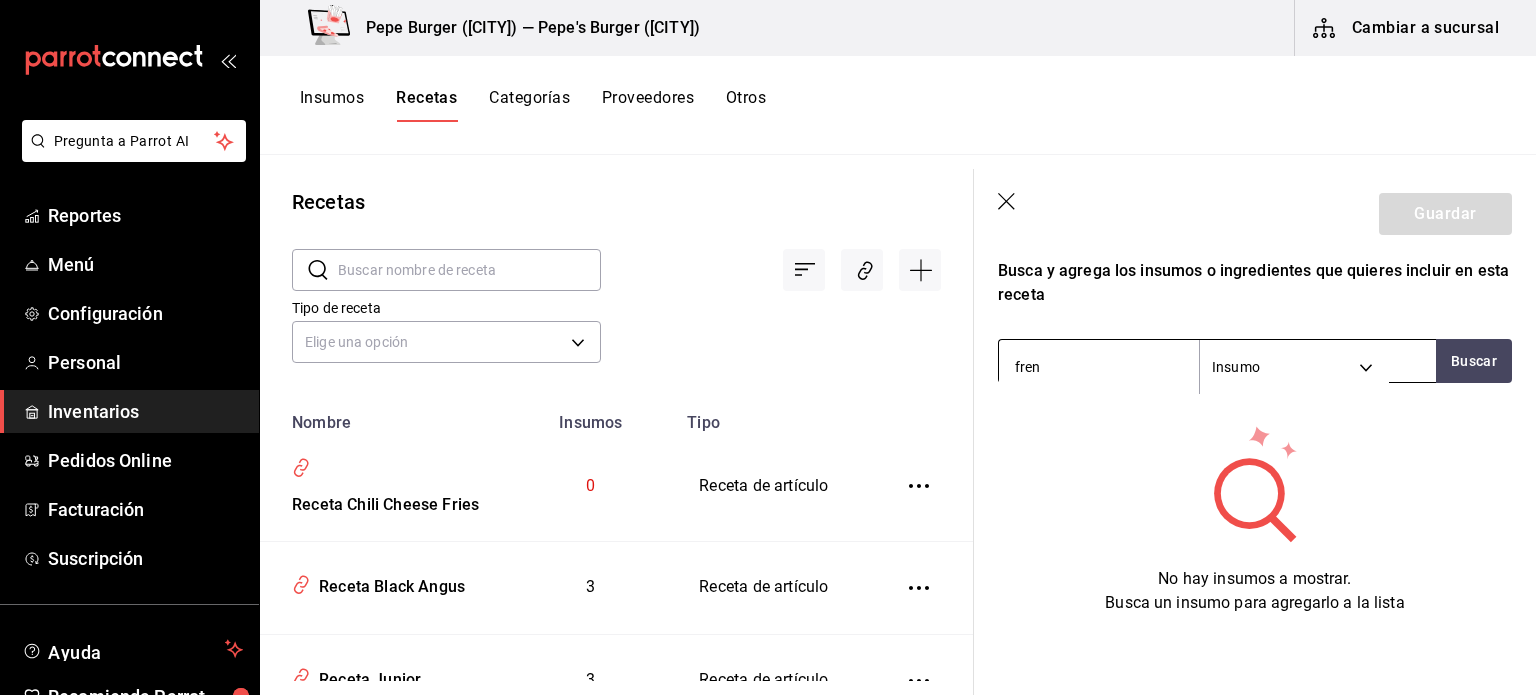 type on "frenc" 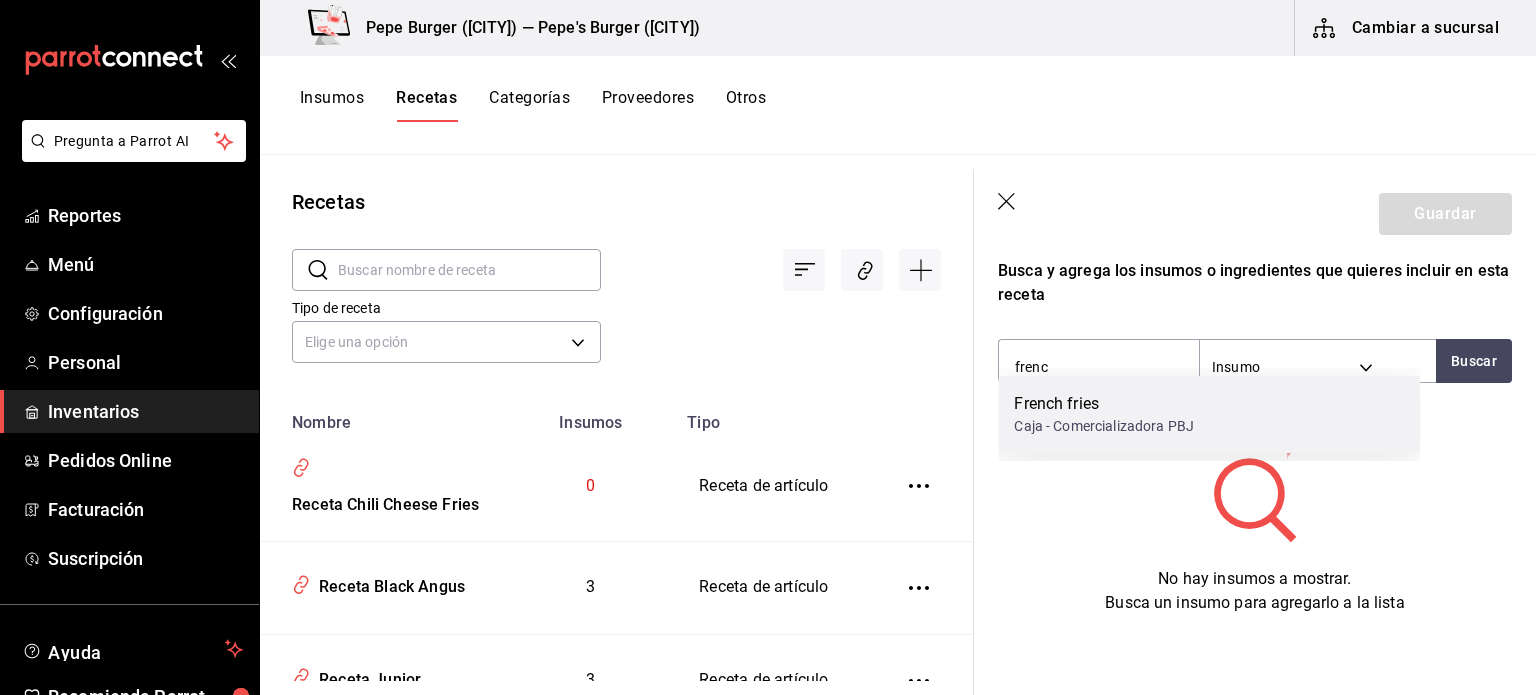 click on "French fries" at bounding box center (1104, 404) 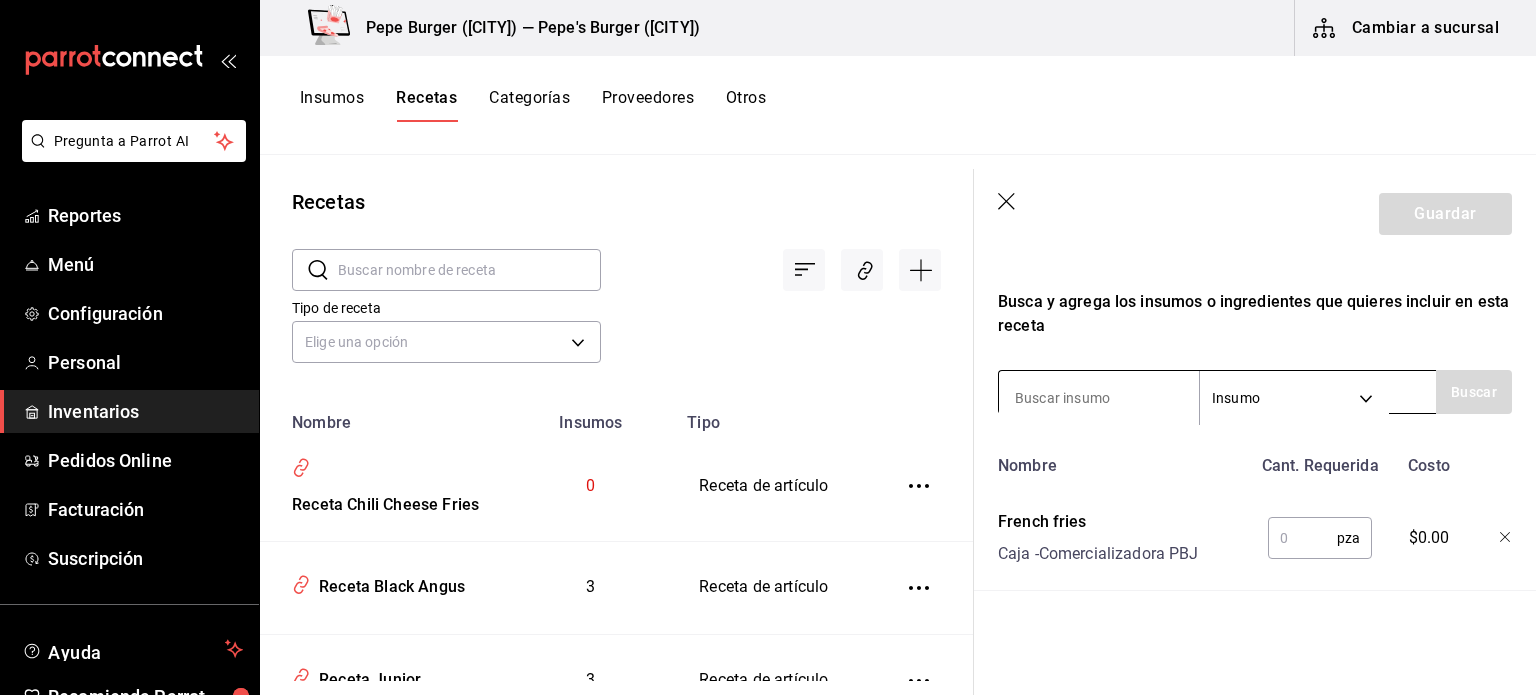 scroll, scrollTop: 344, scrollLeft: 0, axis: vertical 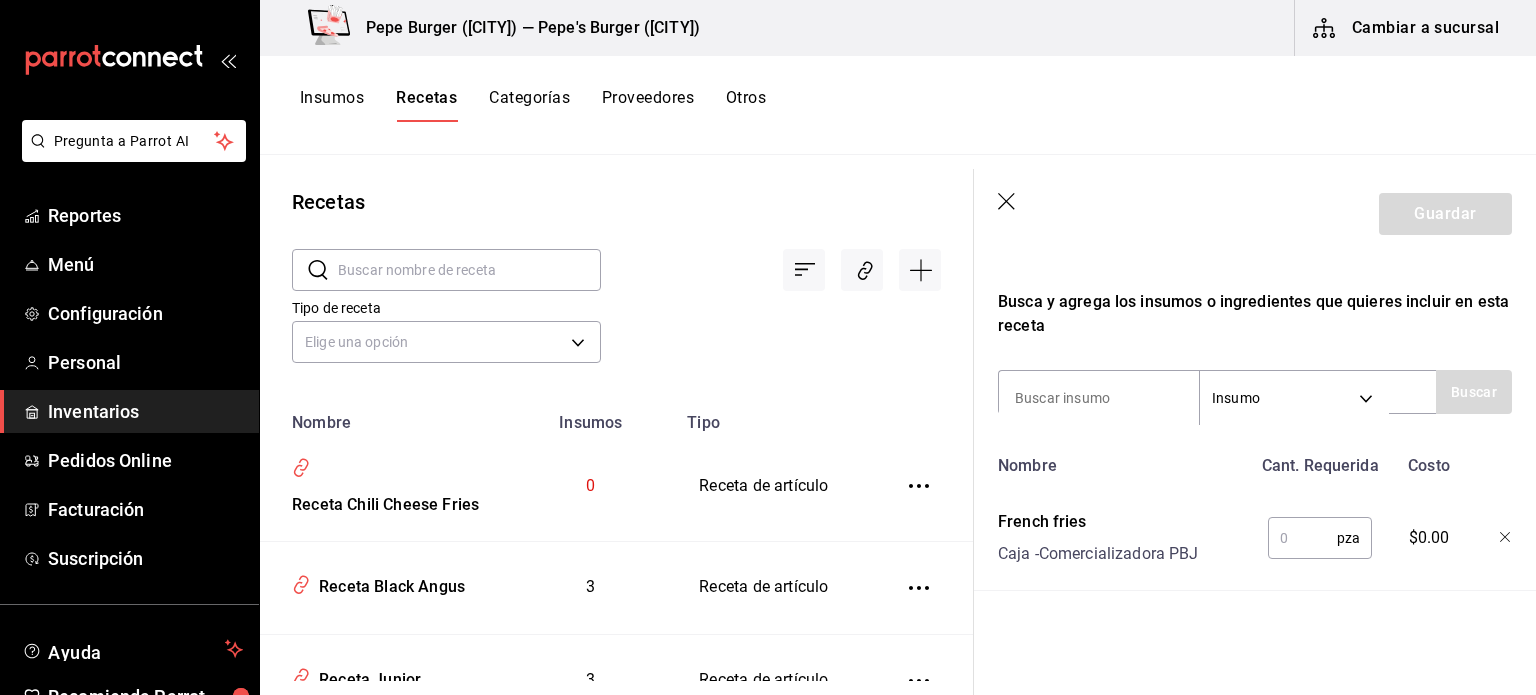 click at bounding box center [1302, 538] 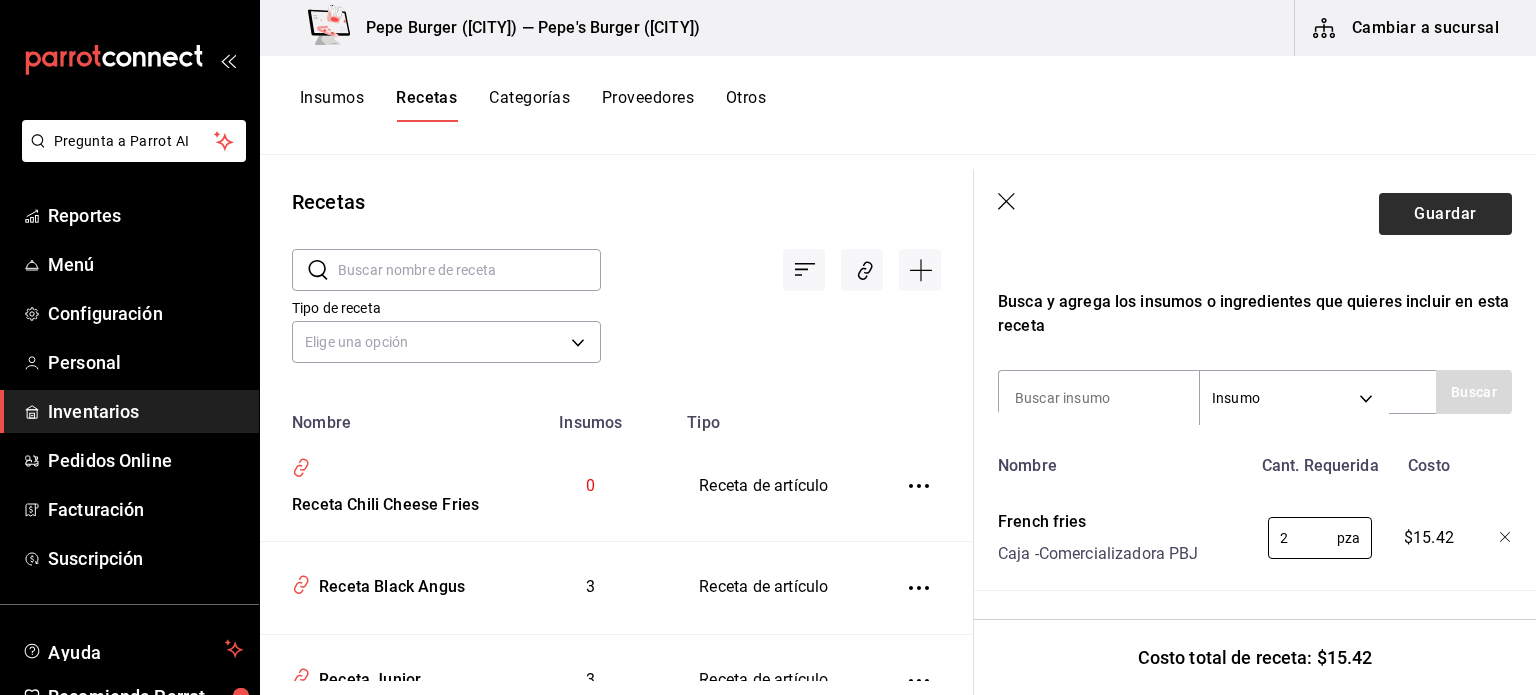 type on "2" 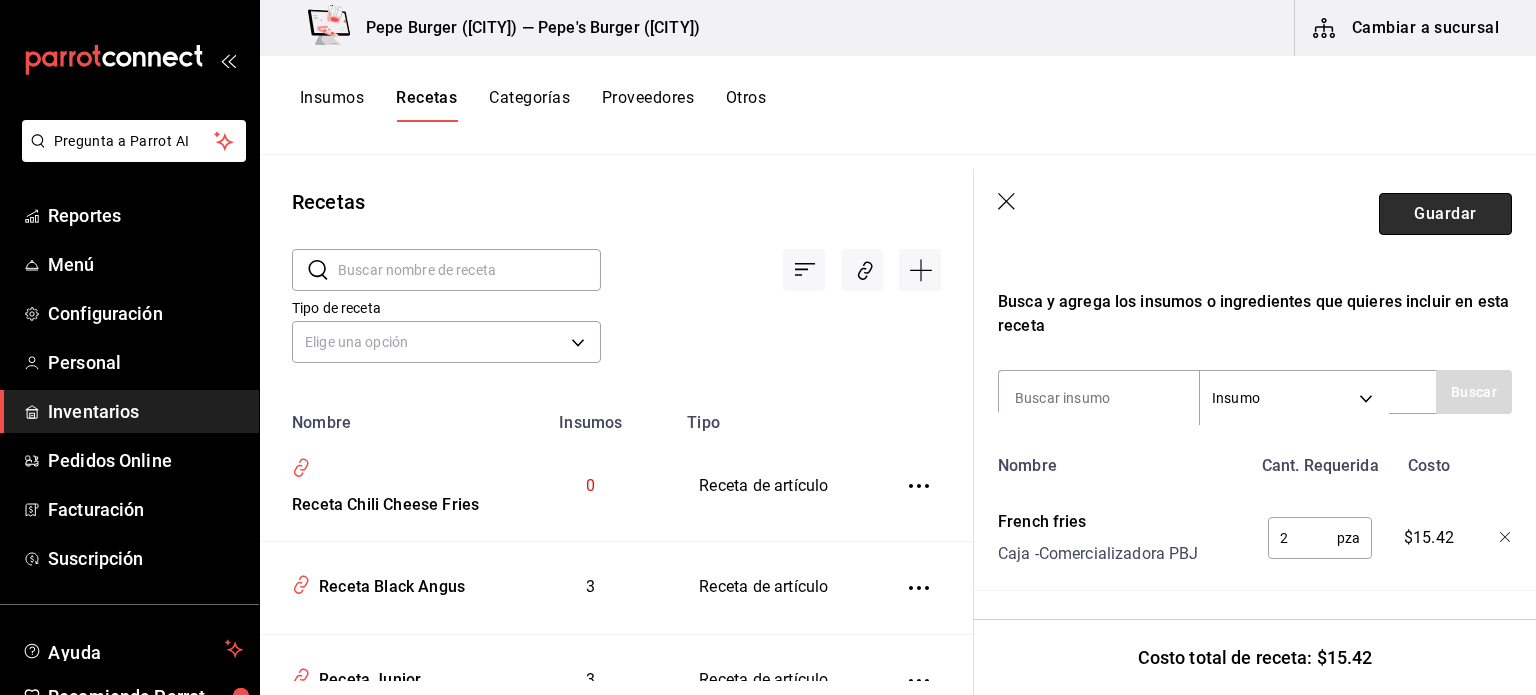 click on "Guardar" at bounding box center [1445, 214] 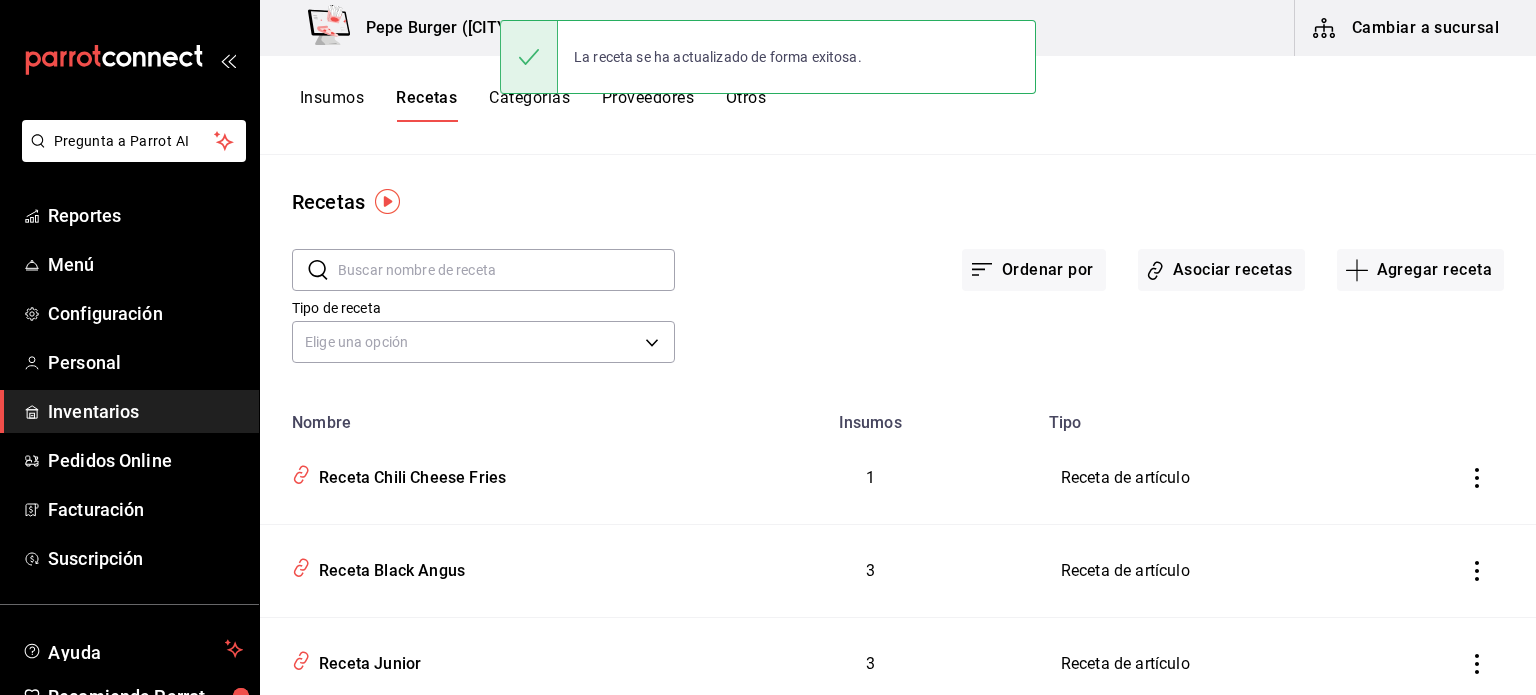 scroll, scrollTop: 0, scrollLeft: 0, axis: both 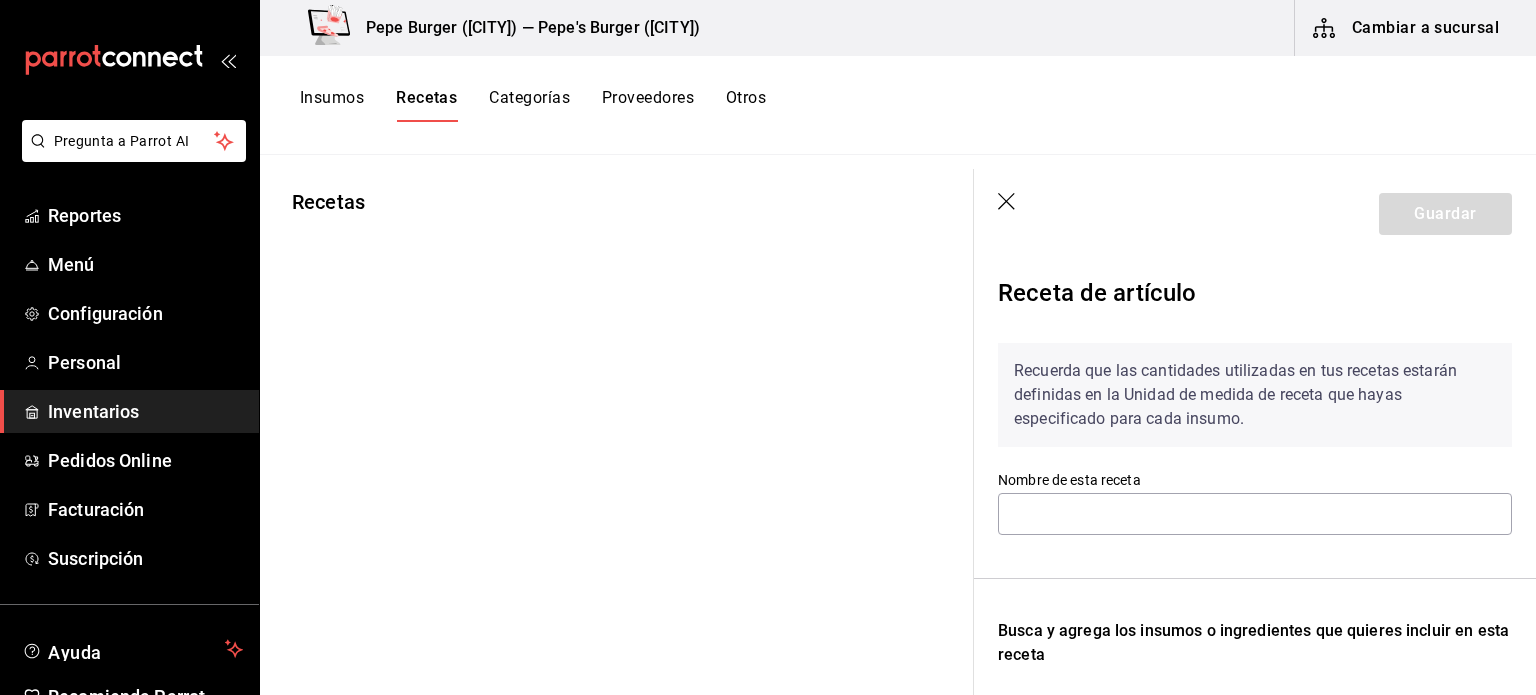 type on "Receta Curly Fries" 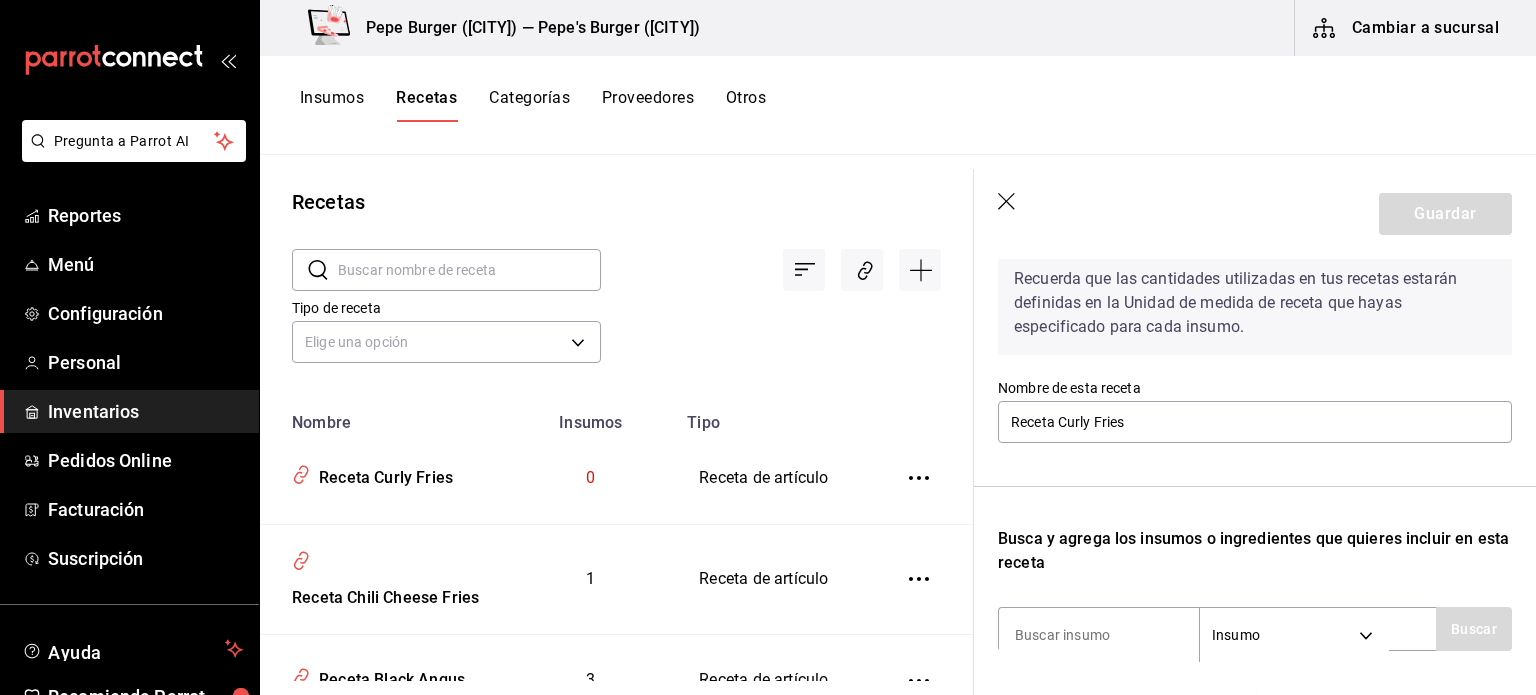 scroll, scrollTop: 300, scrollLeft: 0, axis: vertical 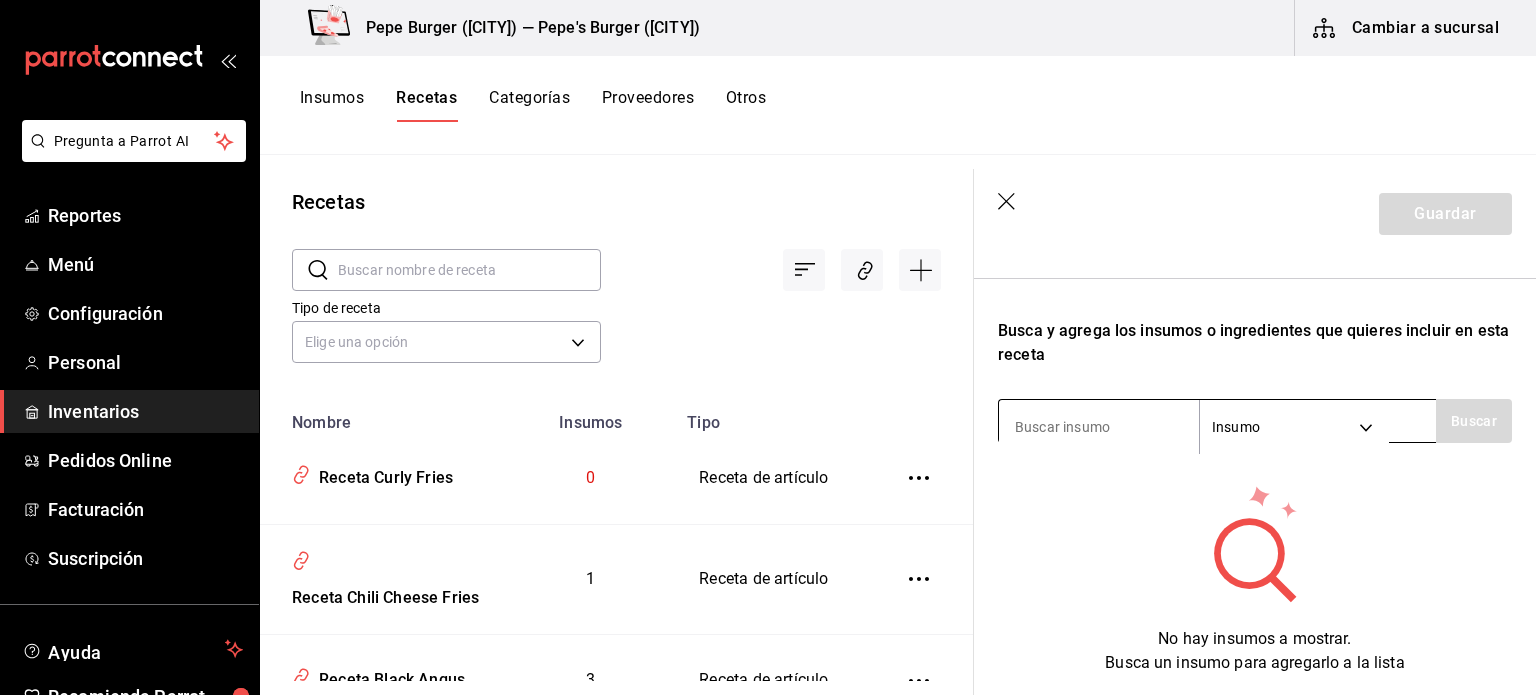 click at bounding box center (1099, 427) 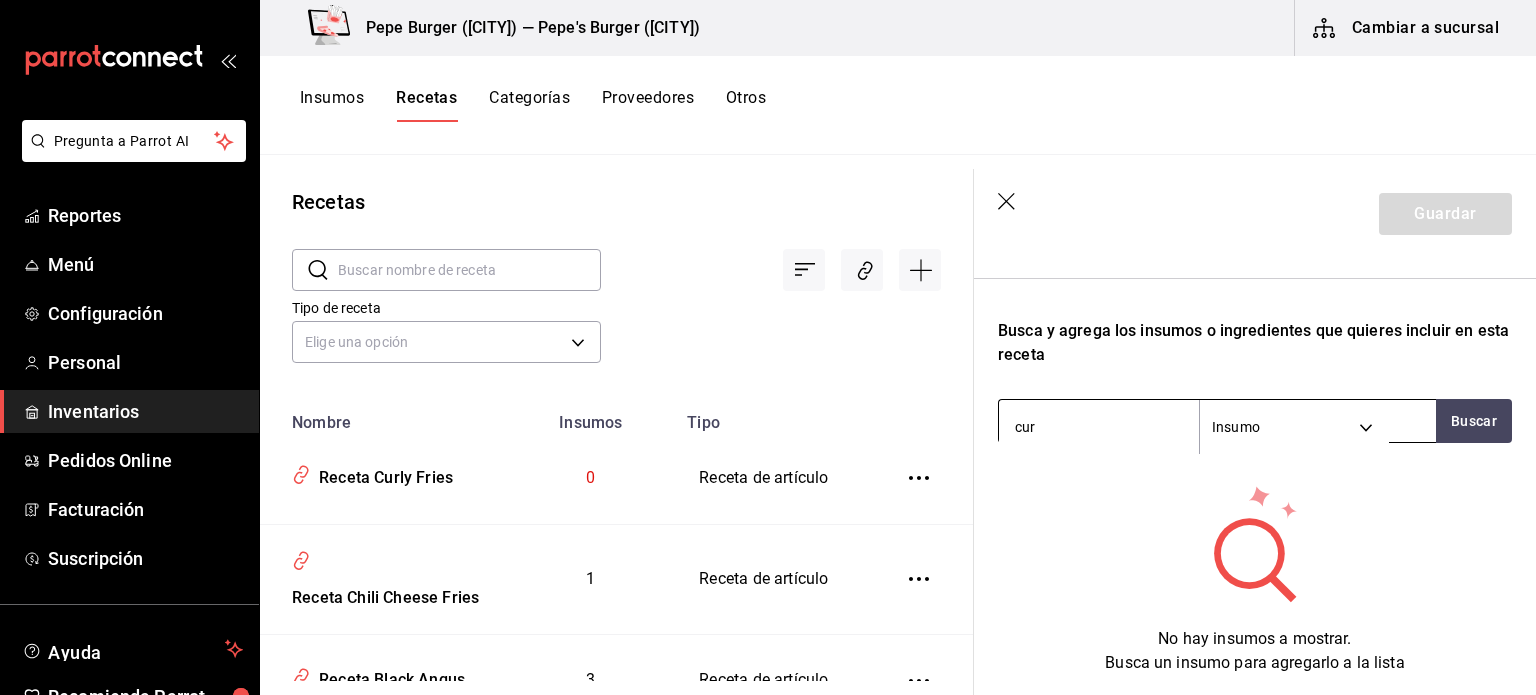 type on "curl" 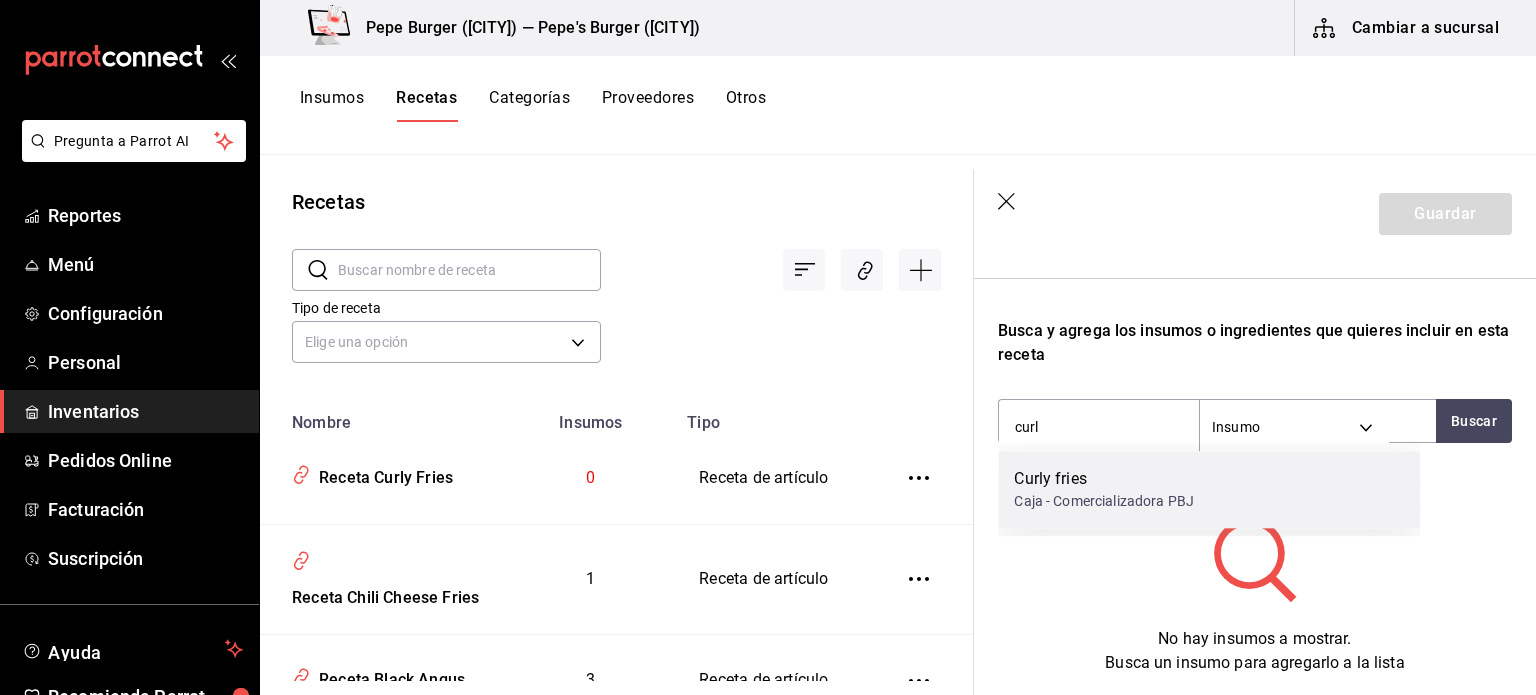 click on "Curly fries Caja - Comercializadora PBJ" at bounding box center [1209, 489] 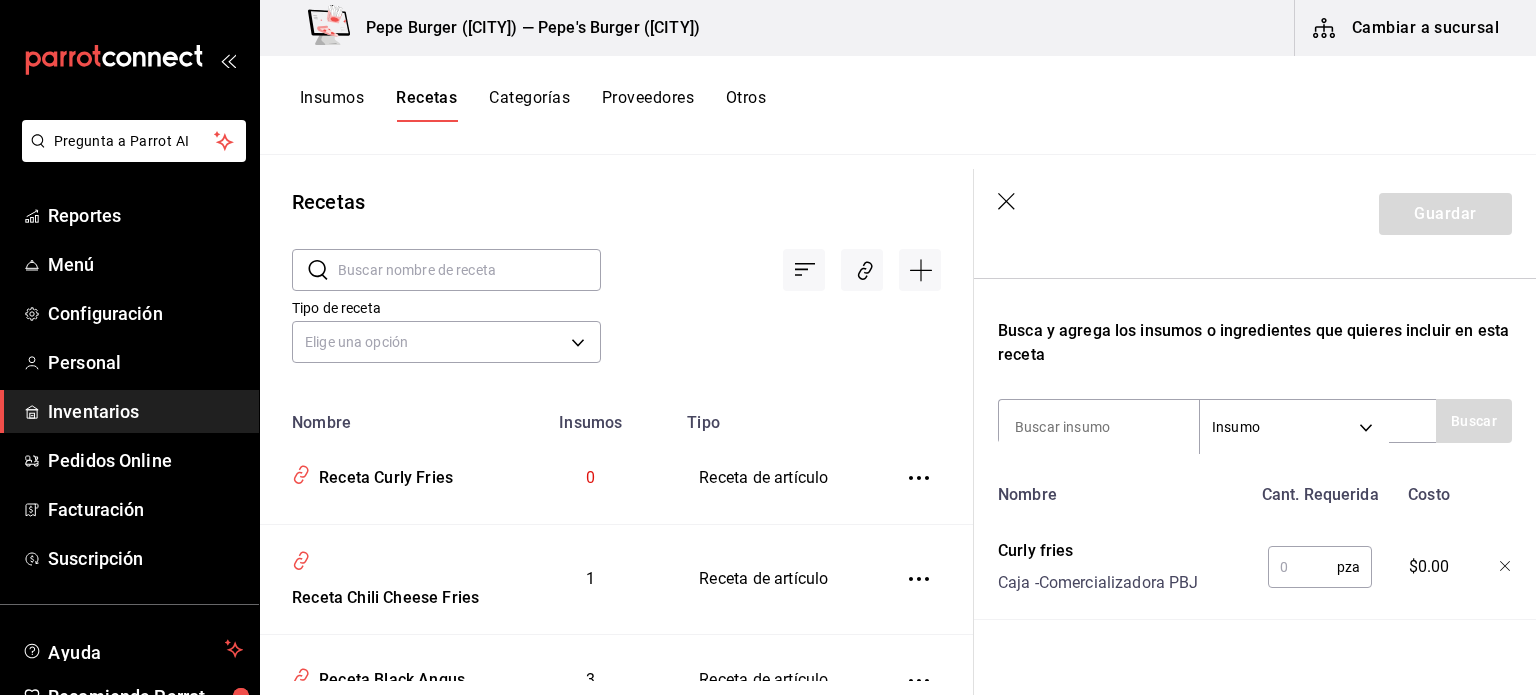 click at bounding box center (1302, 567) 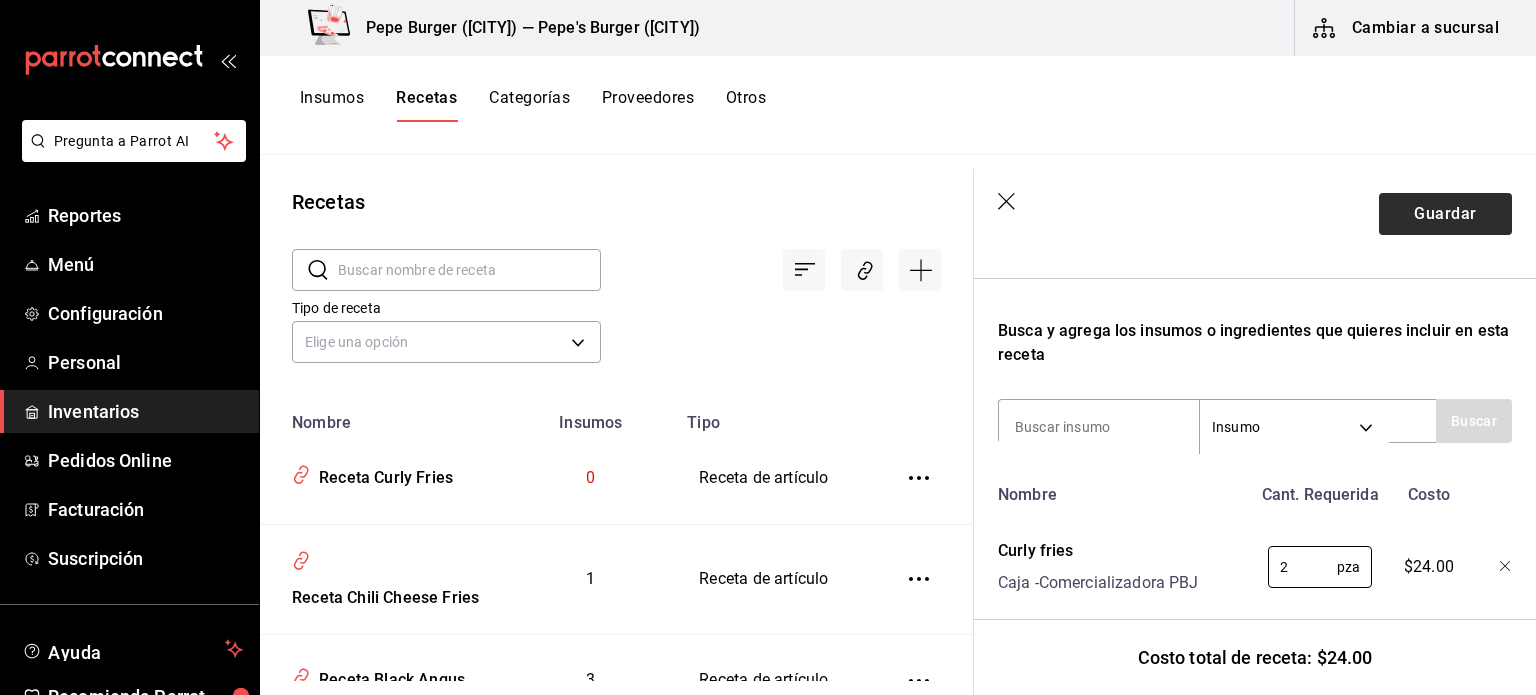 type on "2" 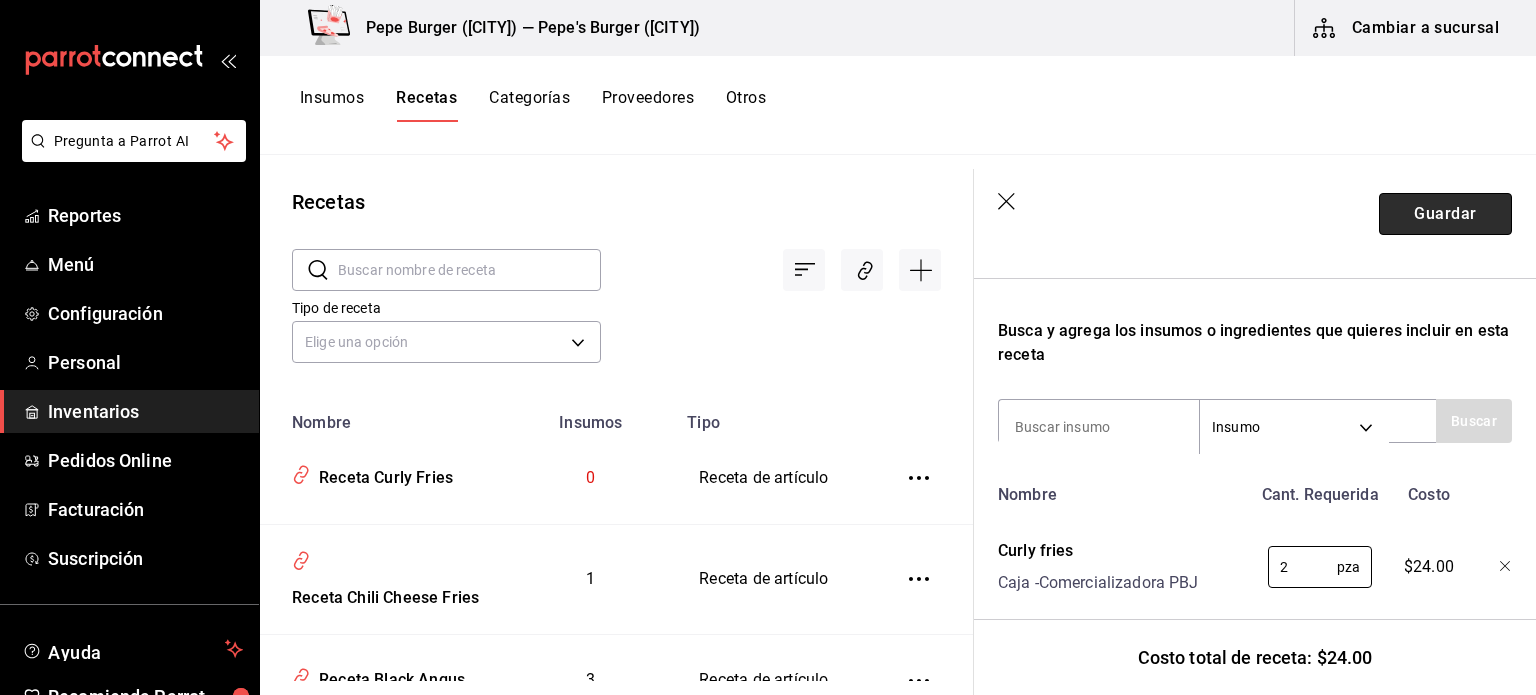 click on "Guardar" at bounding box center (1445, 214) 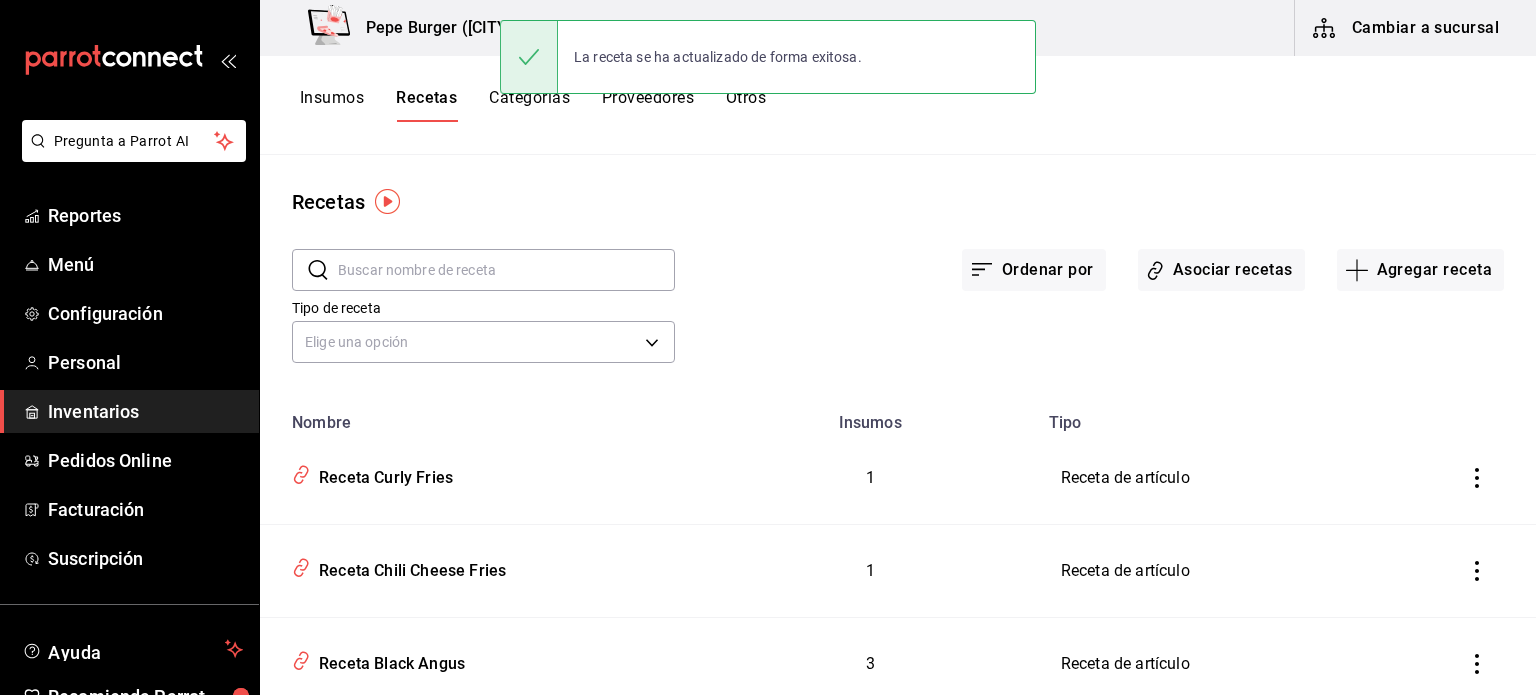 scroll, scrollTop: 0, scrollLeft: 0, axis: both 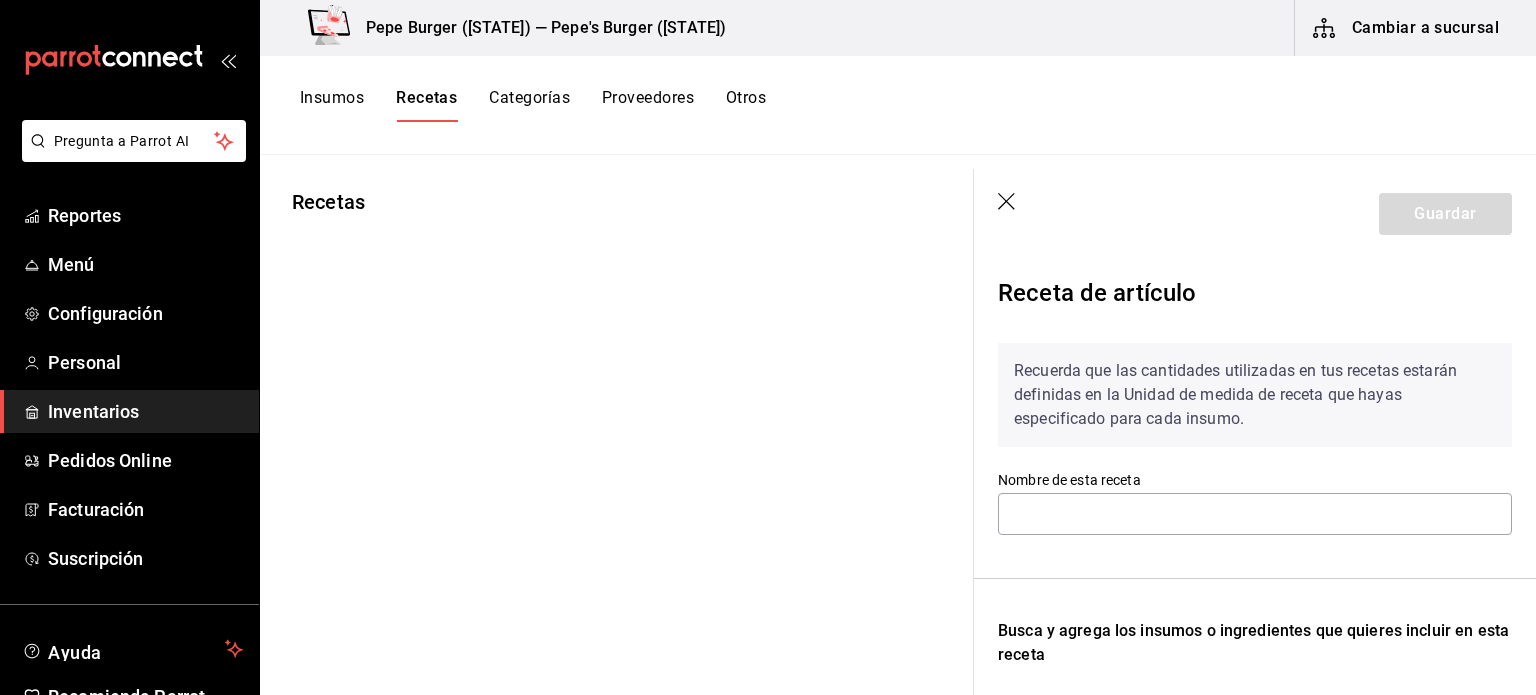 type on "Receta Houston" 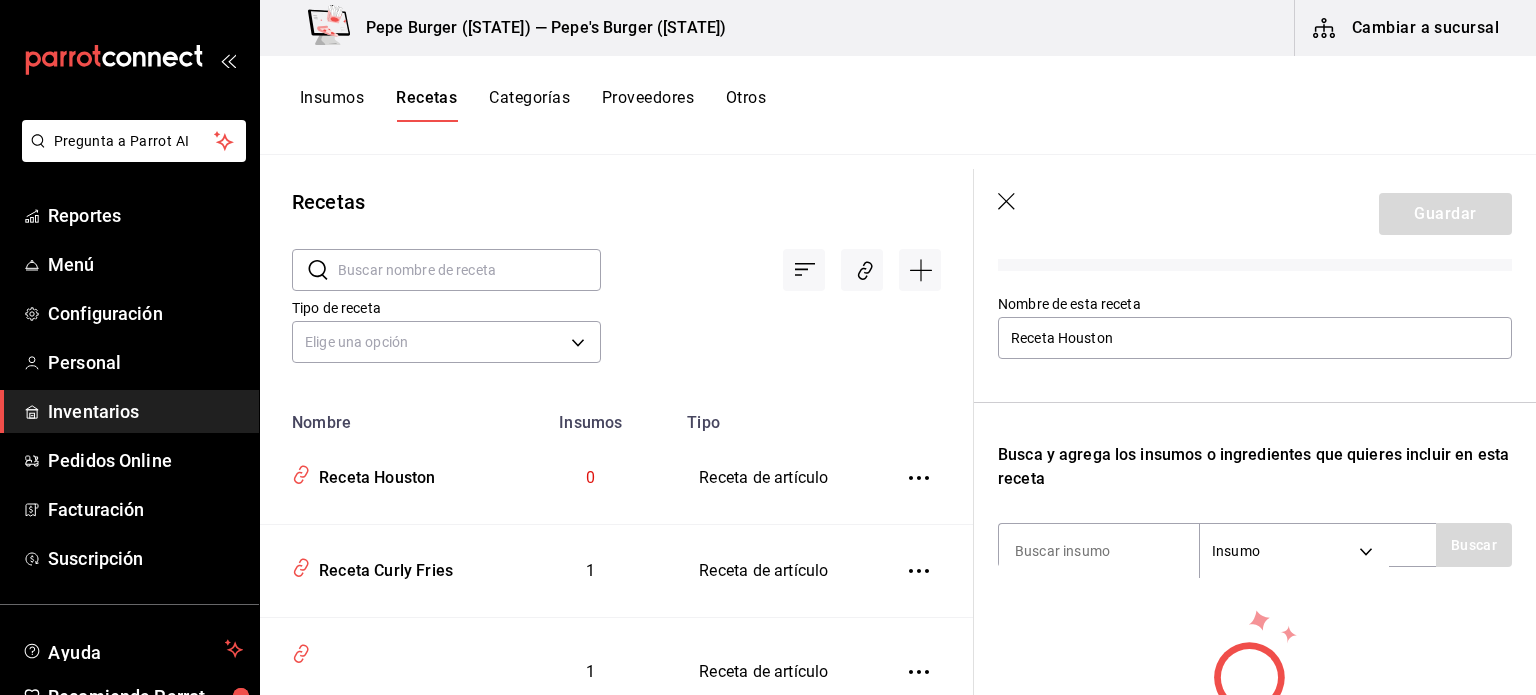 scroll, scrollTop: 300, scrollLeft: 0, axis: vertical 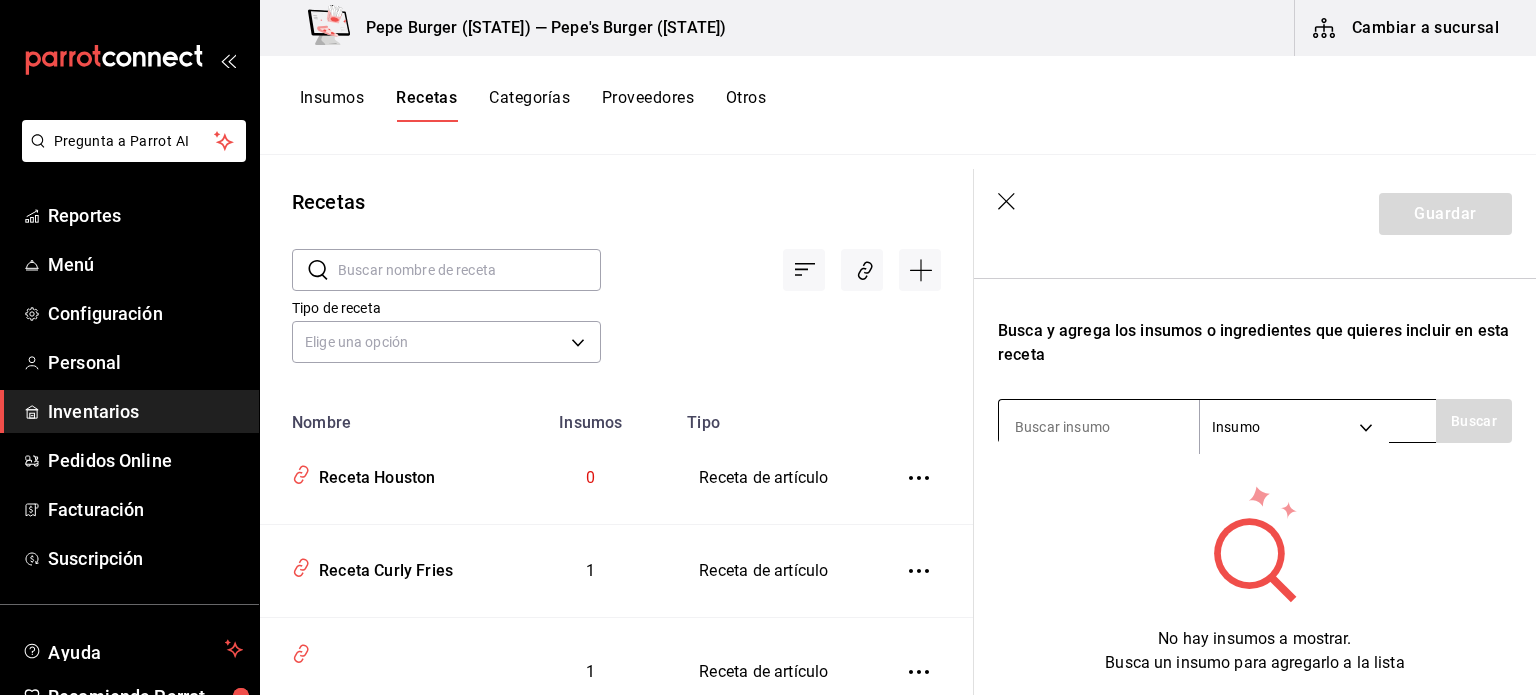 click at bounding box center (1099, 427) 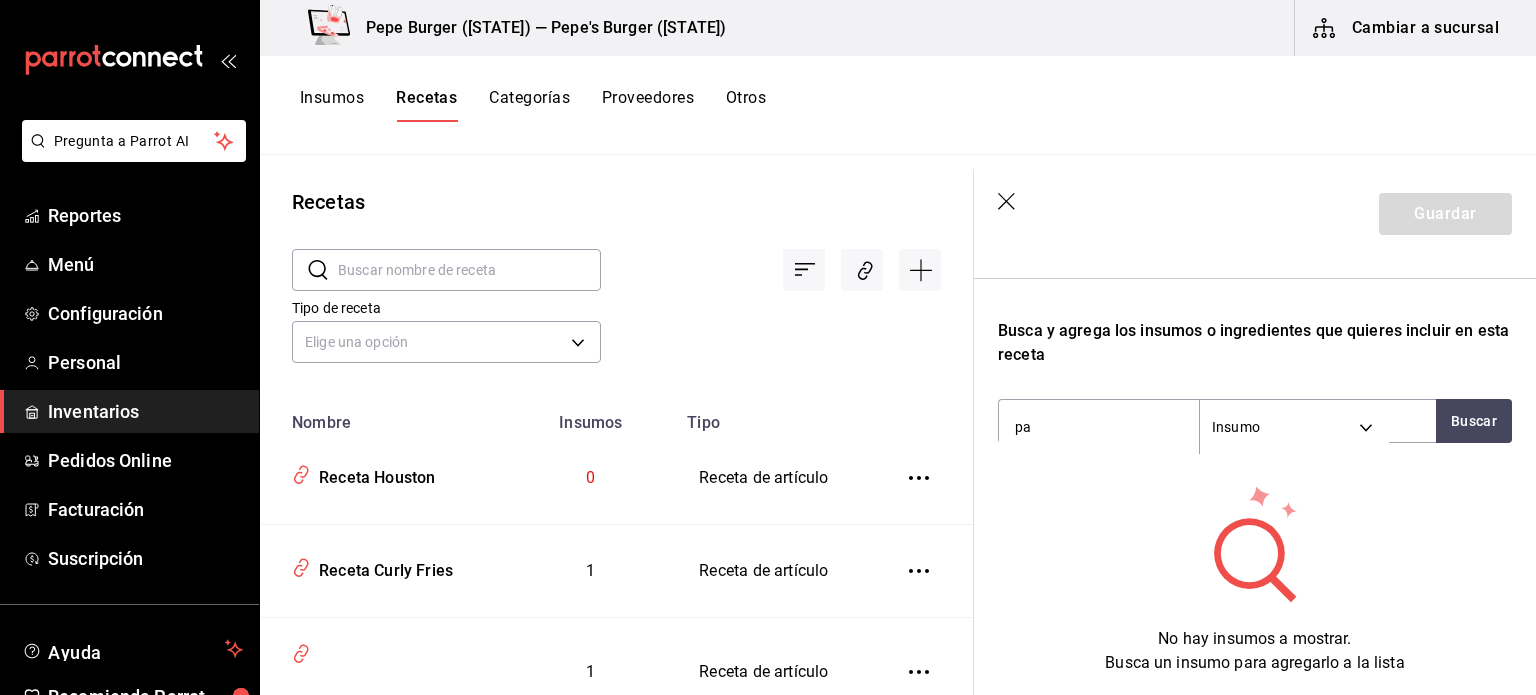 type on "pan" 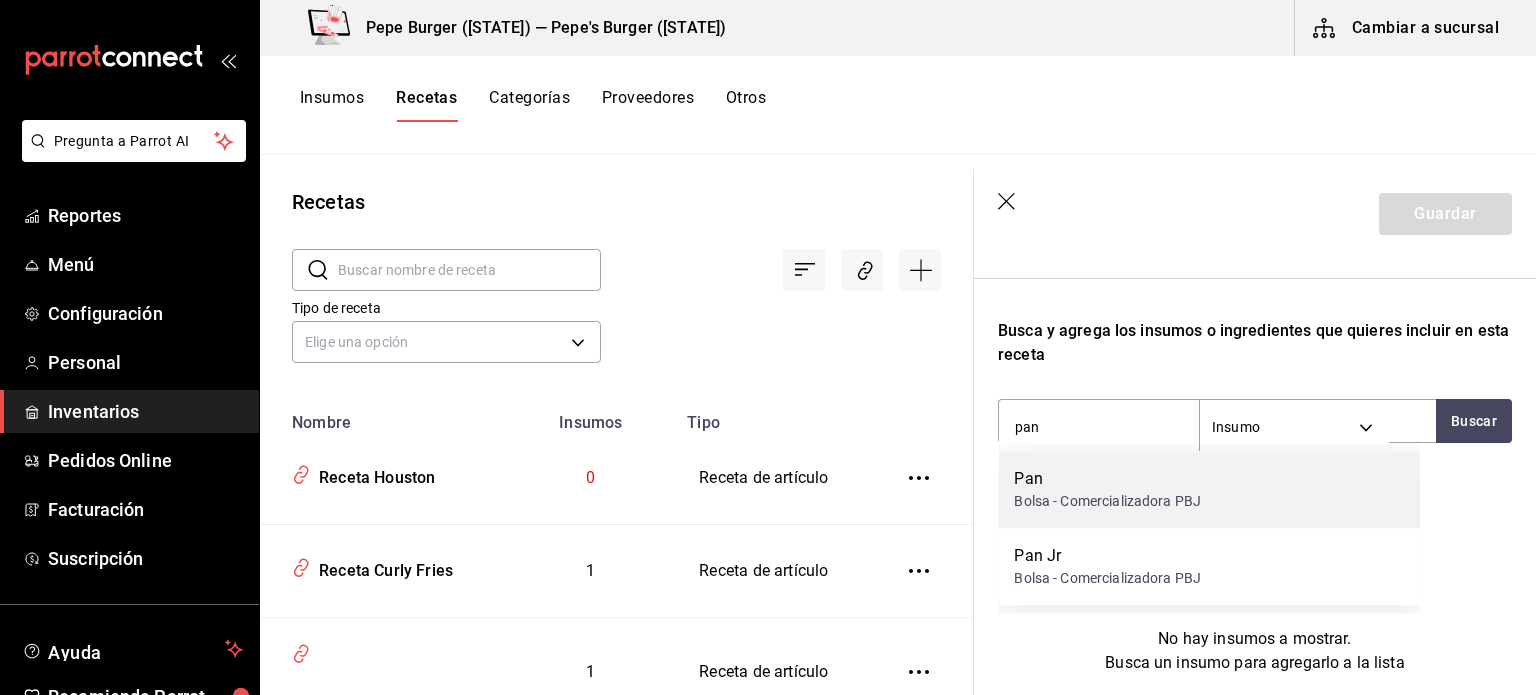 click on "Pan Bolsa - Comercializadora PBJ" at bounding box center [1209, 489] 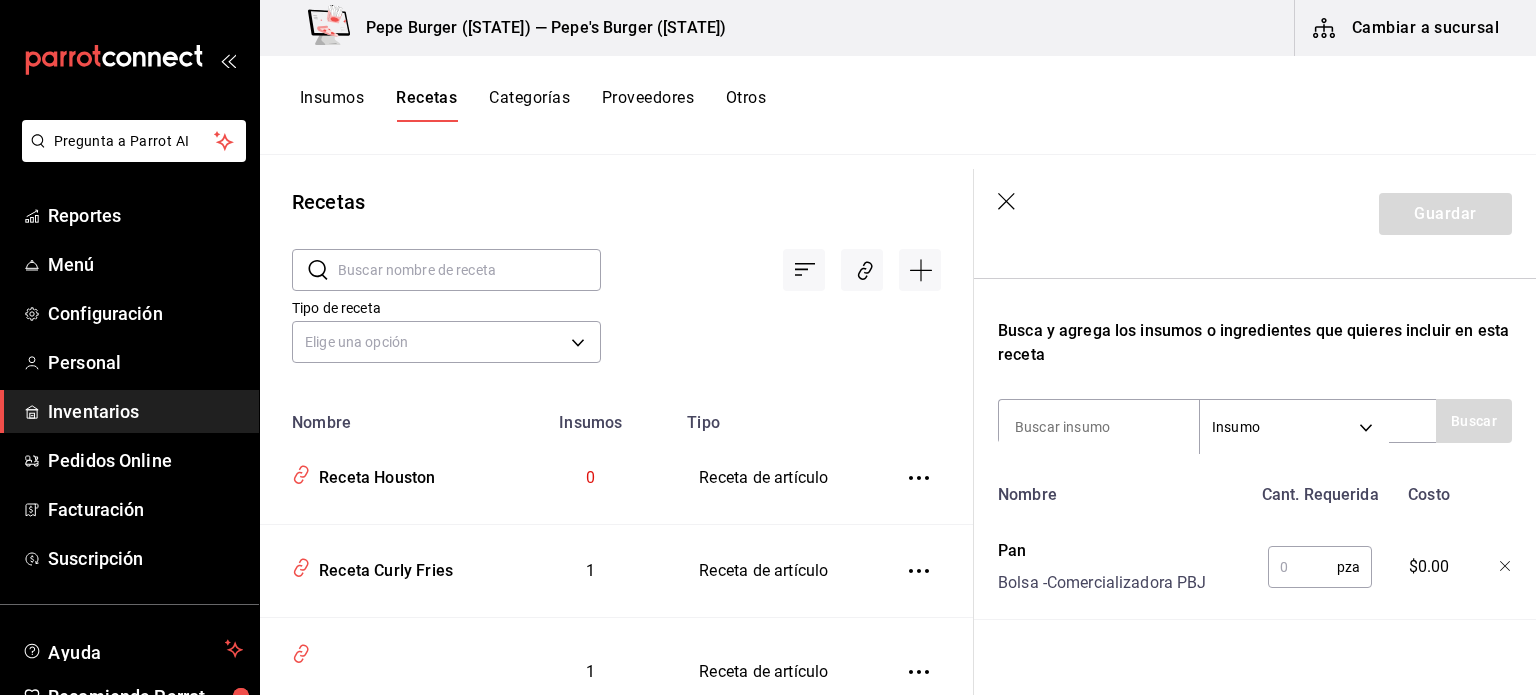 click on "pza ​" at bounding box center (1316, 563) 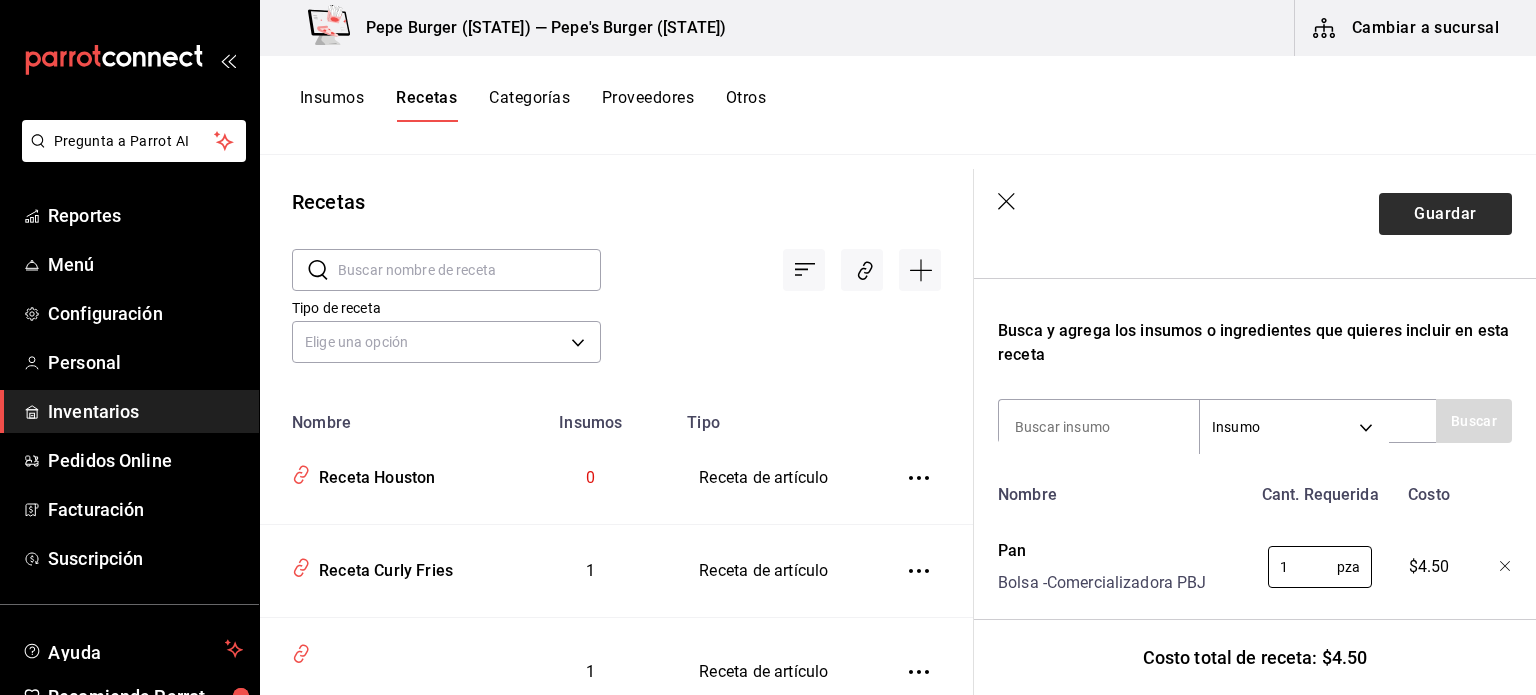 type on "1" 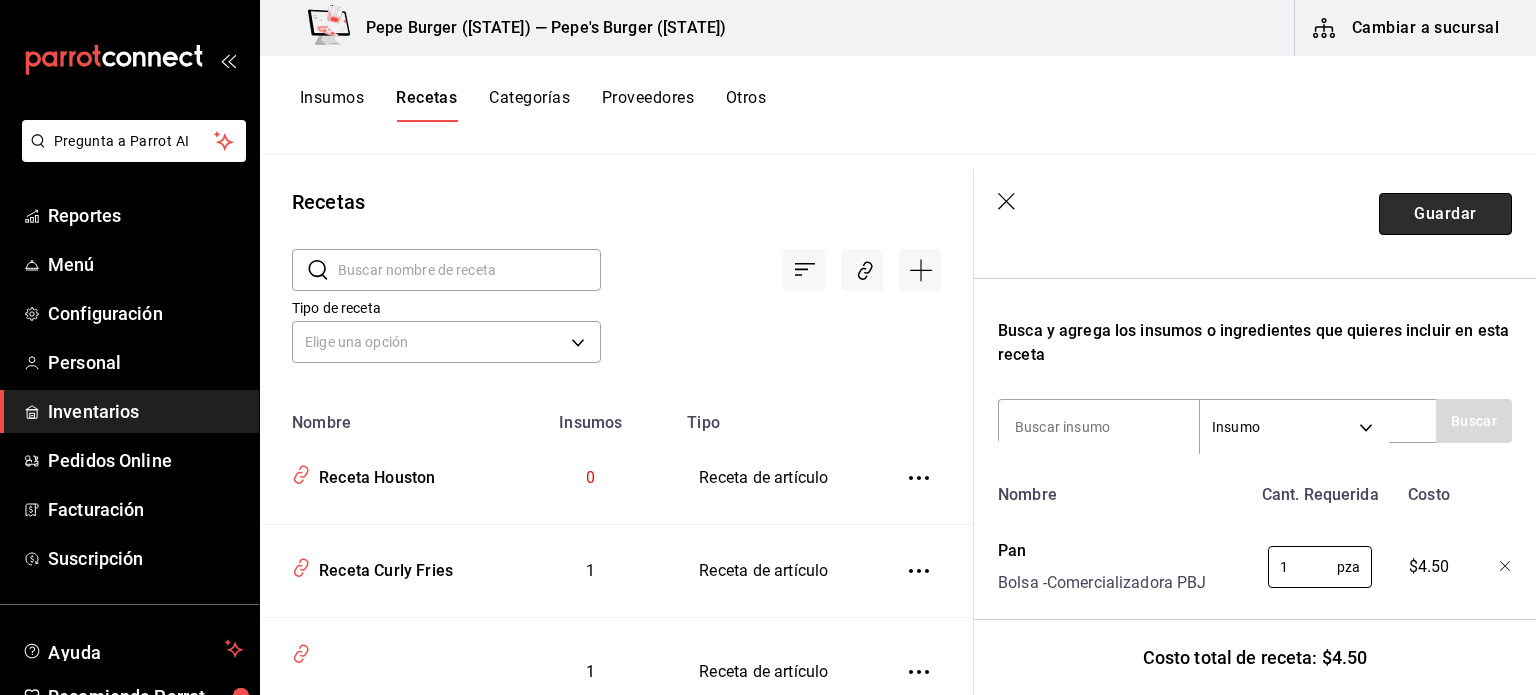 click on "Guardar" at bounding box center [1445, 214] 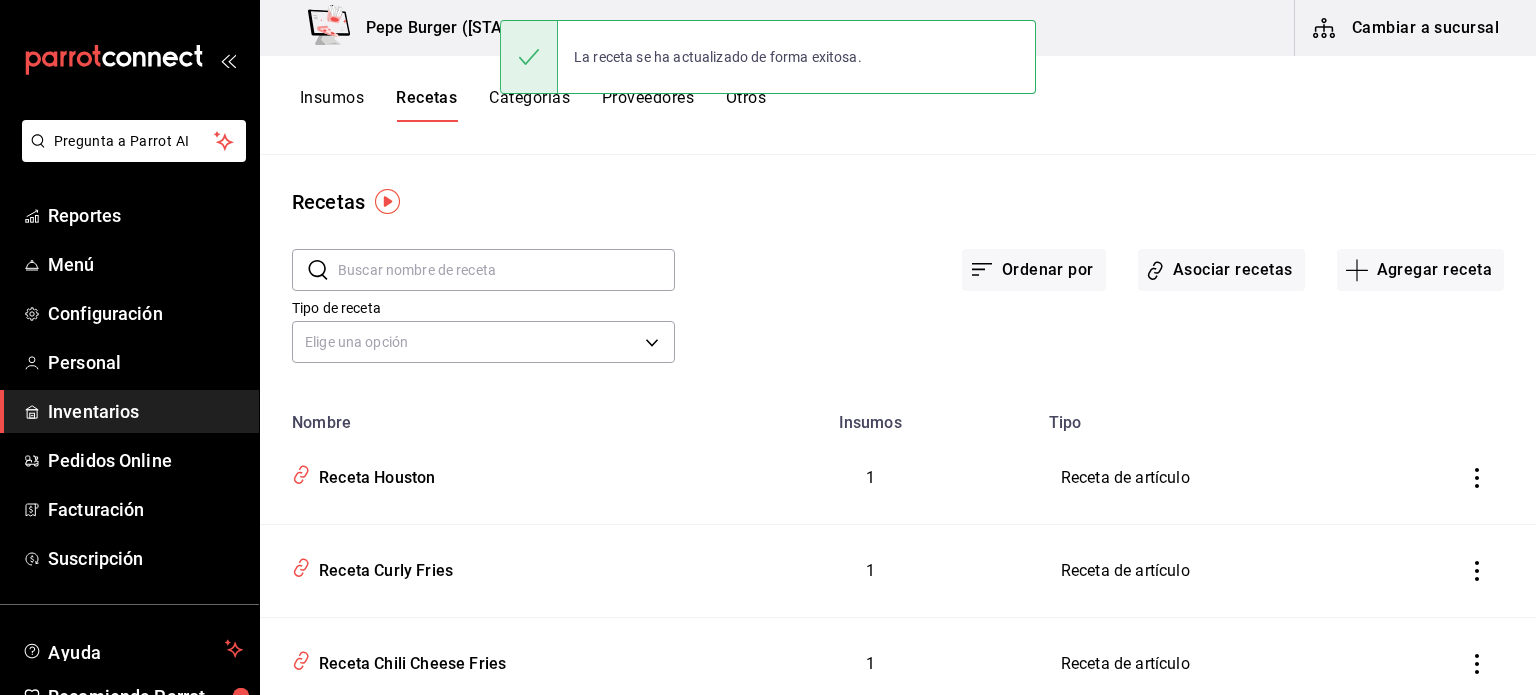 scroll, scrollTop: 0, scrollLeft: 0, axis: both 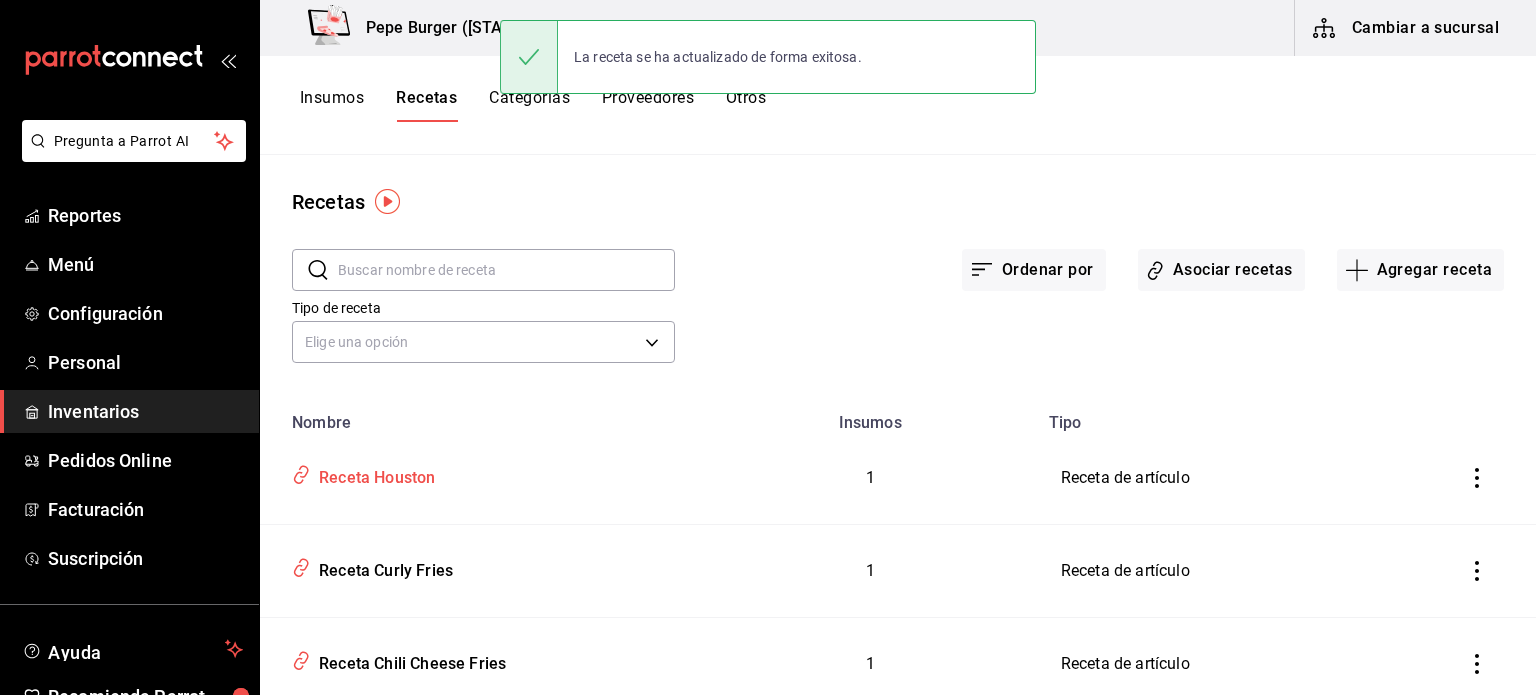 click on "Receta Houston" at bounding box center (373, 474) 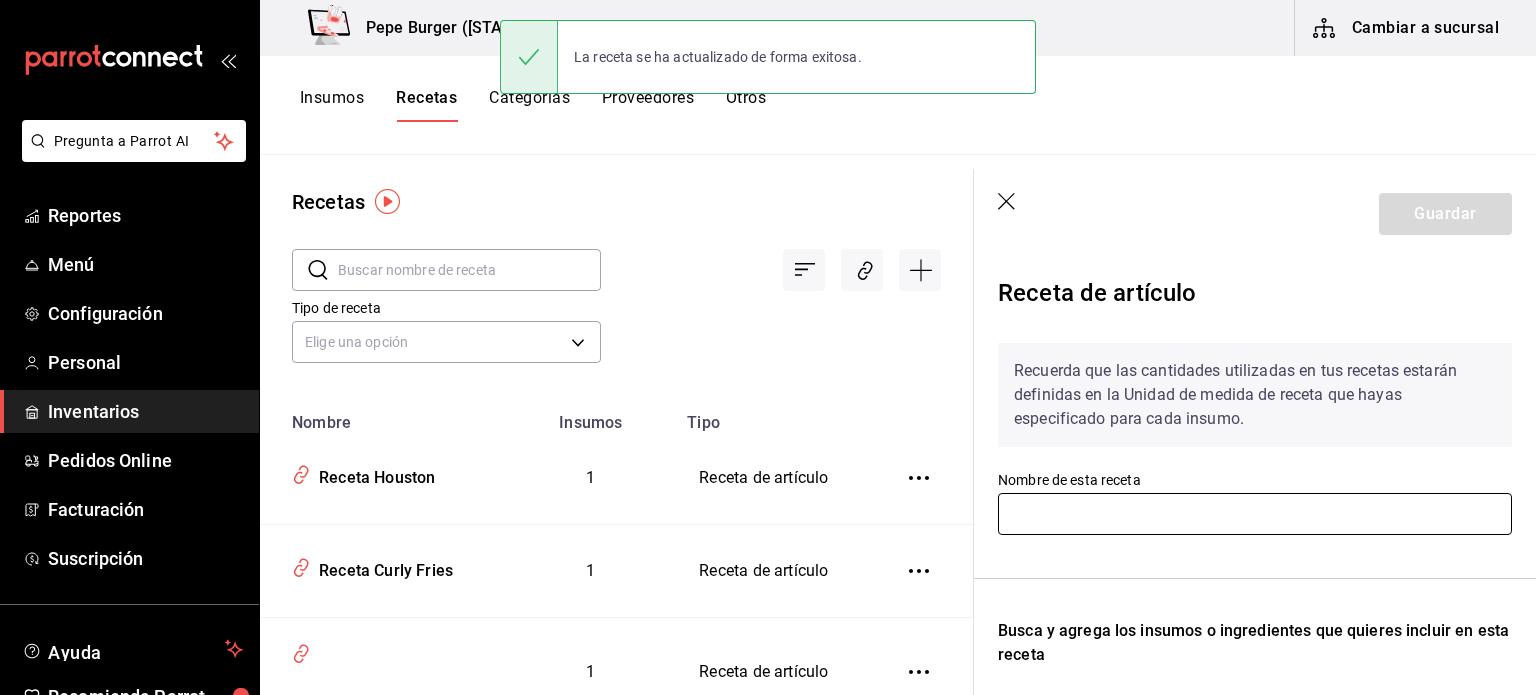 type on "Receta Houston" 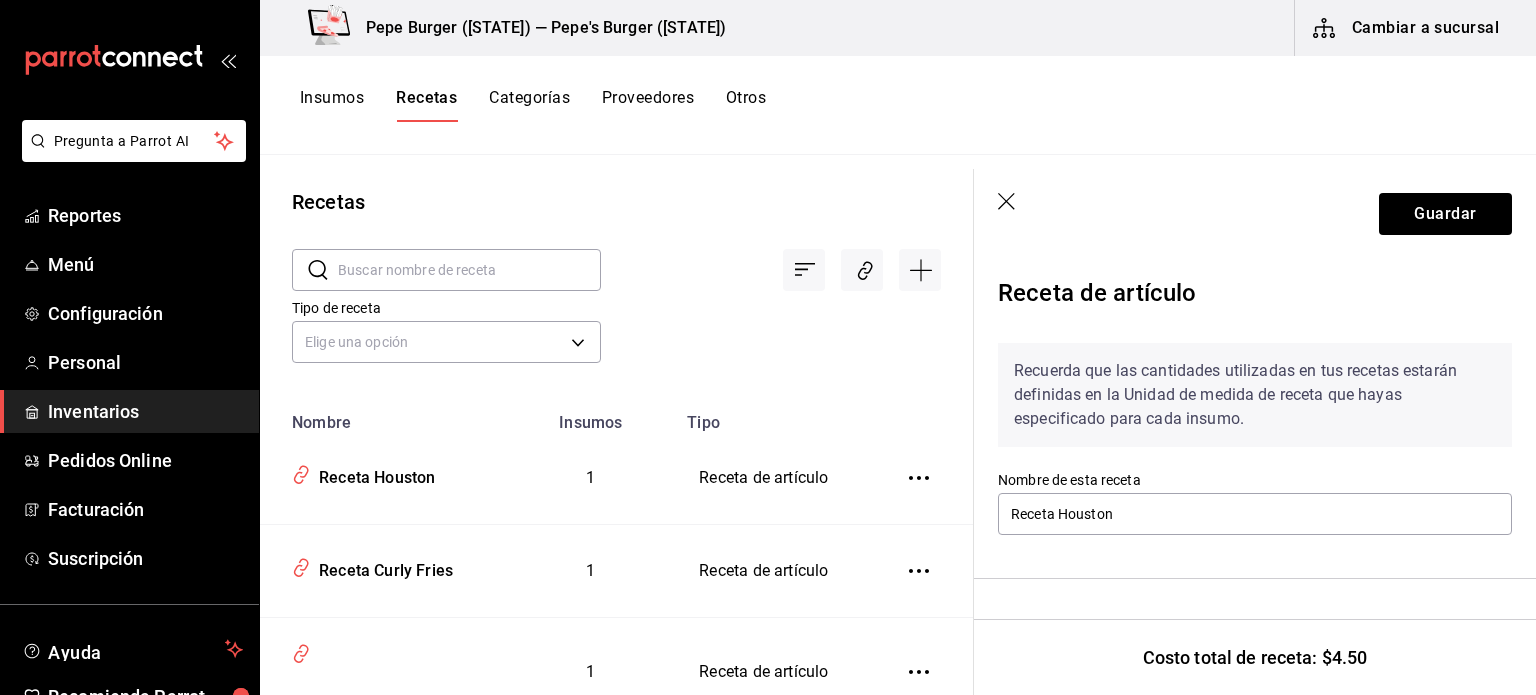scroll, scrollTop: 300, scrollLeft: 0, axis: vertical 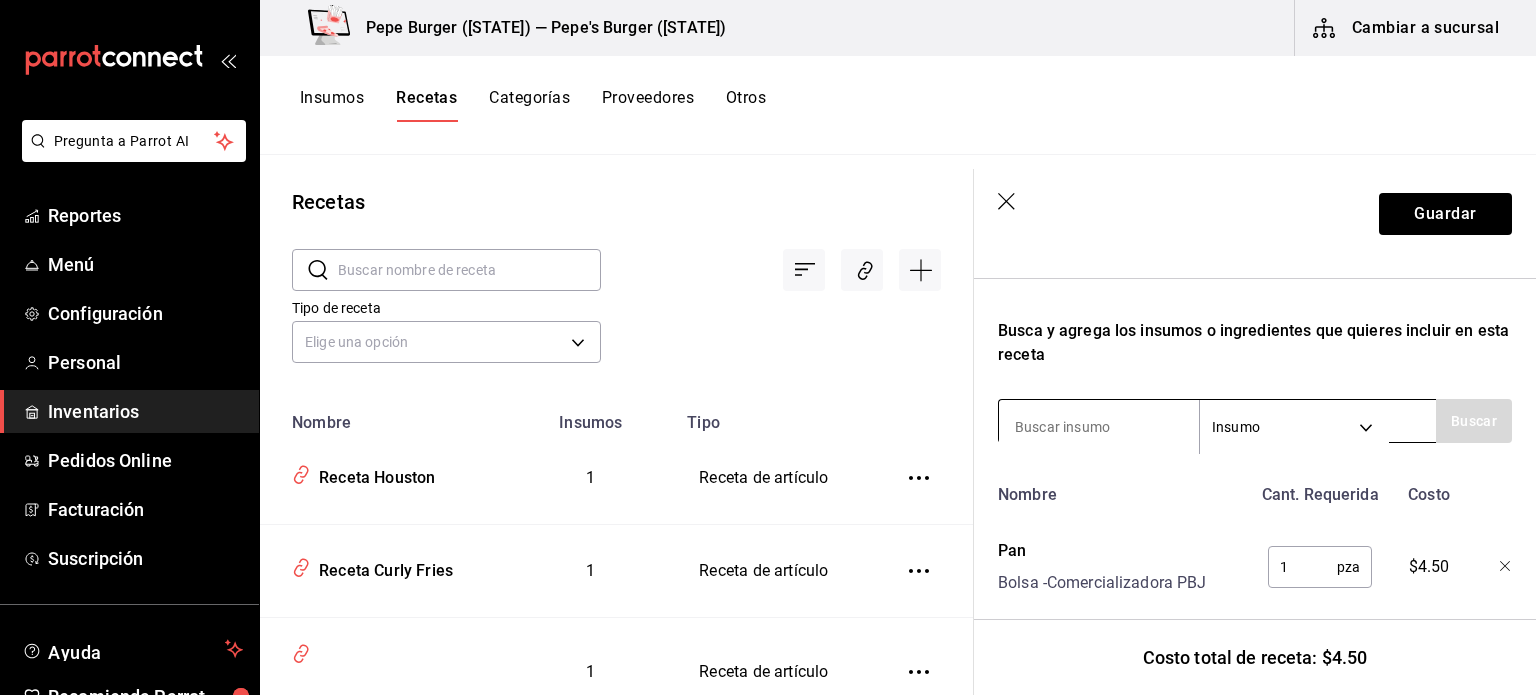 click at bounding box center [1099, 427] 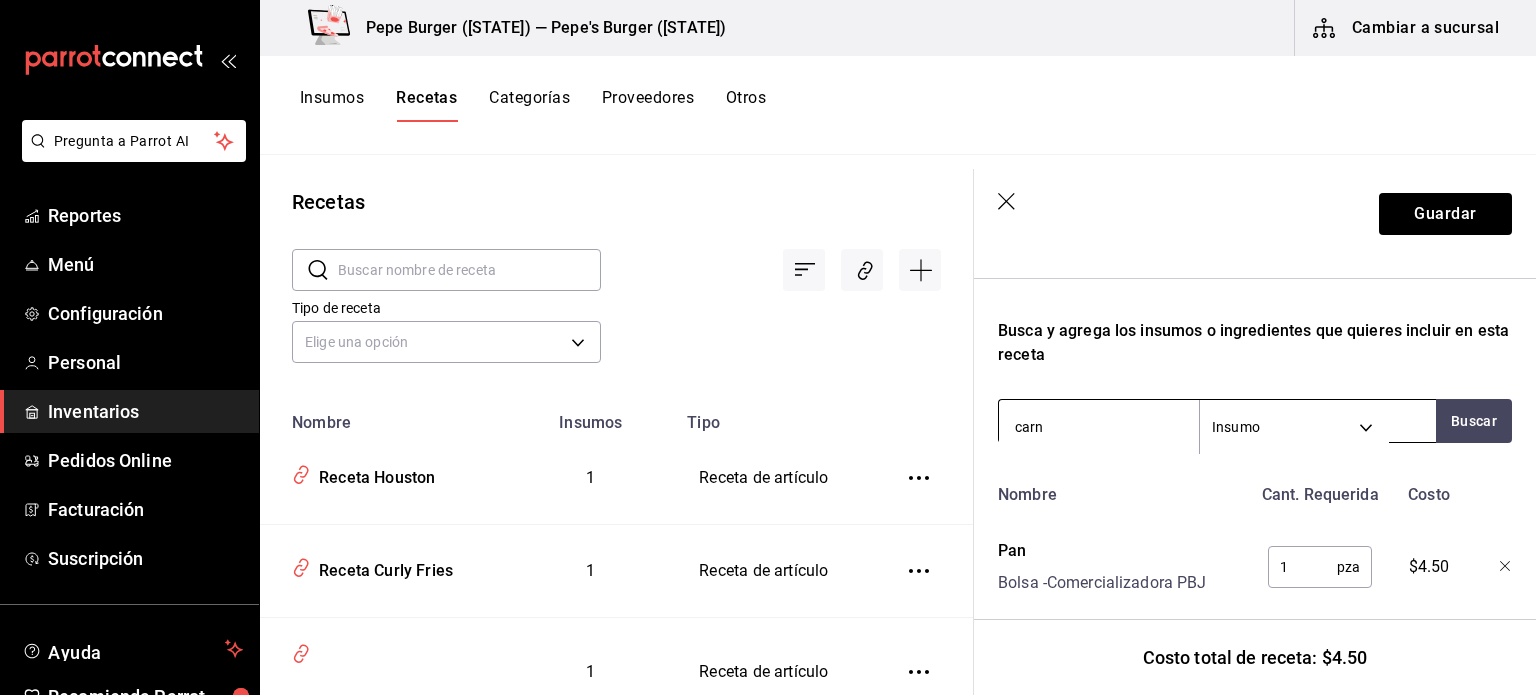 type on "carne" 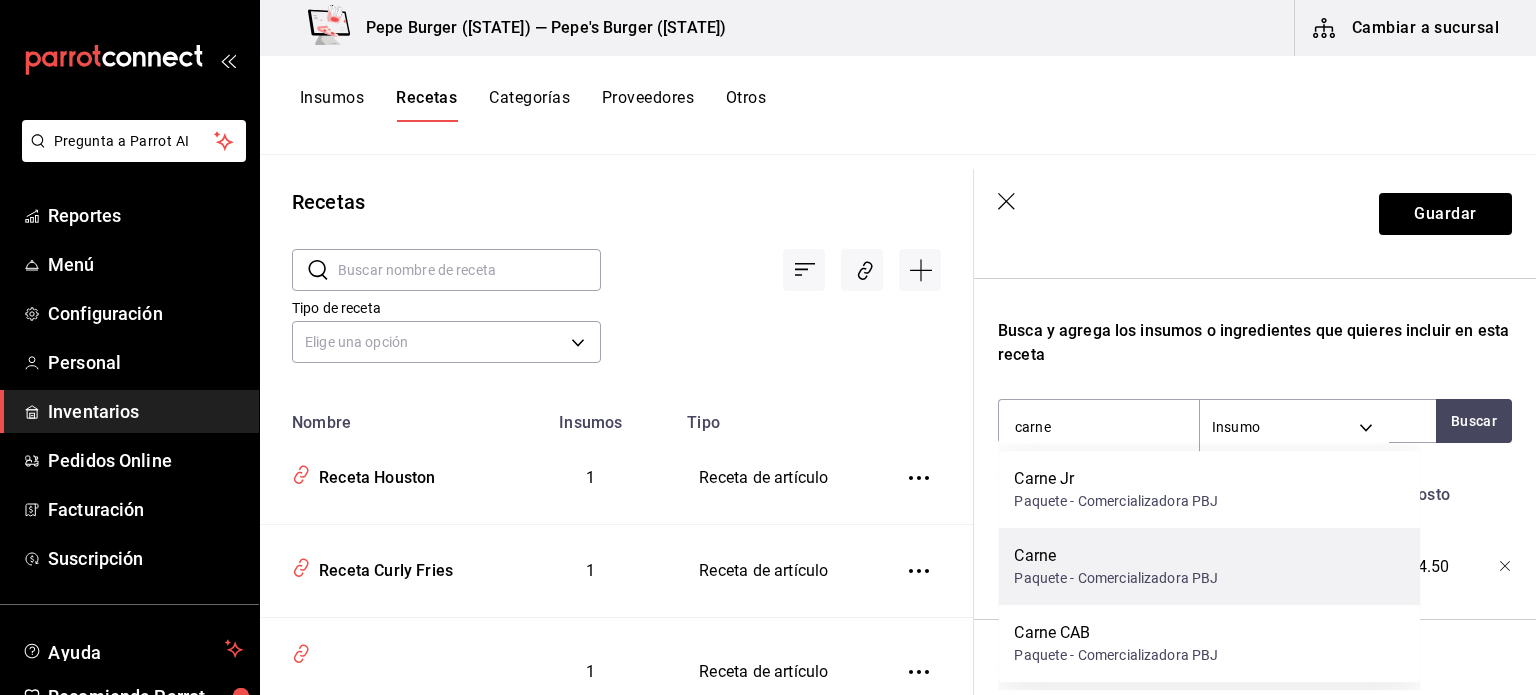 click on "Carne" at bounding box center [1116, 556] 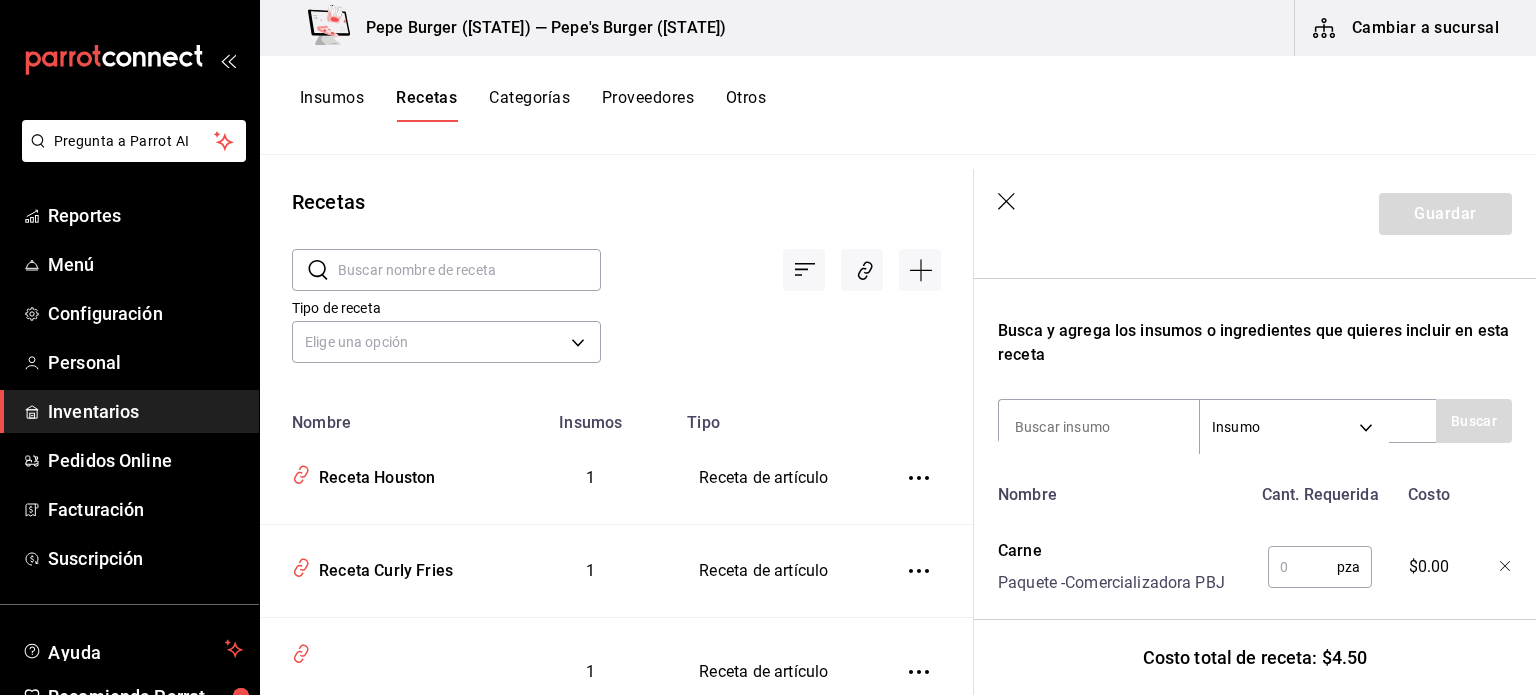 click at bounding box center (1302, 567) 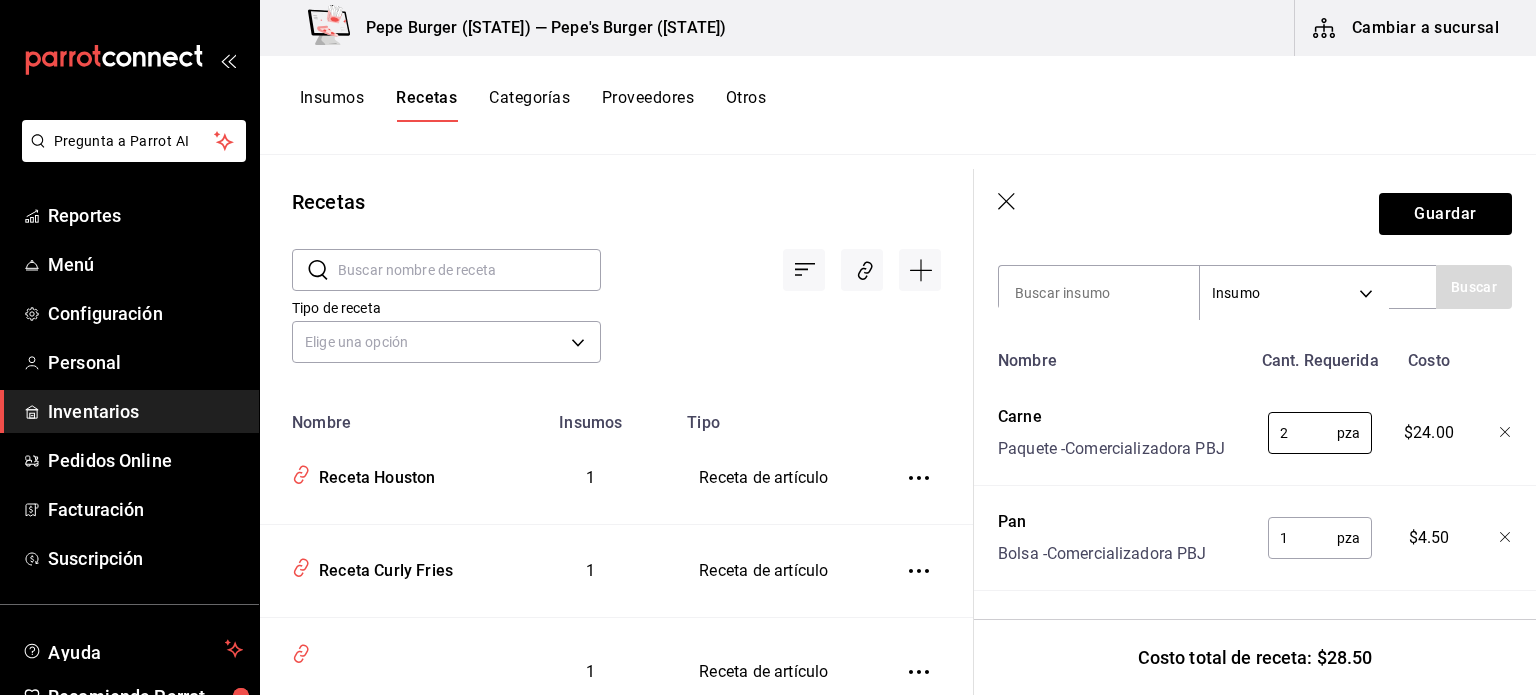 scroll, scrollTop: 448, scrollLeft: 0, axis: vertical 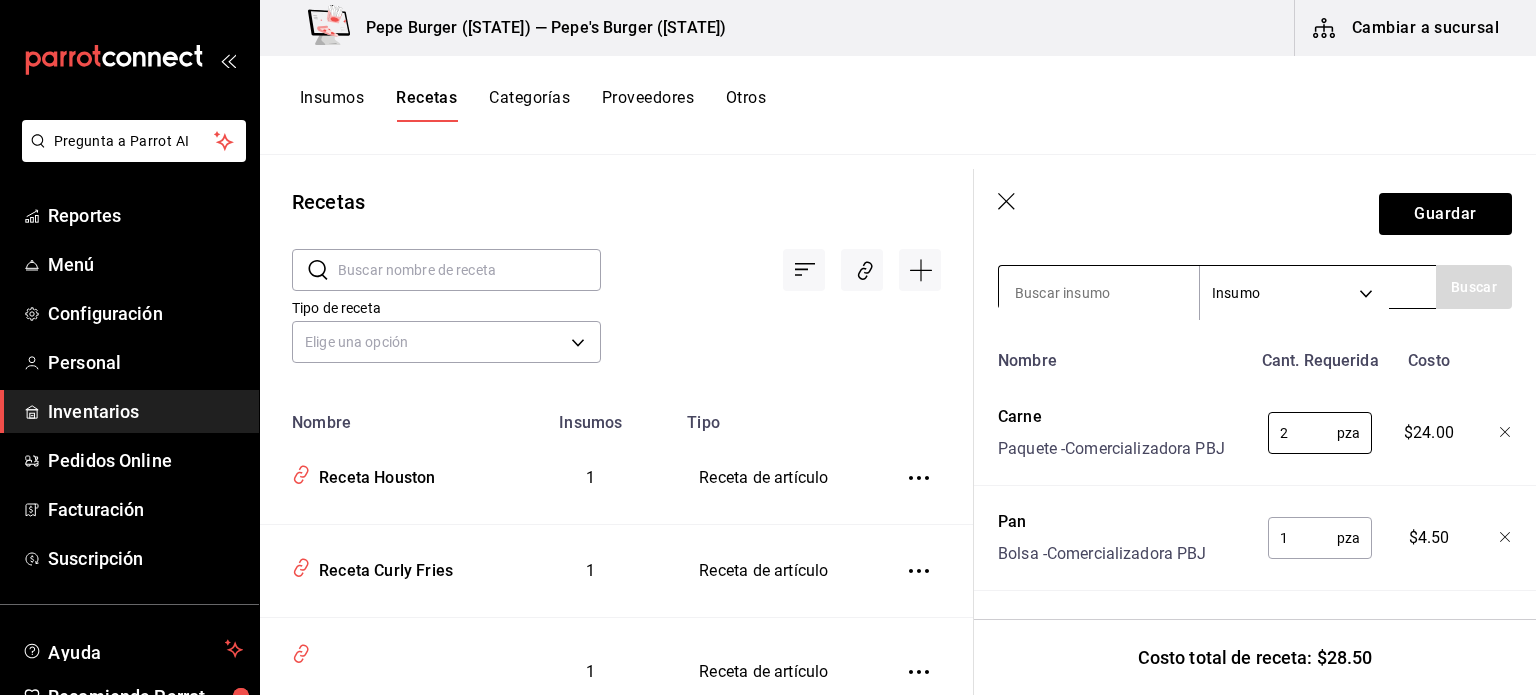 type on "2" 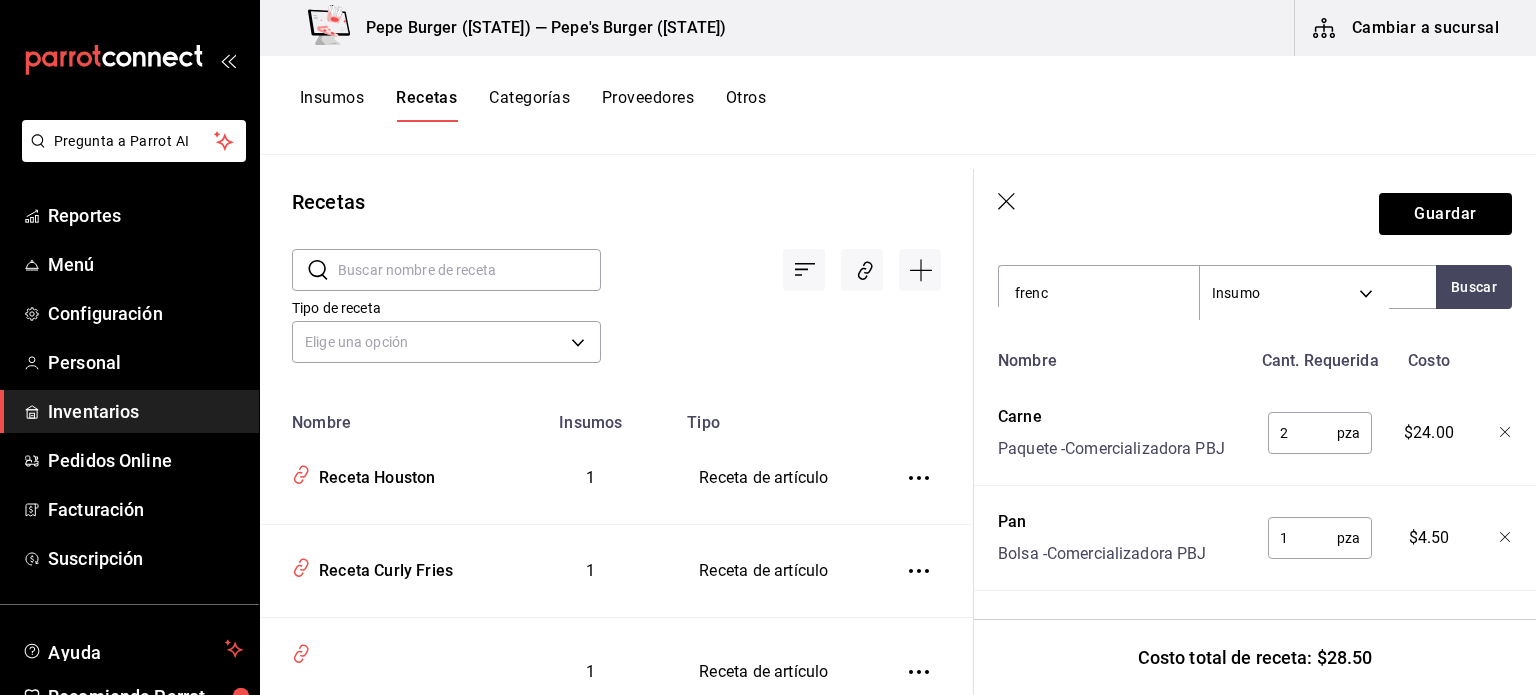 type on "french" 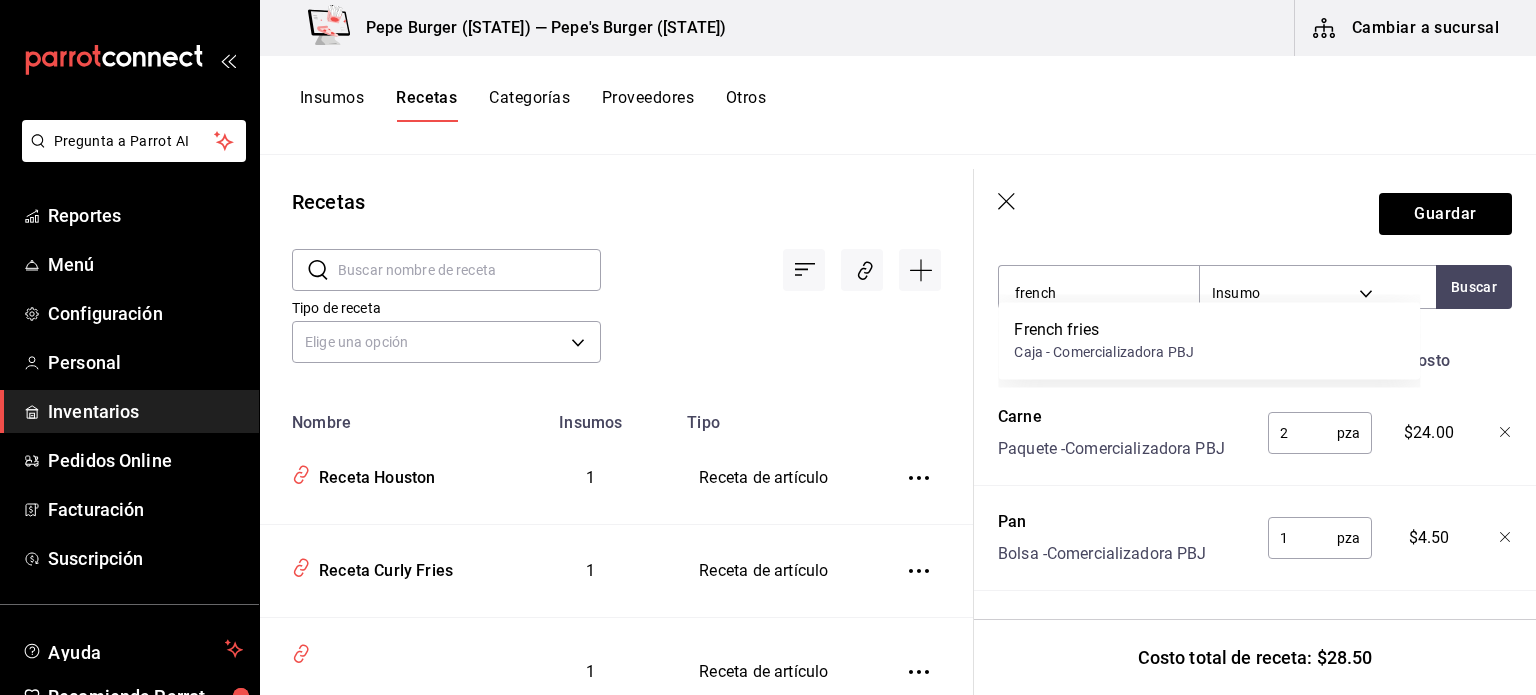 click on "French fries Caja - Comercializadora PBJ" at bounding box center [1209, 340] 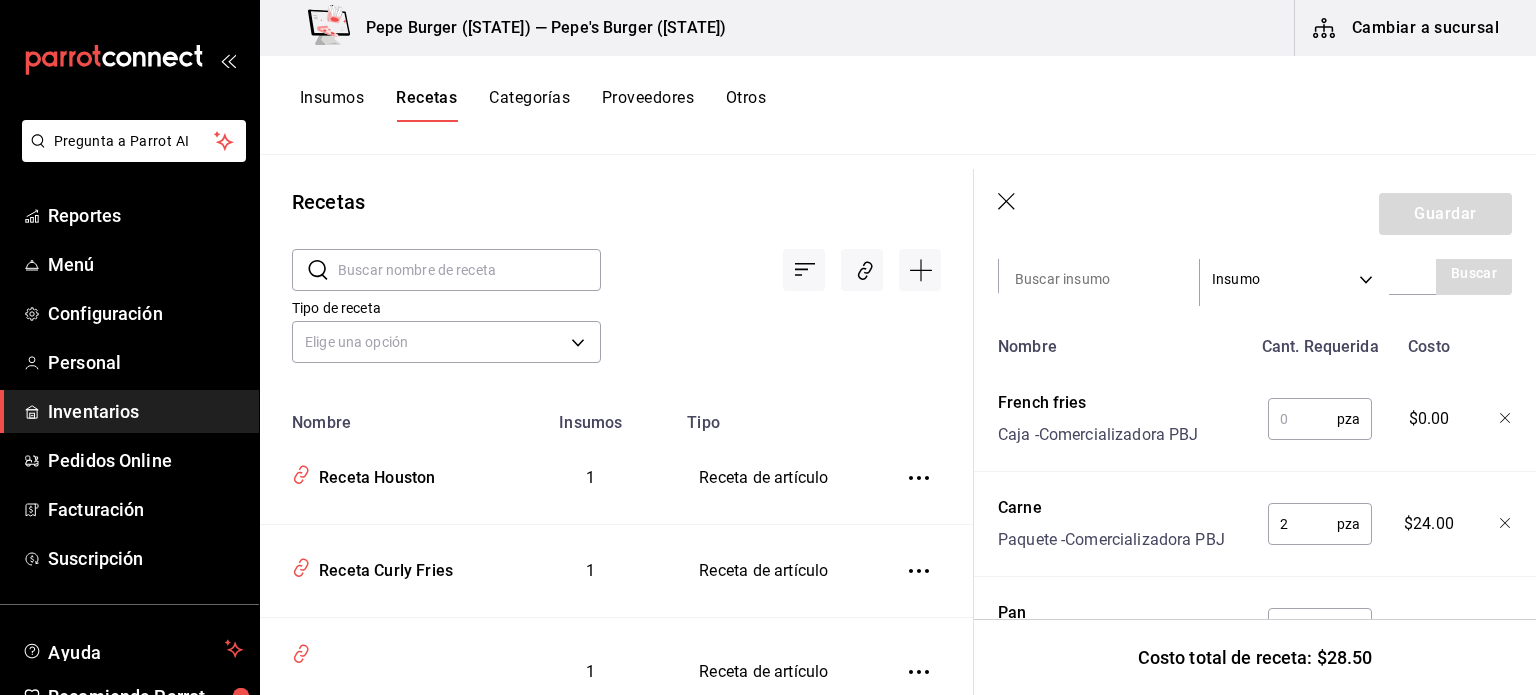 click at bounding box center [1302, 419] 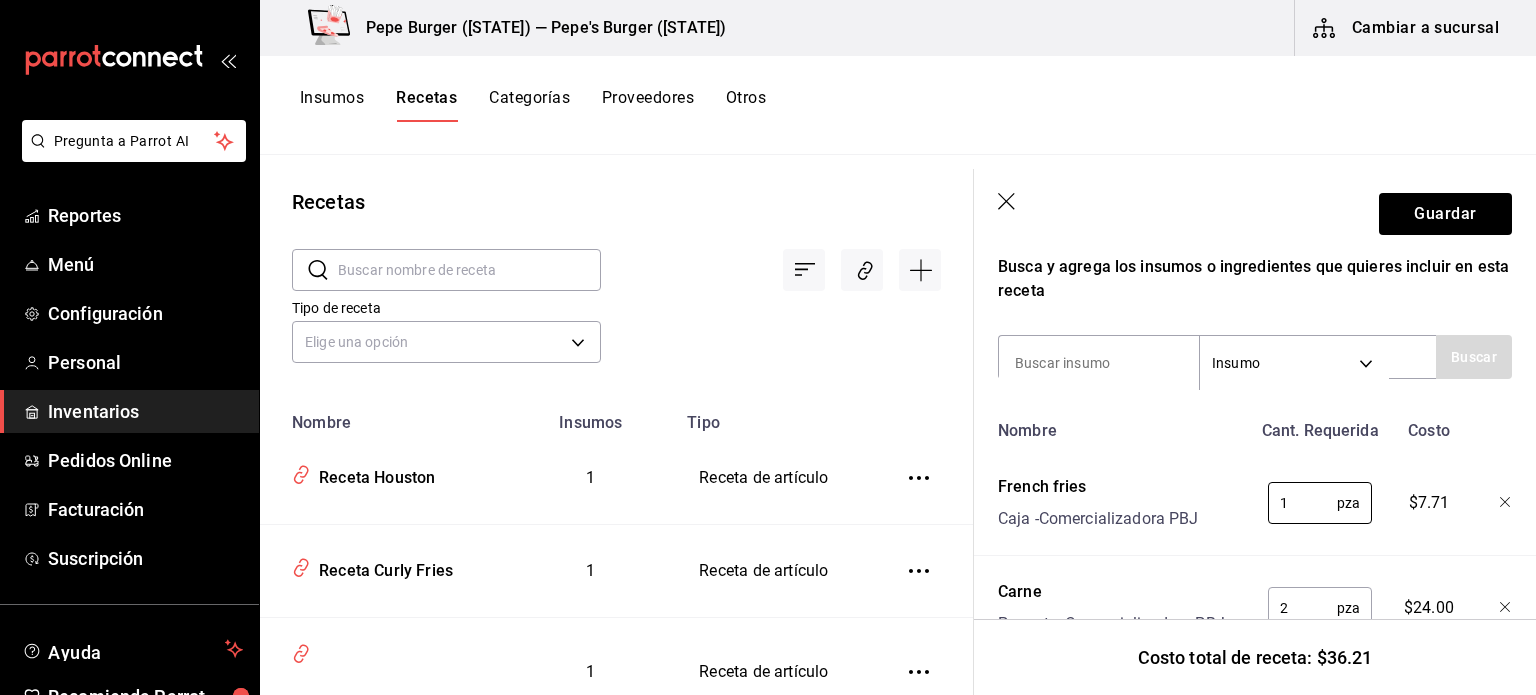 scroll, scrollTop: 354, scrollLeft: 0, axis: vertical 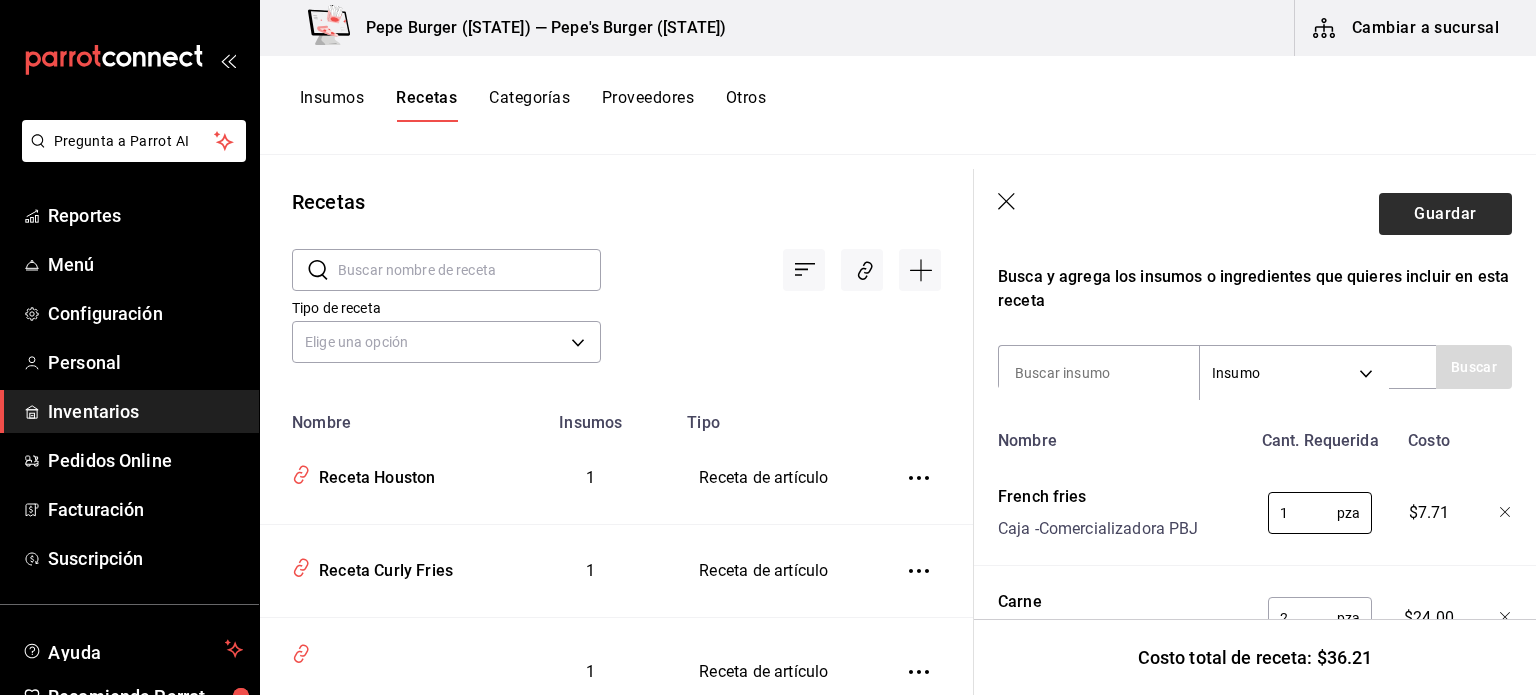 type on "1" 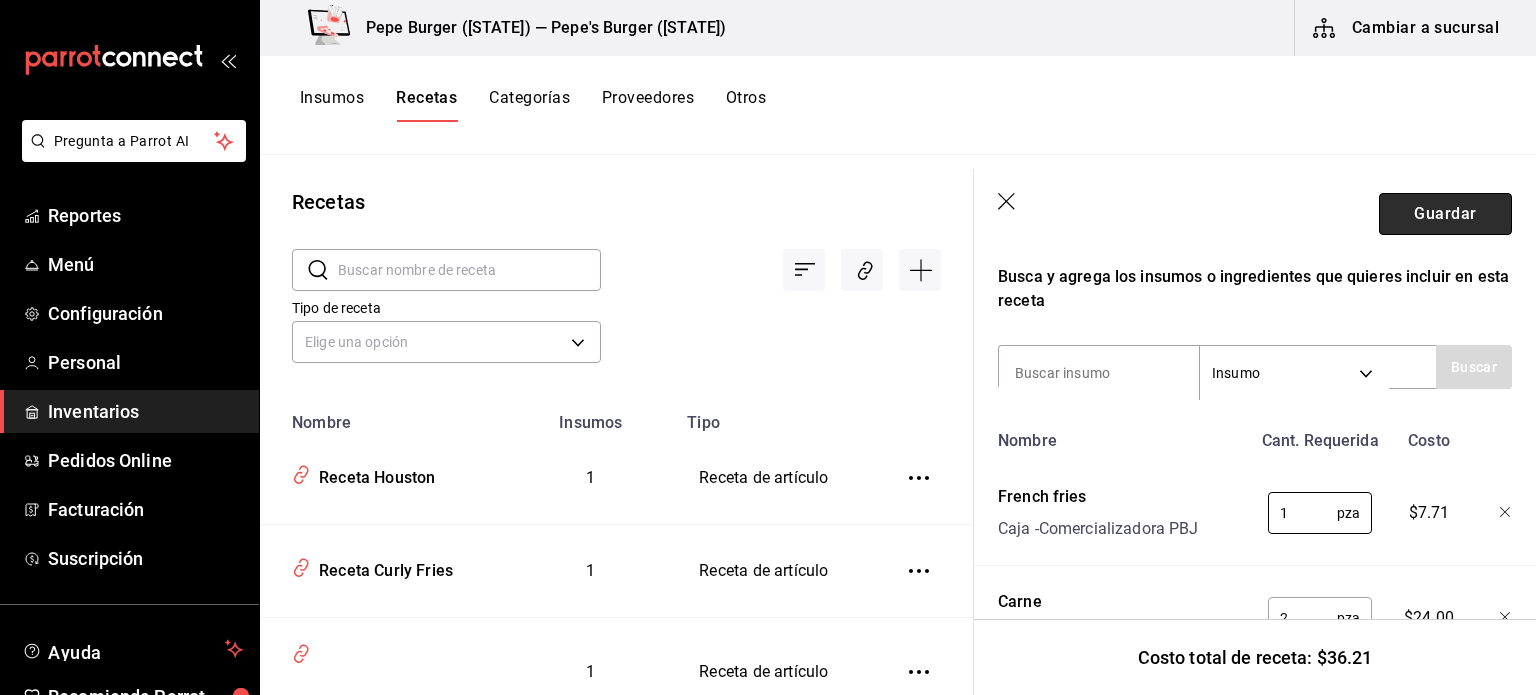 click on "Guardar" at bounding box center [1445, 214] 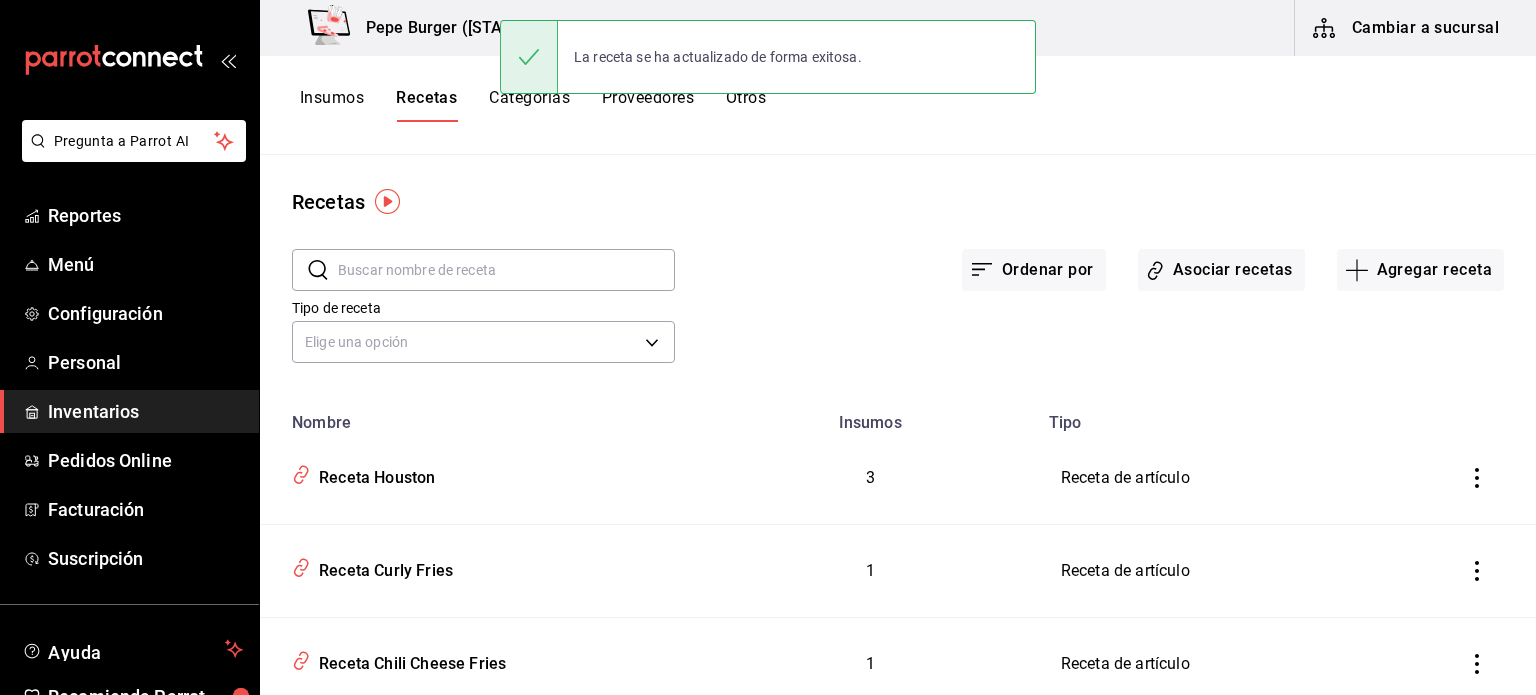 scroll, scrollTop: 0, scrollLeft: 0, axis: both 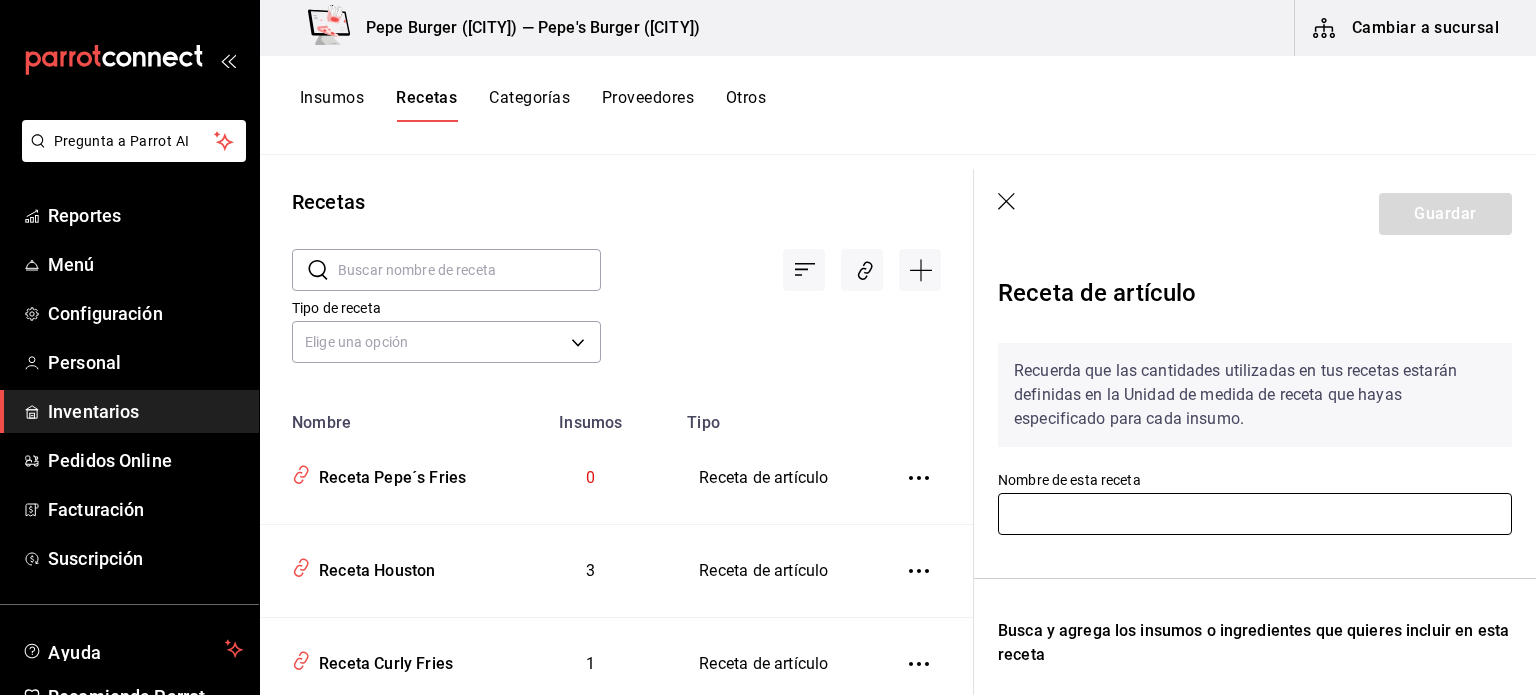 type on "Receta Pepe´s Fries" 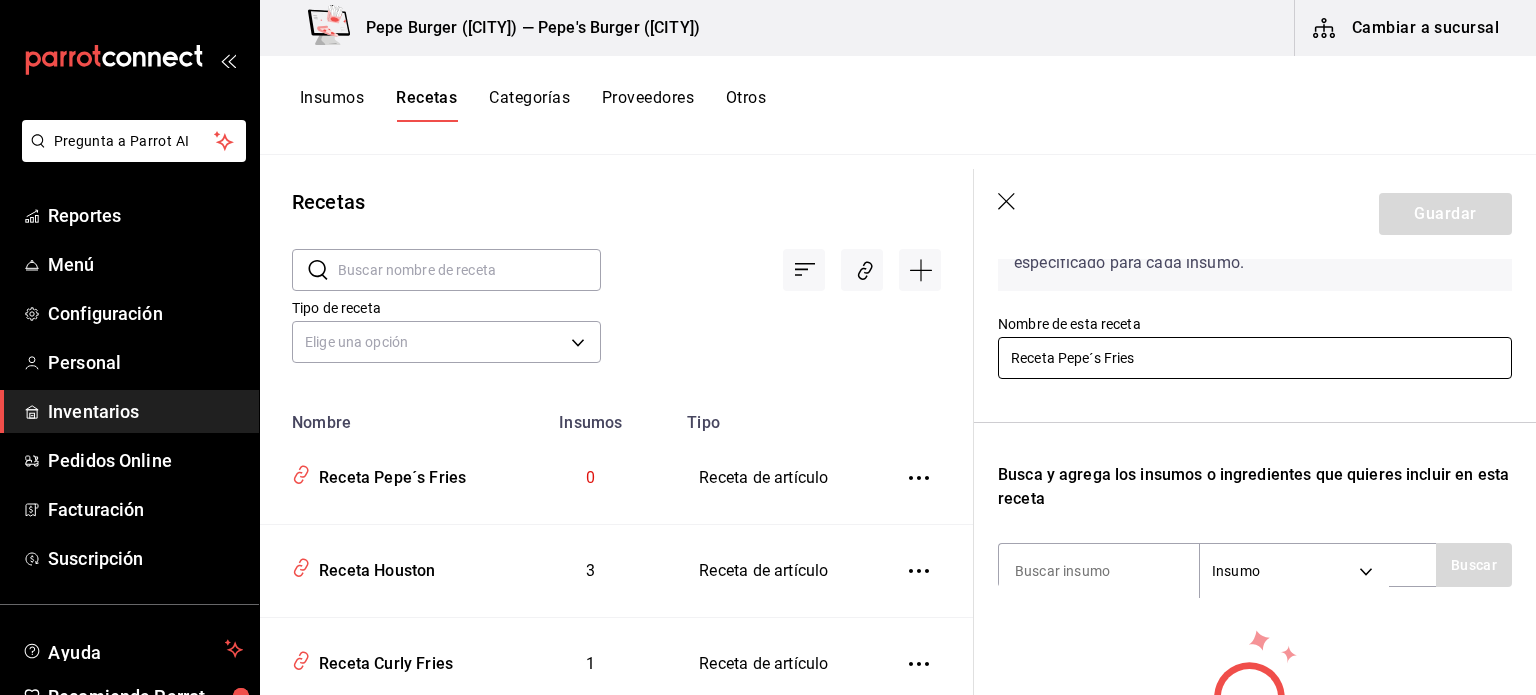 scroll, scrollTop: 300, scrollLeft: 0, axis: vertical 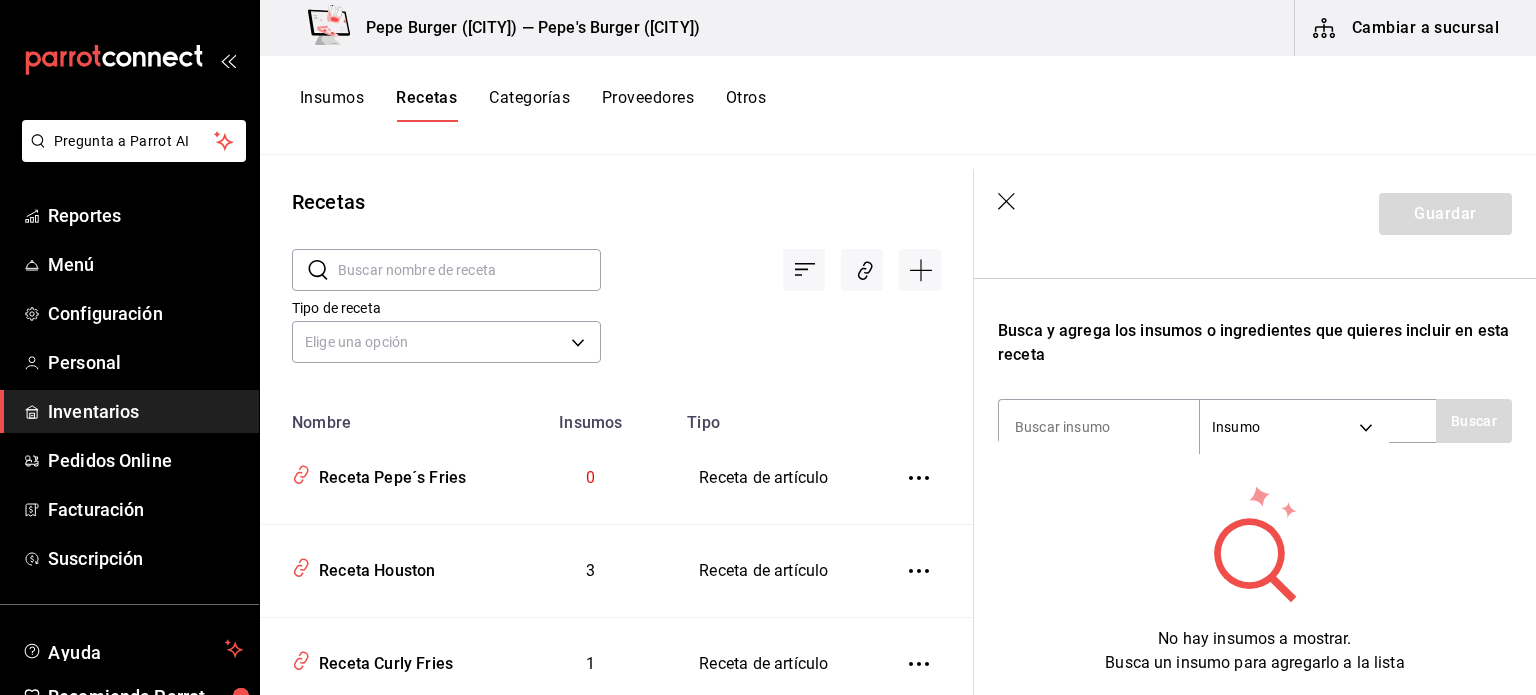 click on "Recuerda que las cantidades utilizadas en tus recetas estarán definidas en la Unidad de medida de receta que hayas especificado para cada insumo. Nombre de esta receta Receta Pepe´s Fries Busca y agrega los insumos o ingredientes que quieres incluir en esta receta Insumo SUPPLY Buscar No hay insumos a mostrar. Busca un insumo para agregarlo a la lista" at bounding box center (1255, 351) 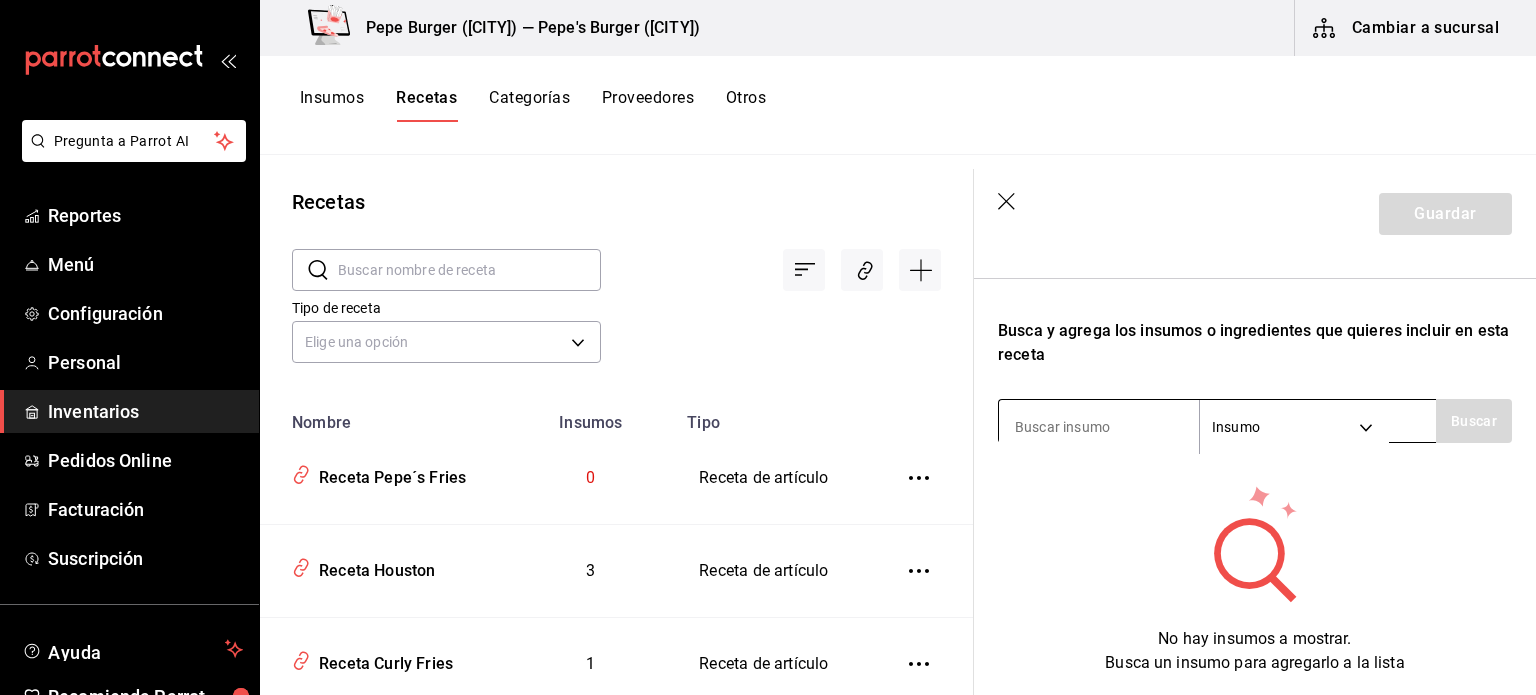 click at bounding box center (1099, 427) 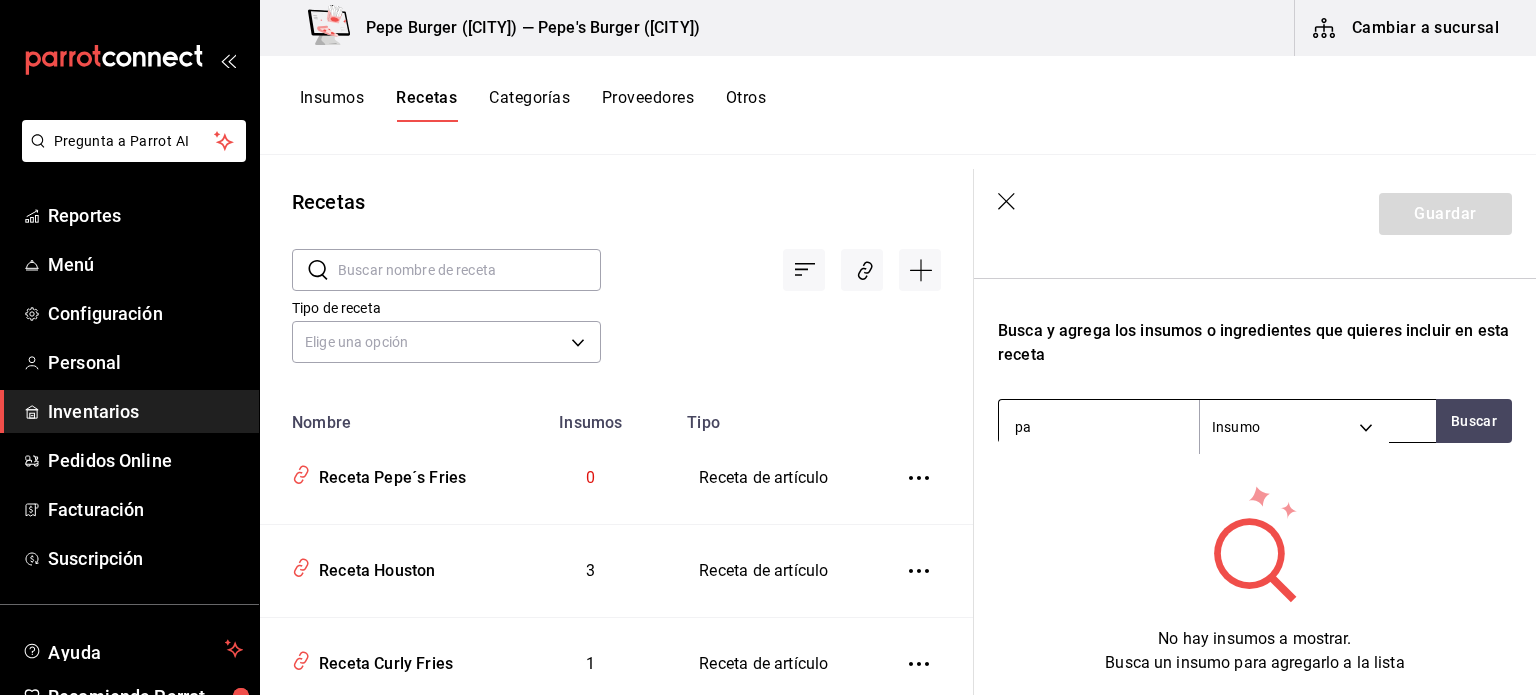 type on "pan" 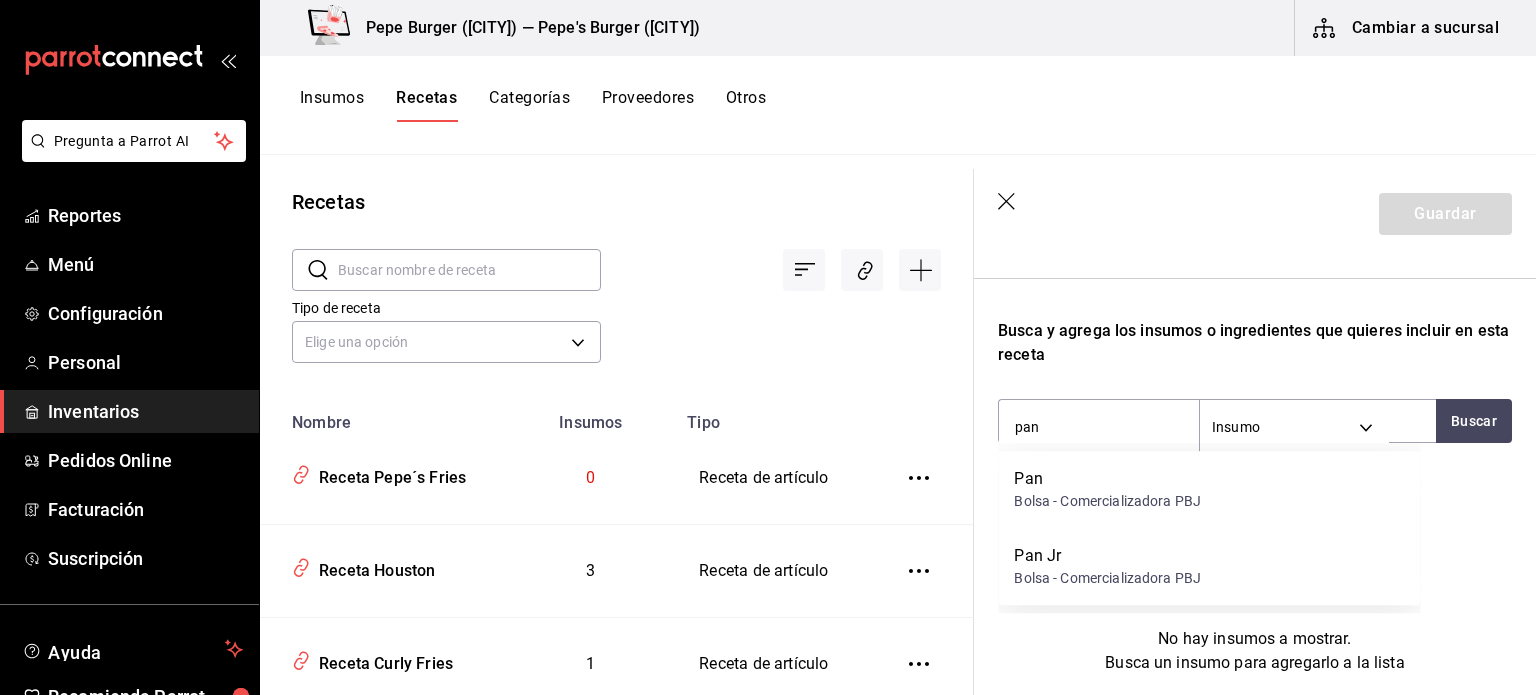 click on "Pan" at bounding box center [1107, 479] 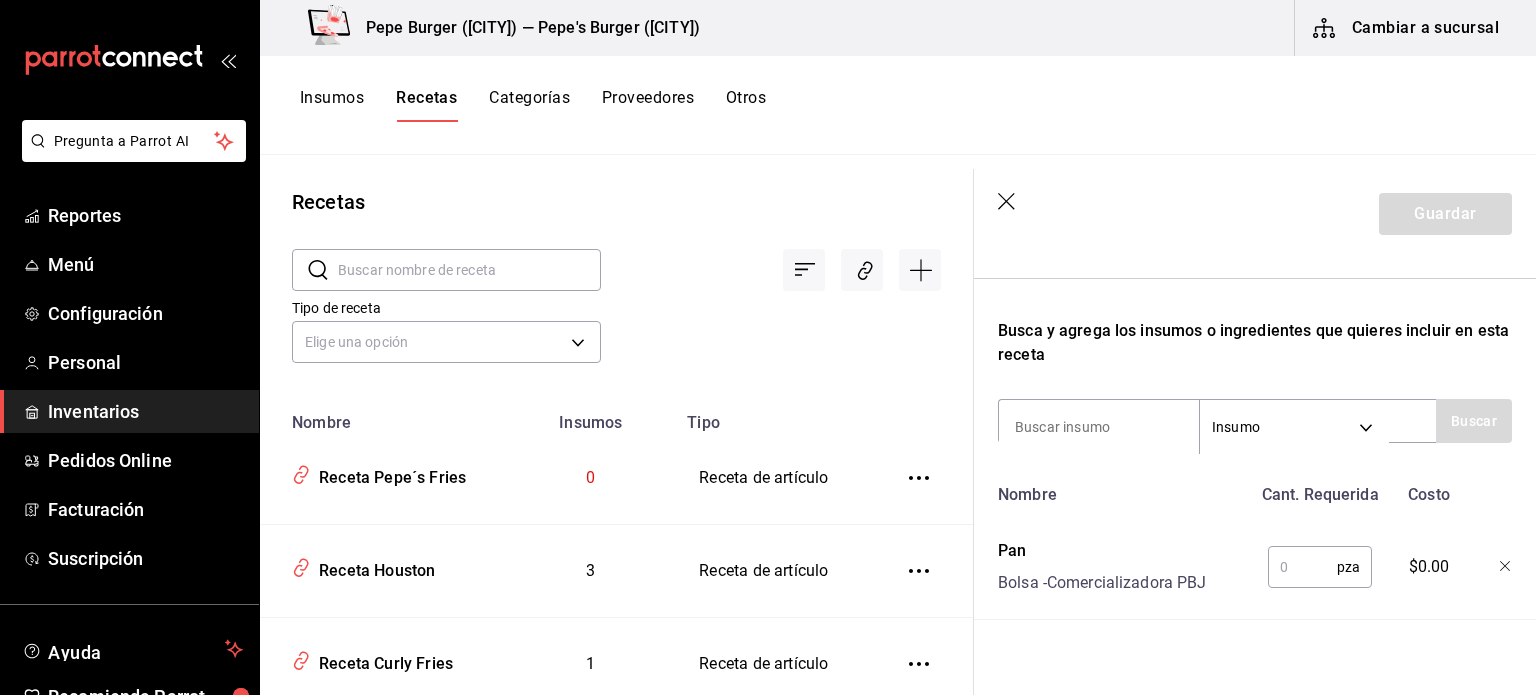 click at bounding box center [1302, 567] 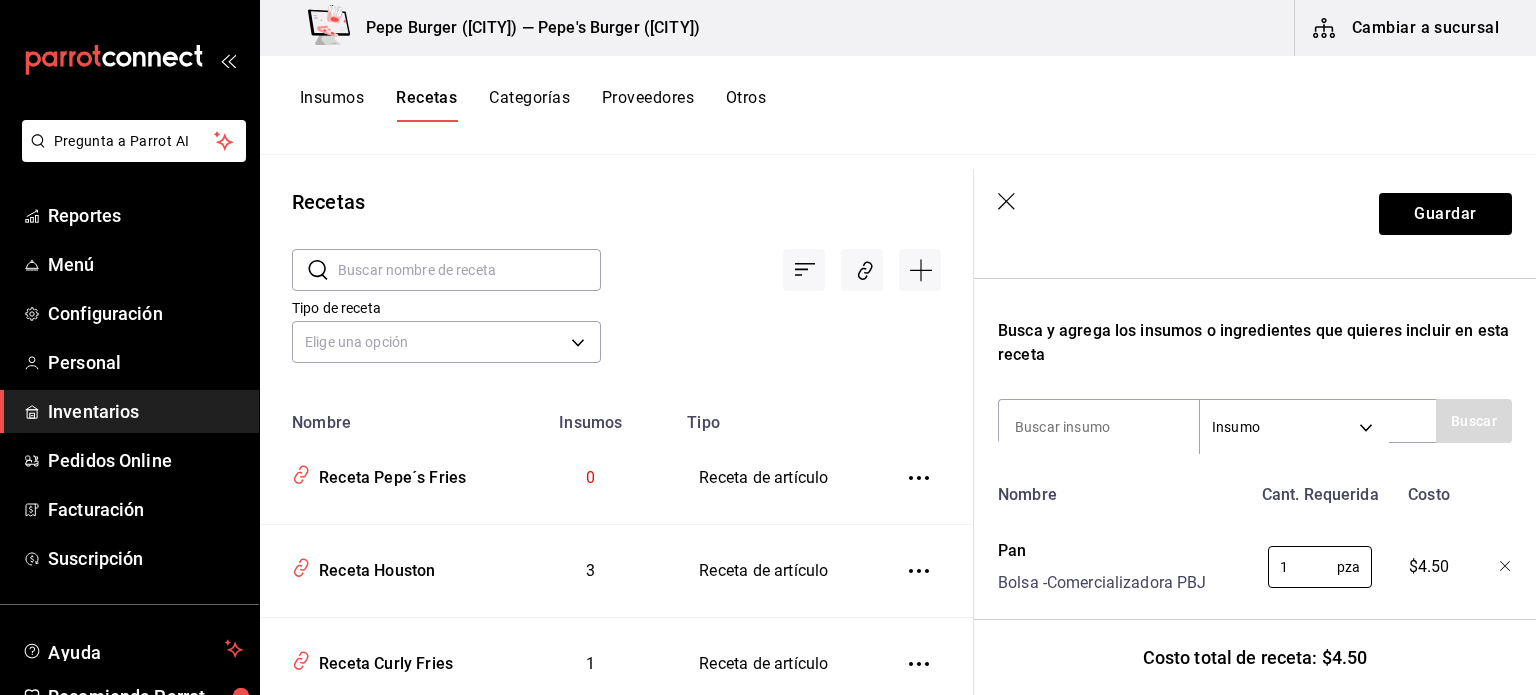 type on "1" 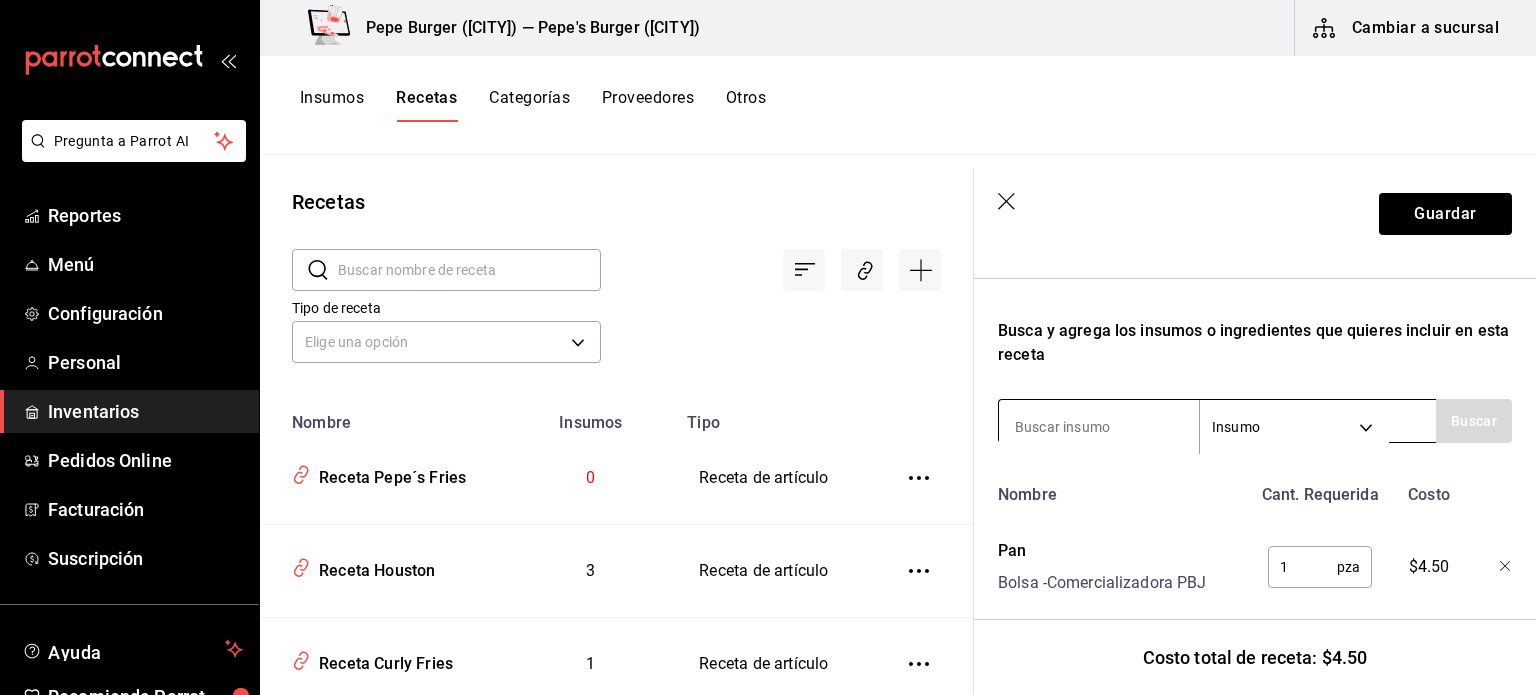 click at bounding box center [1099, 427] 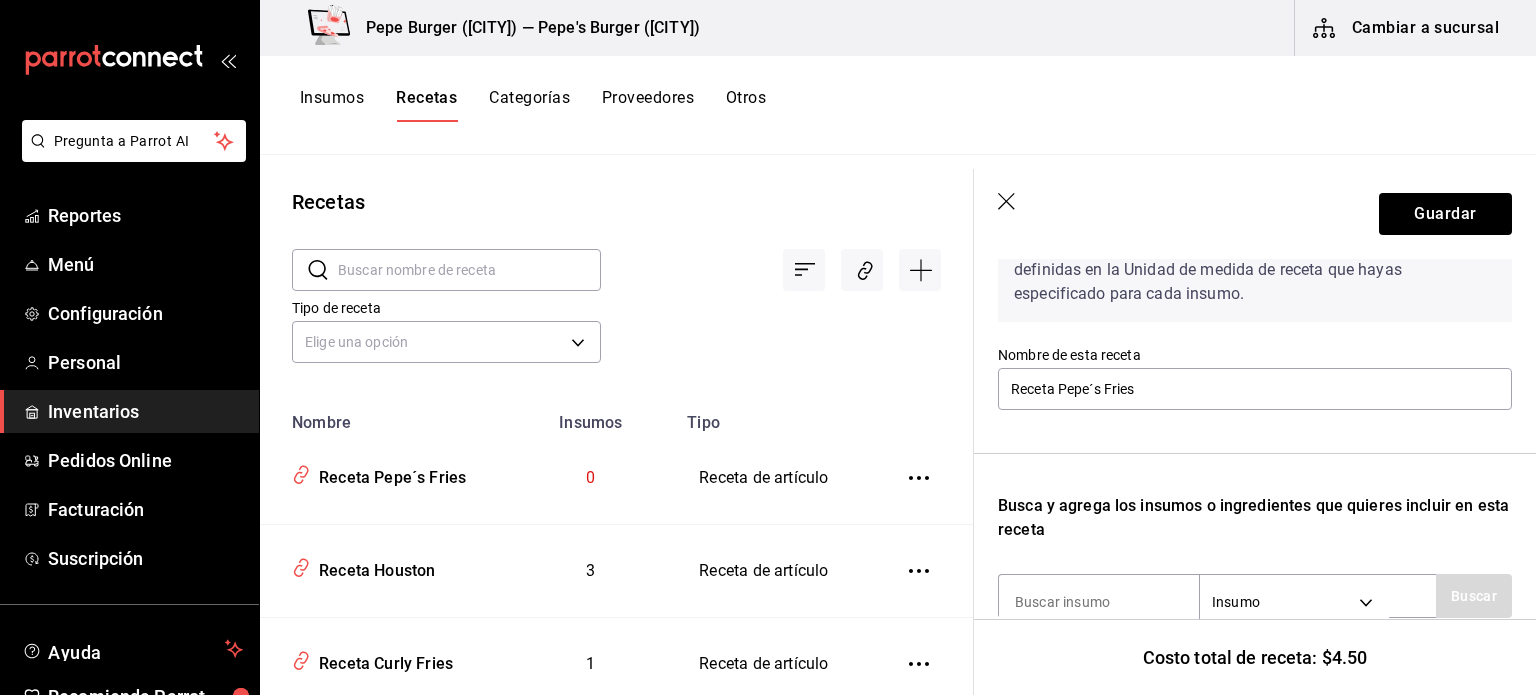 scroll, scrollTop: 344, scrollLeft: 0, axis: vertical 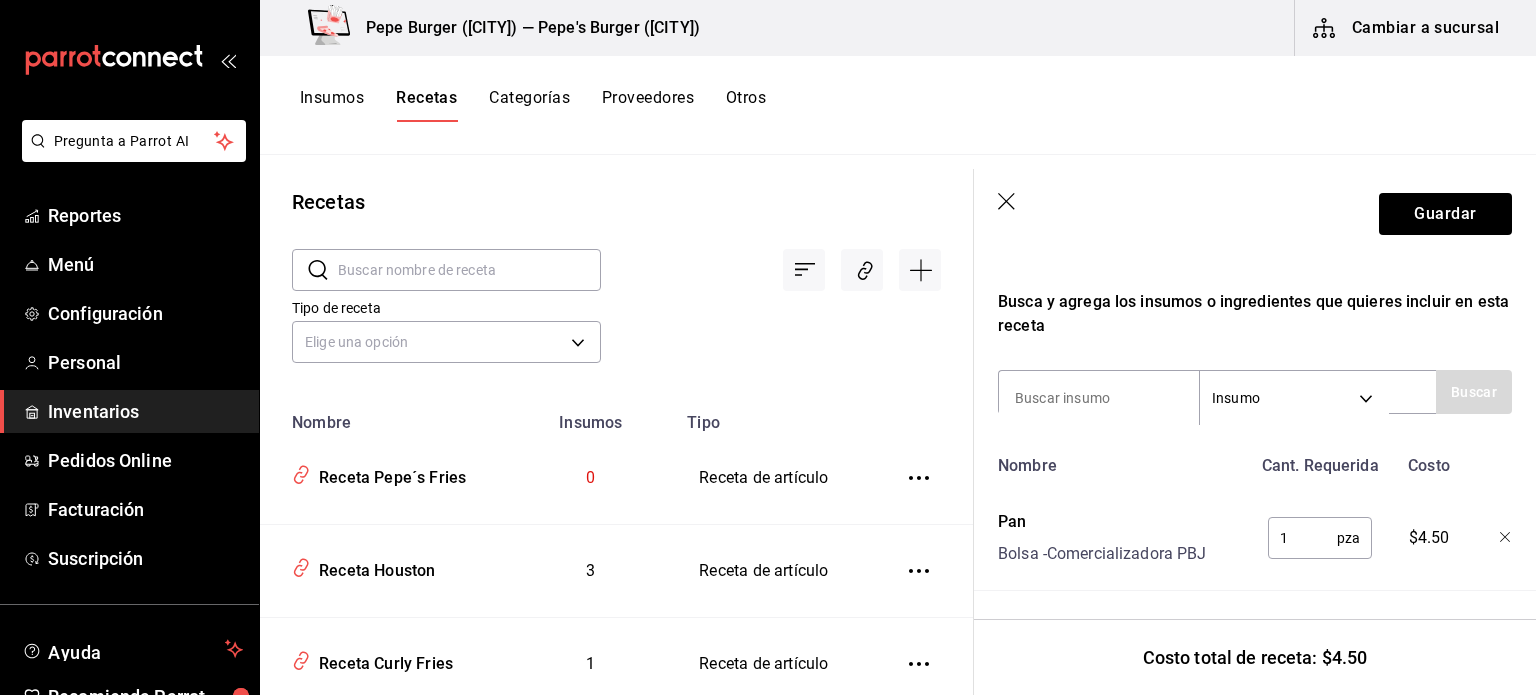 click 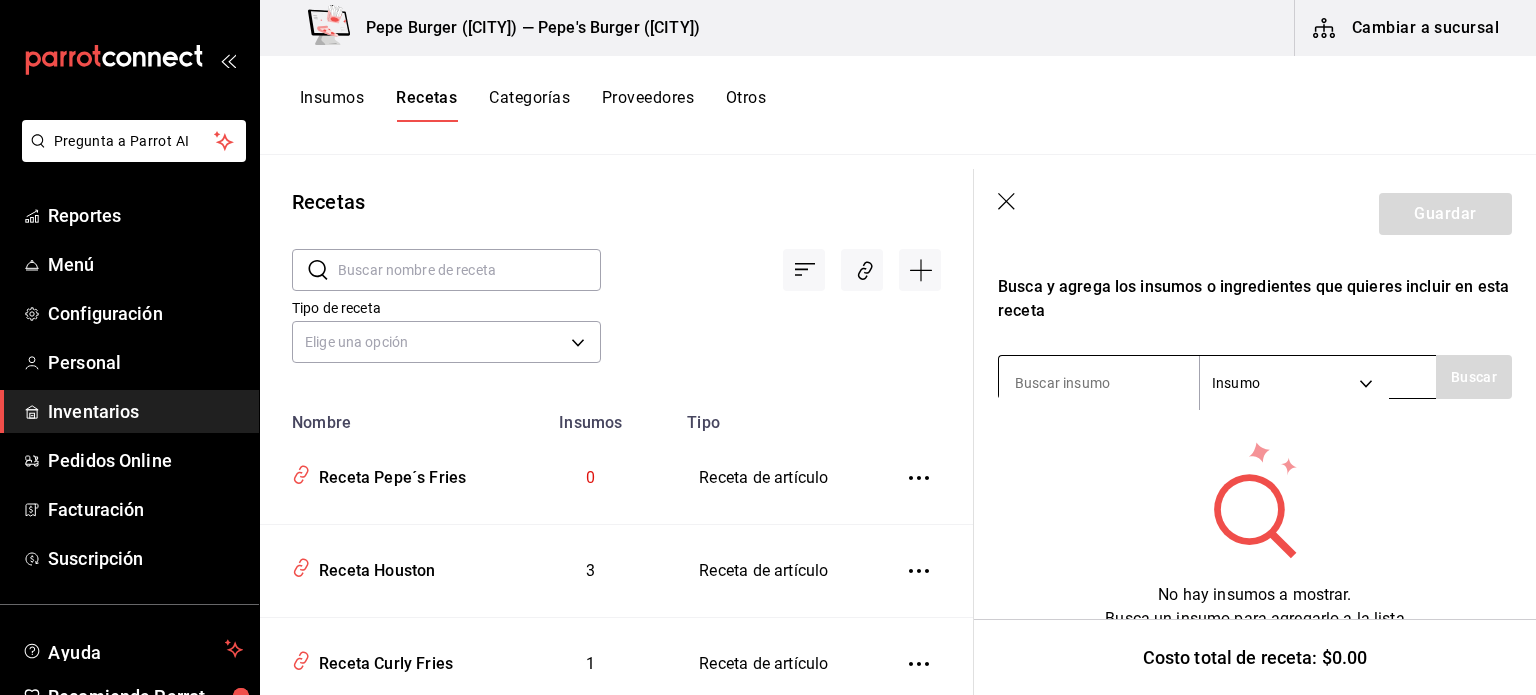 click at bounding box center (1099, 383) 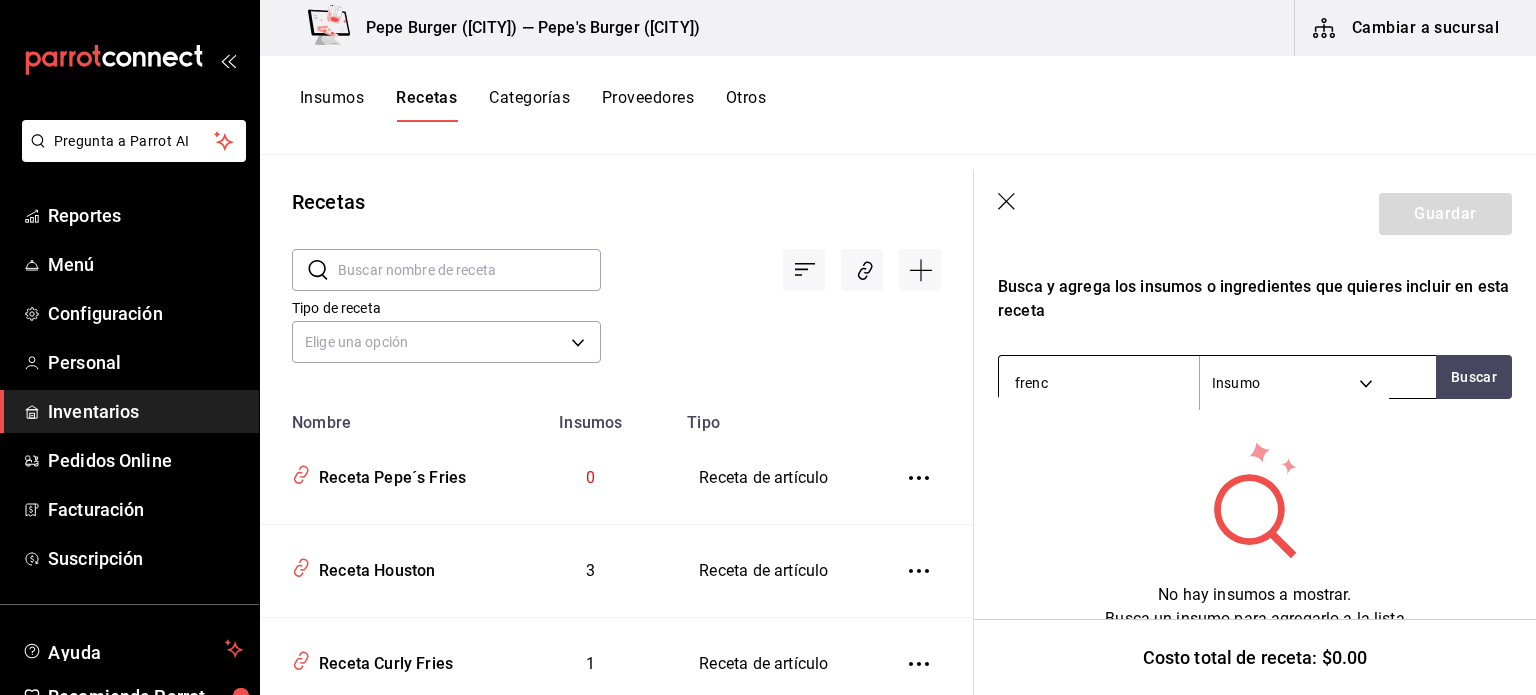 type on "french" 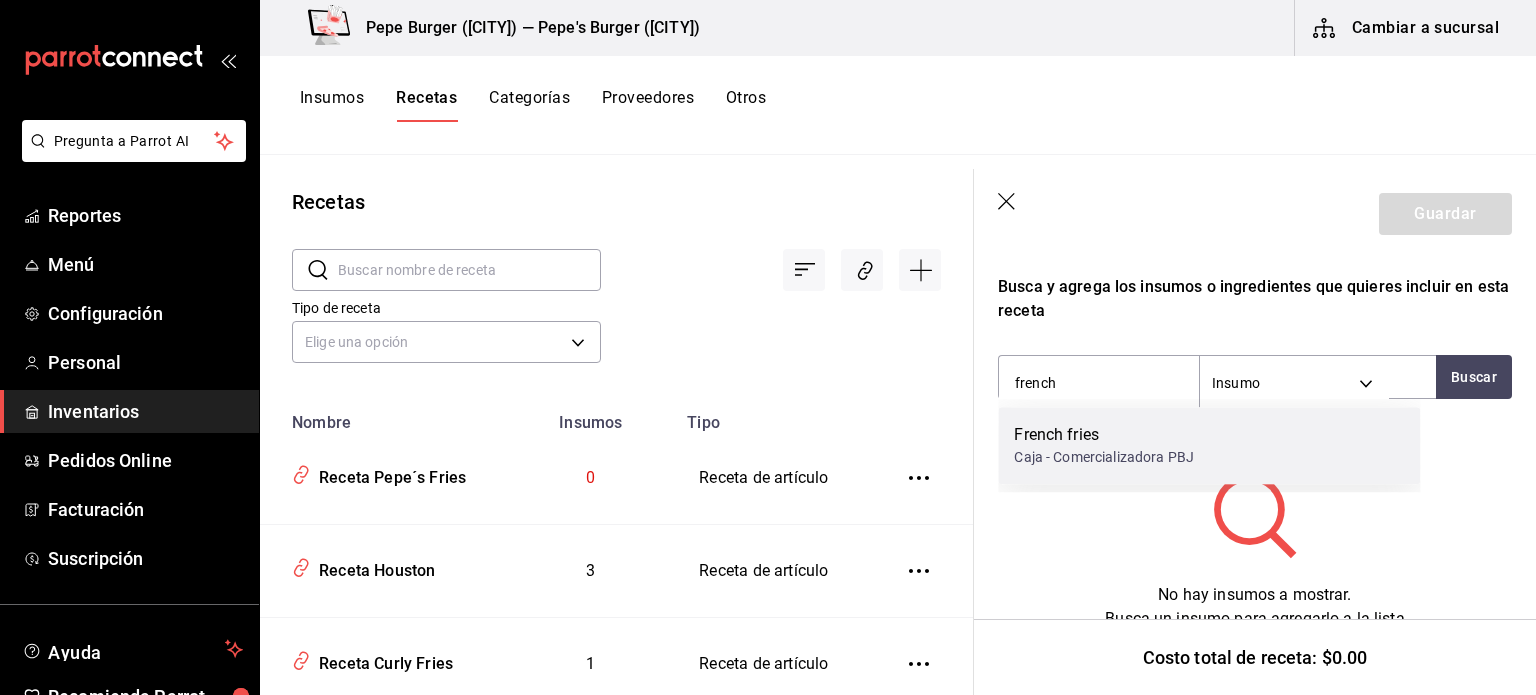 click on "French fries" at bounding box center [1104, 435] 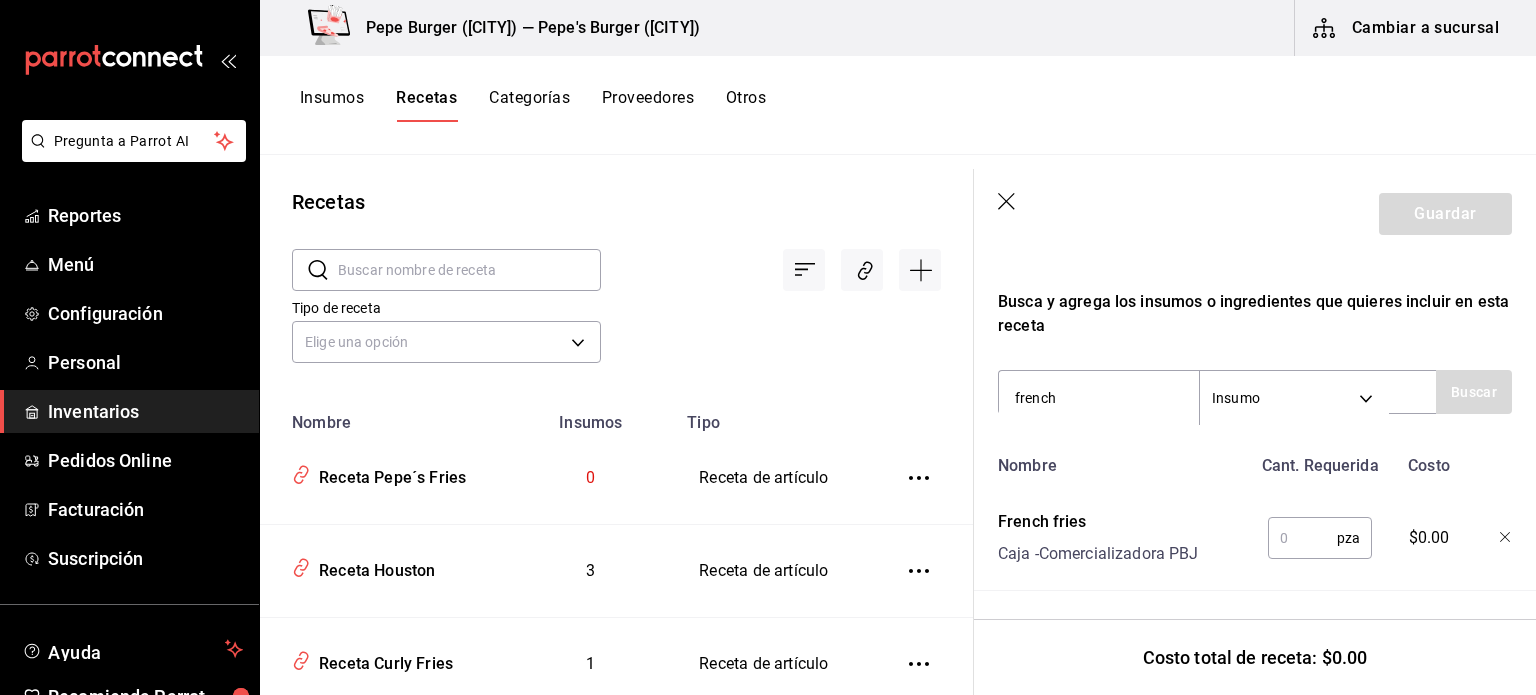 type 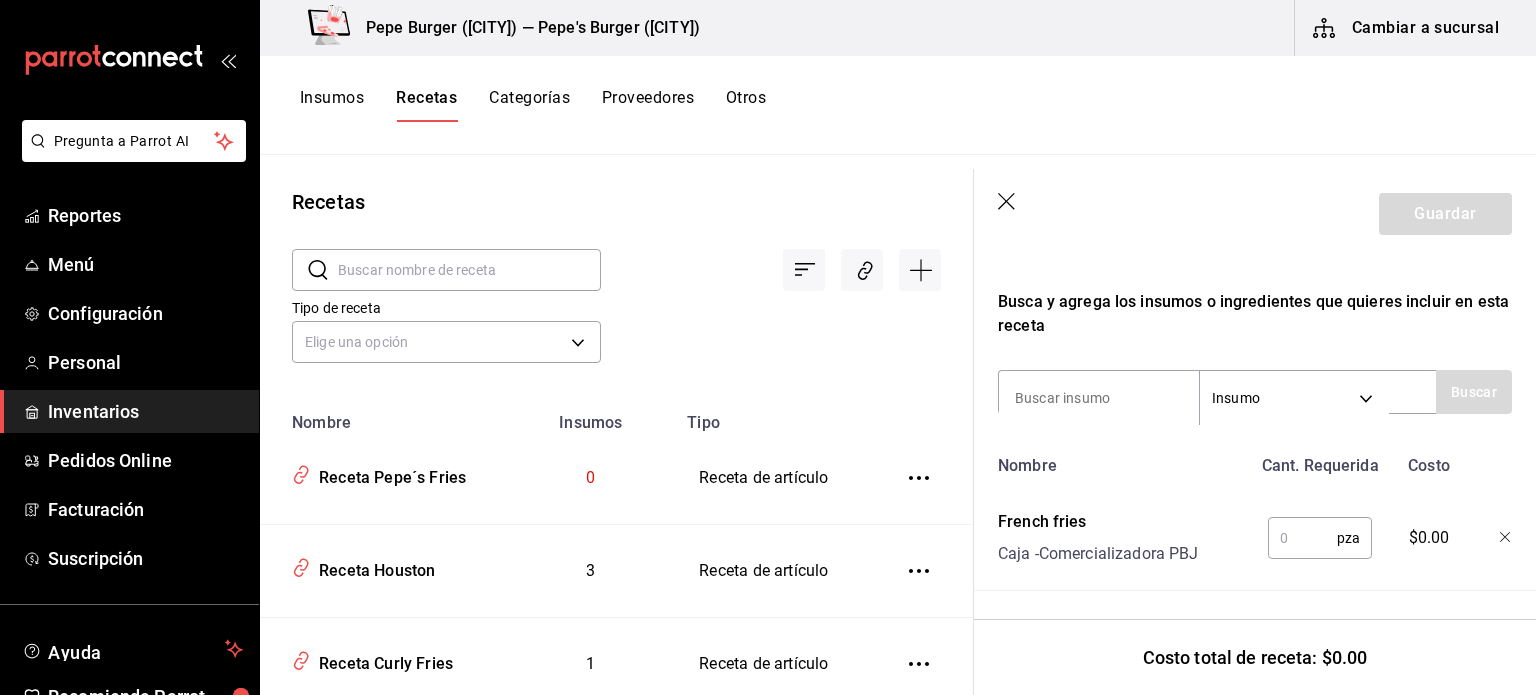 click at bounding box center (1302, 538) 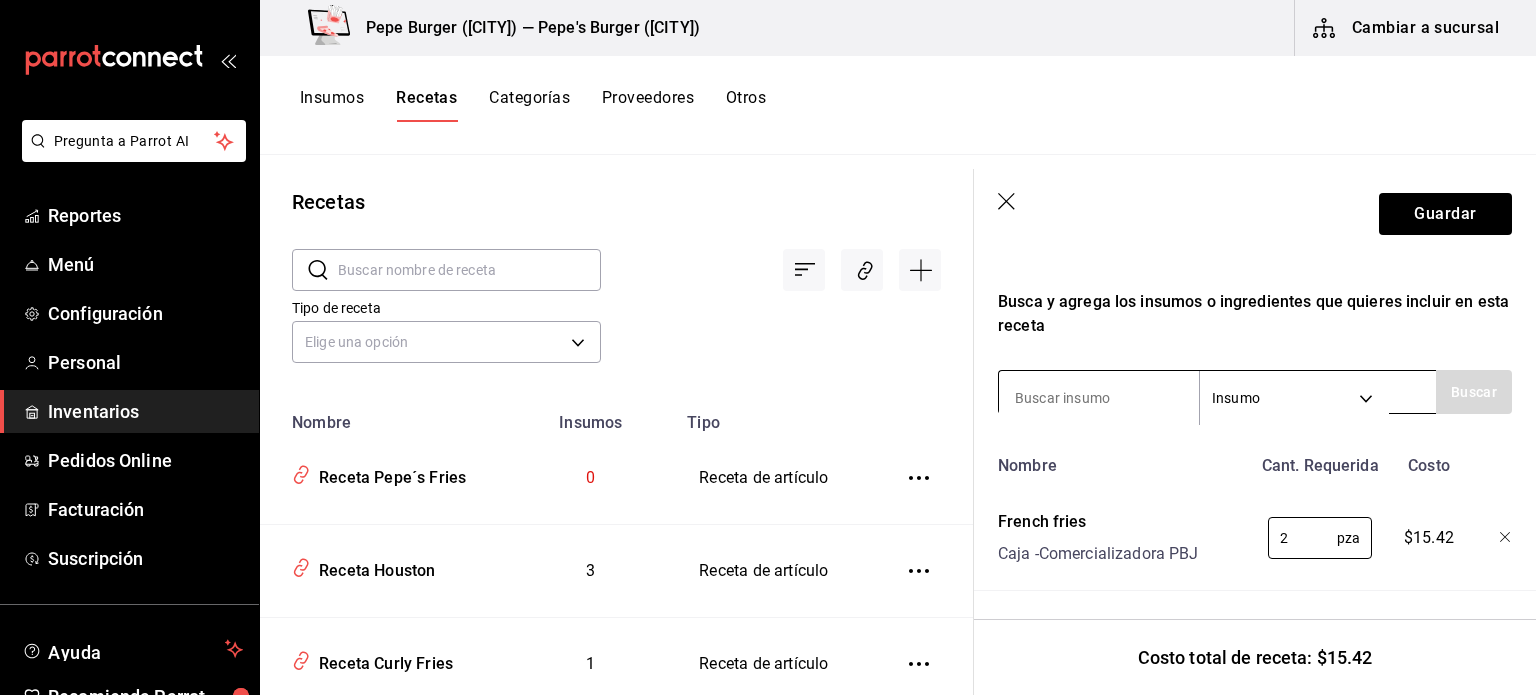 type on "2" 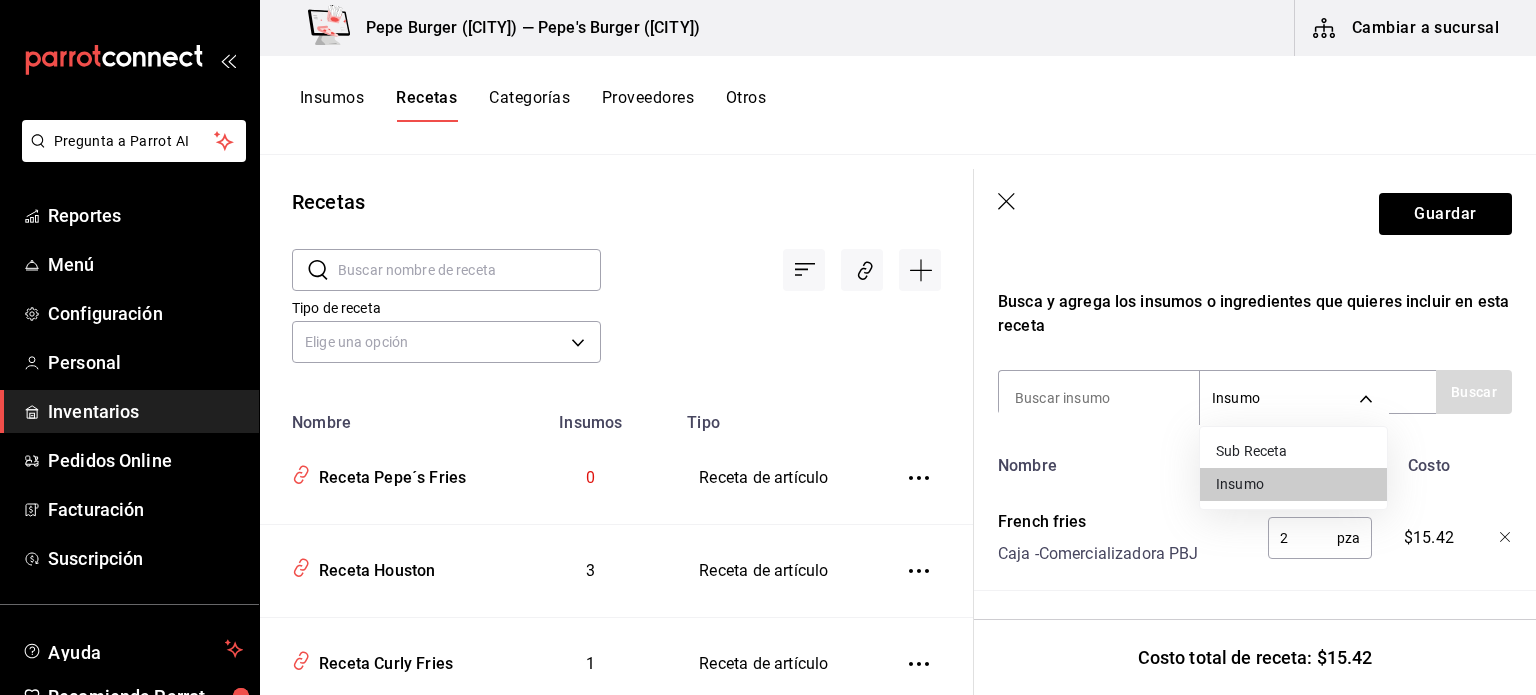 click at bounding box center [768, 347] 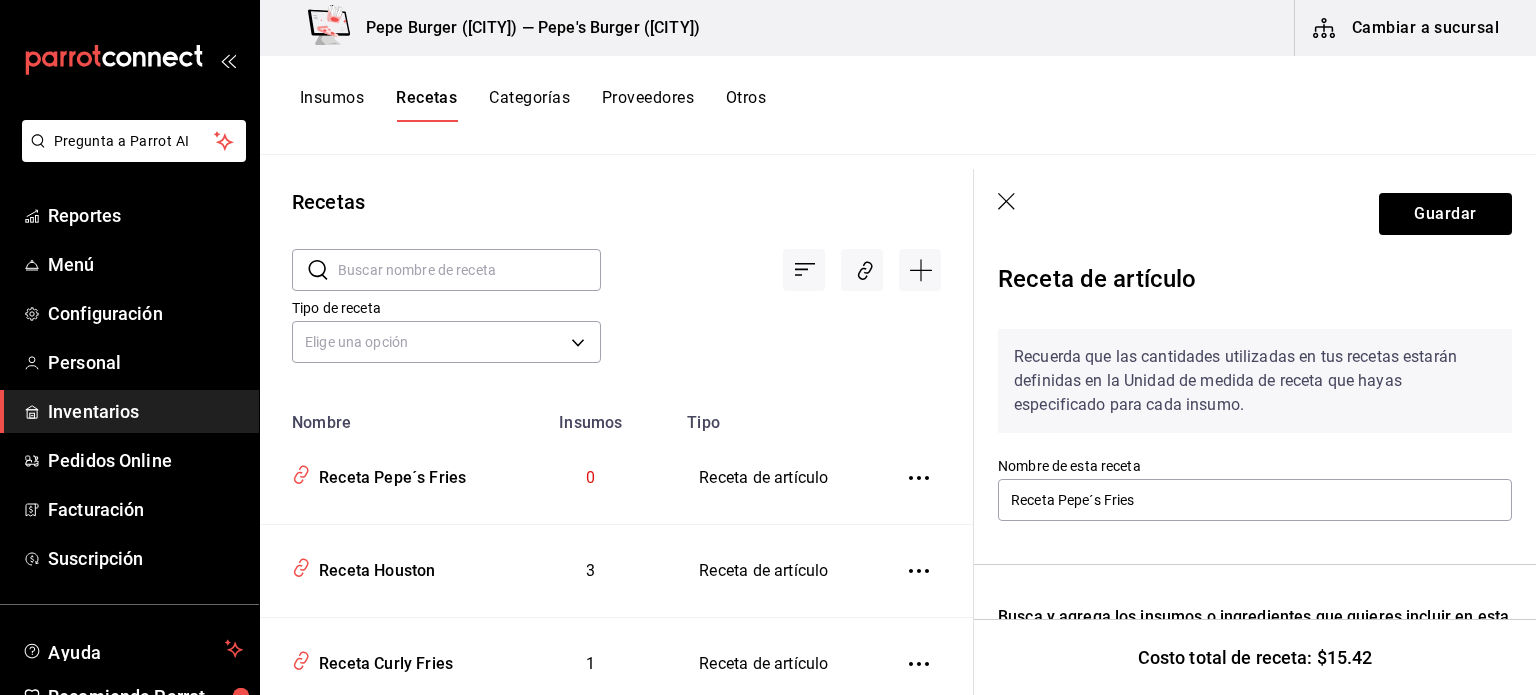 scroll, scrollTop: 0, scrollLeft: 0, axis: both 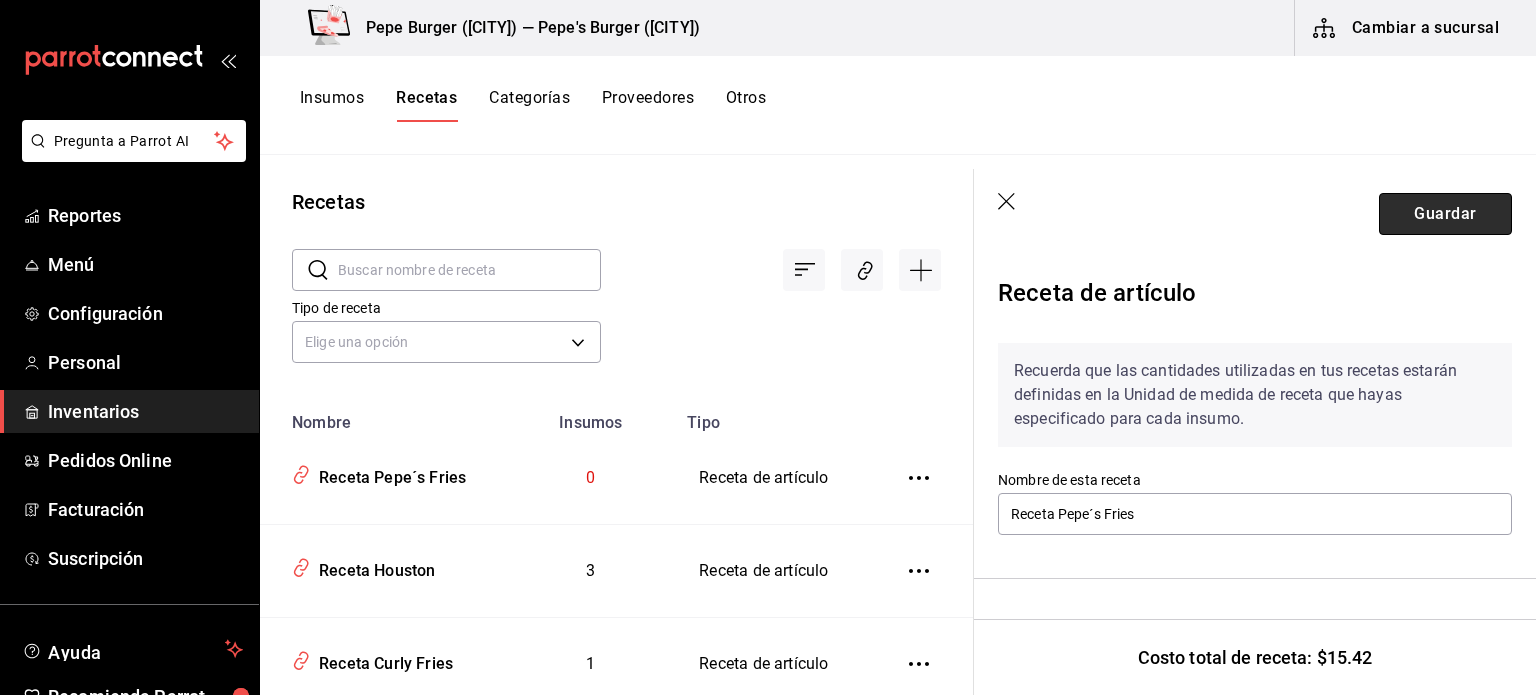 click on "Guardar" at bounding box center (1445, 214) 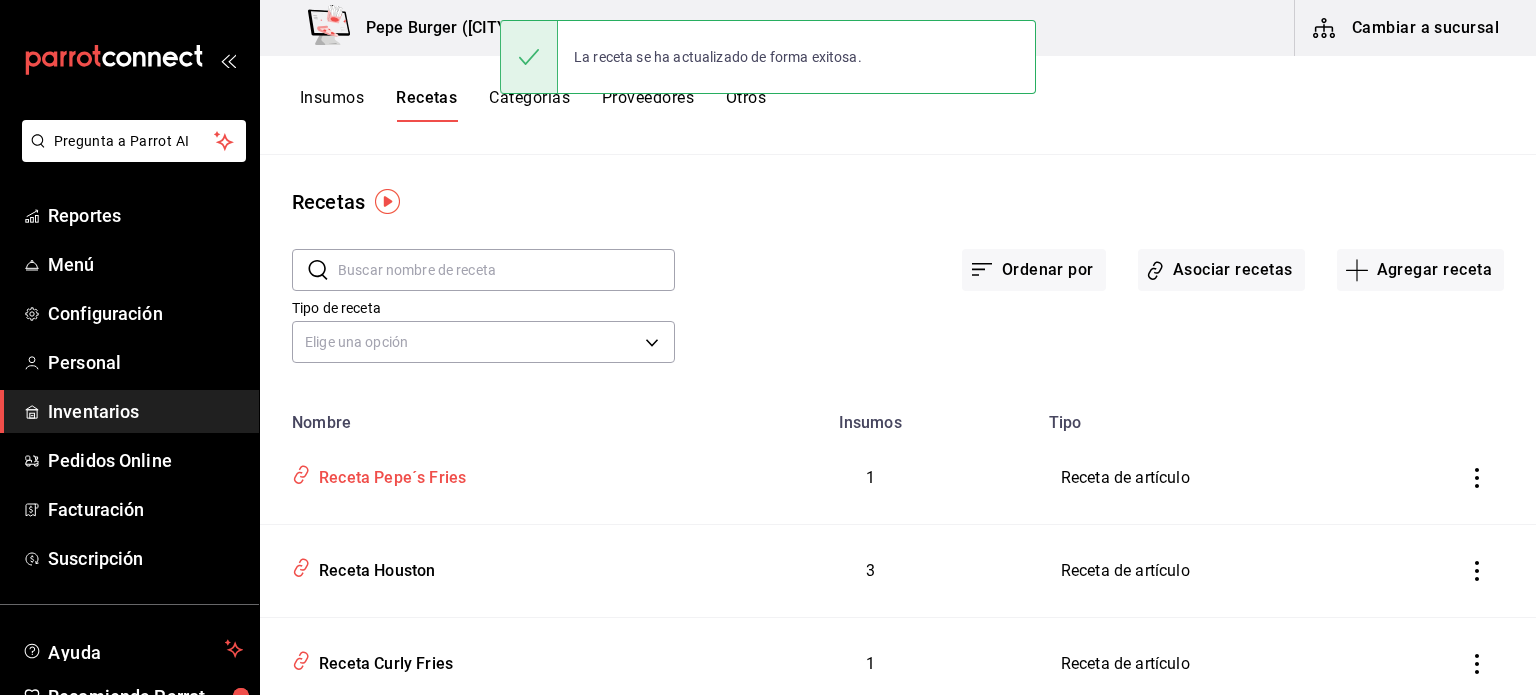 click on "Receta Pepe´s Fries" at bounding box center (388, 474) 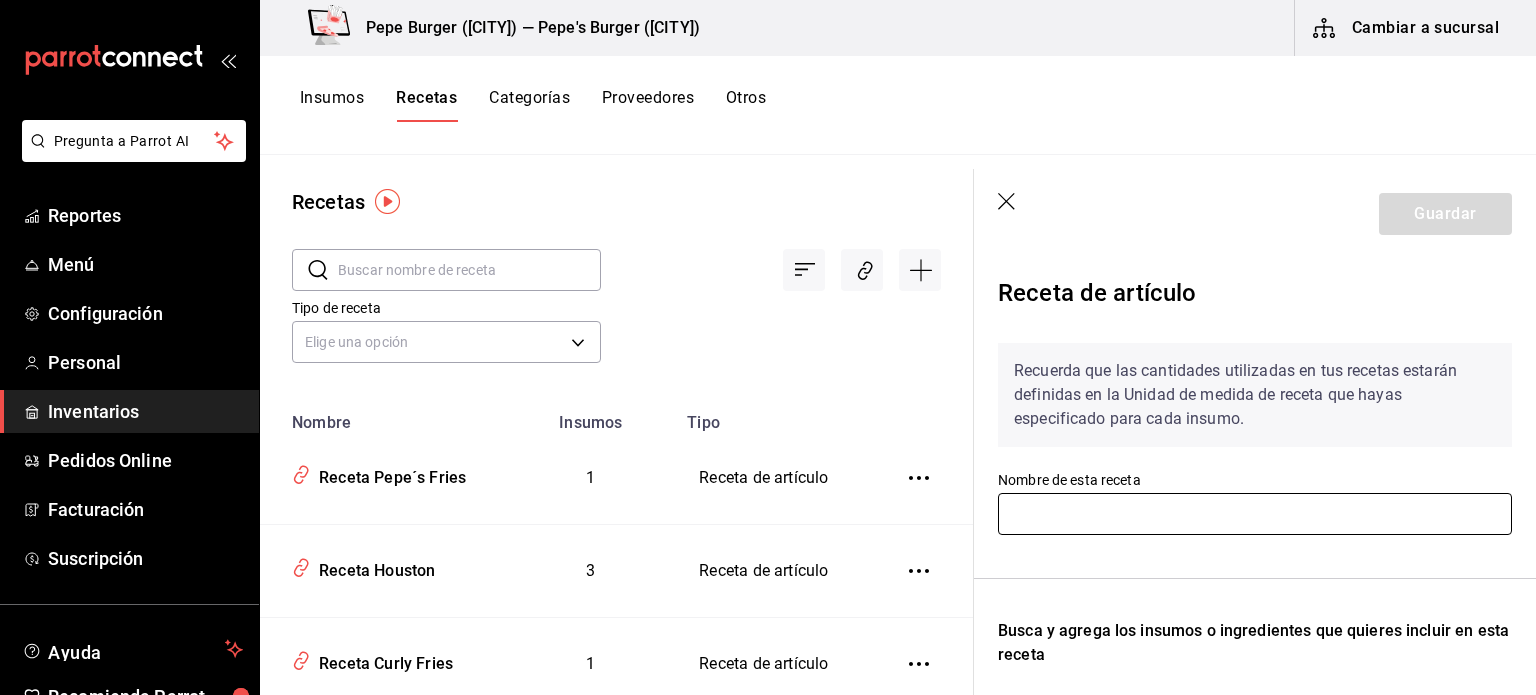 type on "Receta Pepe´s Fries" 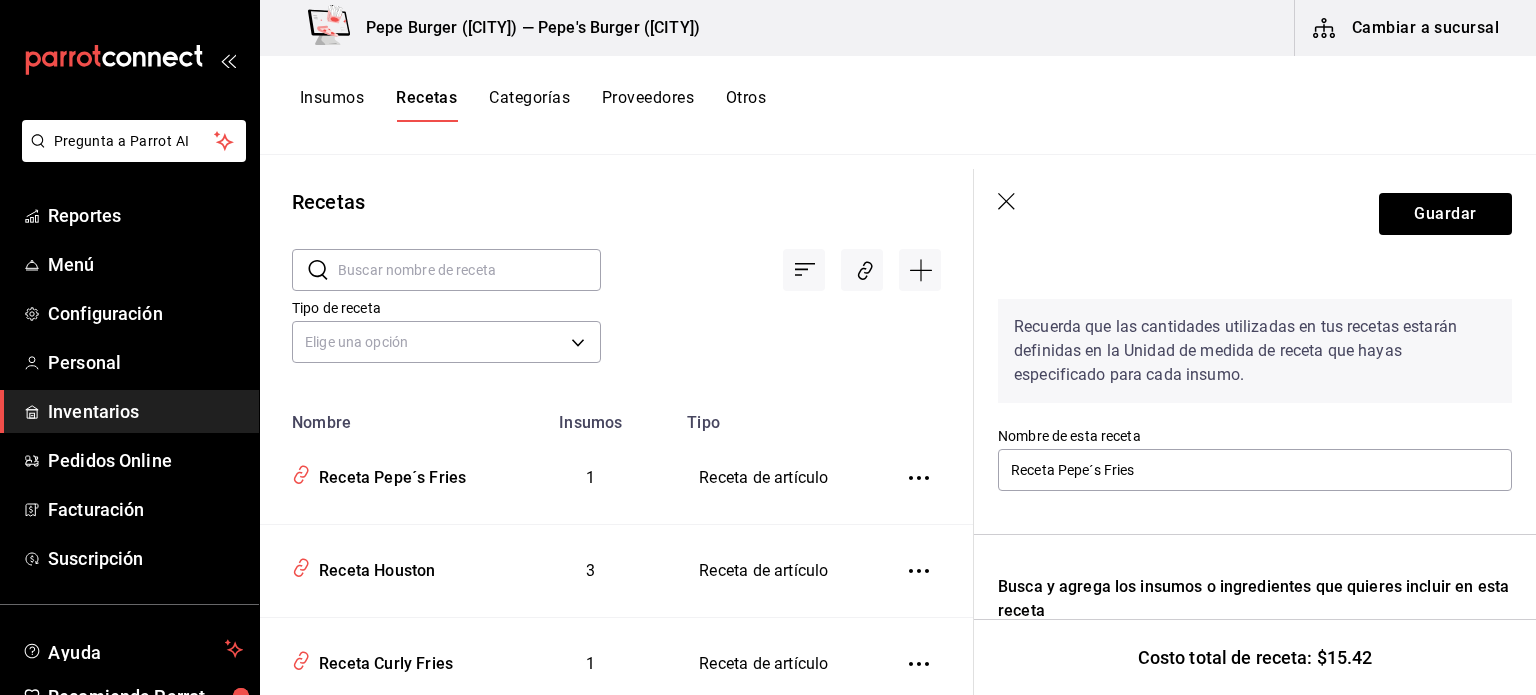 scroll, scrollTop: 0, scrollLeft: 0, axis: both 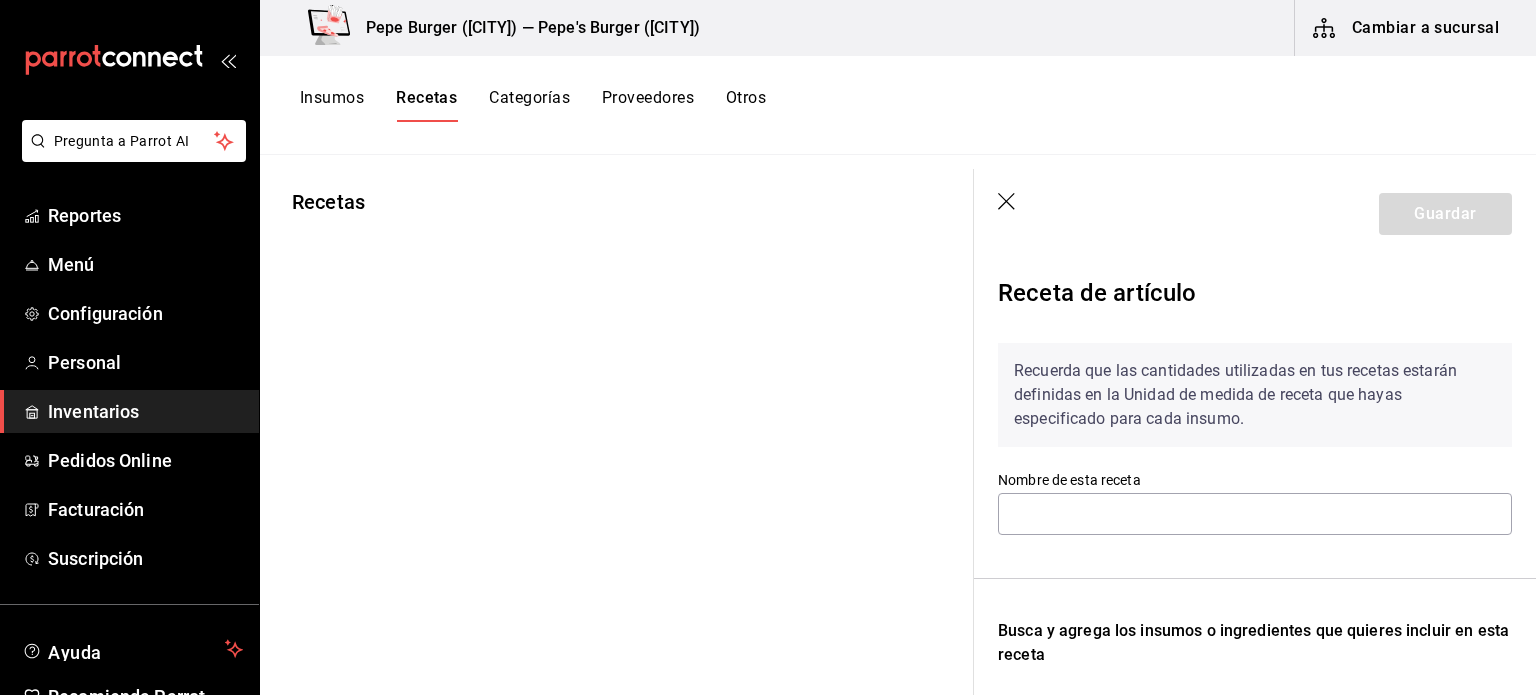type on "Receta Serranito Burger" 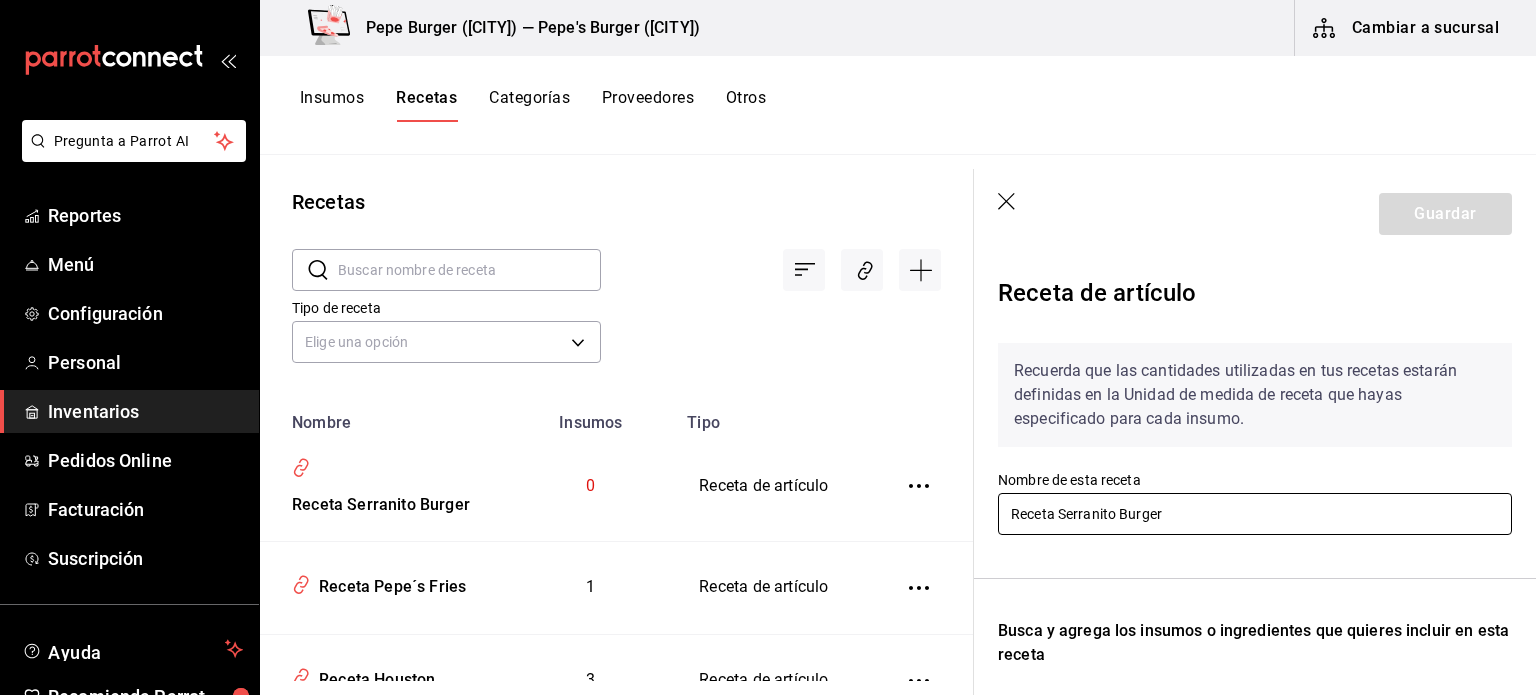 scroll, scrollTop: 300, scrollLeft: 0, axis: vertical 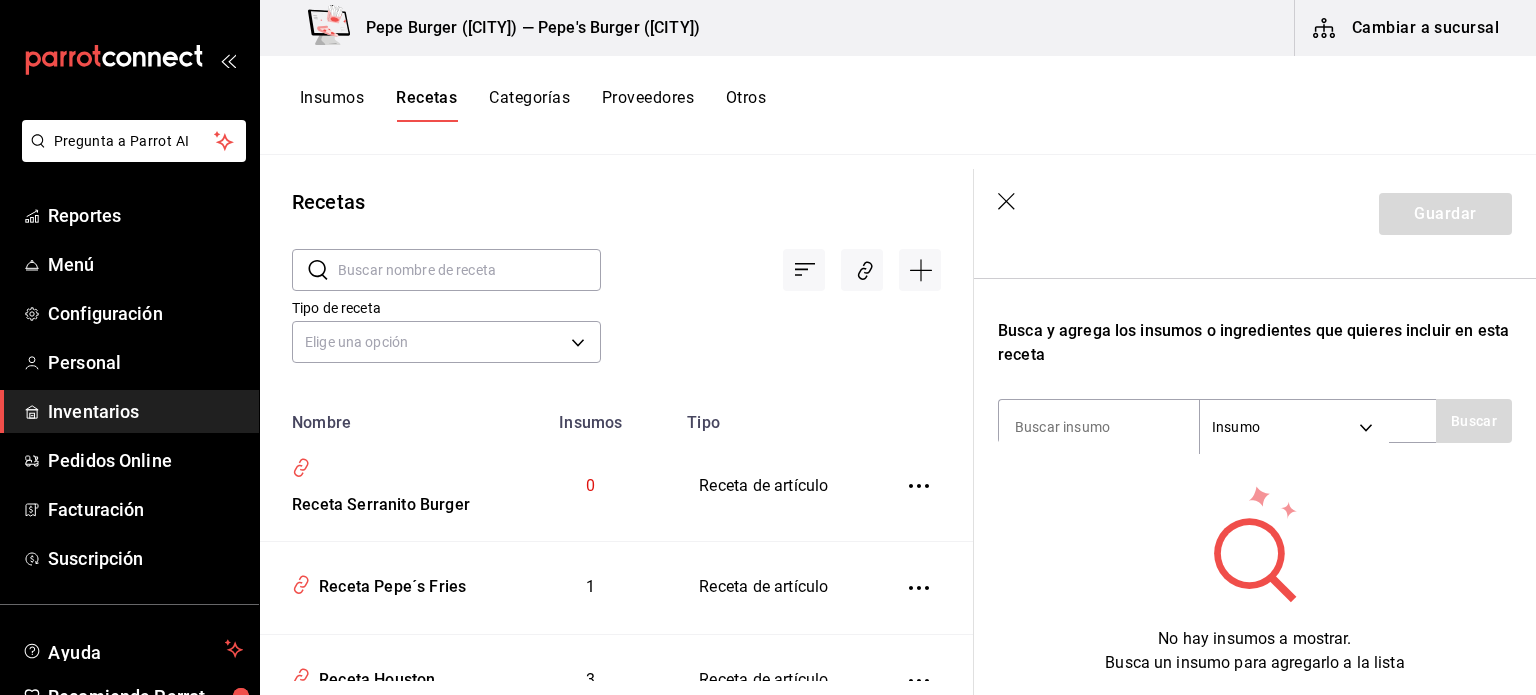 click on "Recuerda que las cantidades utilizadas en tus recetas estarán definidas en la Unidad de medida de receta que hayas especificado para cada insumo. Nombre de esta receta Receta Serranito Burger Busca y agrega los insumos o ingredientes que quieres incluir en esta receta Insumo SUPPLY Buscar No hay insumos a mostrar. Busca un insumo para agregarlo a la lista" at bounding box center (1255, 351) 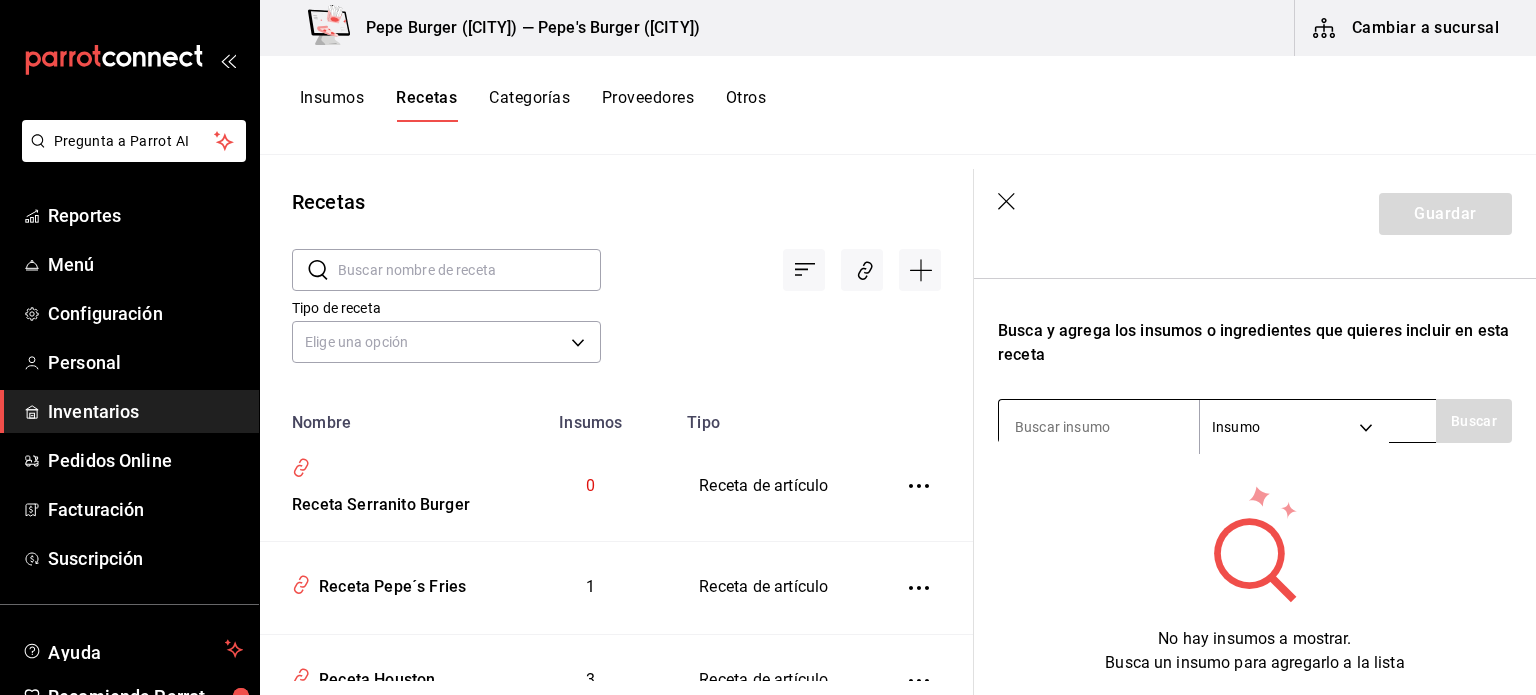 click at bounding box center (1099, 427) 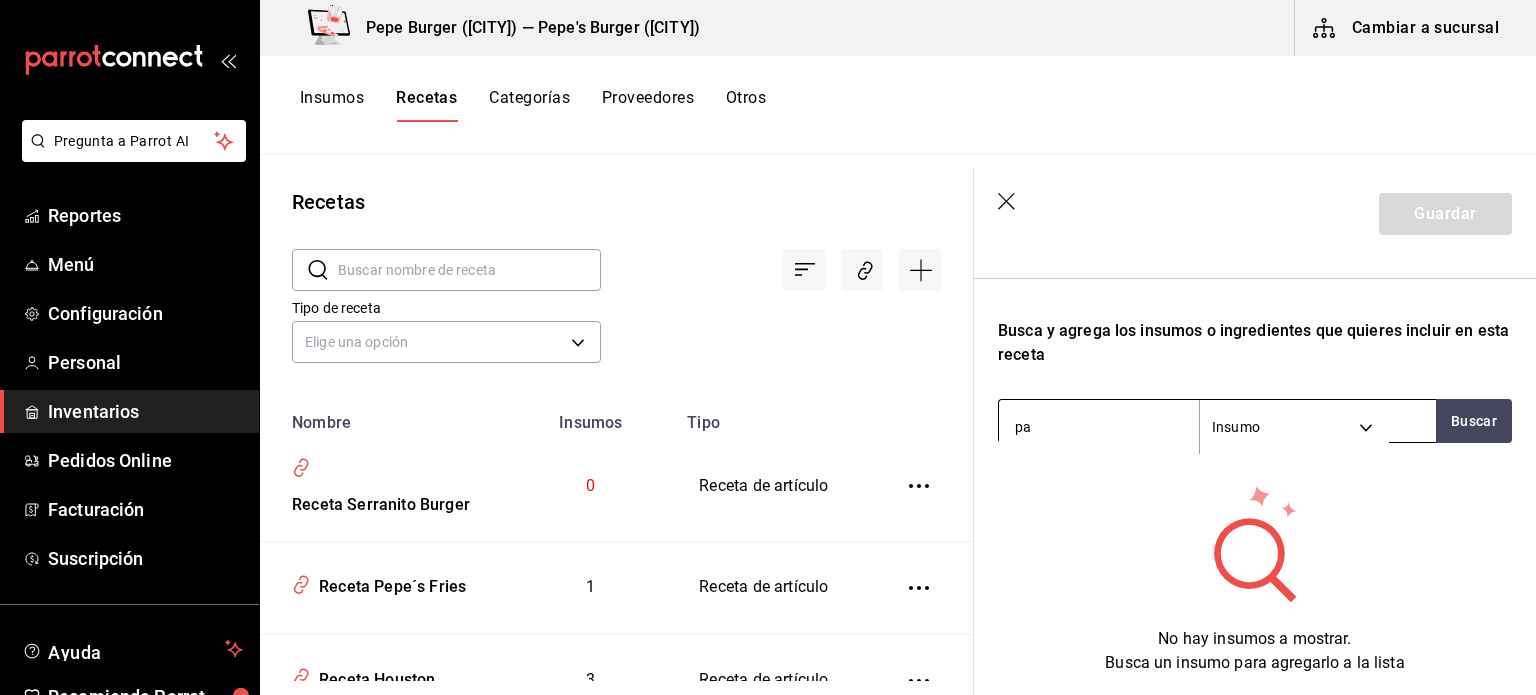 type on "pan" 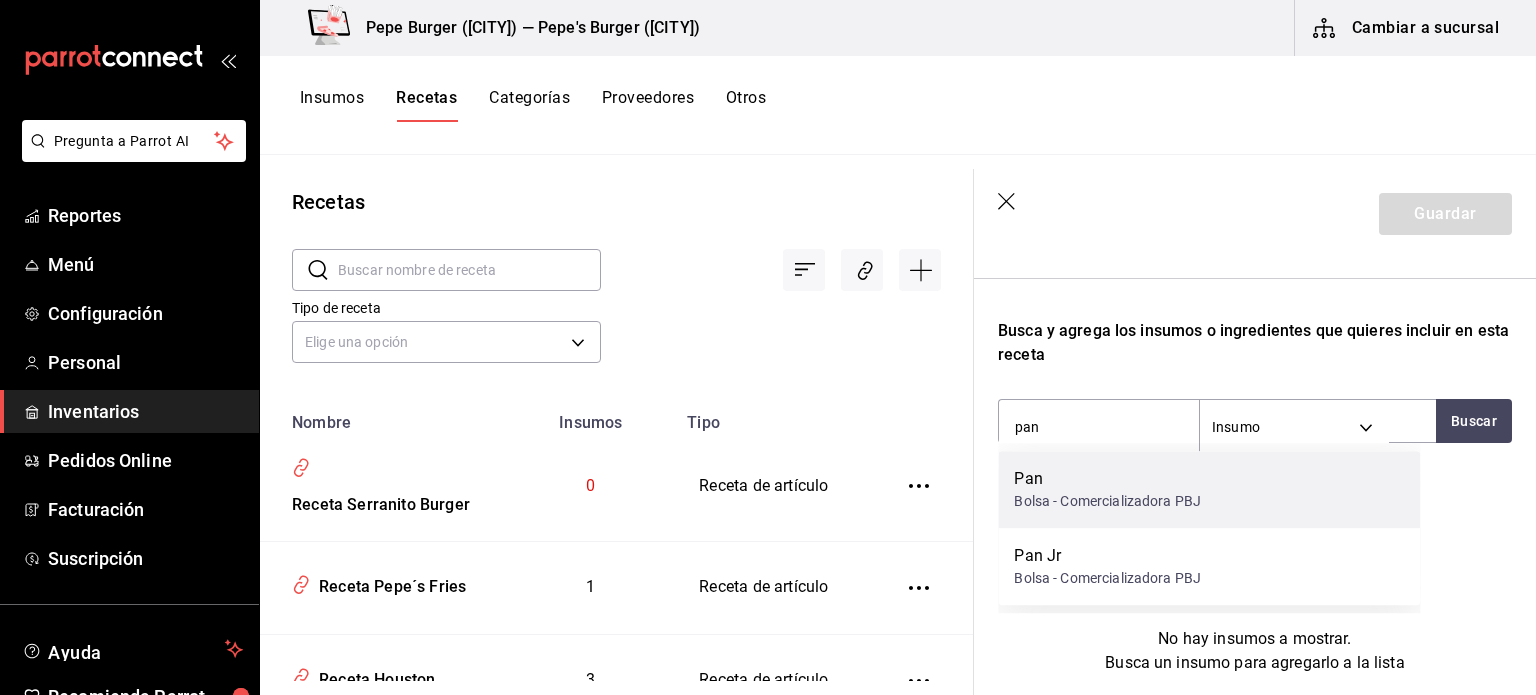 click on "Pan" at bounding box center (1107, 479) 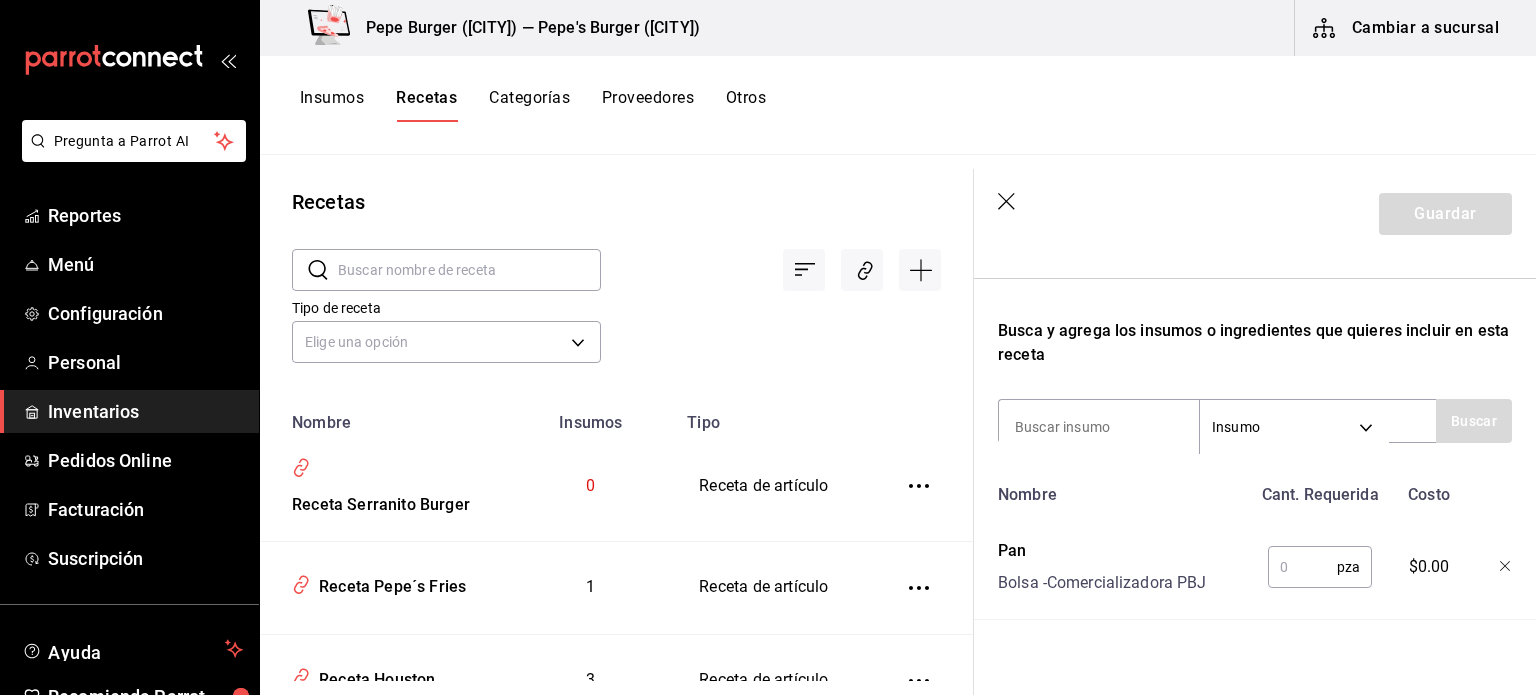 click at bounding box center (1302, 567) 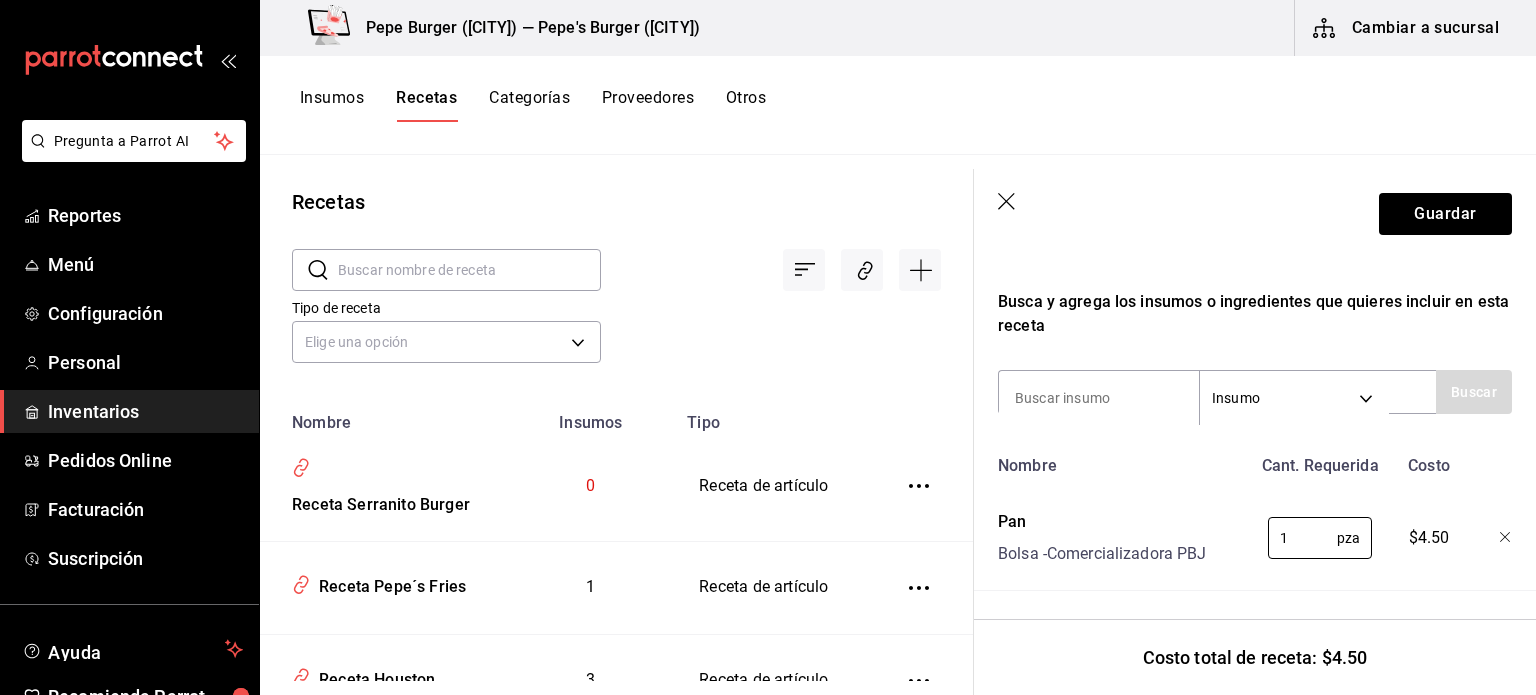 scroll, scrollTop: 344, scrollLeft: 0, axis: vertical 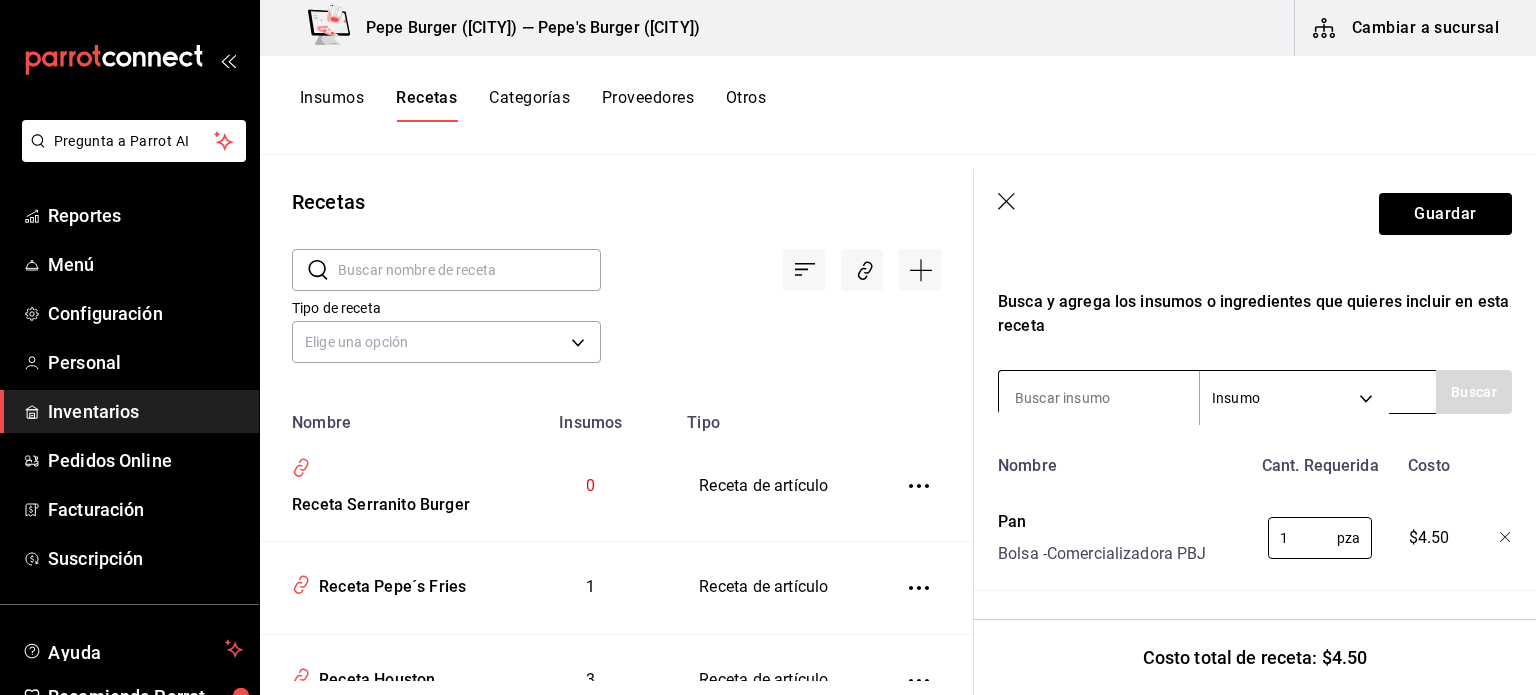 type on "1" 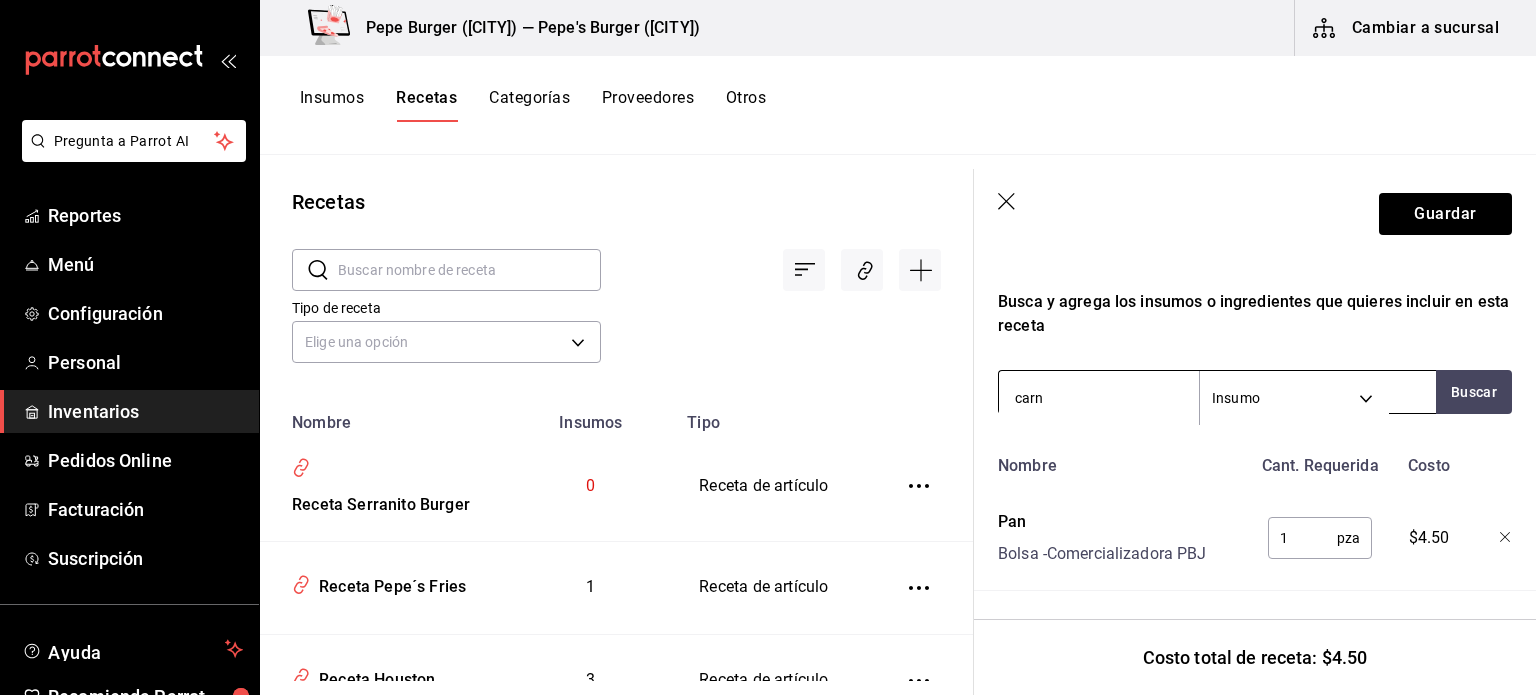 type on "carne" 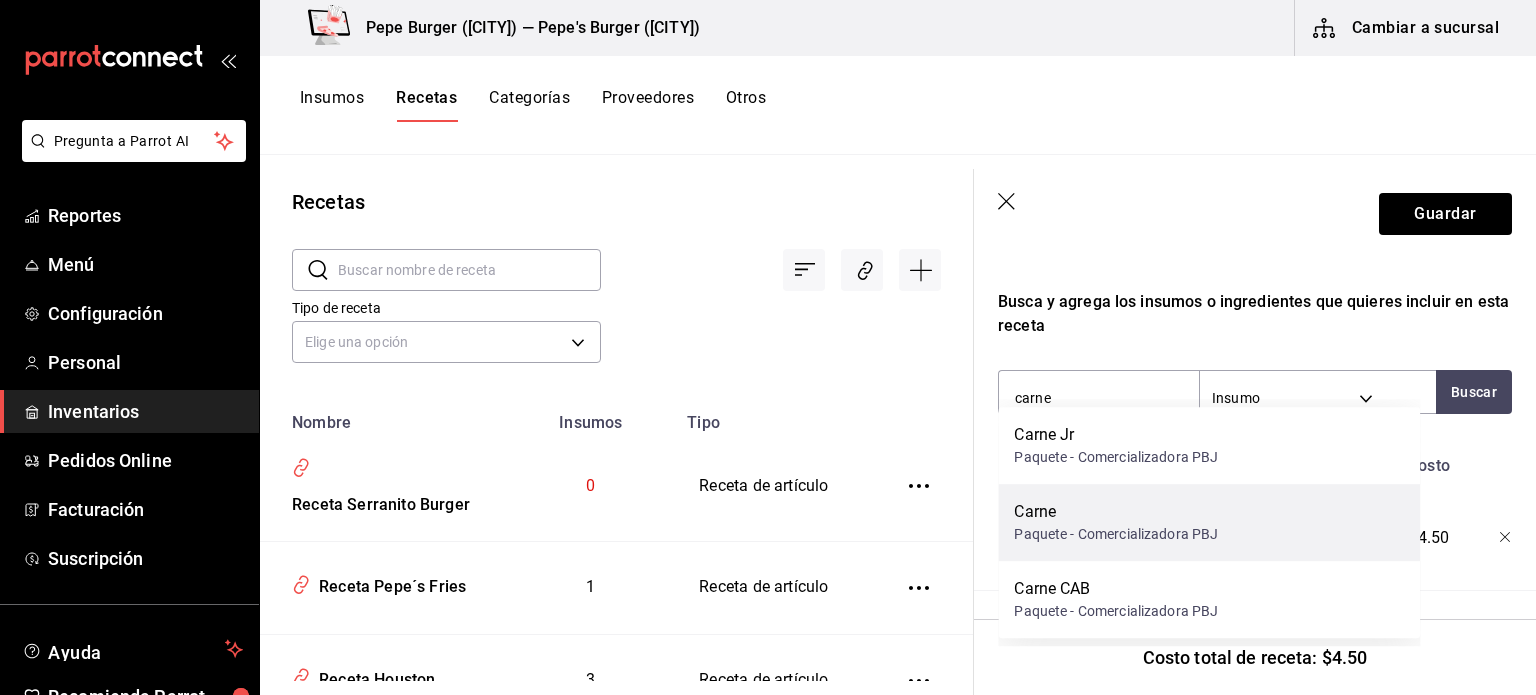 click on "Paquete - Comercializadora PBJ" at bounding box center [1116, 534] 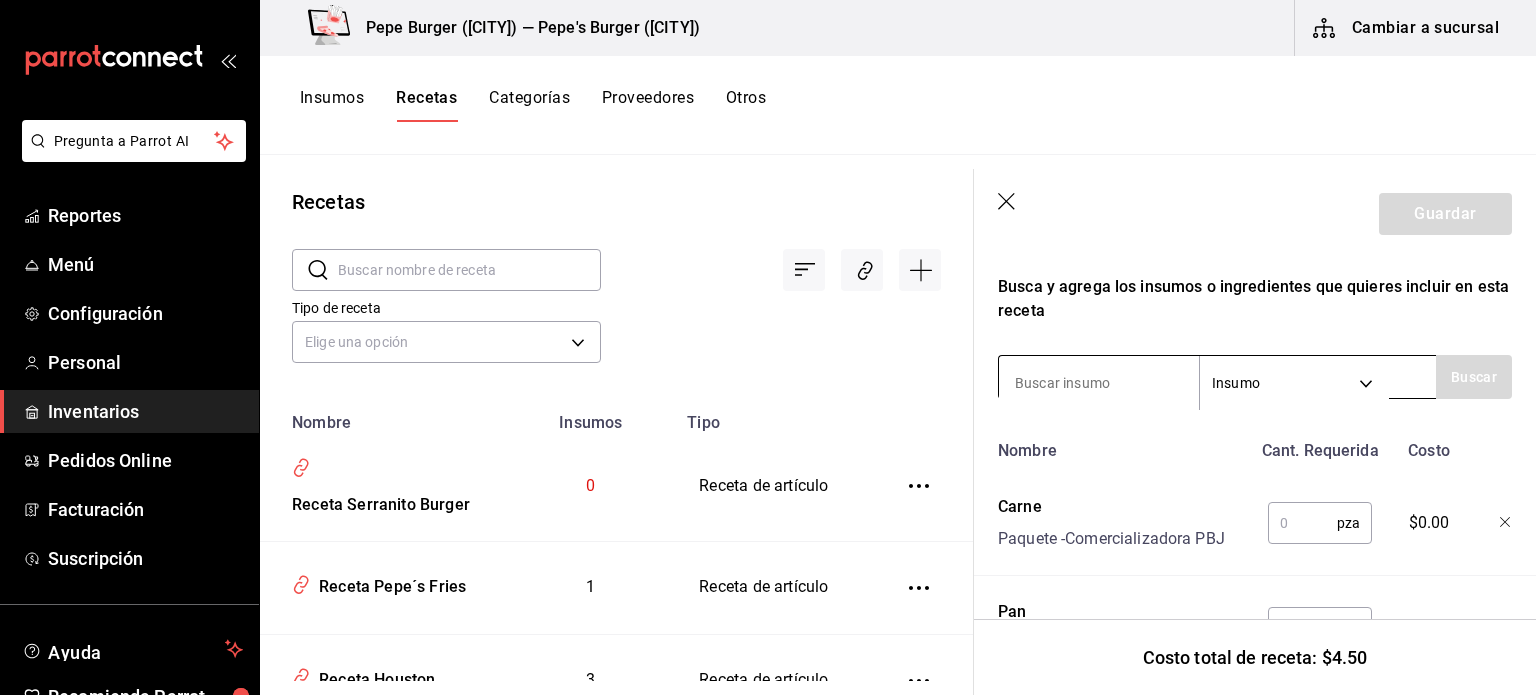 click at bounding box center [1099, 383] 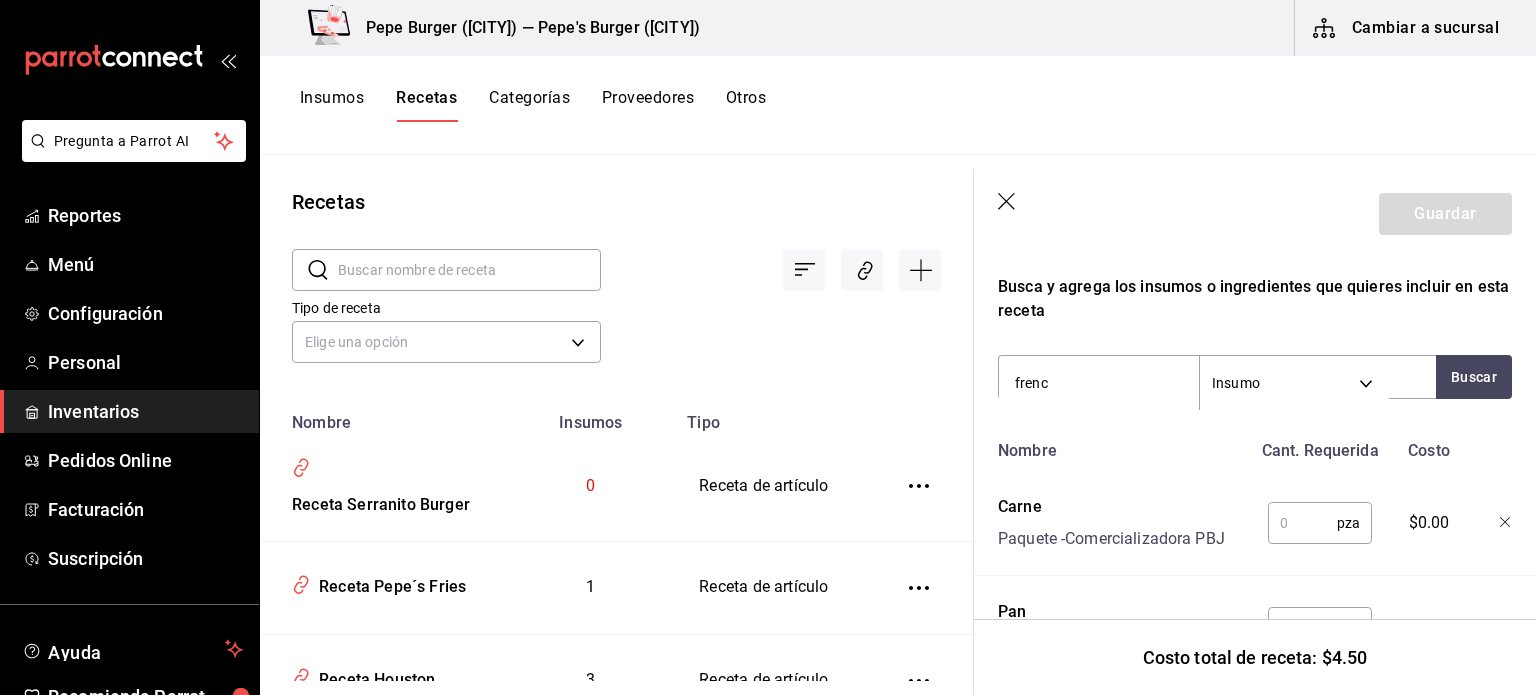 type on "french" 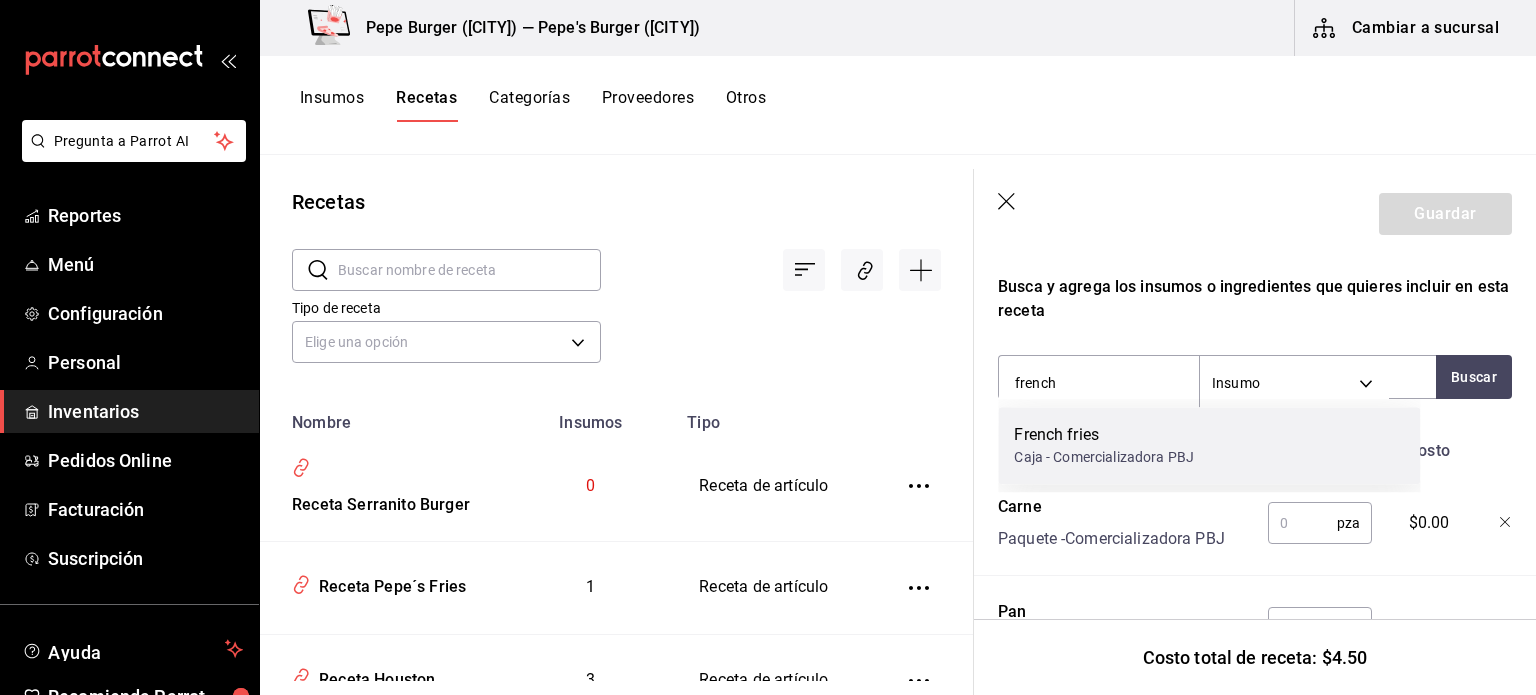 click on "French fries Caja - Comercializadora PBJ" at bounding box center (1209, 445) 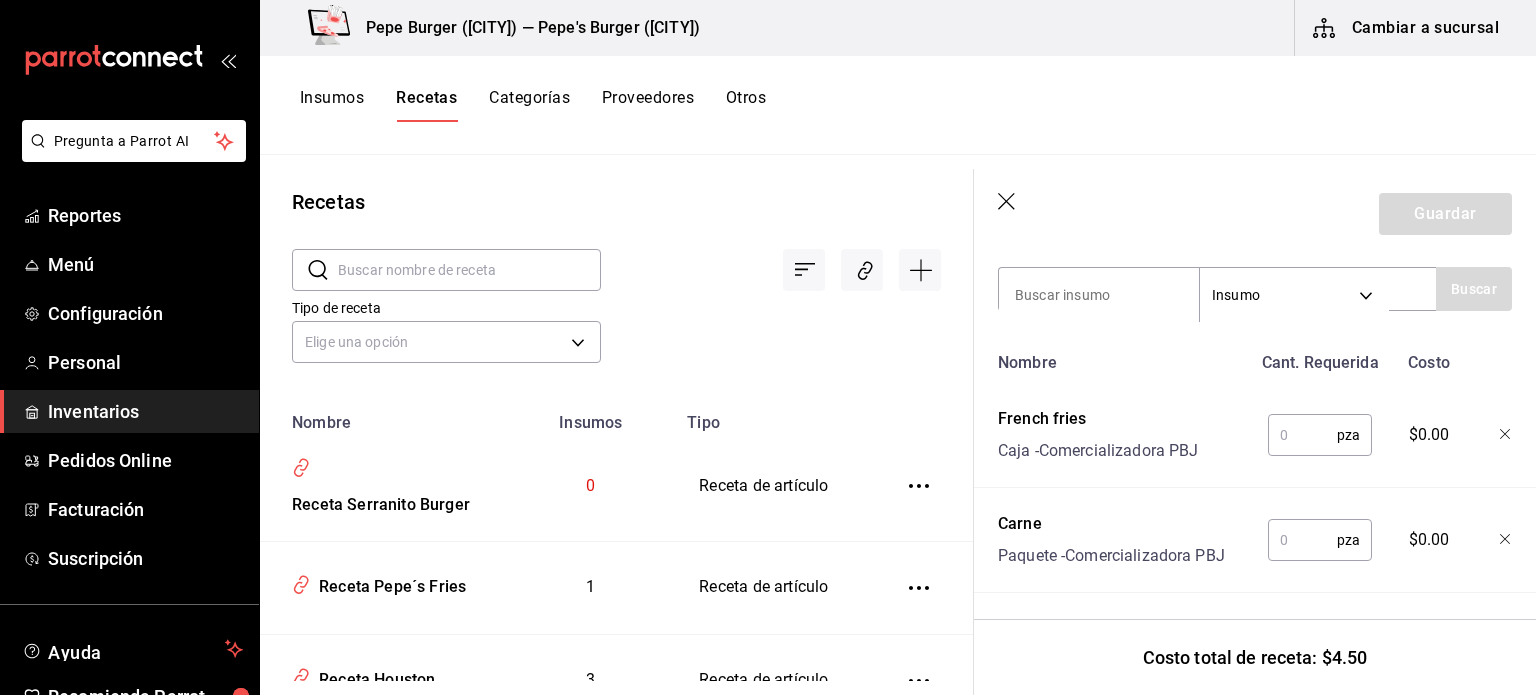 scroll, scrollTop: 553, scrollLeft: 0, axis: vertical 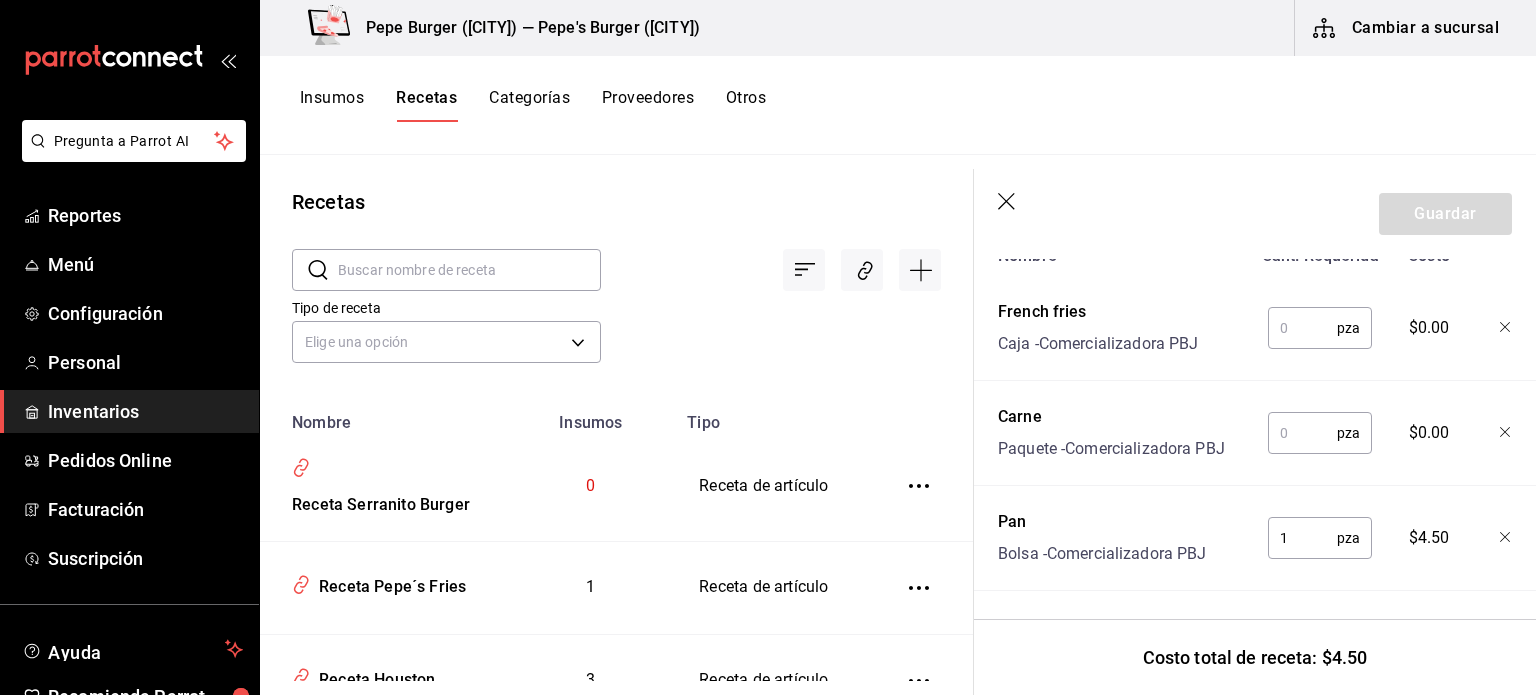 click at bounding box center [1302, 433] 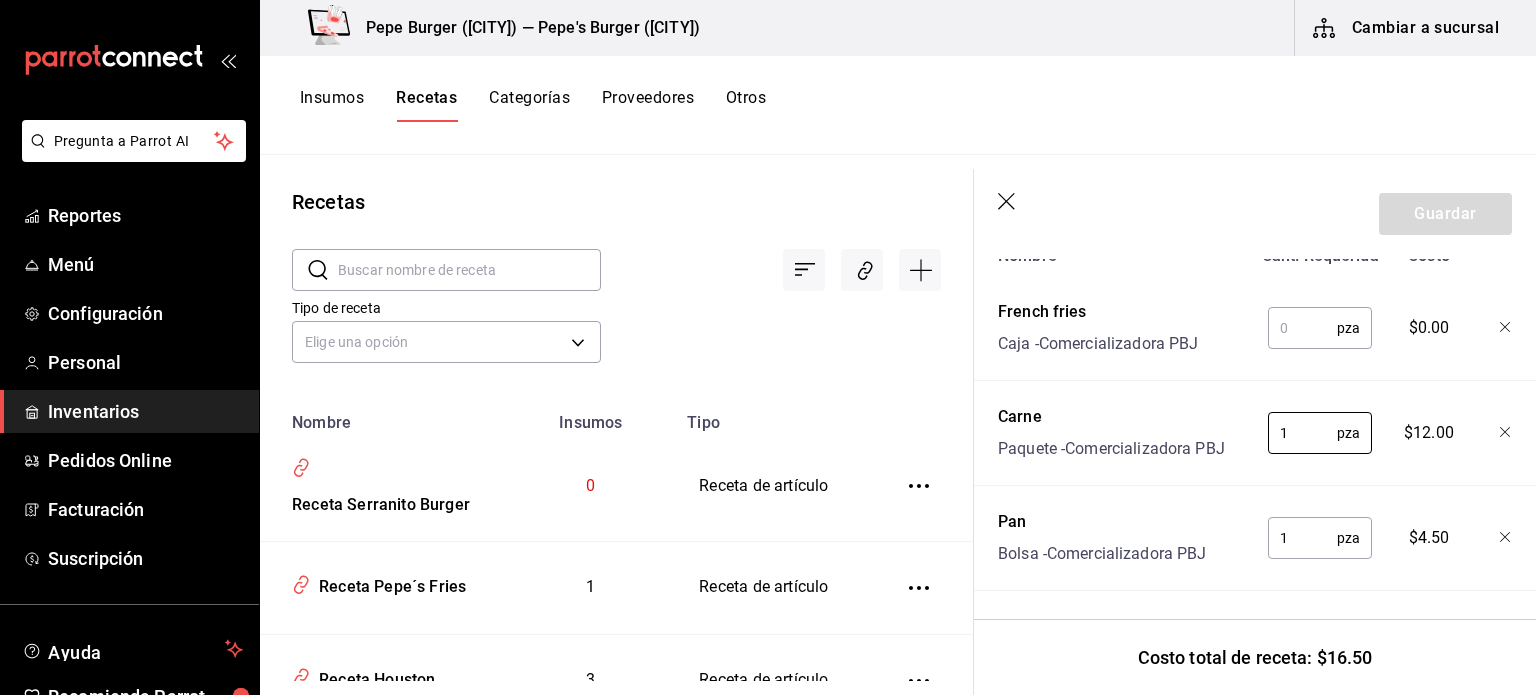 type on "1" 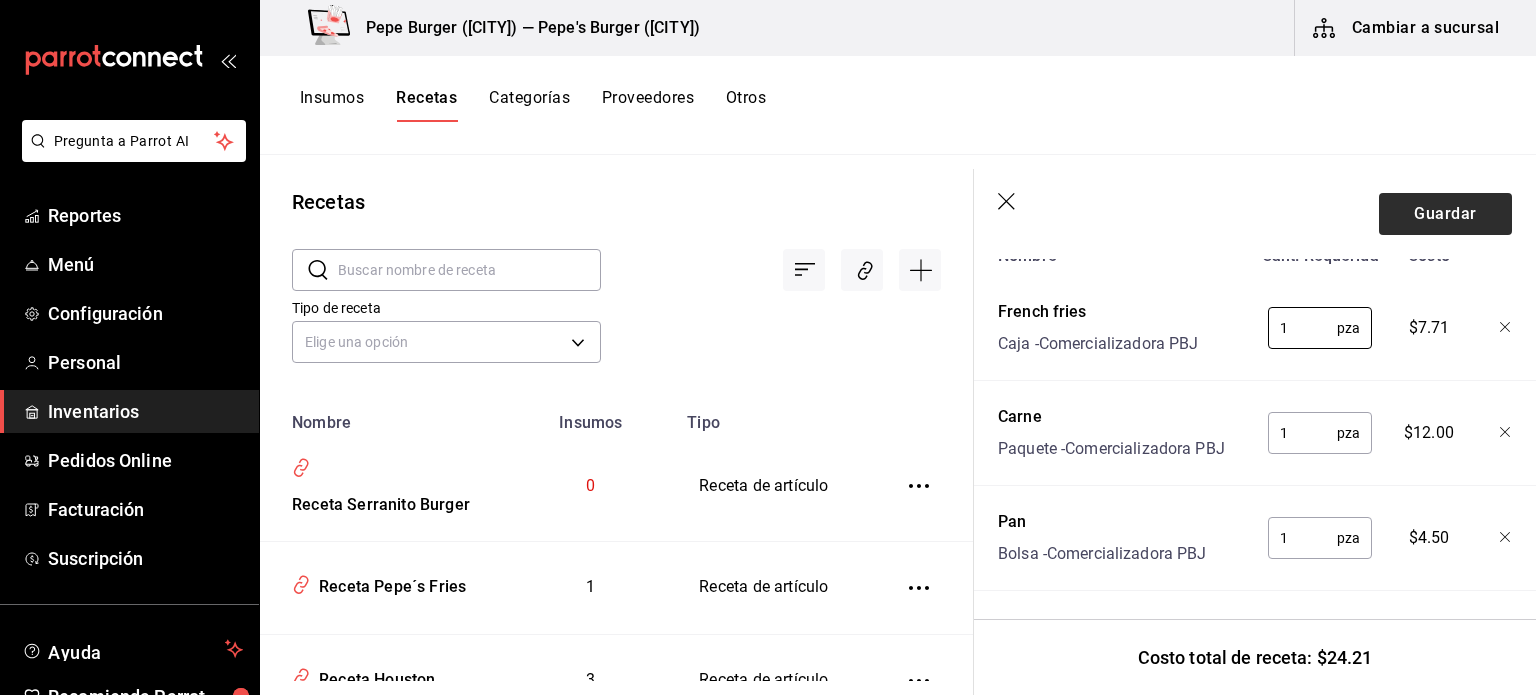 type on "1" 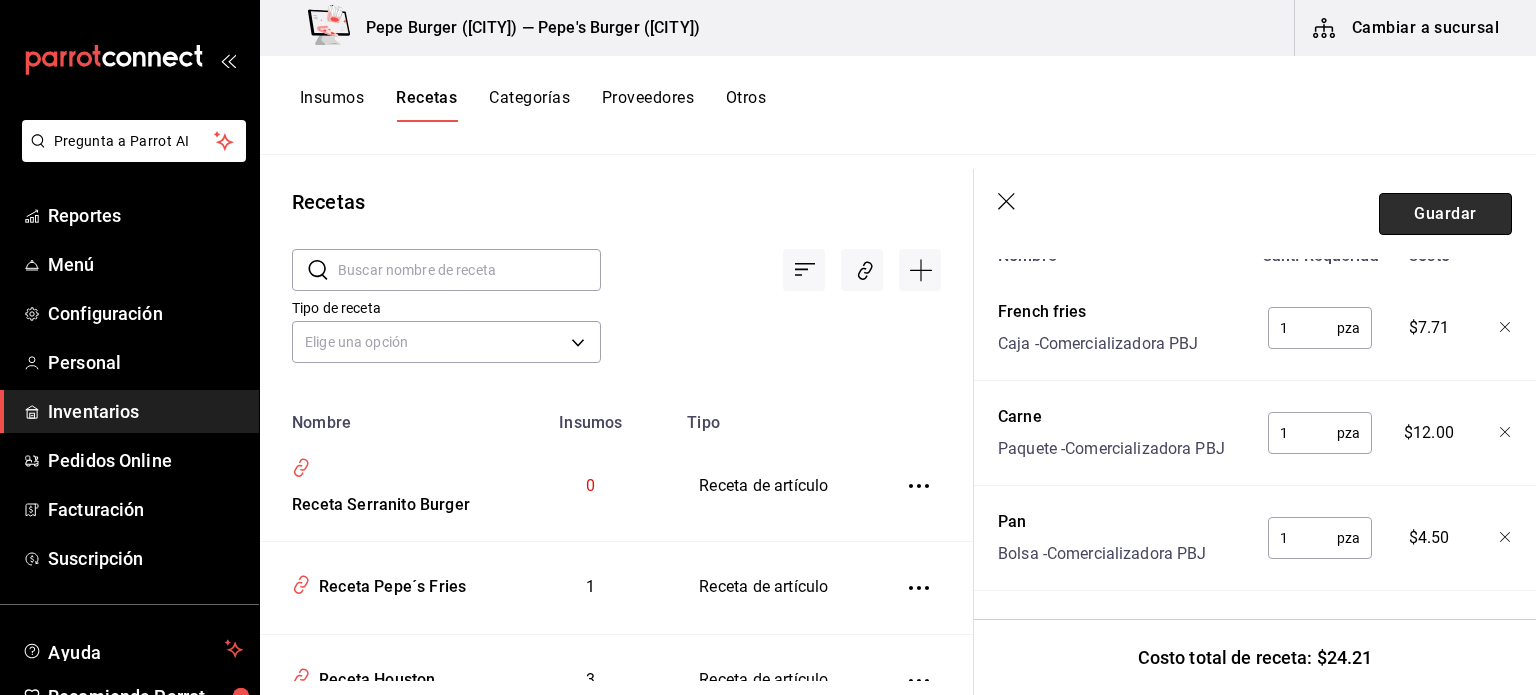 click on "Guardar" at bounding box center [1445, 214] 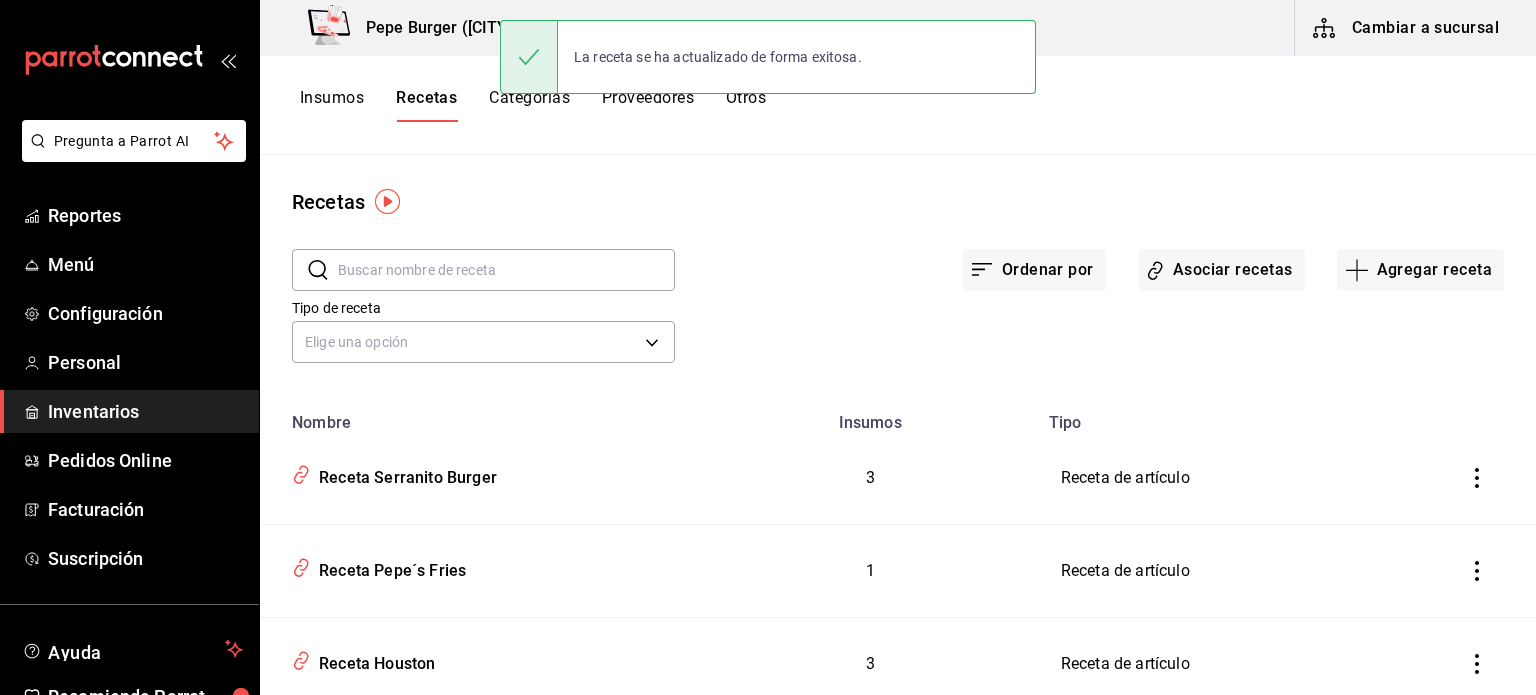 scroll, scrollTop: 0, scrollLeft: 0, axis: both 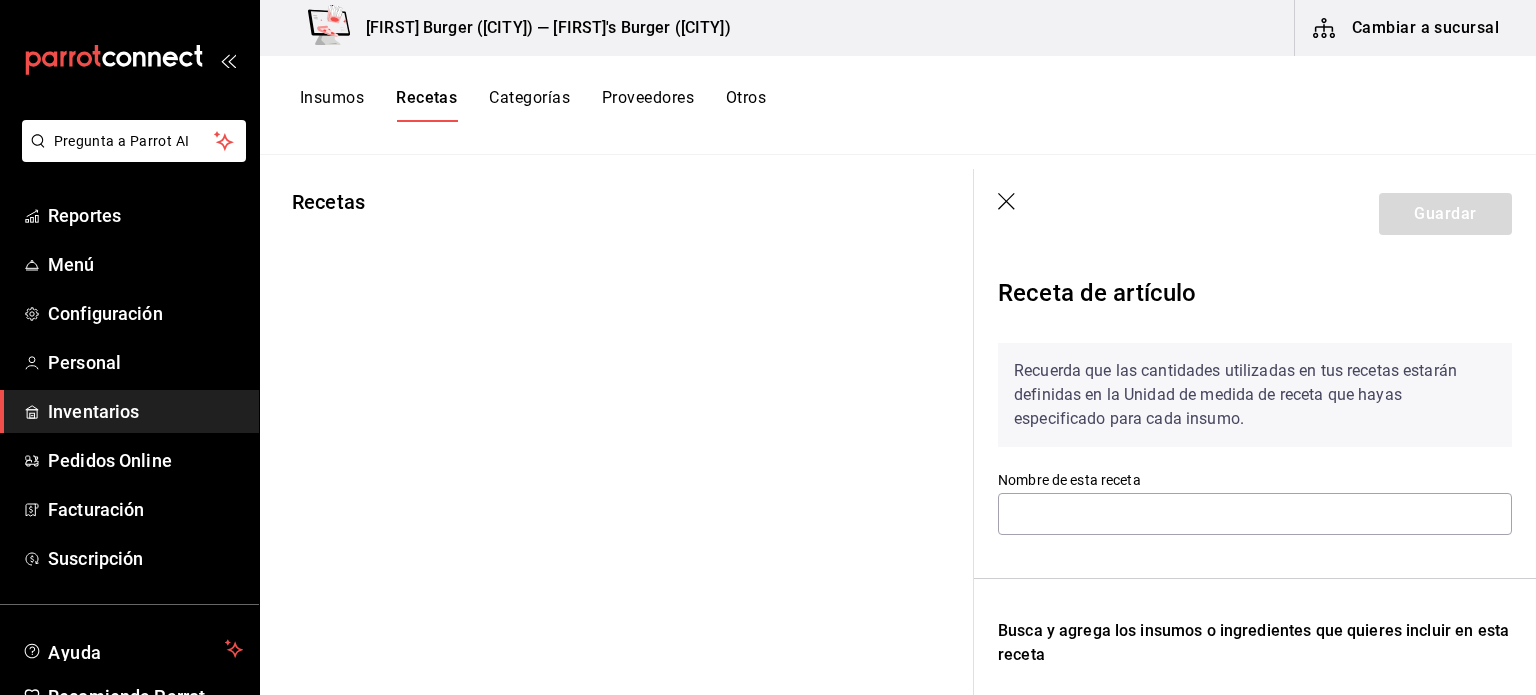 type on "Receta Fancy Burger" 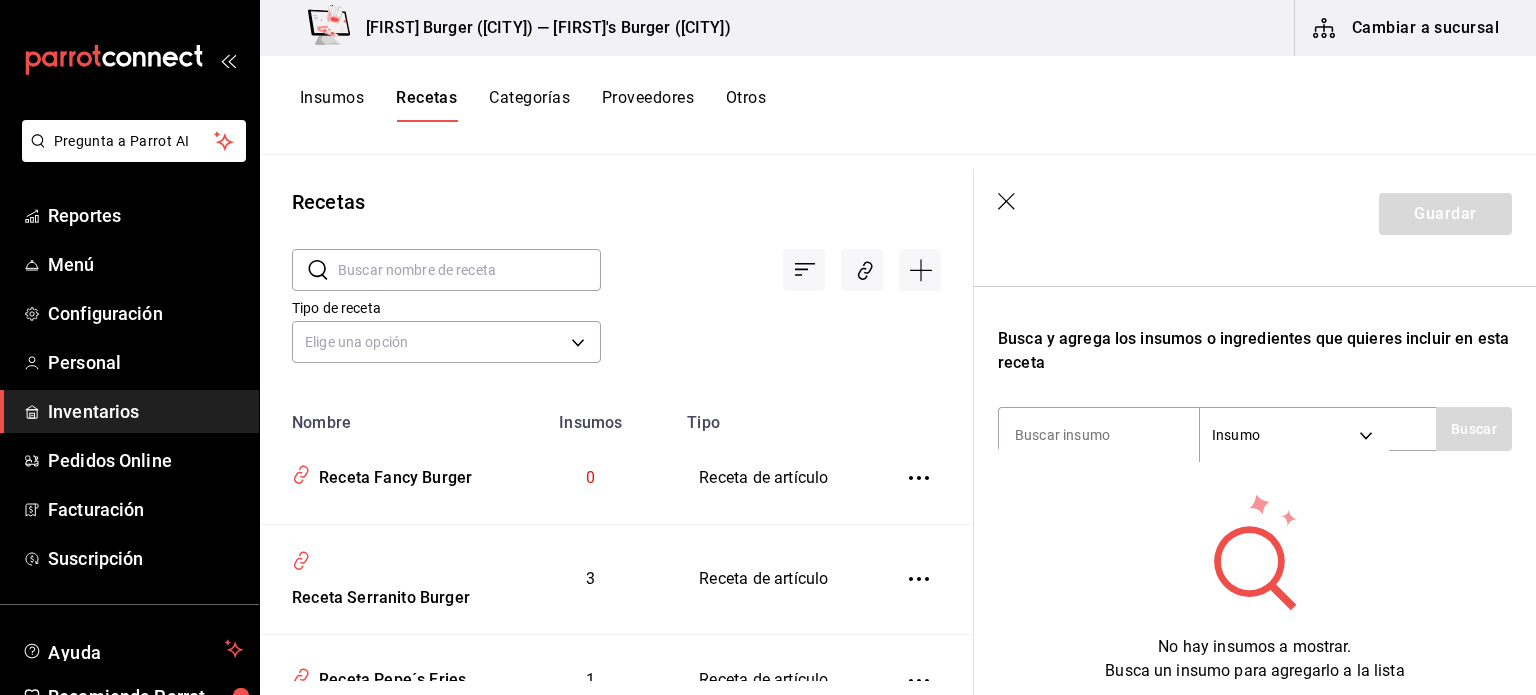scroll, scrollTop: 300, scrollLeft: 0, axis: vertical 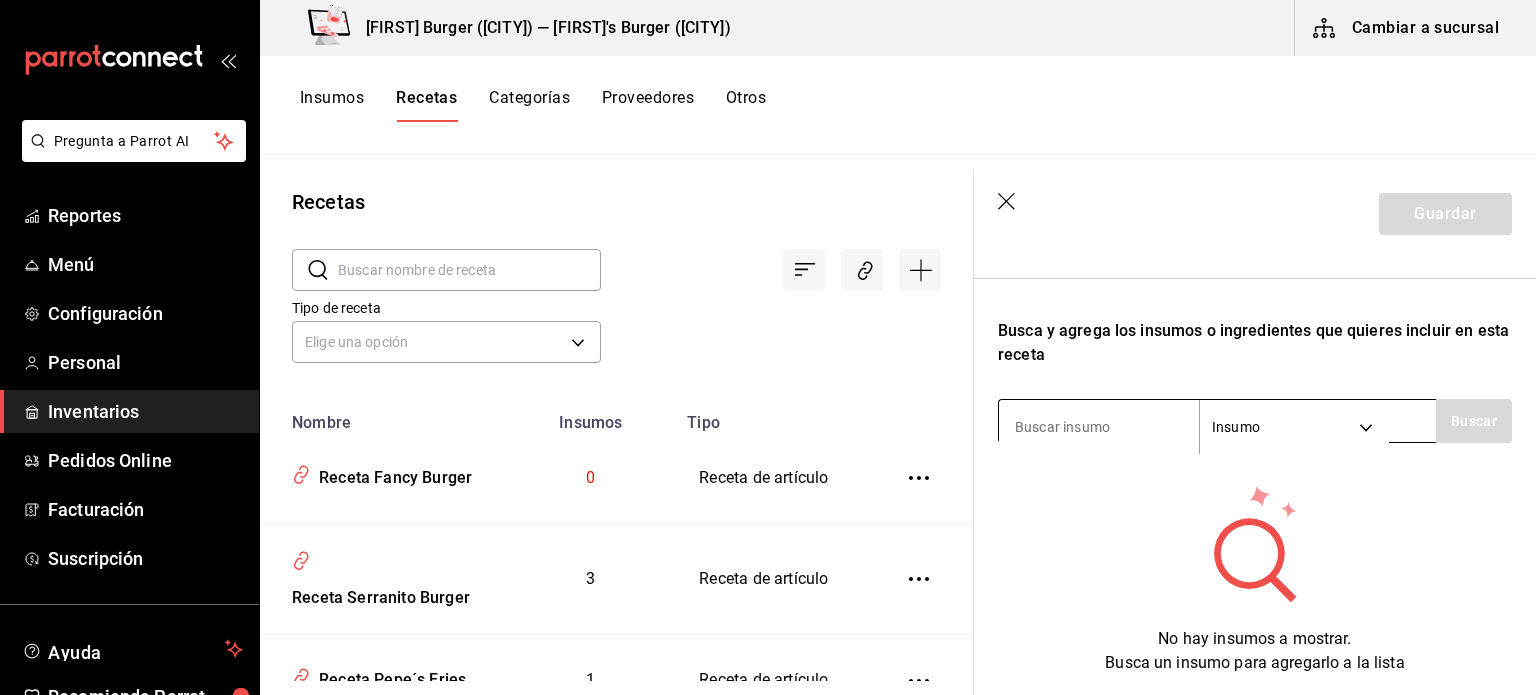 click at bounding box center [1099, 427] 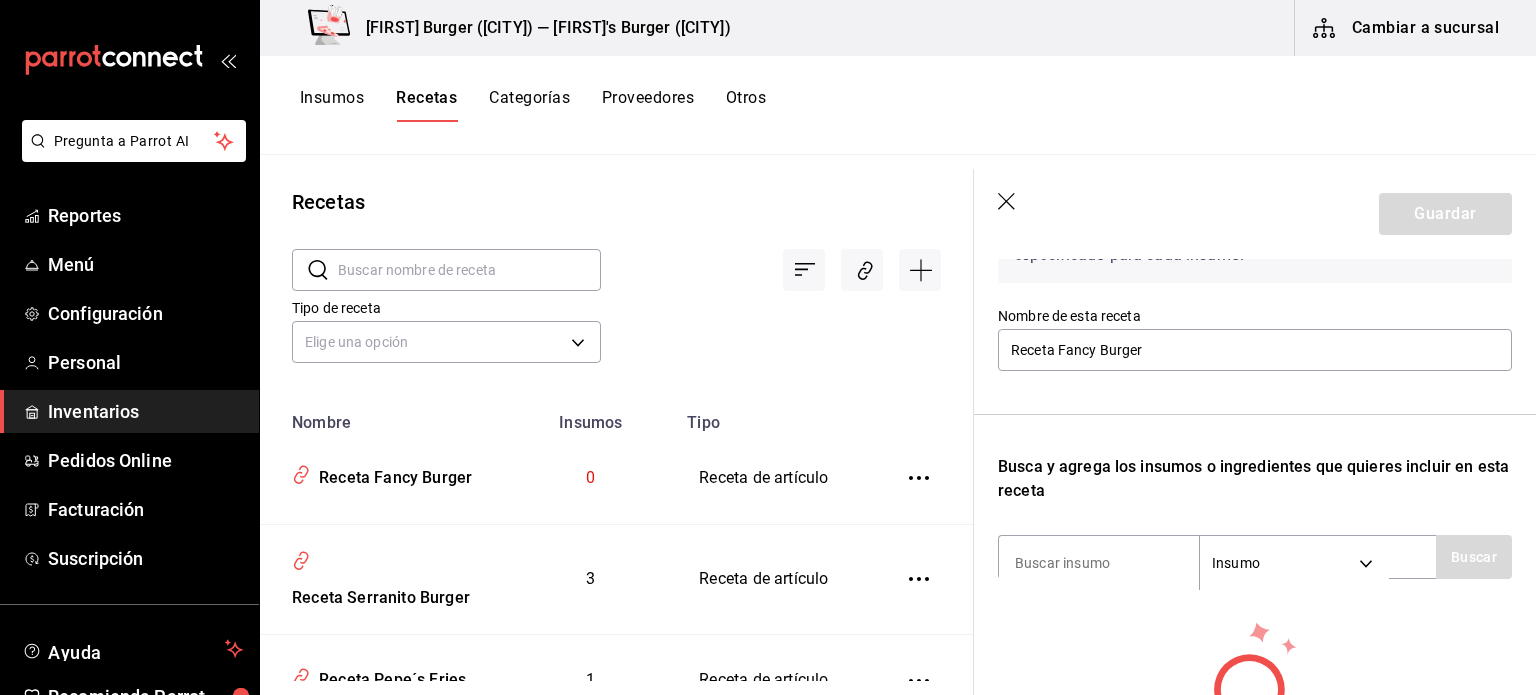 scroll, scrollTop: 200, scrollLeft: 0, axis: vertical 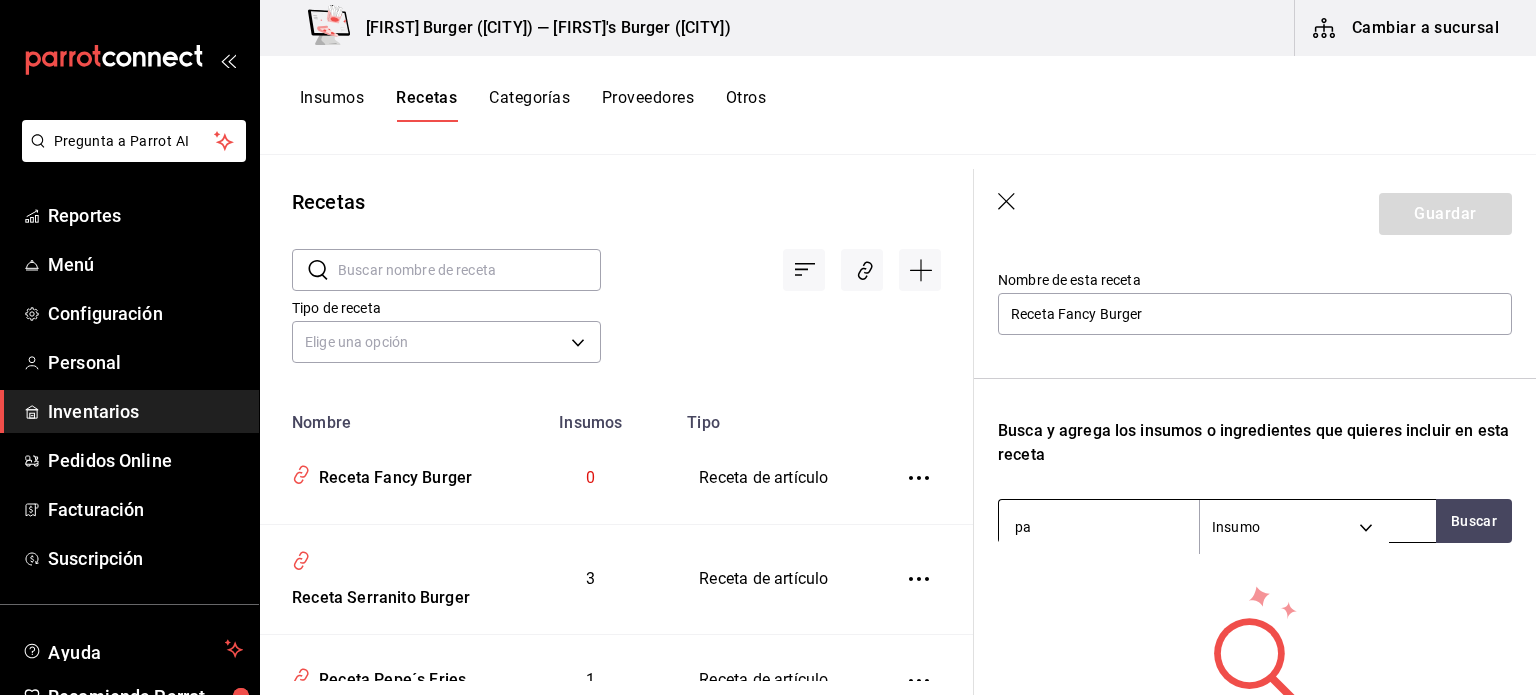 type on "pan" 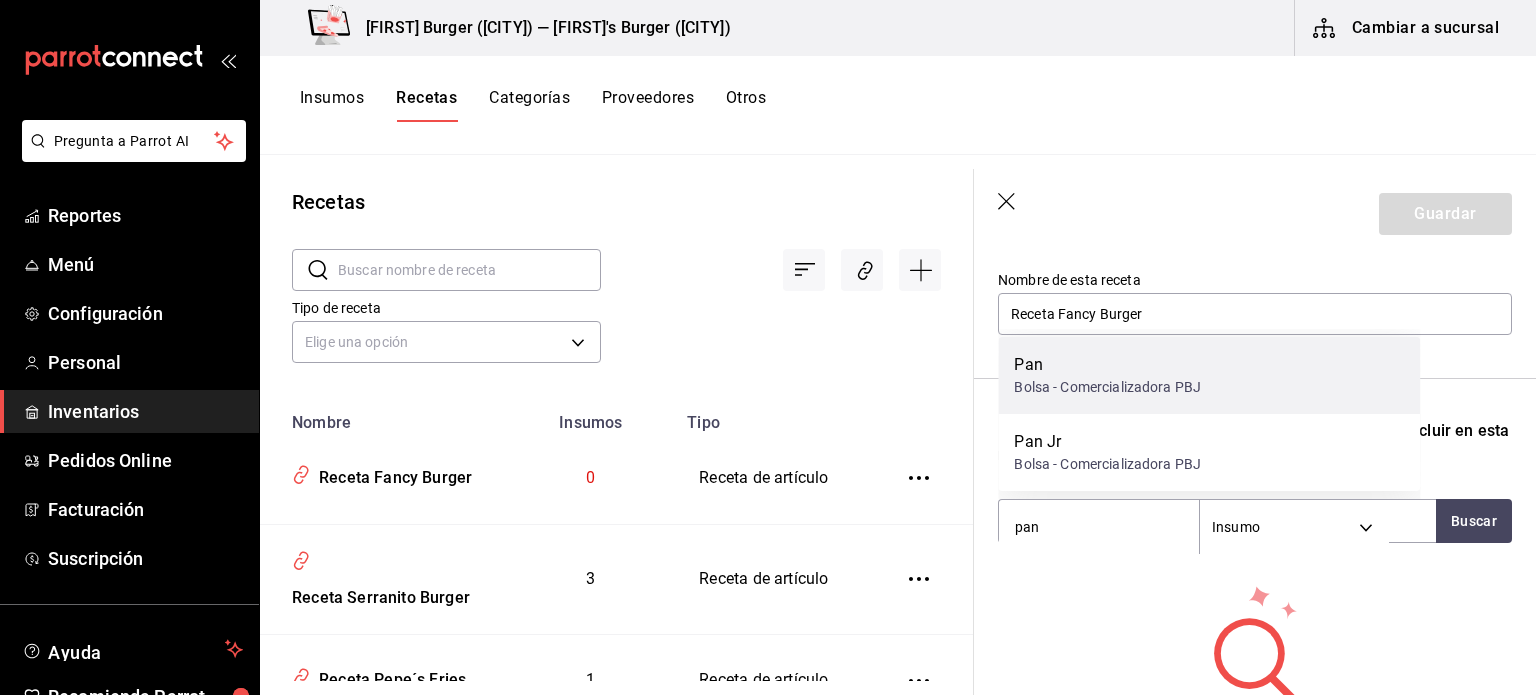 click on "Bolsa - Comercializadora PBJ" at bounding box center [1107, 387] 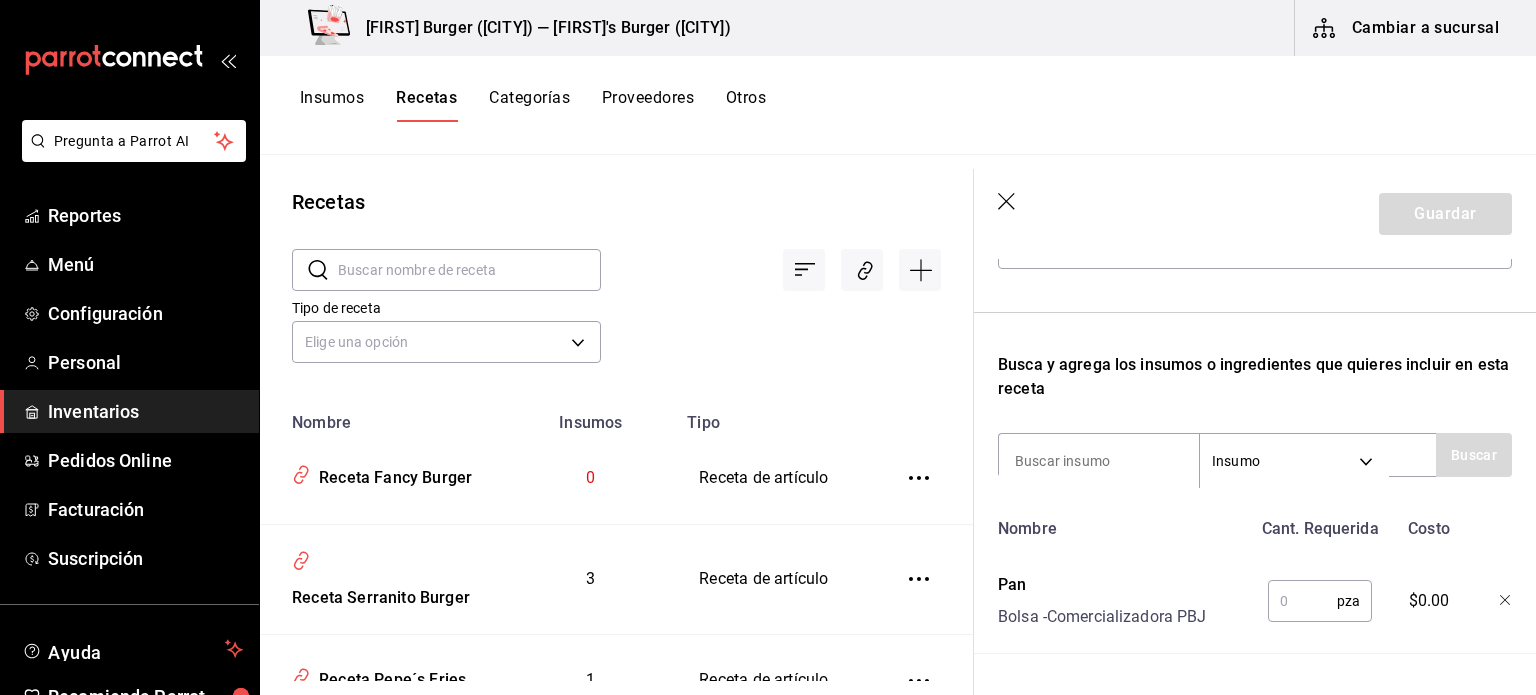 scroll, scrollTop: 344, scrollLeft: 0, axis: vertical 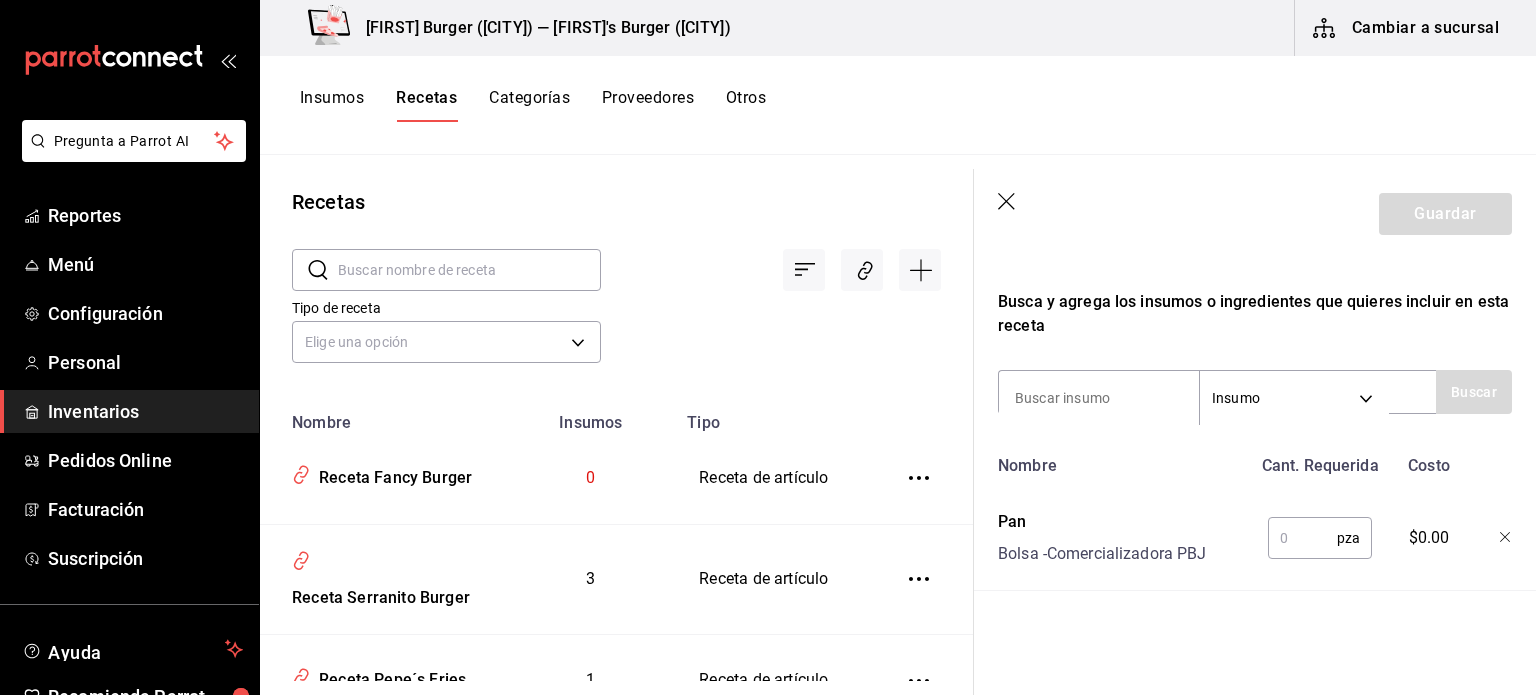 click at bounding box center (1302, 538) 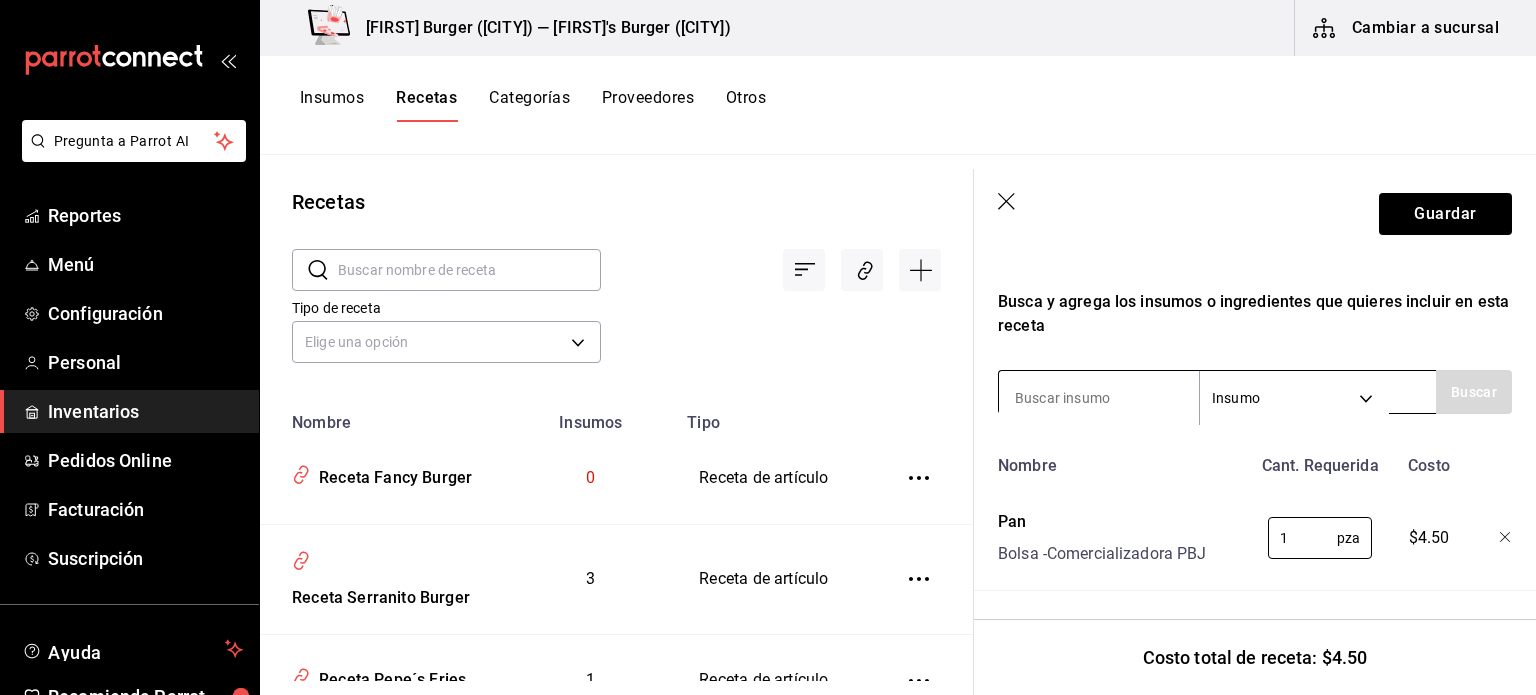 type on "1" 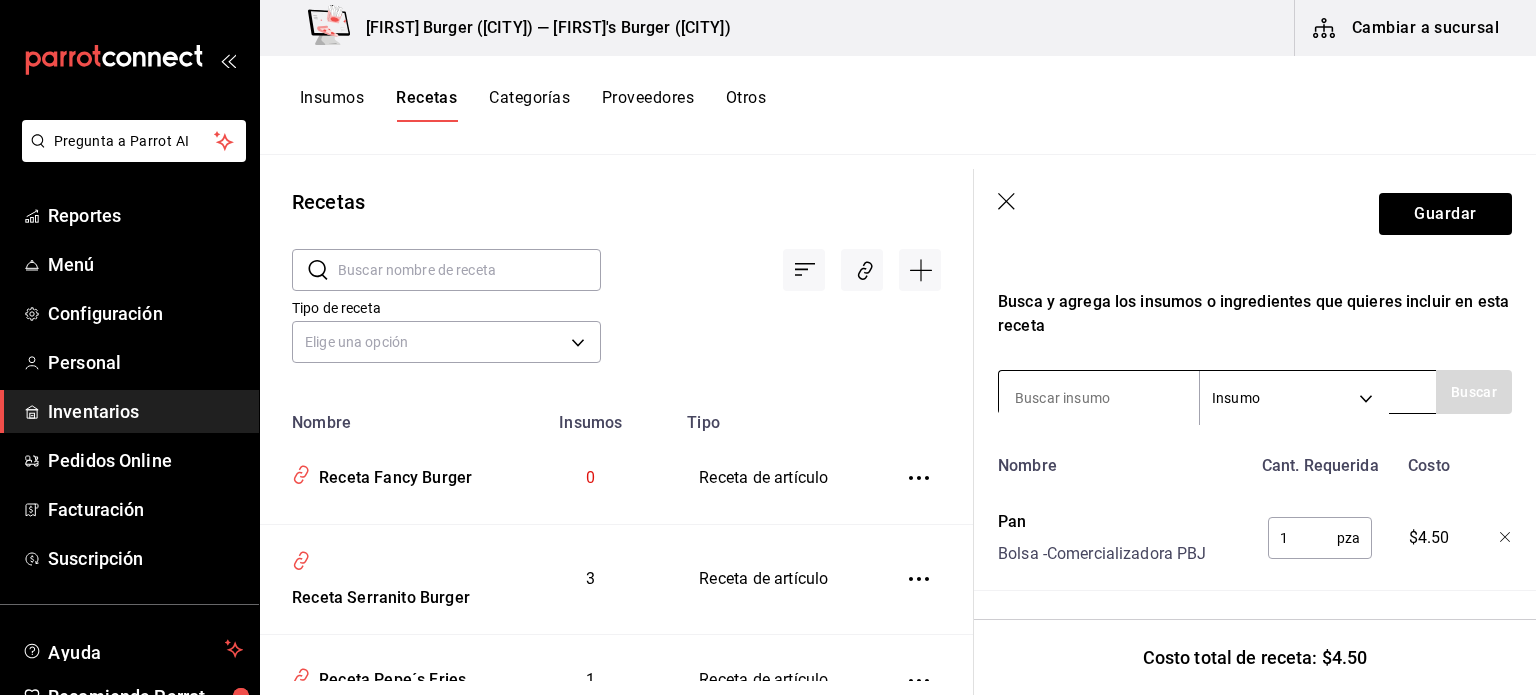 click at bounding box center (1099, 398) 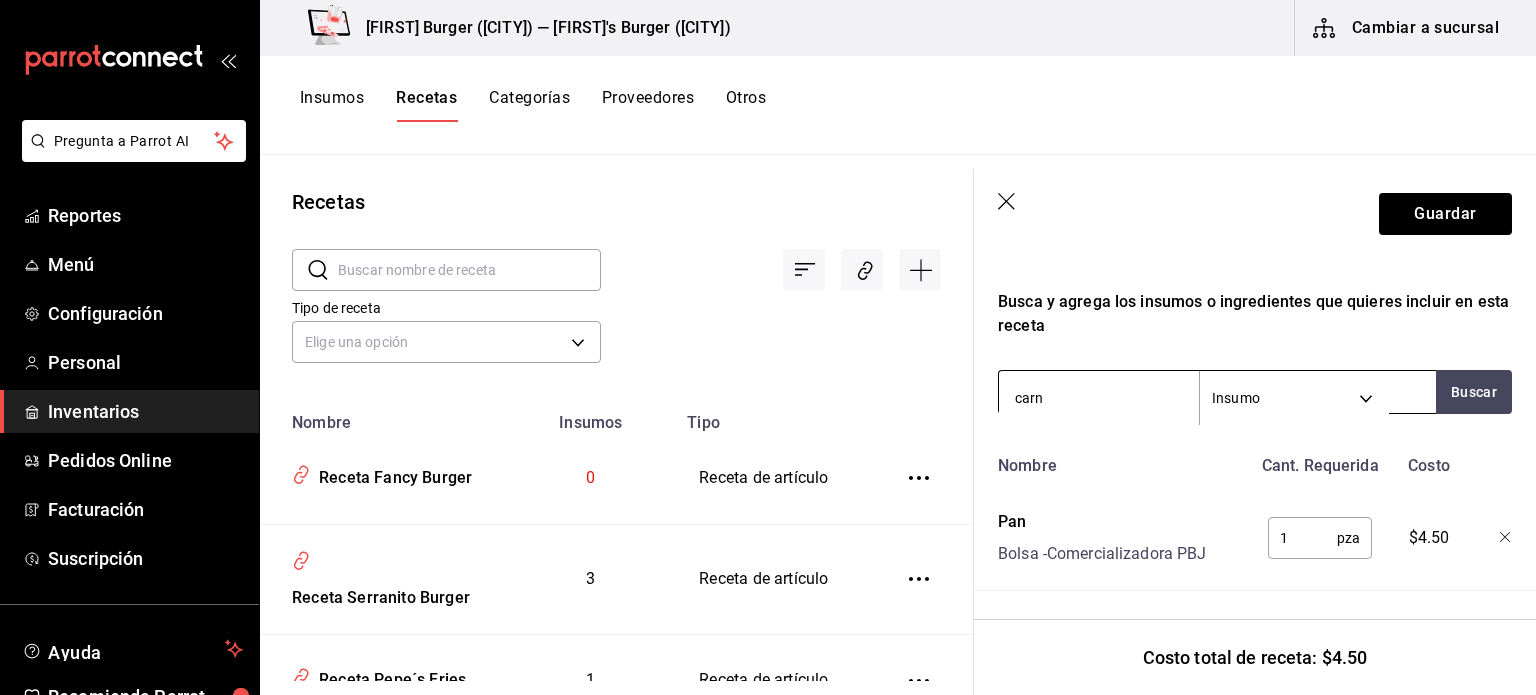 type on "carne" 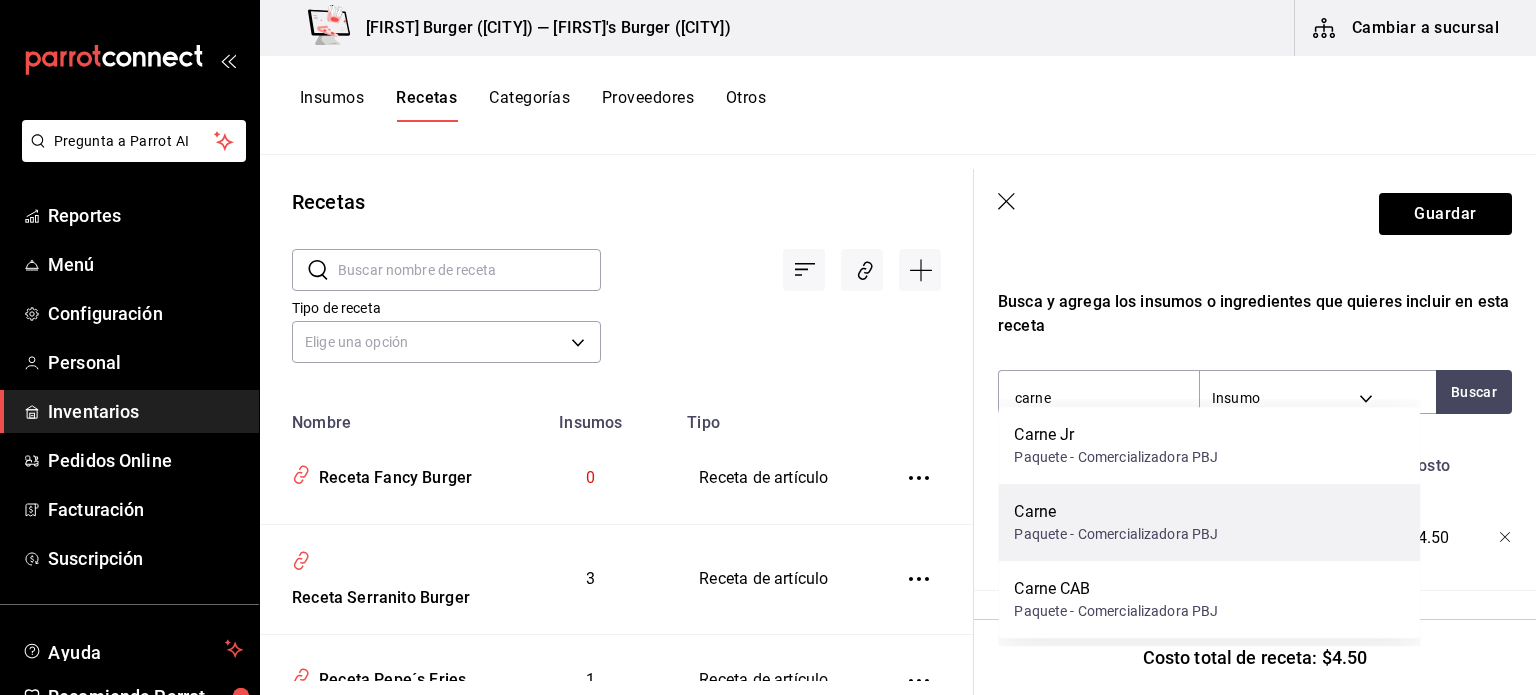 click on "Paquete - Comercializadora PBJ" at bounding box center (1116, 534) 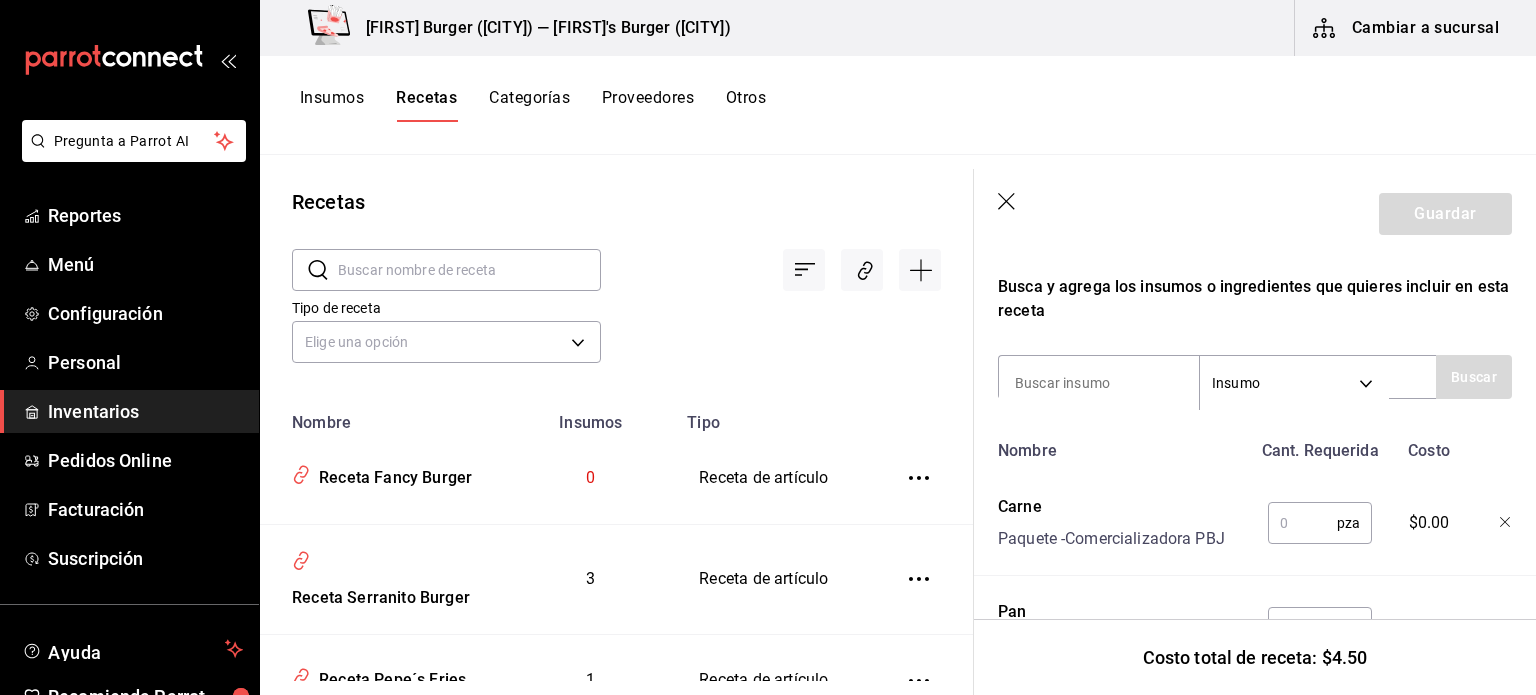 click at bounding box center (1302, 523) 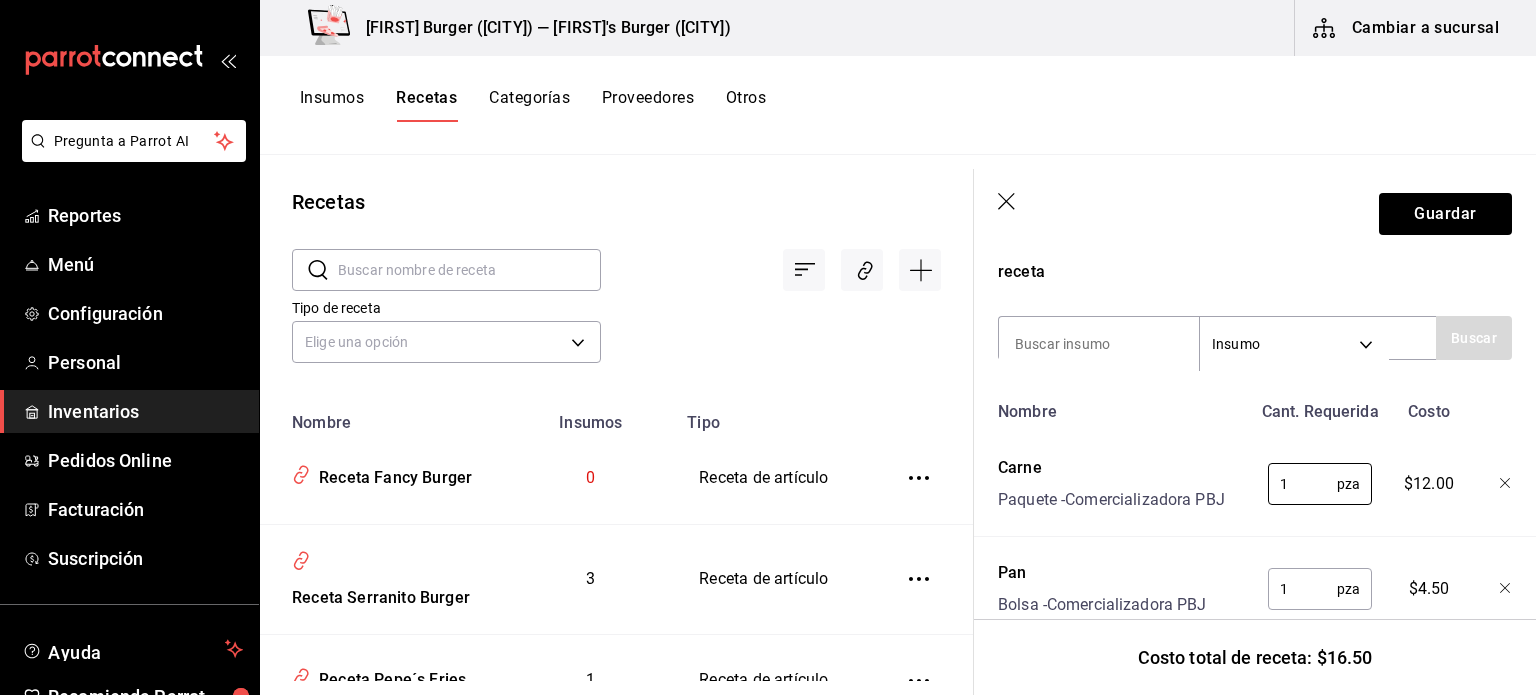 scroll, scrollTop: 348, scrollLeft: 0, axis: vertical 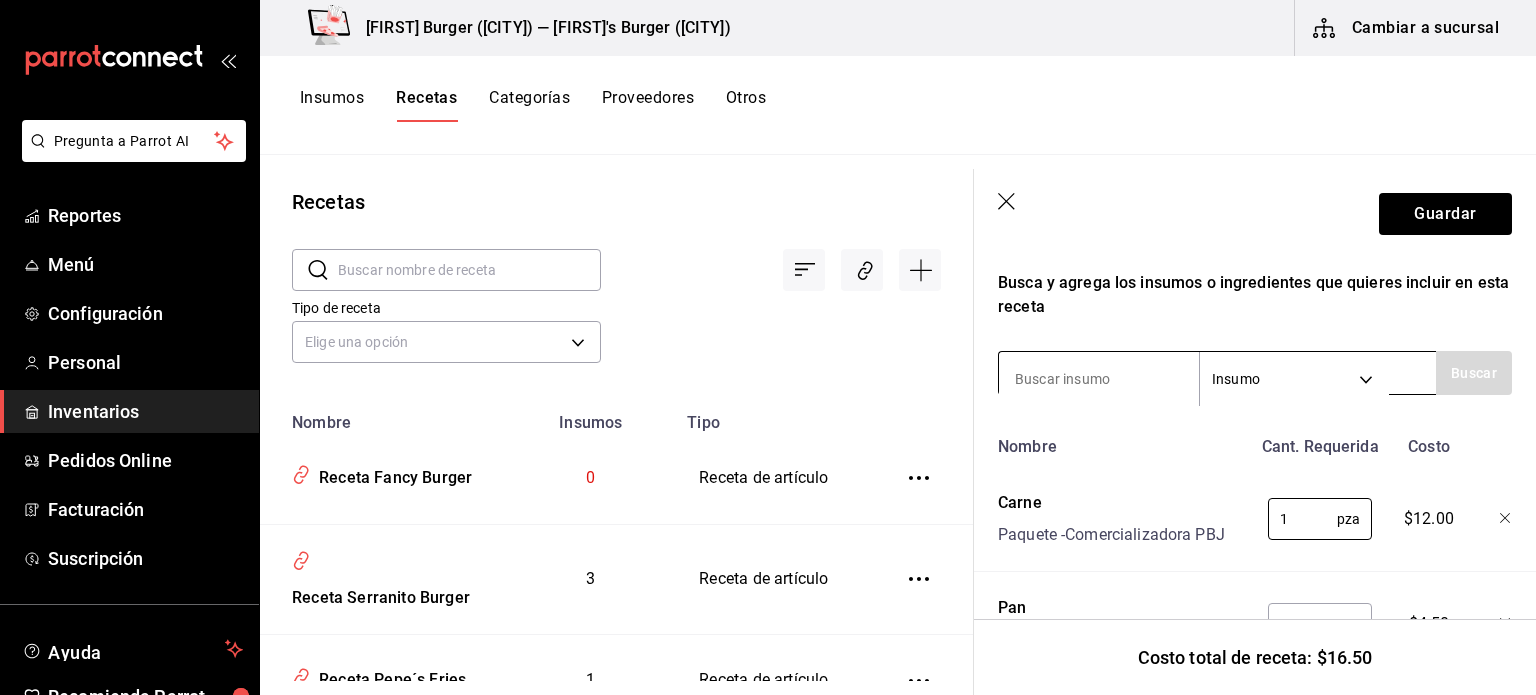 type on "1" 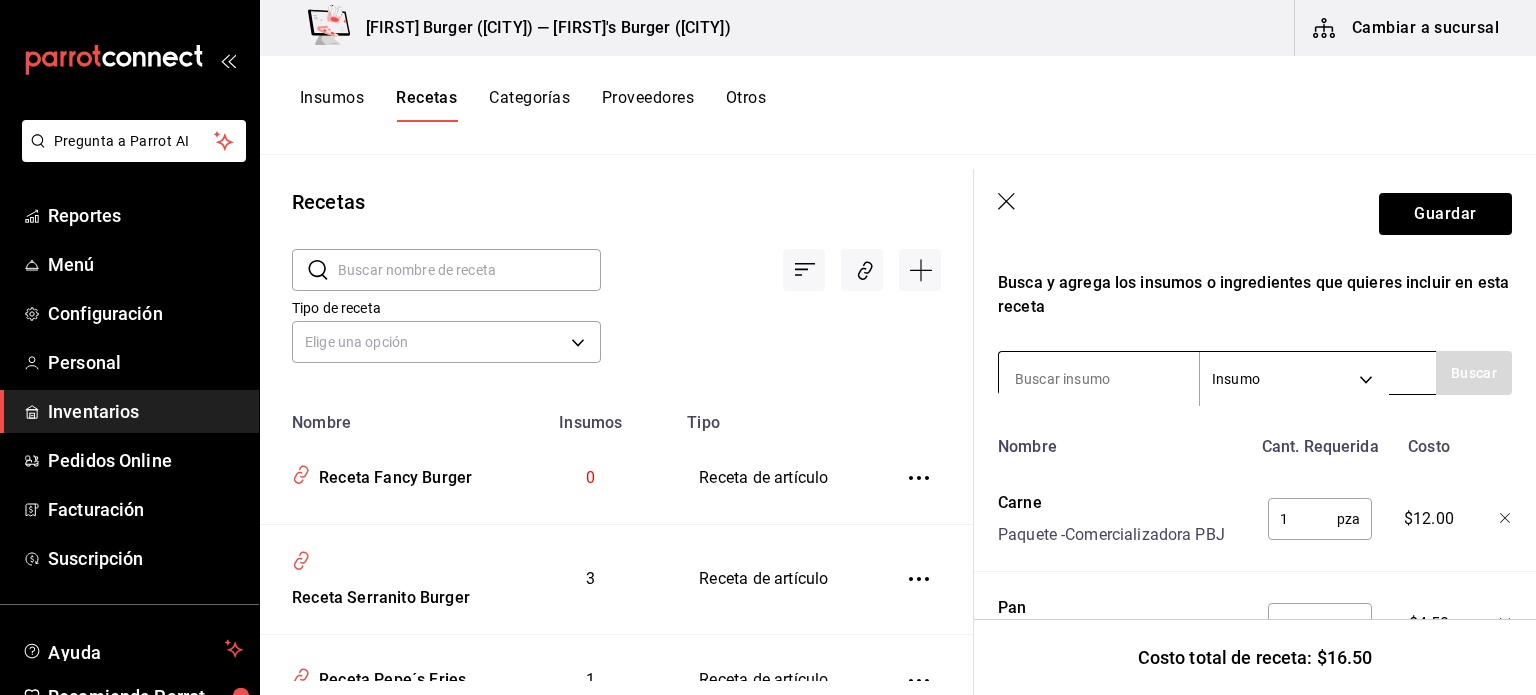 click at bounding box center (1099, 379) 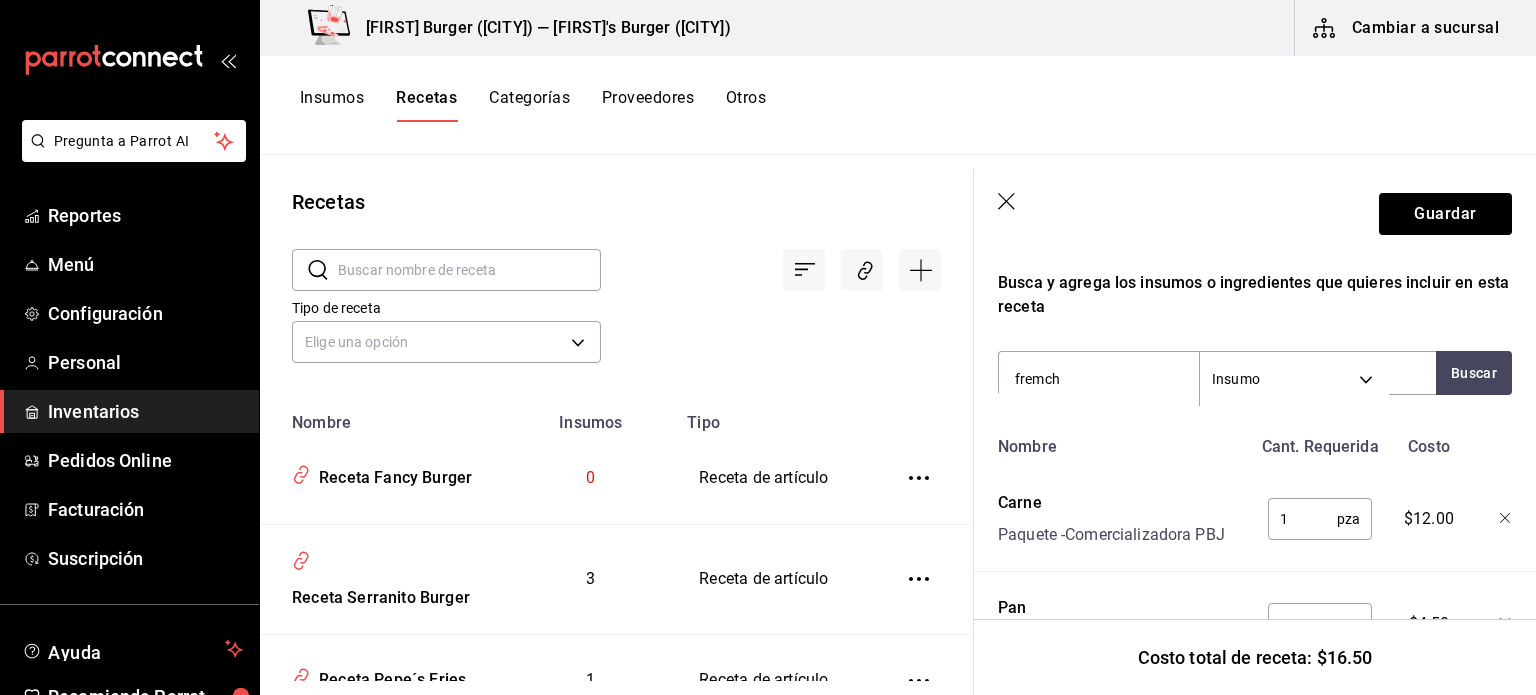 drag, startPoint x: 1086, startPoint y: 383, endPoint x: 1213, endPoint y: 310, distance: 146.48549 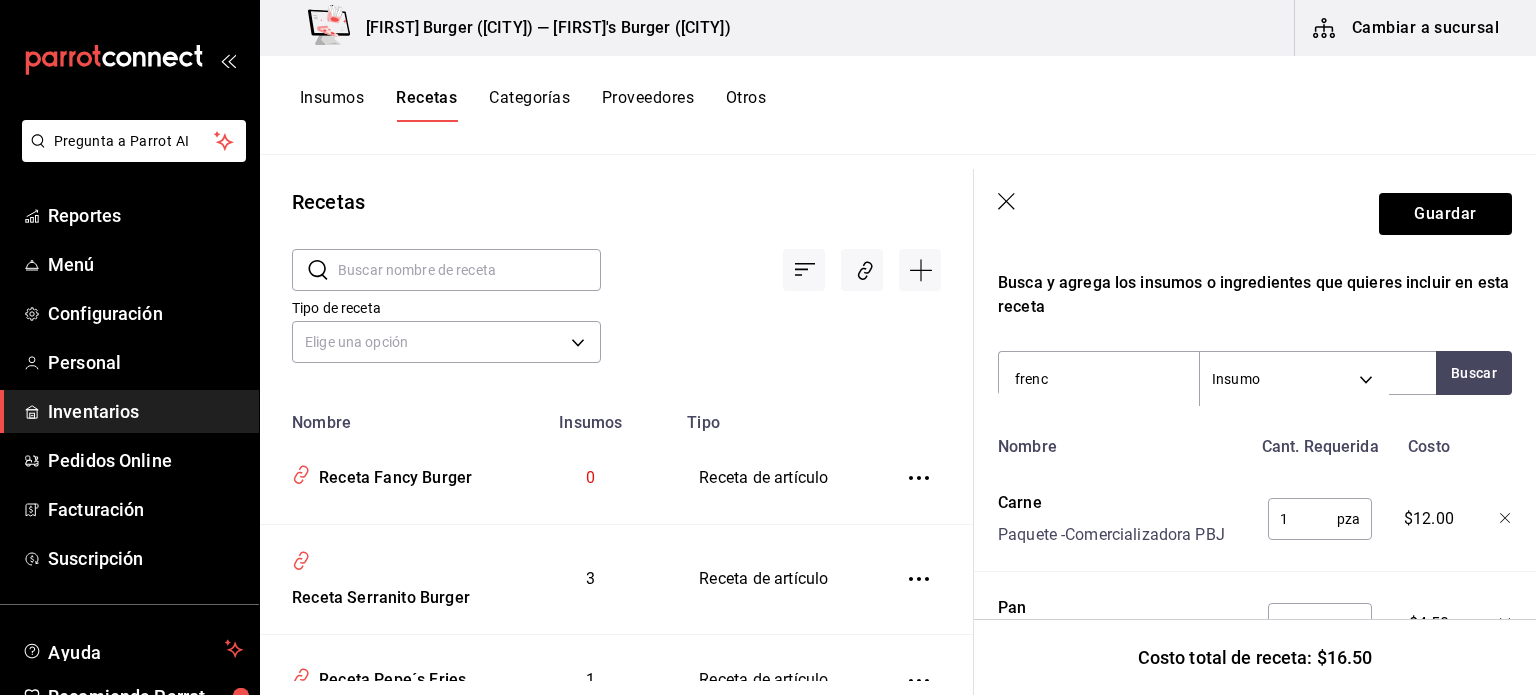 type on "french" 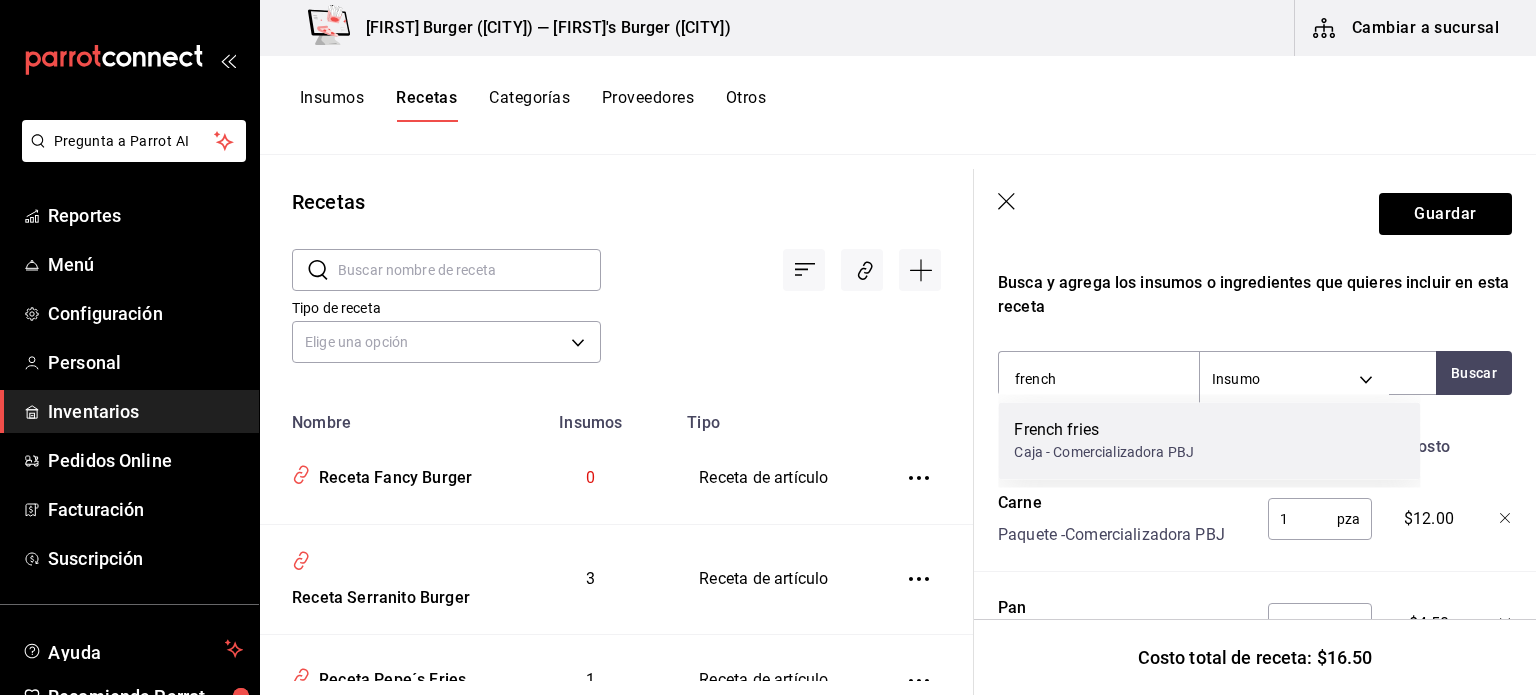 click on "French fries" at bounding box center [1104, 430] 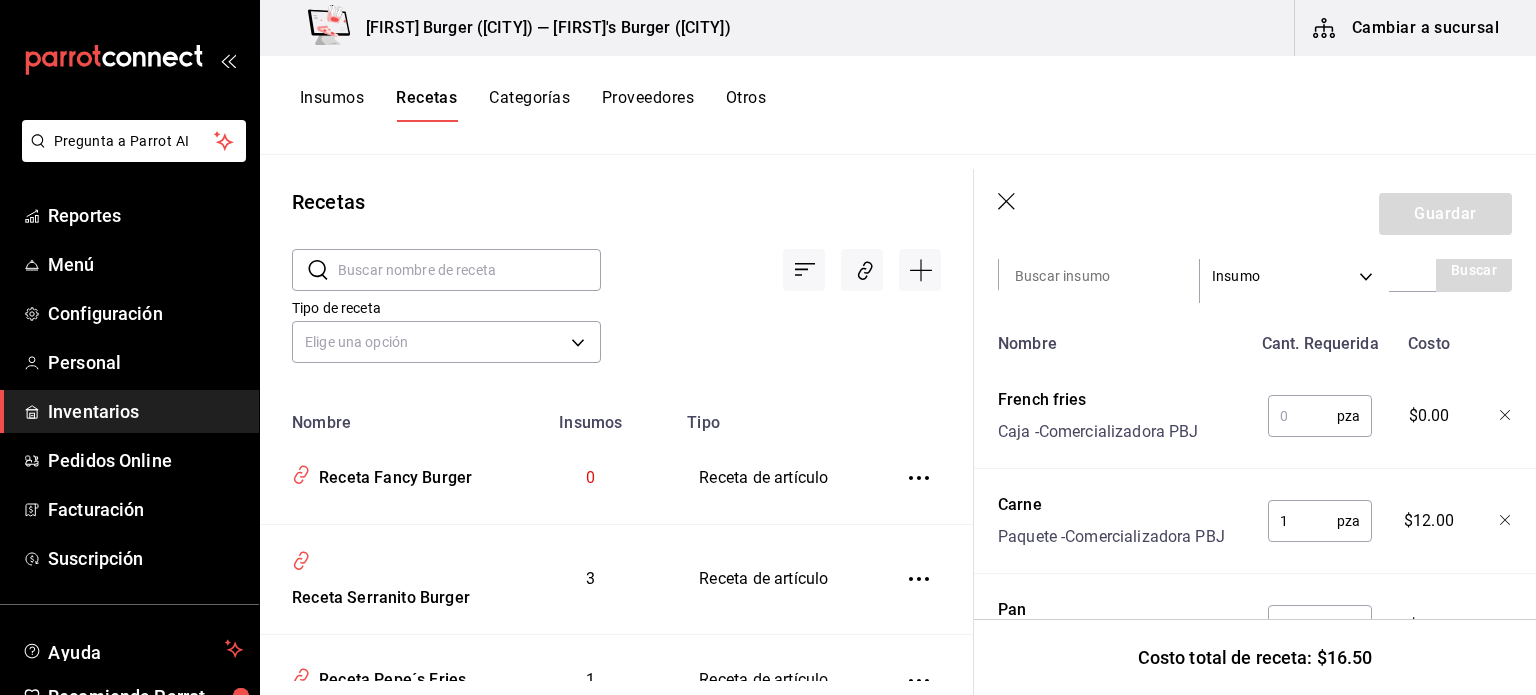 scroll, scrollTop: 553, scrollLeft: 0, axis: vertical 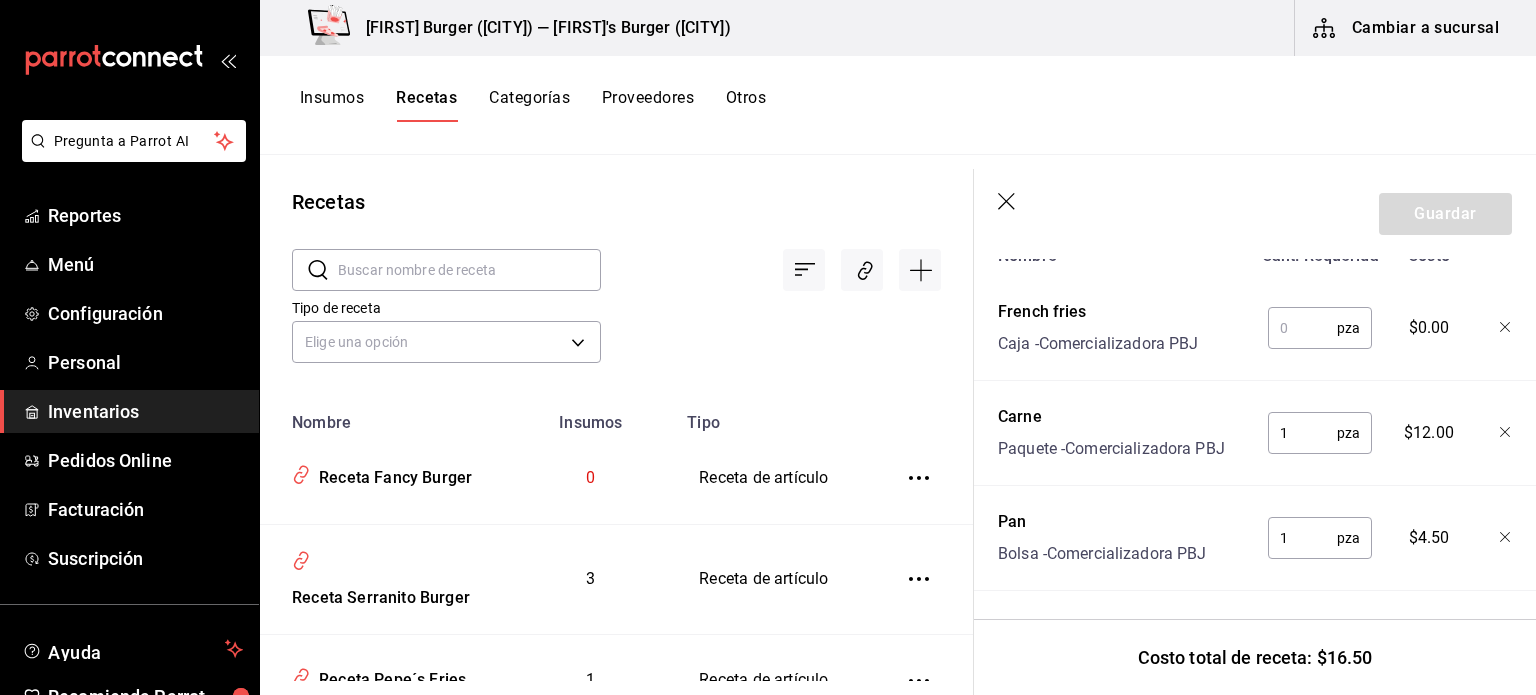 click at bounding box center [1302, 328] 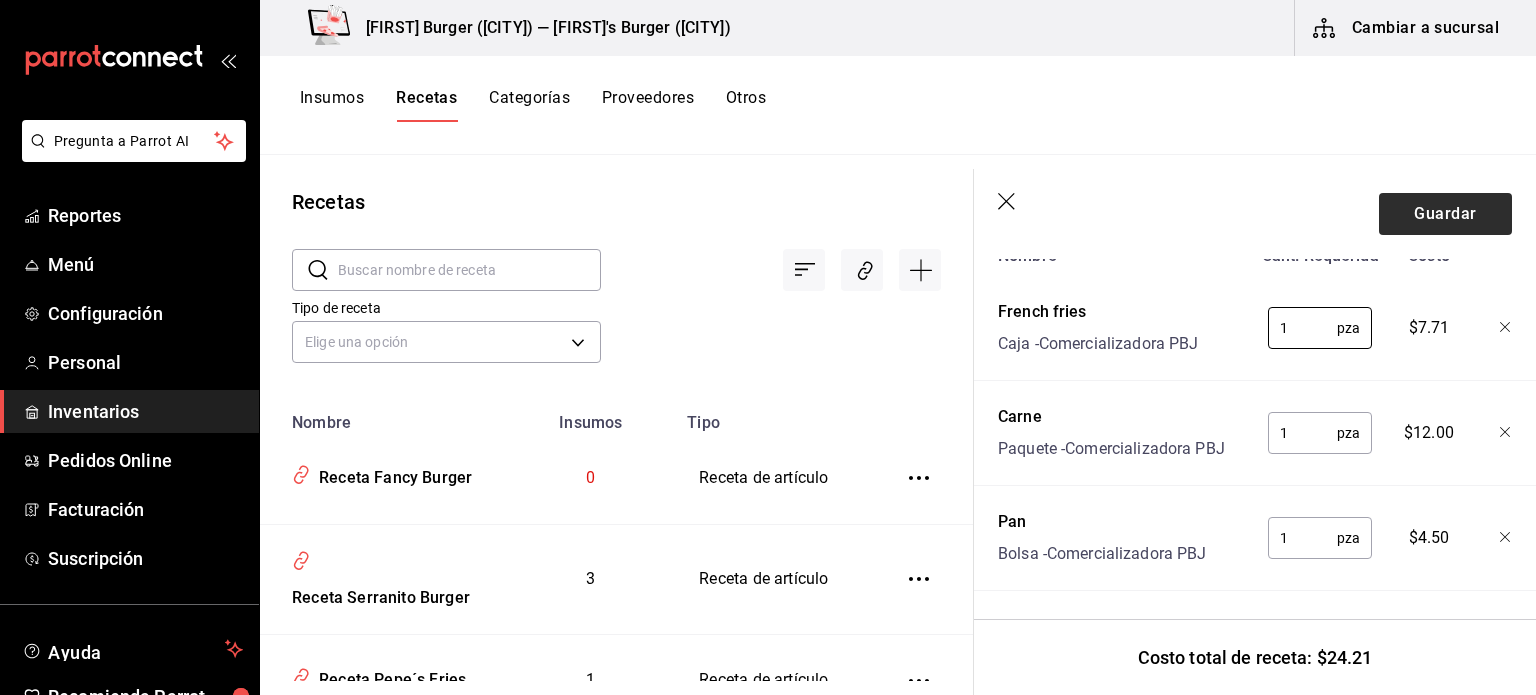 type on "1" 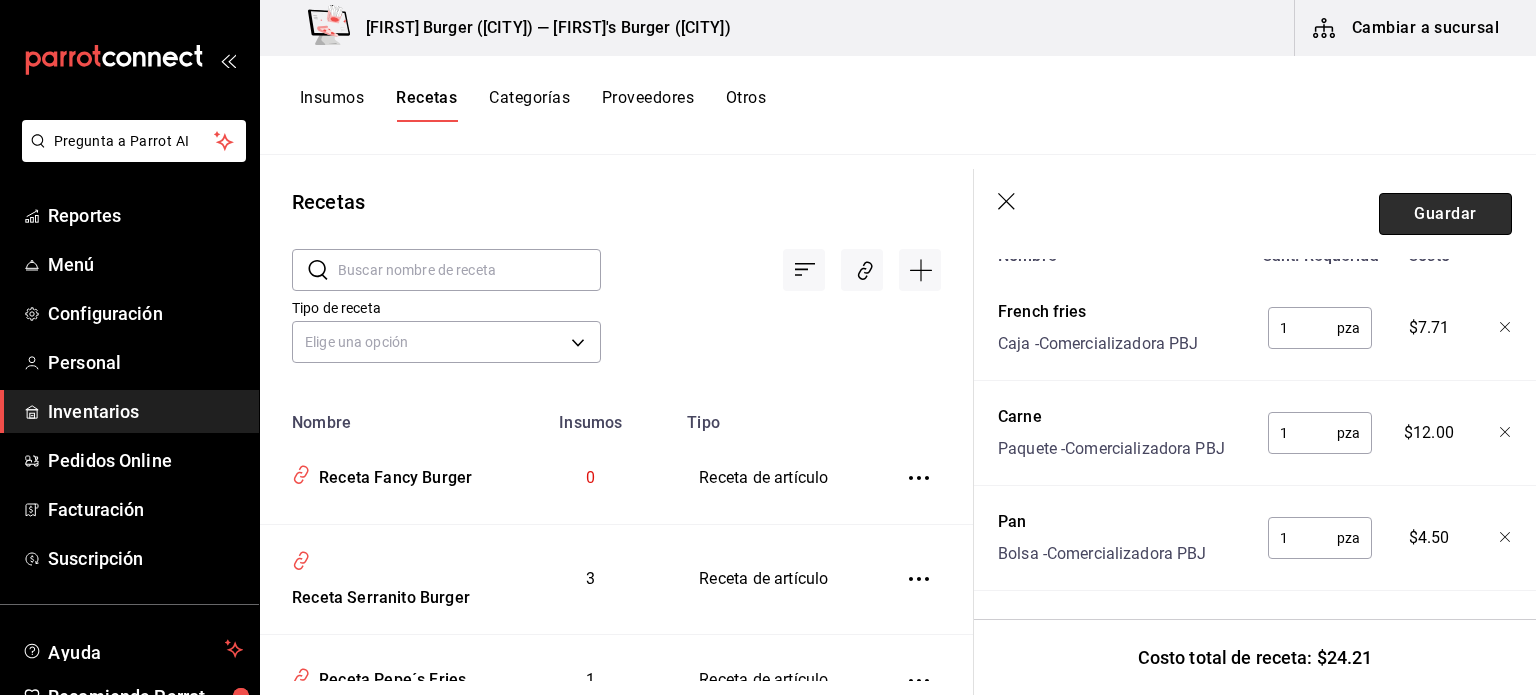 click on "Guardar" at bounding box center (1445, 214) 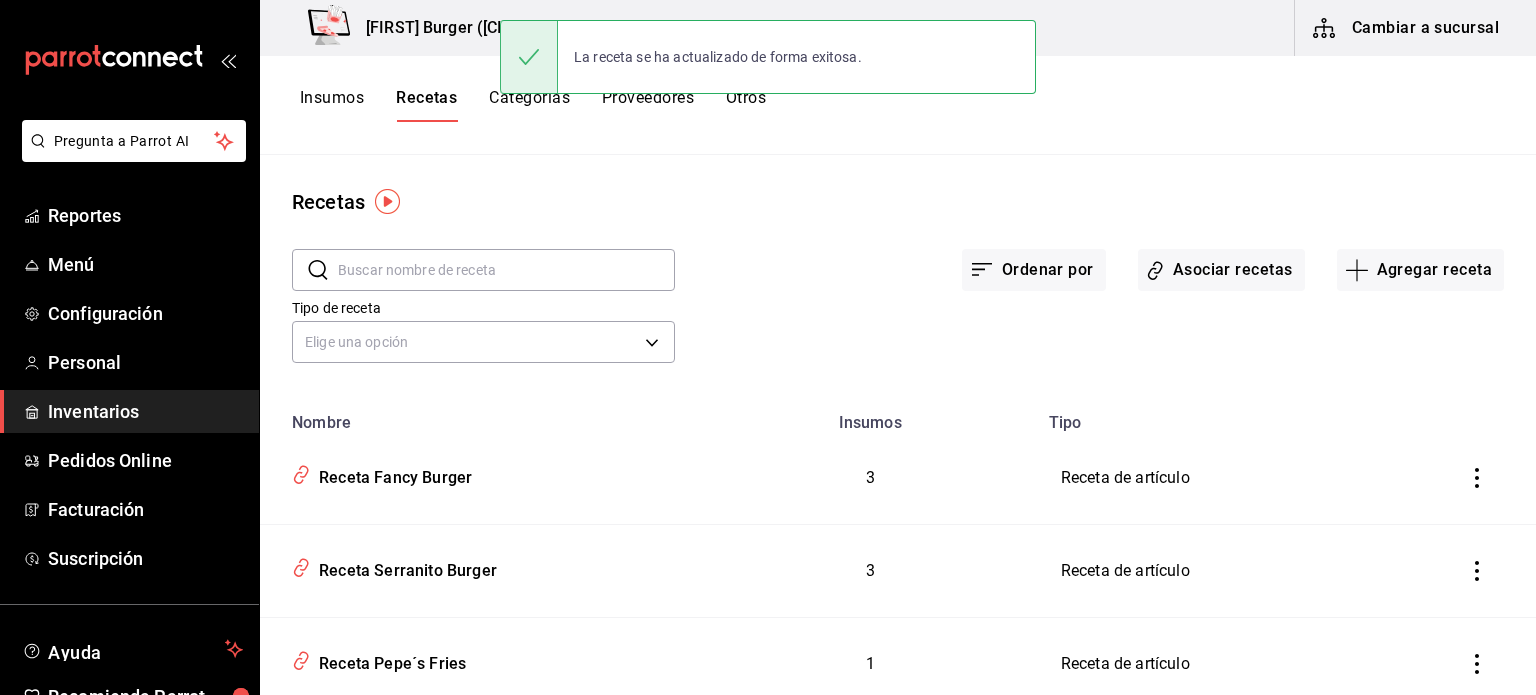 scroll, scrollTop: 0, scrollLeft: 0, axis: both 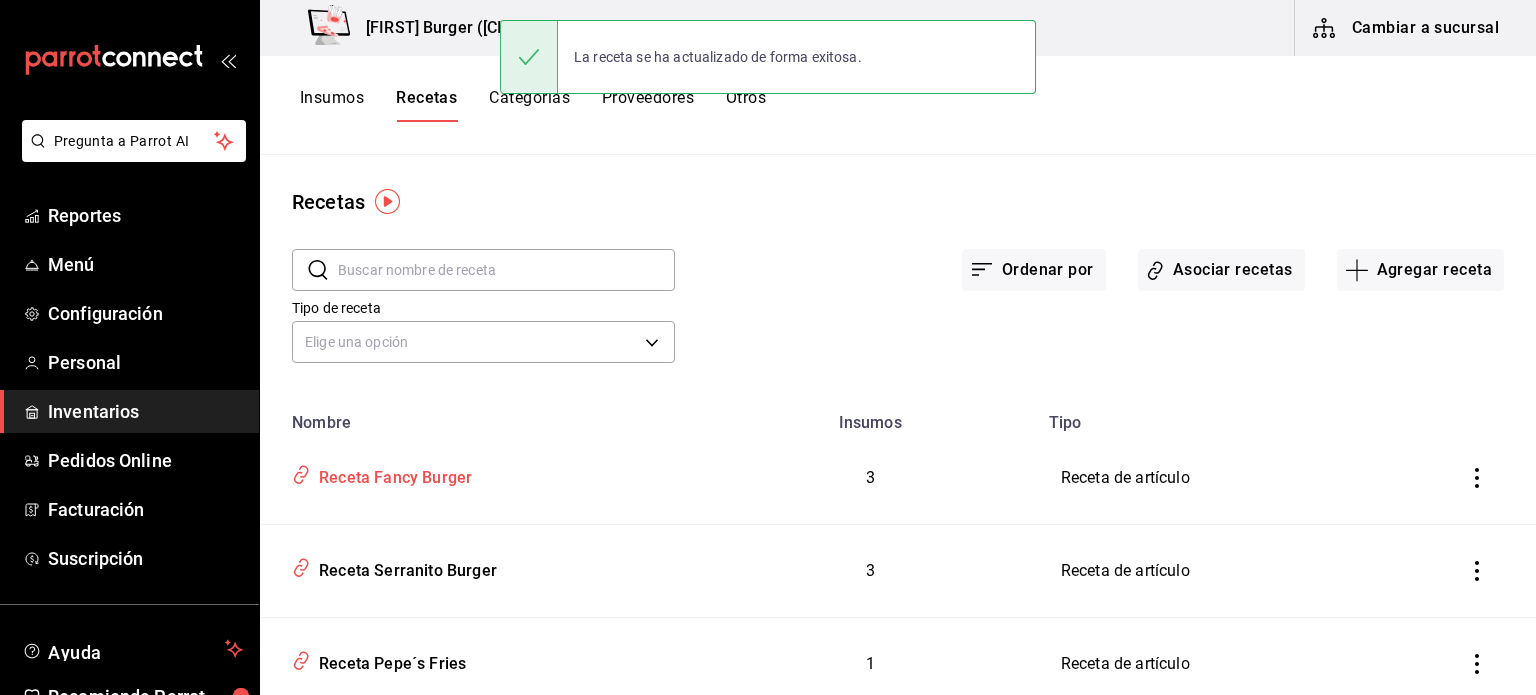 click on "Receta Fancy Burger" at bounding box center (482, 474) 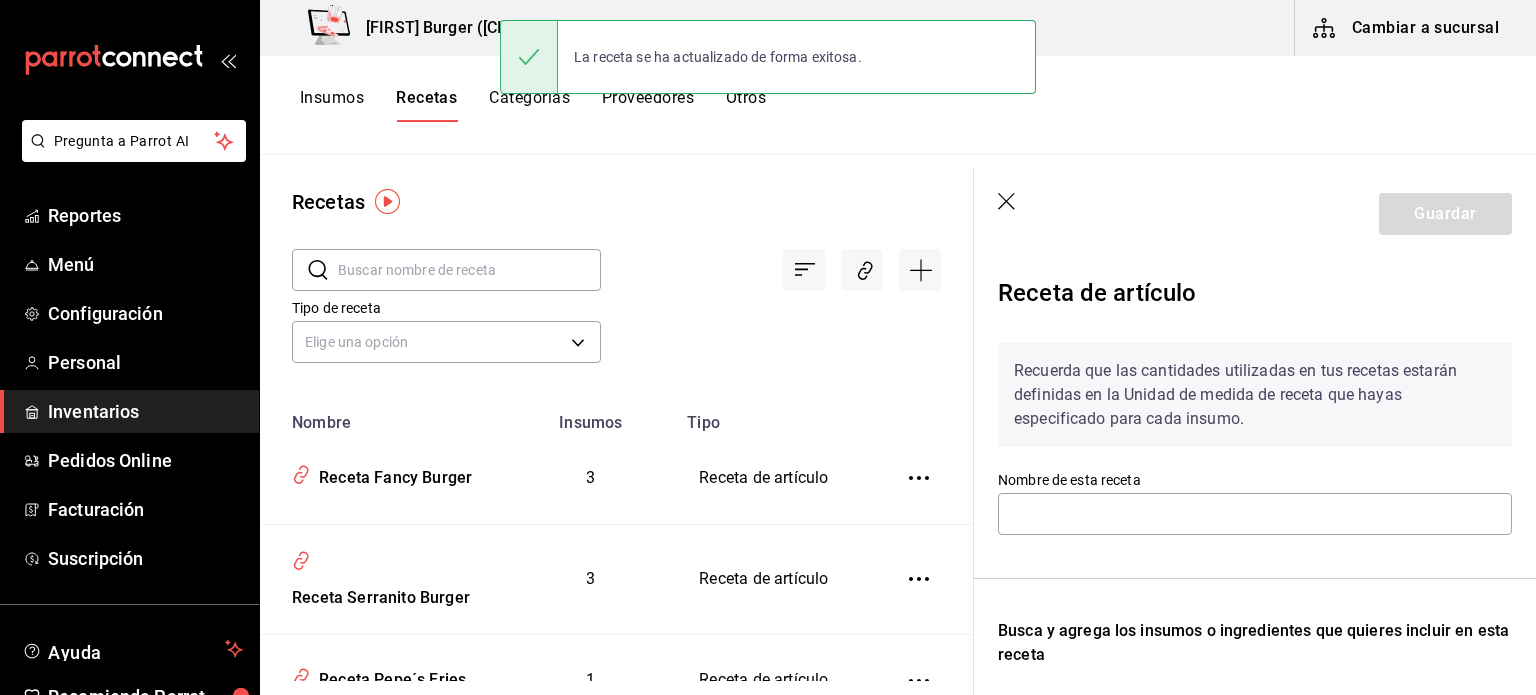 type on "Receta Fancy Burger" 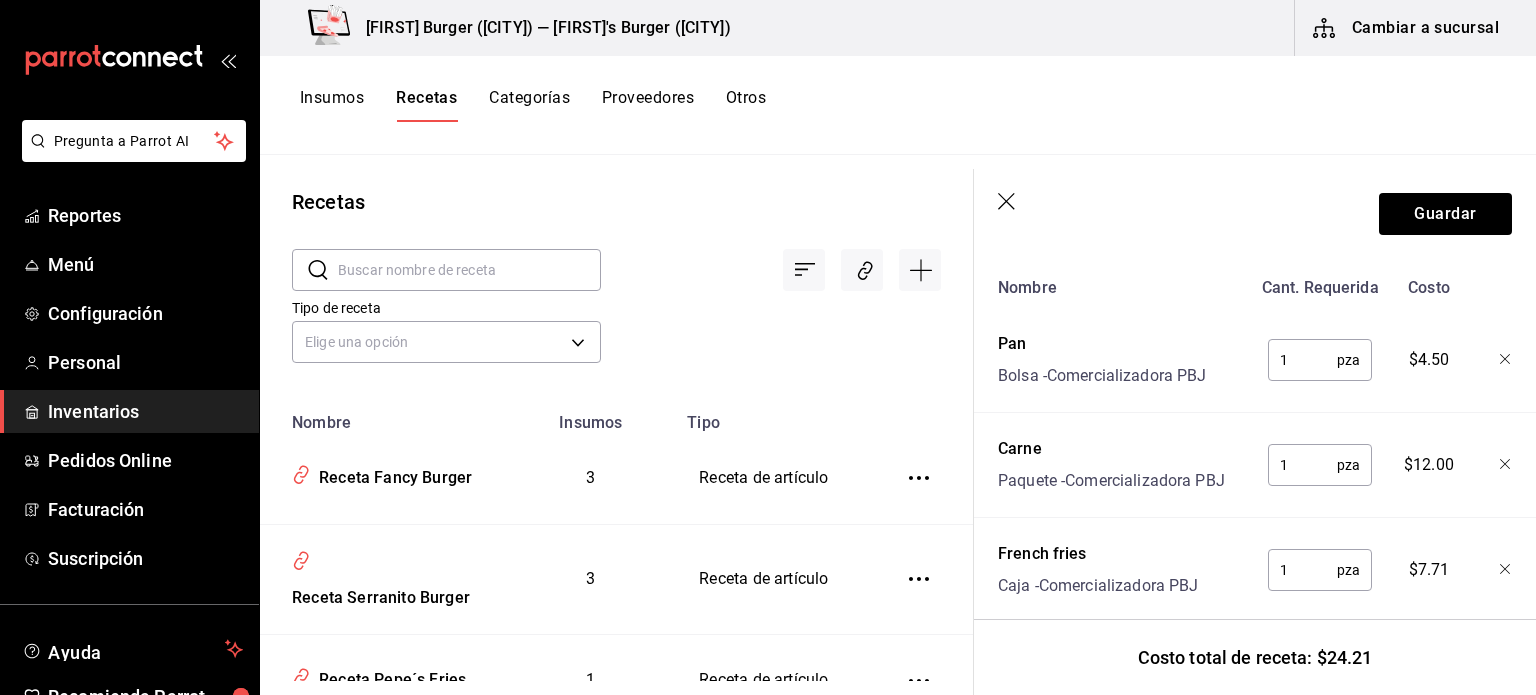 scroll, scrollTop: 553, scrollLeft: 0, axis: vertical 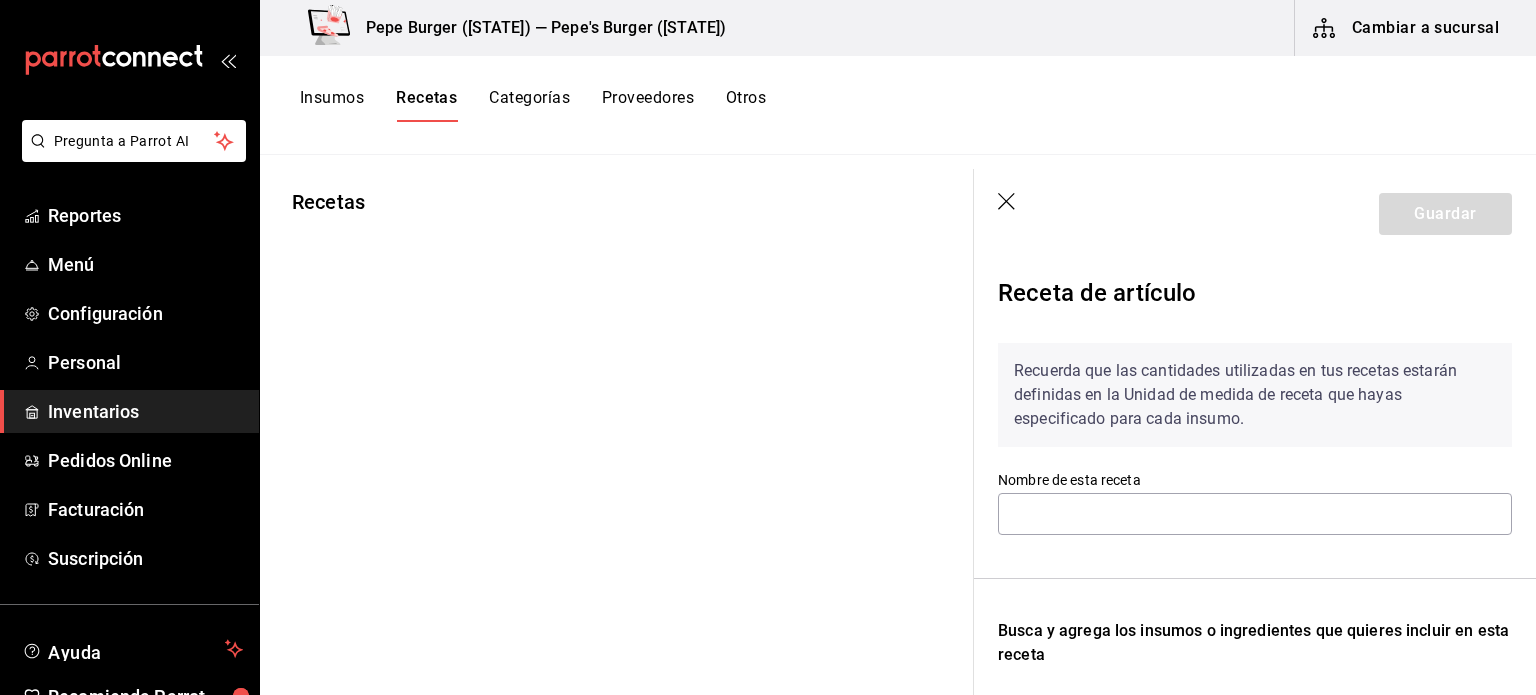 type on "Receta La Norteña" 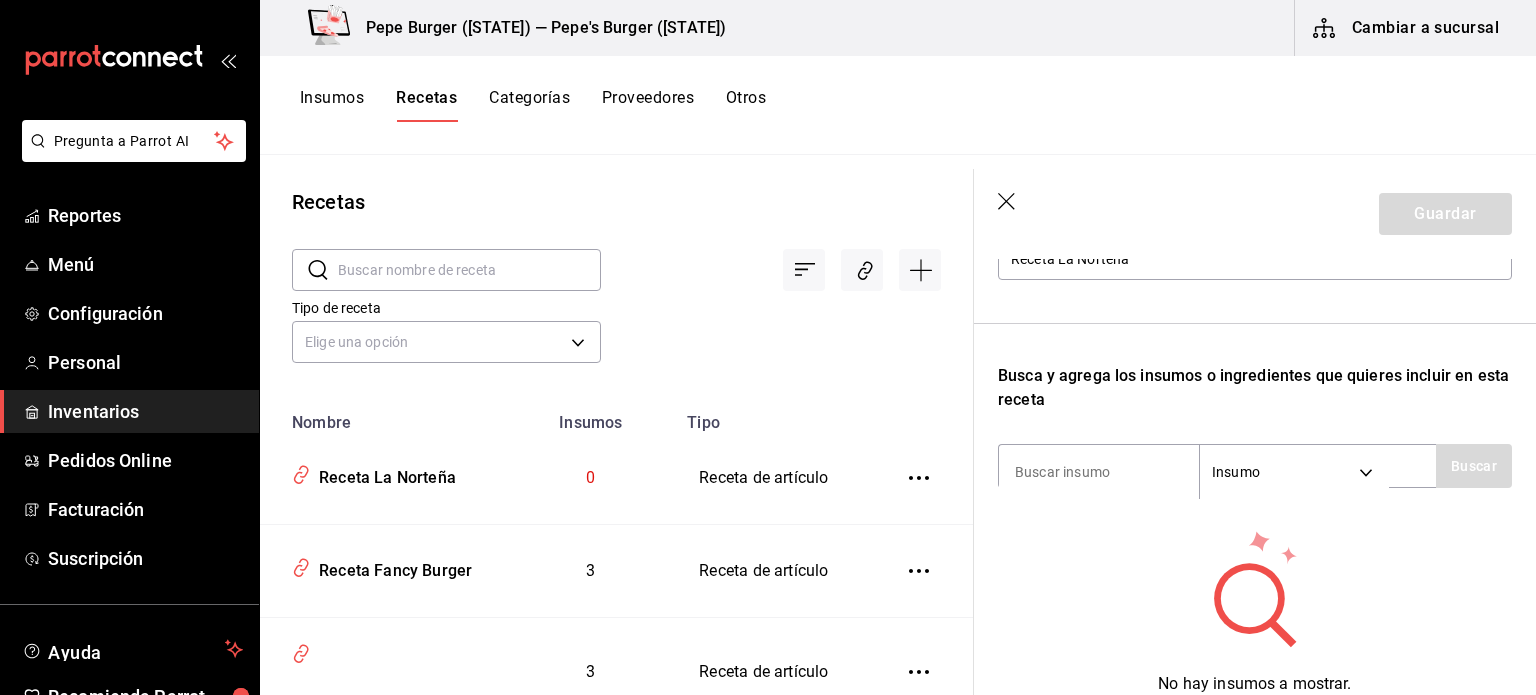 scroll, scrollTop: 300, scrollLeft: 0, axis: vertical 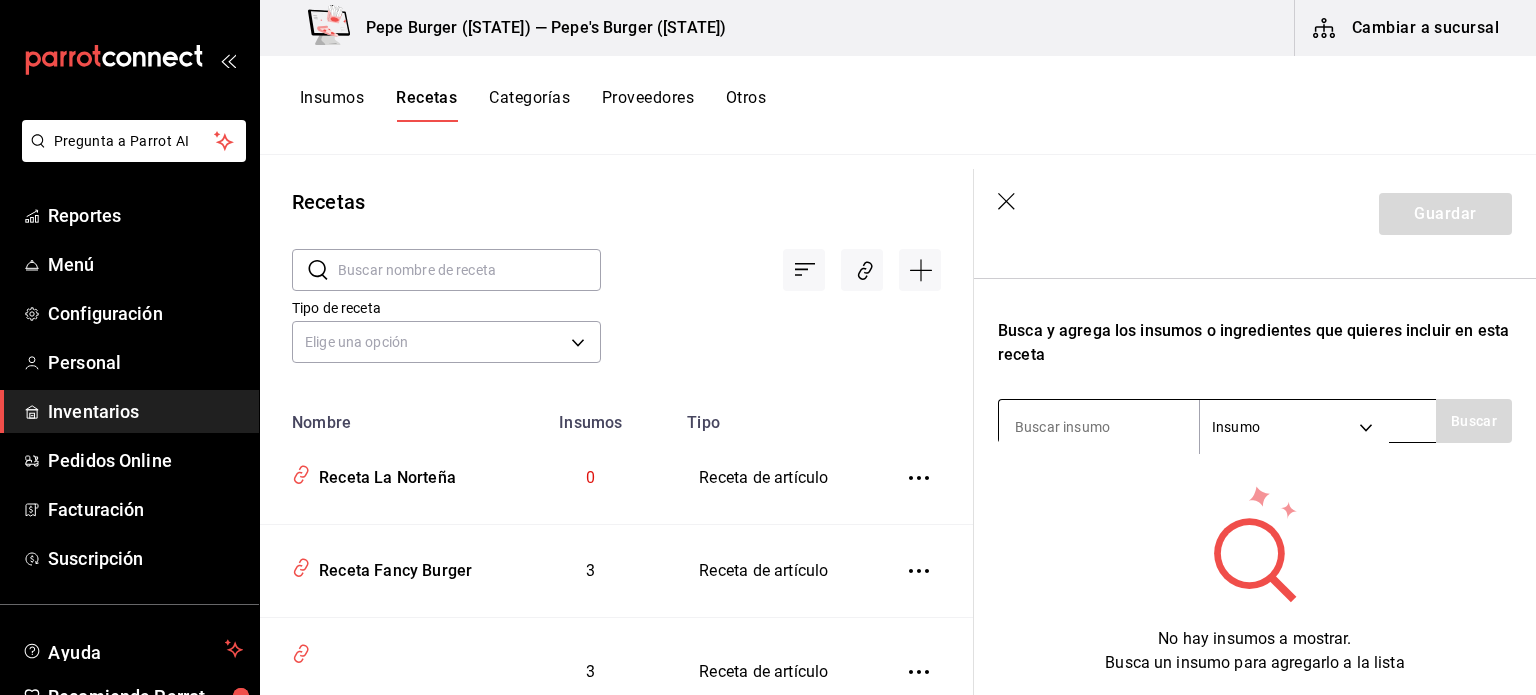 click at bounding box center (1099, 427) 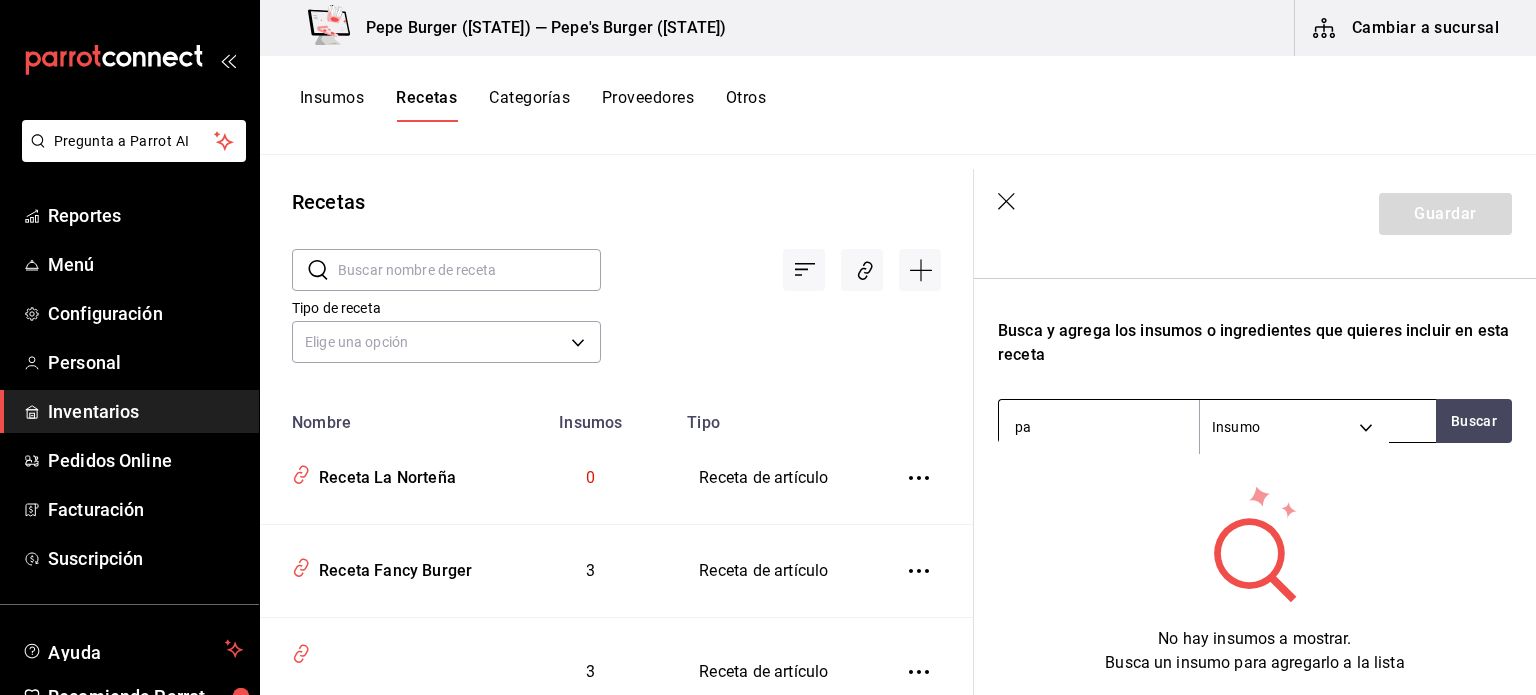 type on "pan" 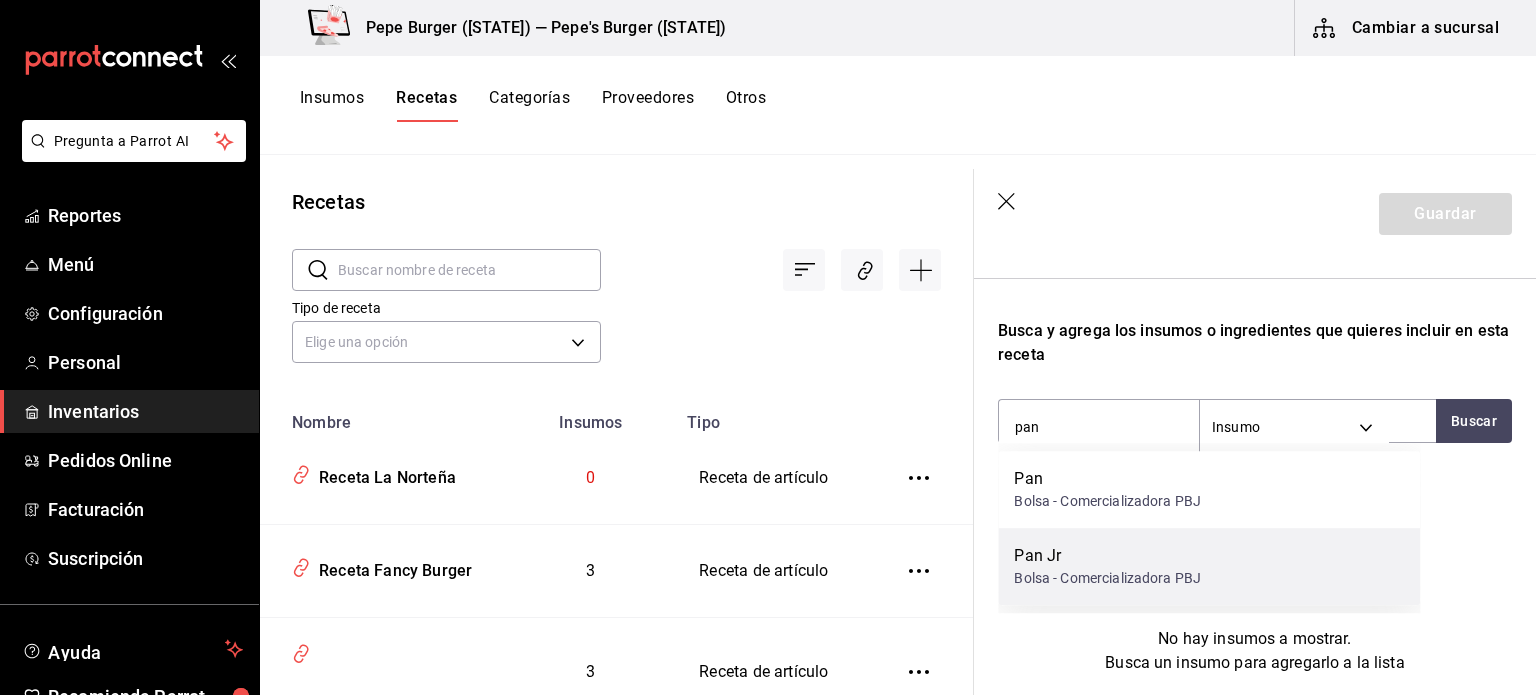 click on "Pan Jr Bolsa - Comercializadora PBJ" at bounding box center (1209, 566) 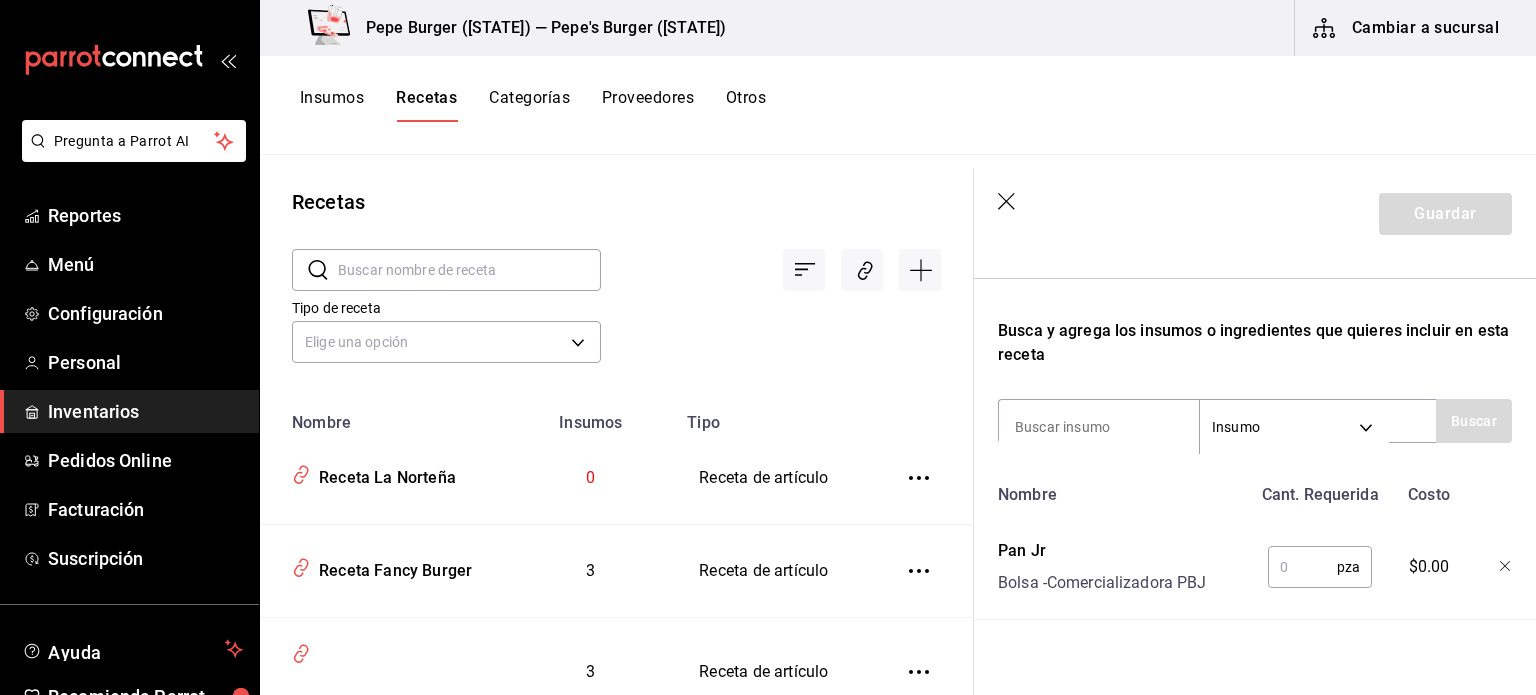 click at bounding box center [1491, 563] 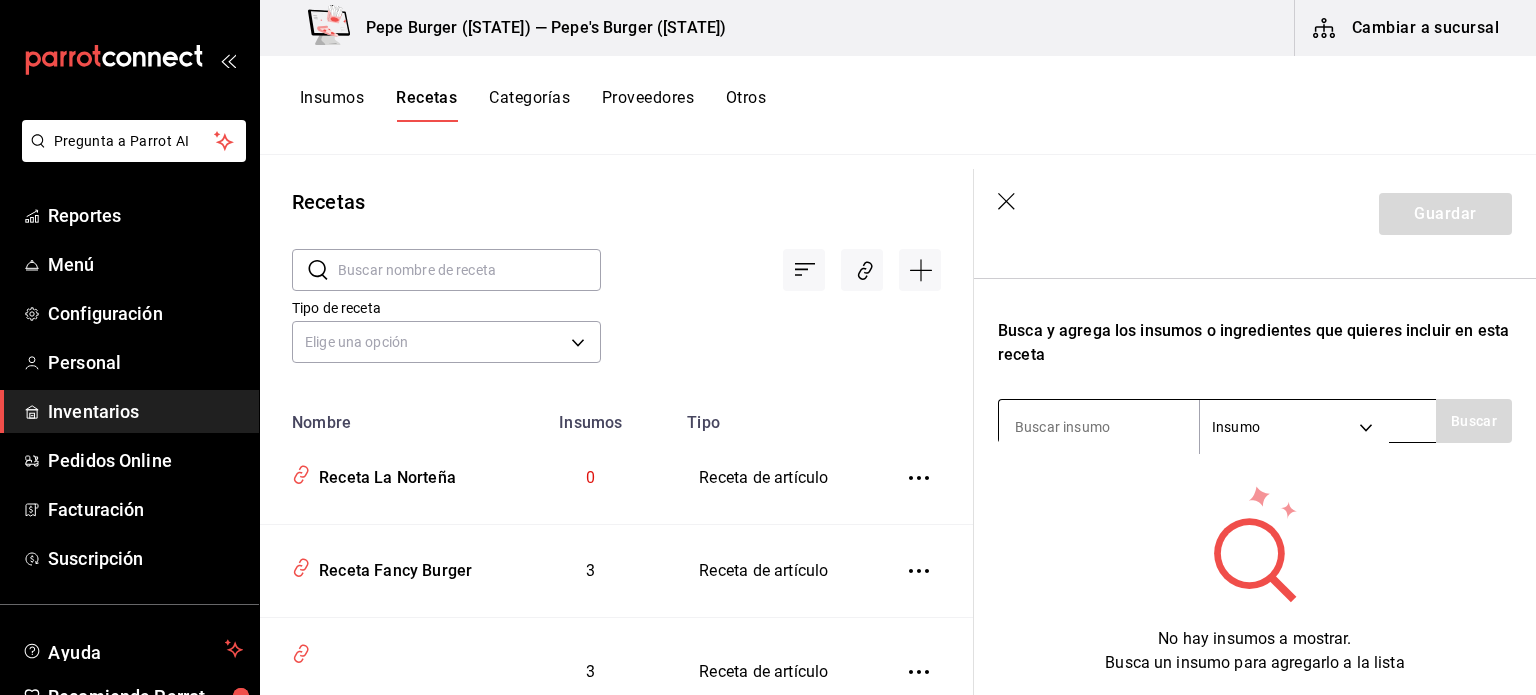 drag, startPoint x: 1124, startPoint y: 421, endPoint x: 1160, endPoint y: 399, distance: 42.190044 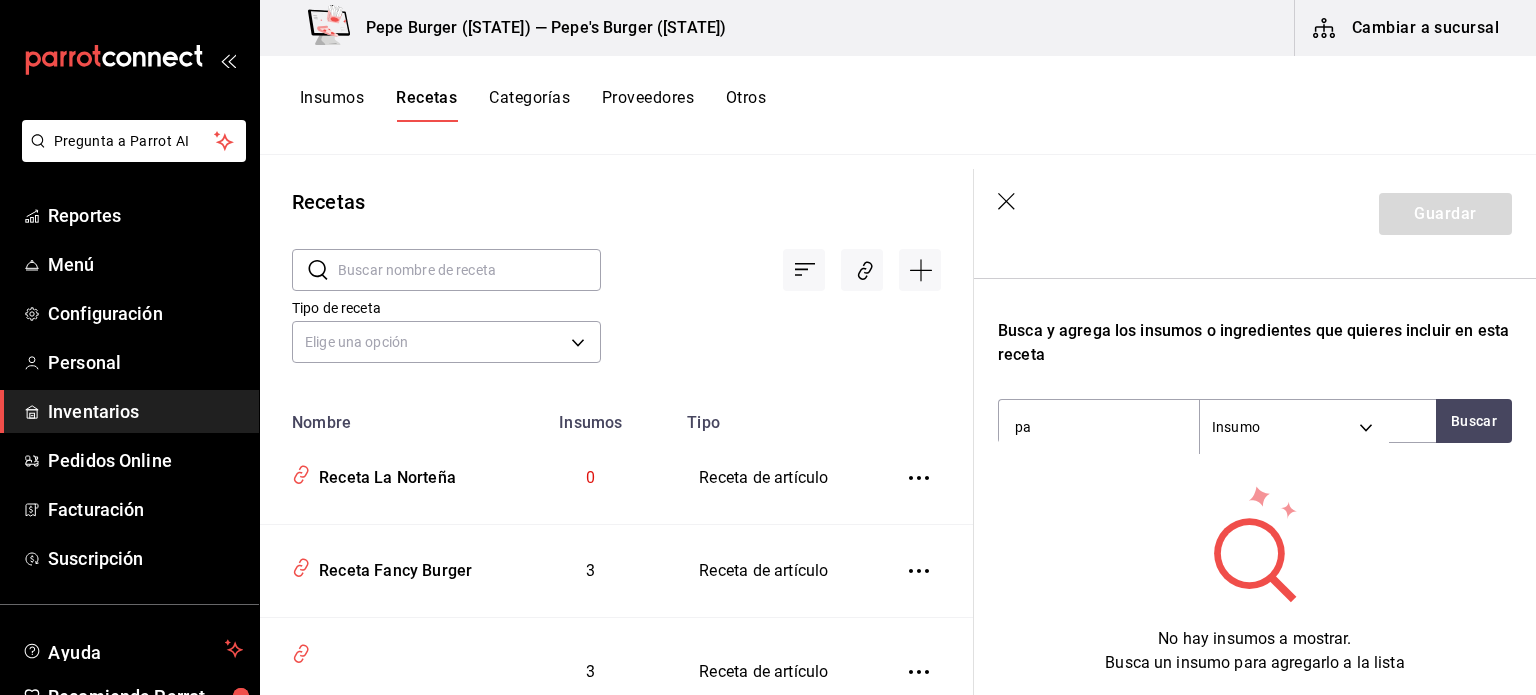 type on "pan" 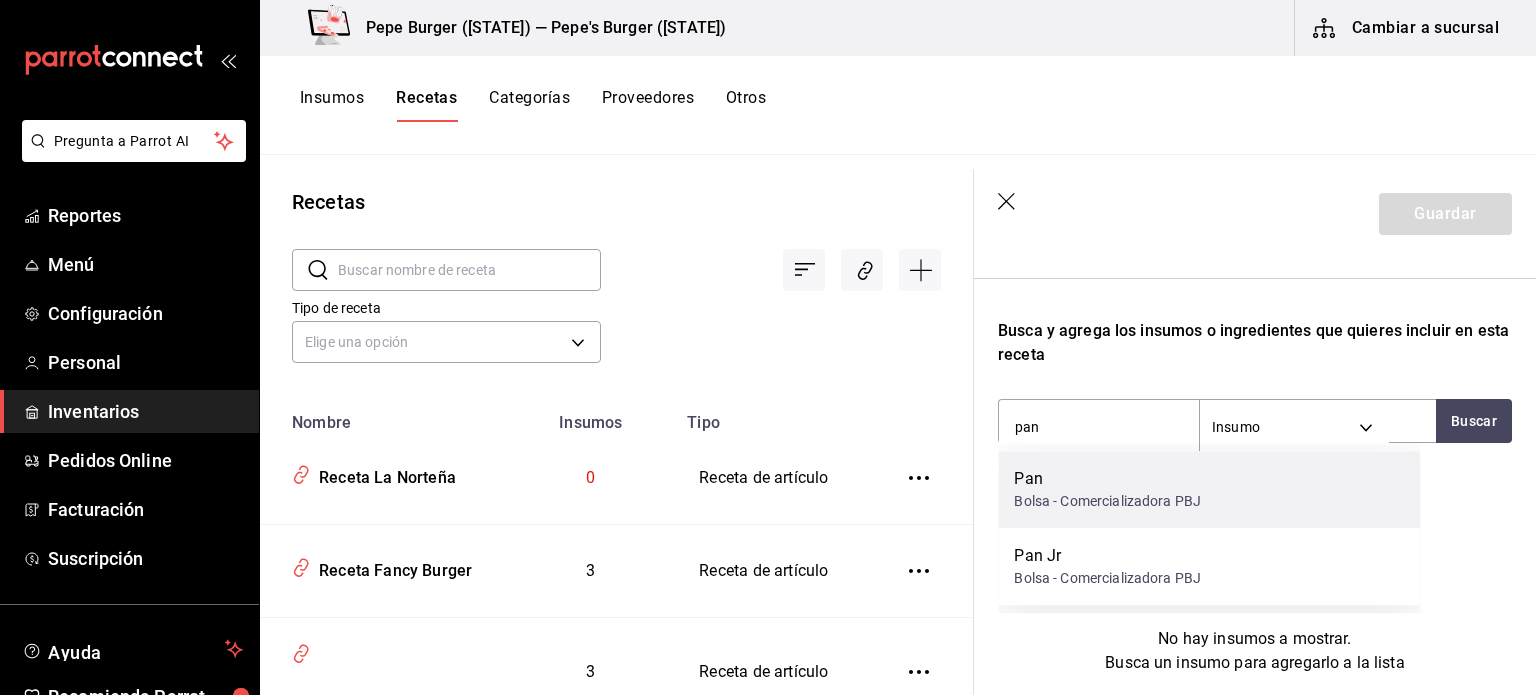 click on "Pan" at bounding box center [1107, 479] 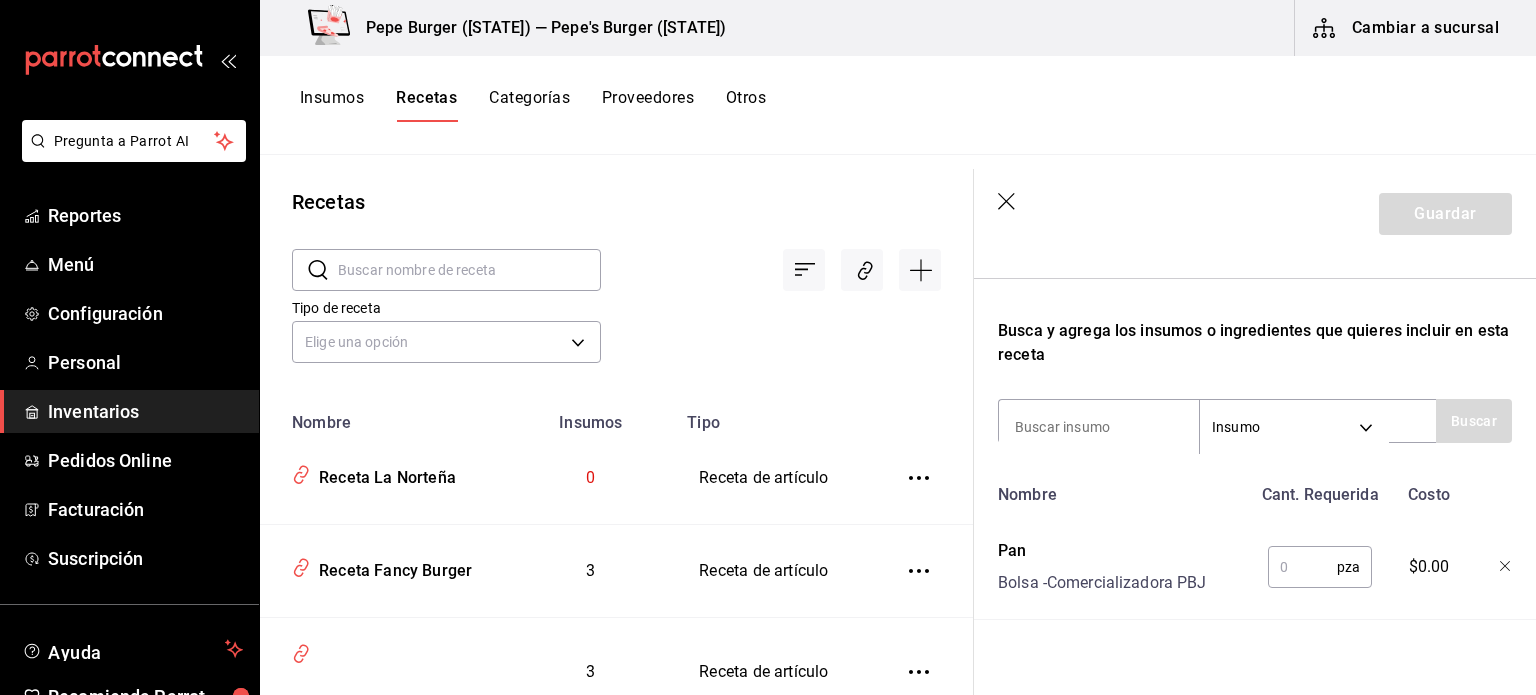 click at bounding box center (1302, 567) 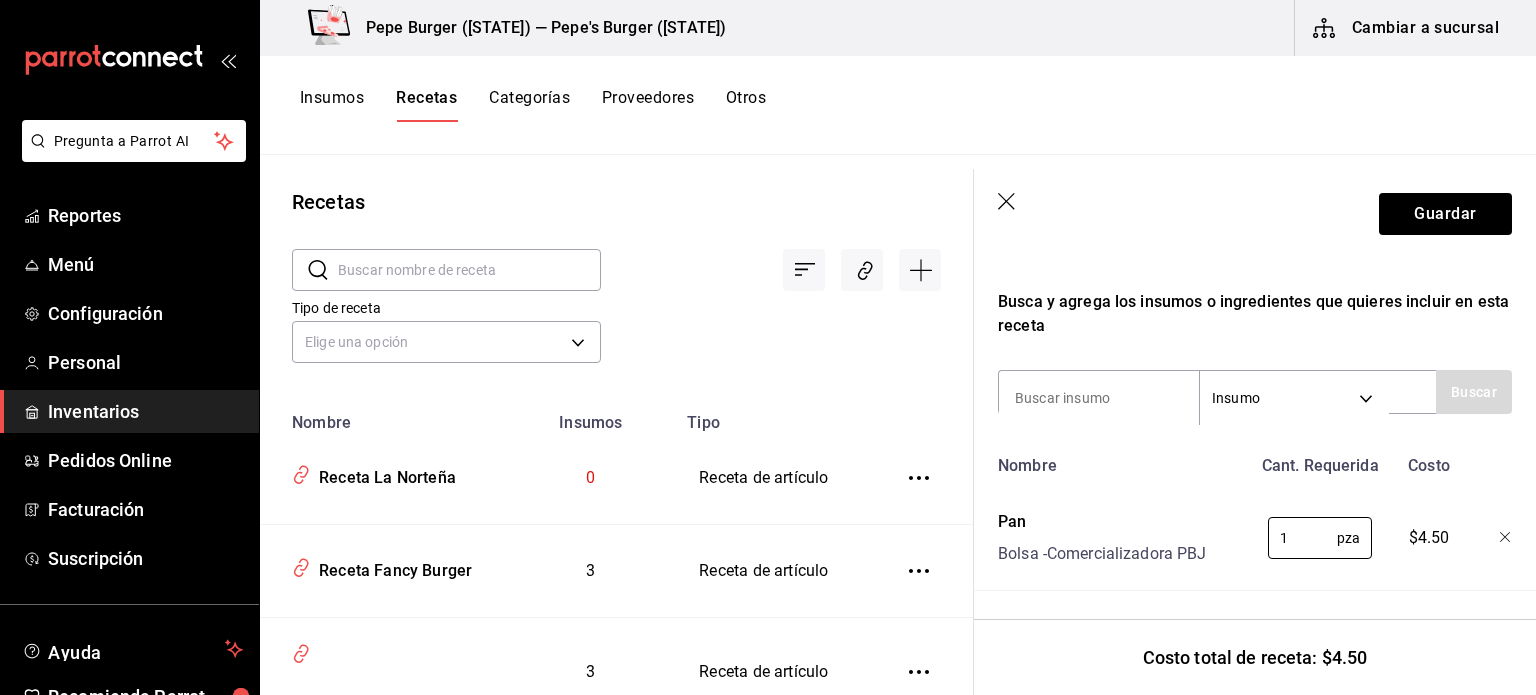 scroll, scrollTop: 344, scrollLeft: 0, axis: vertical 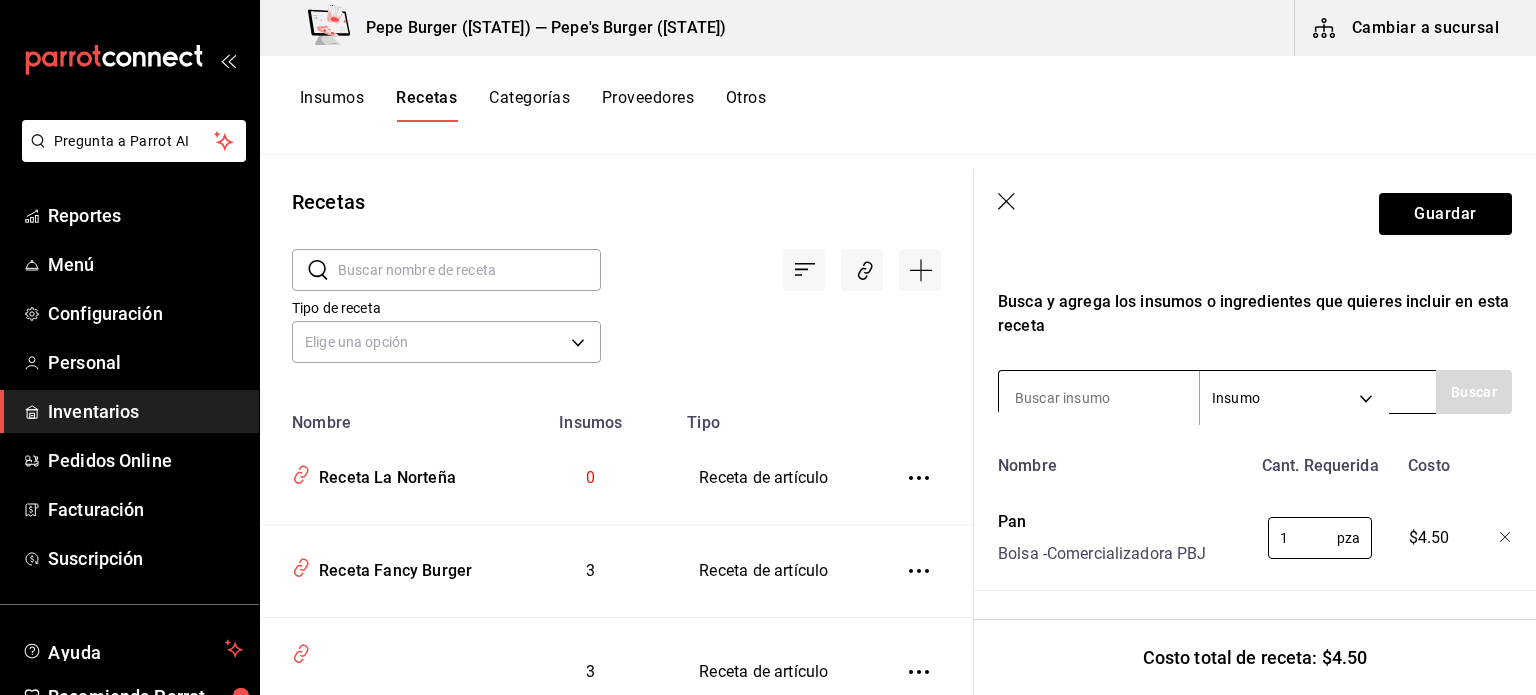 type on "1" 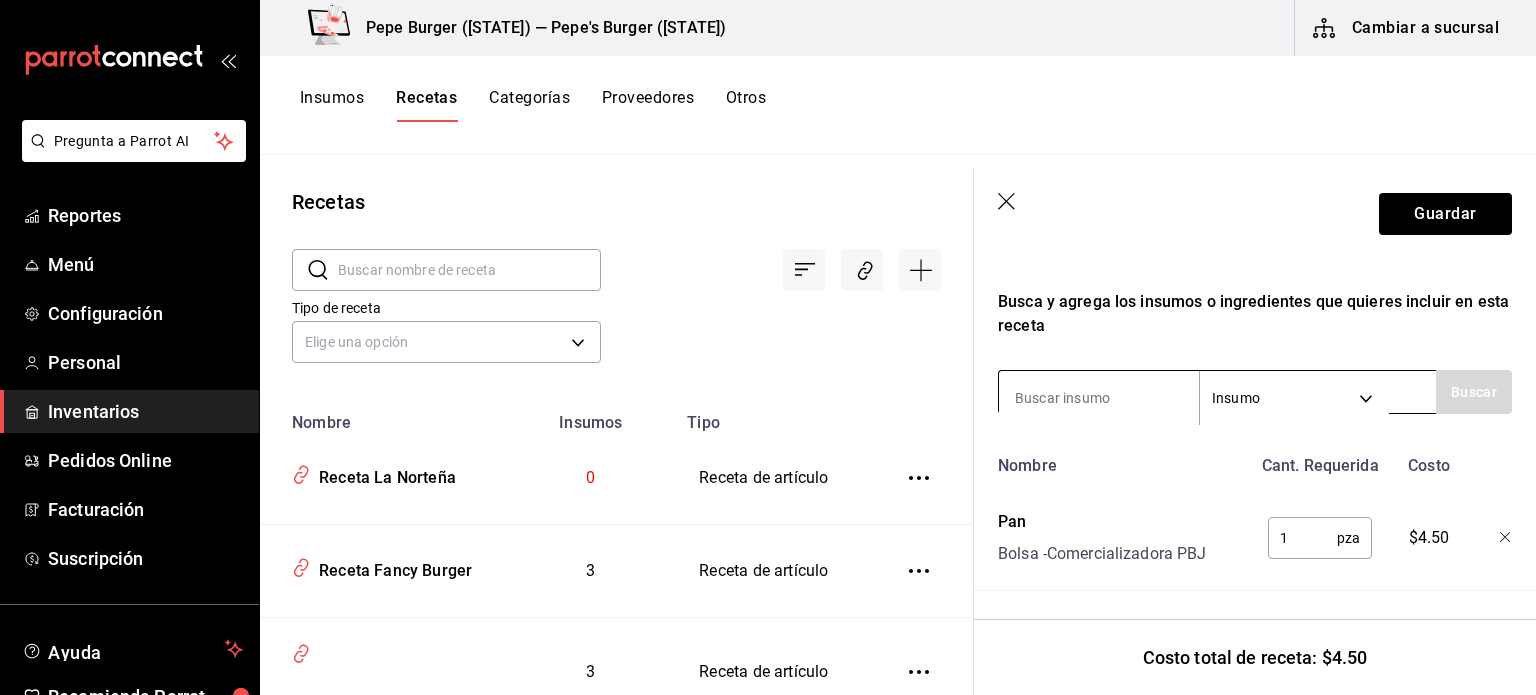 drag, startPoint x: 1011, startPoint y: 391, endPoint x: 1024, endPoint y: 384, distance: 14.764823 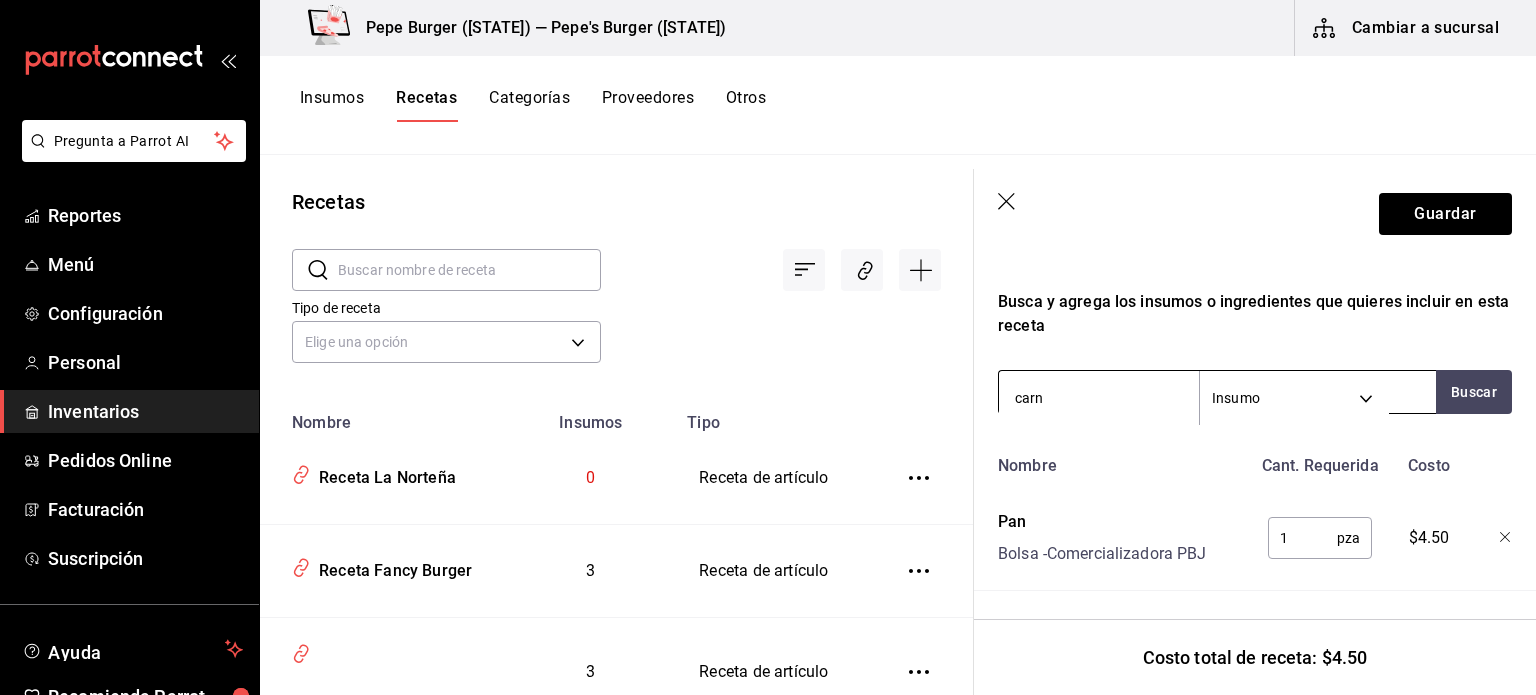 type on "carne" 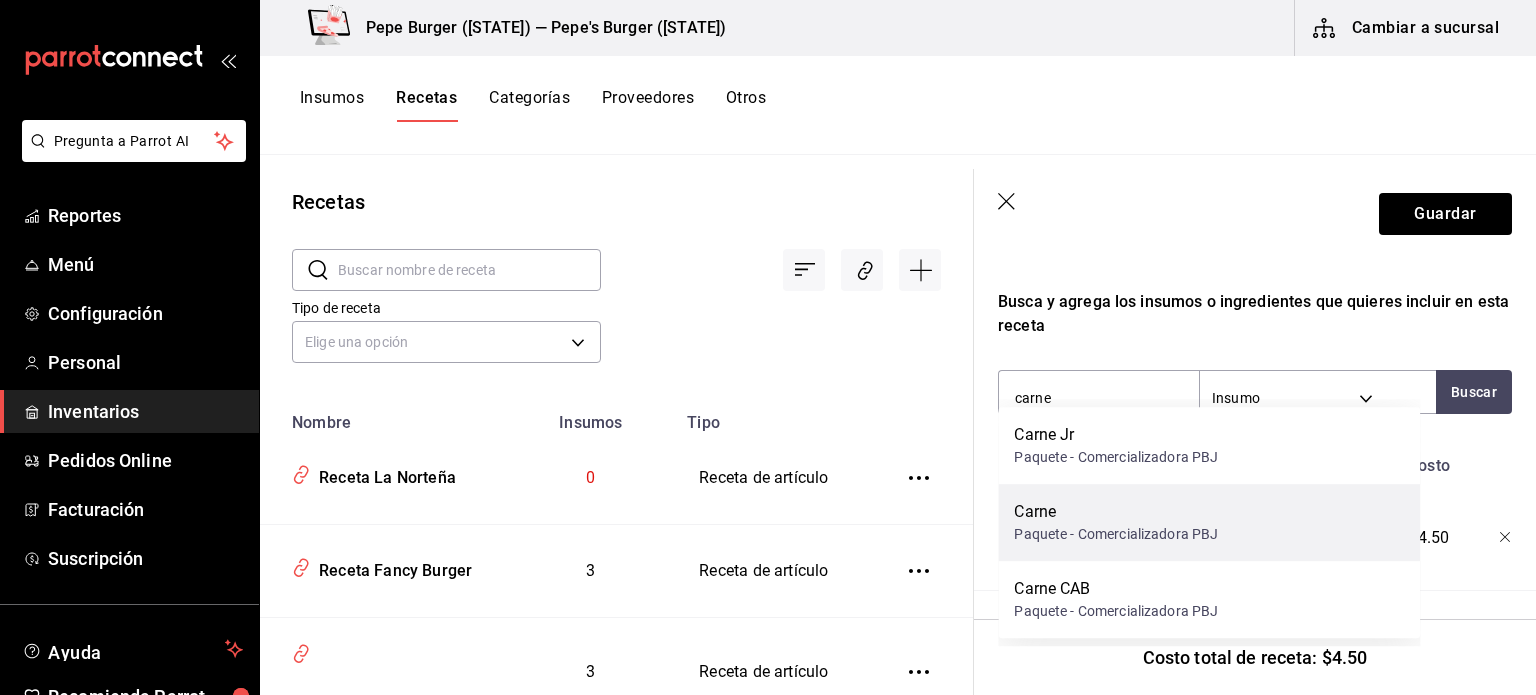 click on "Carne" at bounding box center (1116, 512) 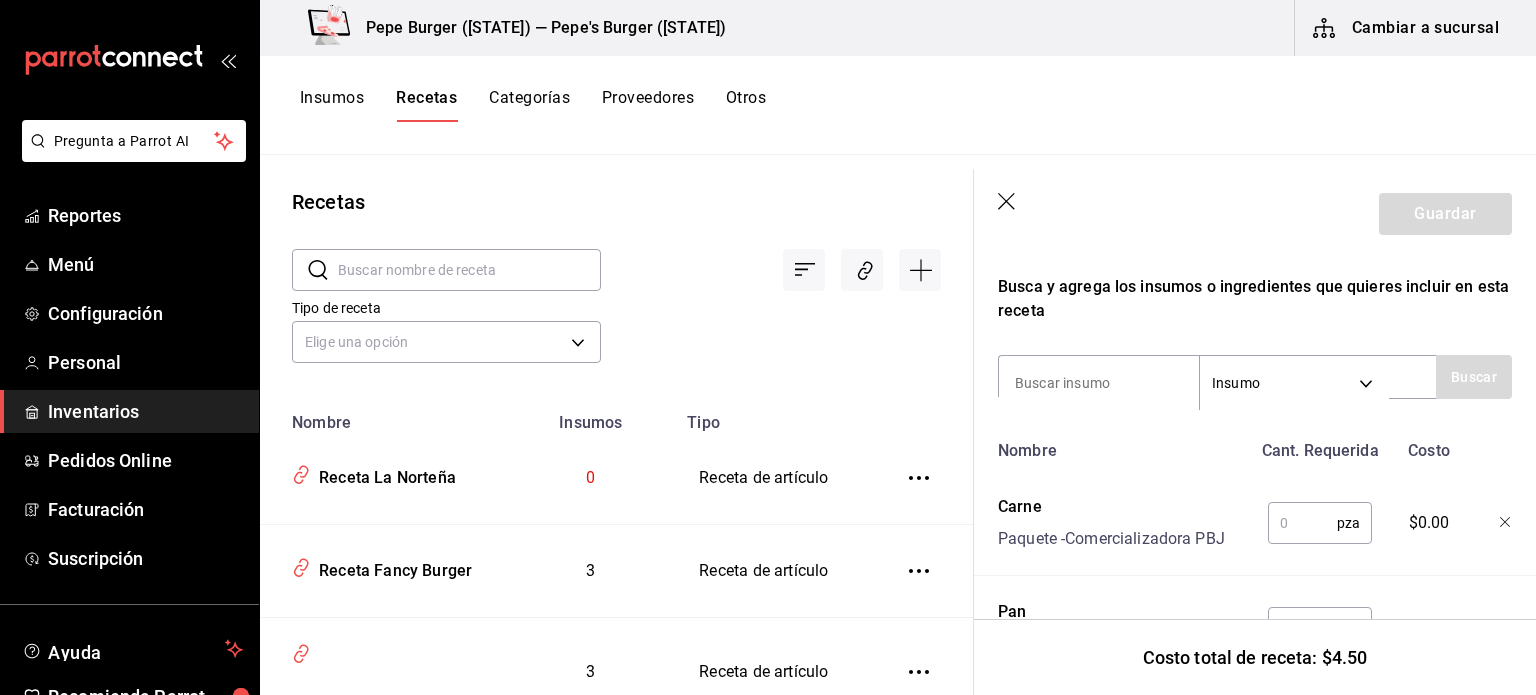 click at bounding box center [1302, 523] 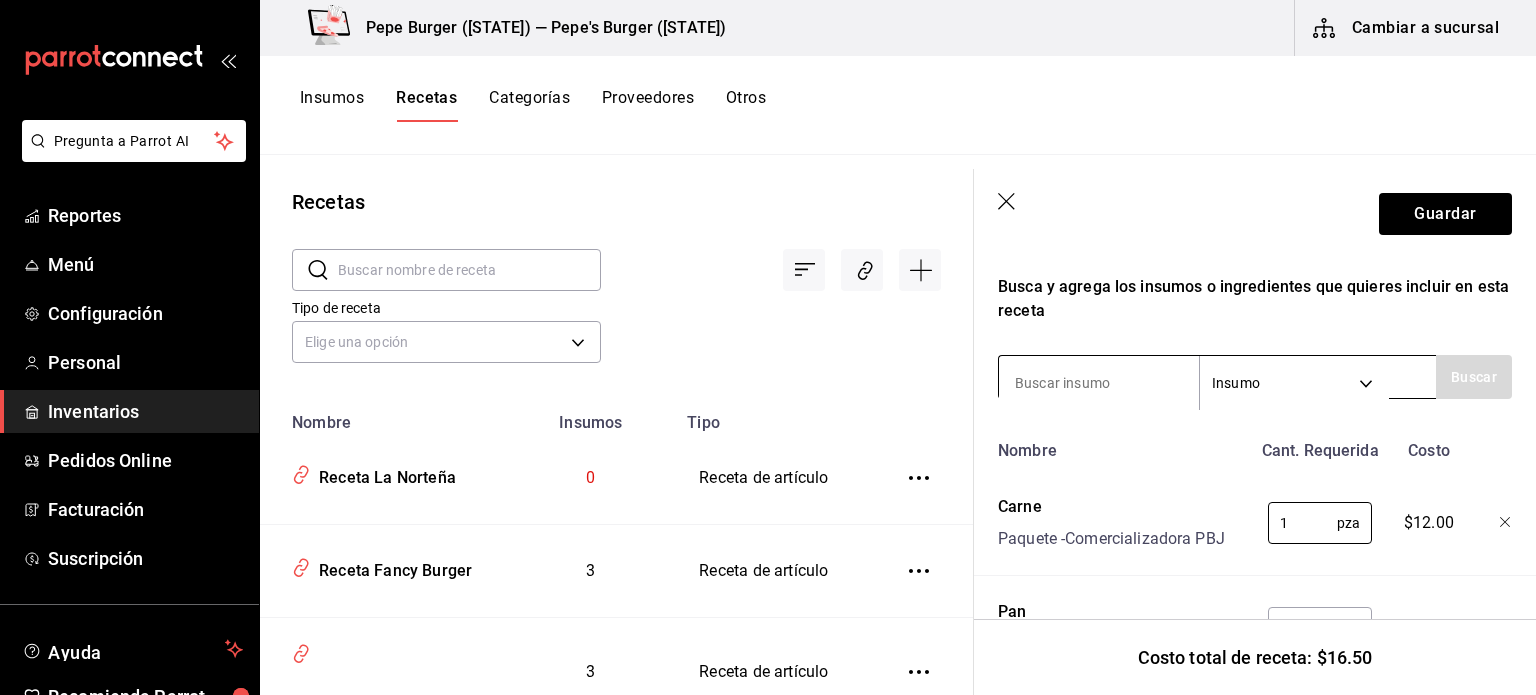 type on "1" 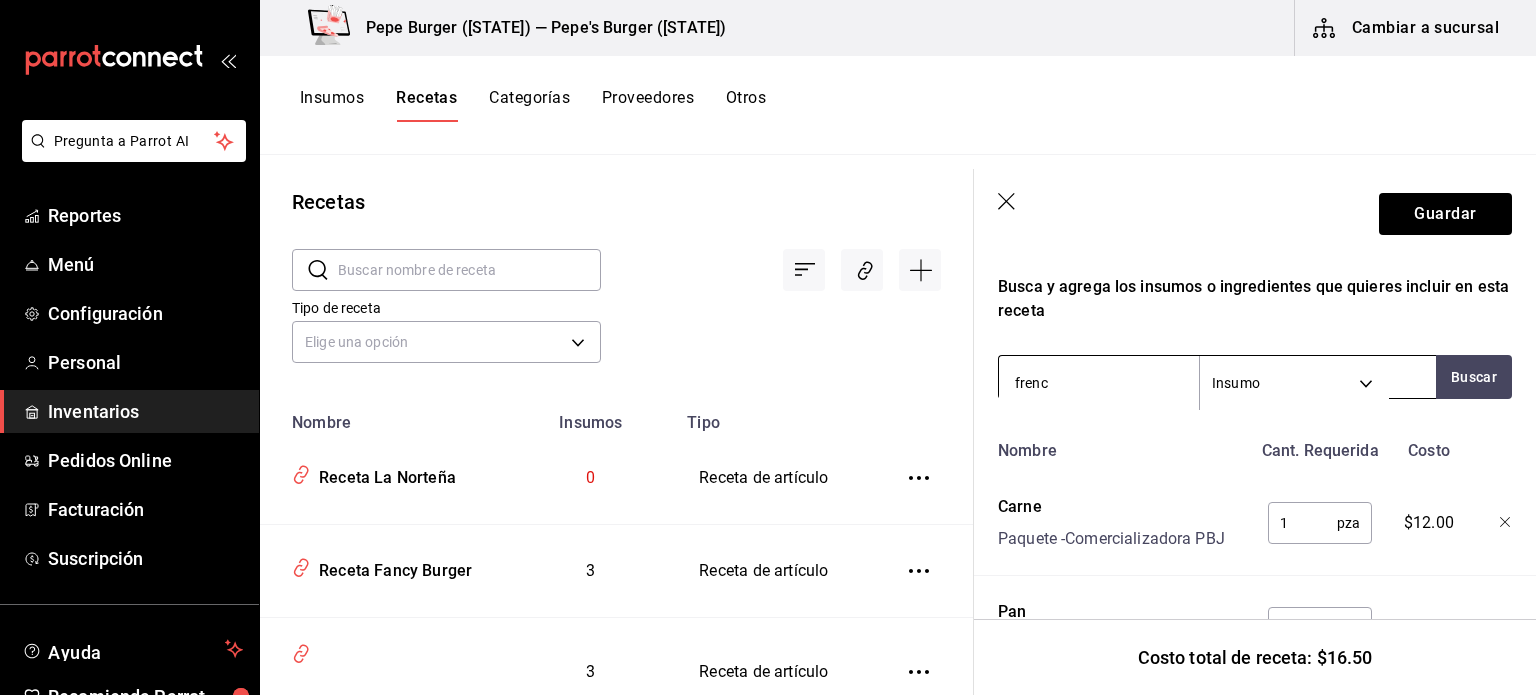 type on "french" 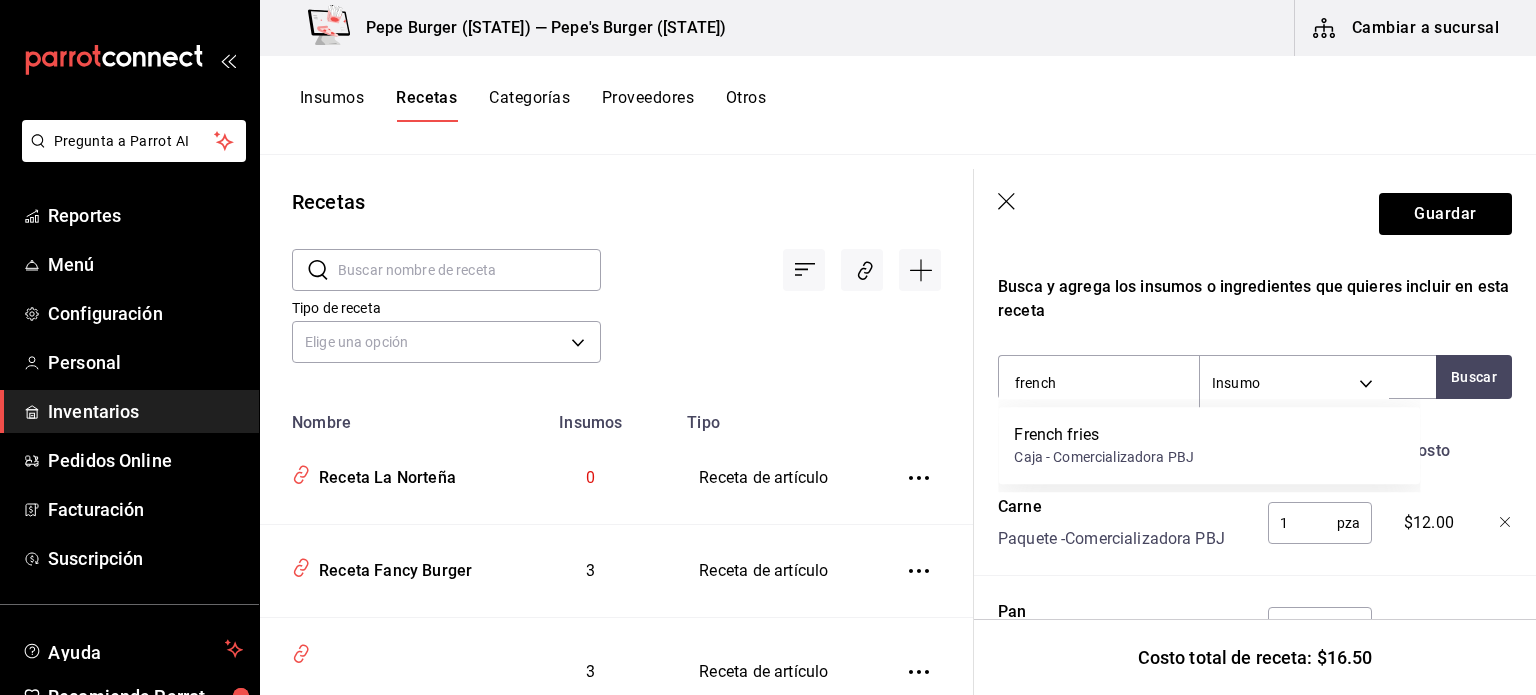 click on "French fries Caja - Comercializadora PBJ" at bounding box center (1209, 445) 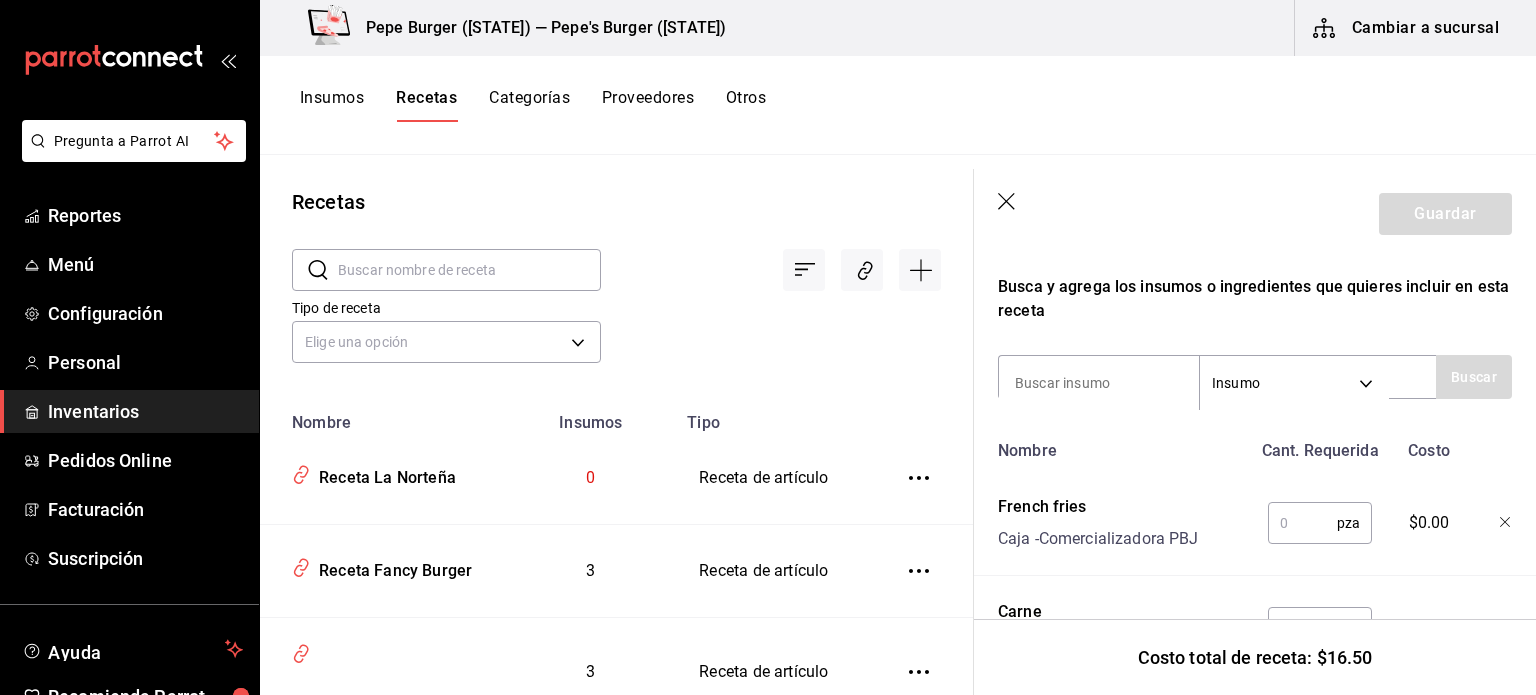 click at bounding box center (1302, 523) 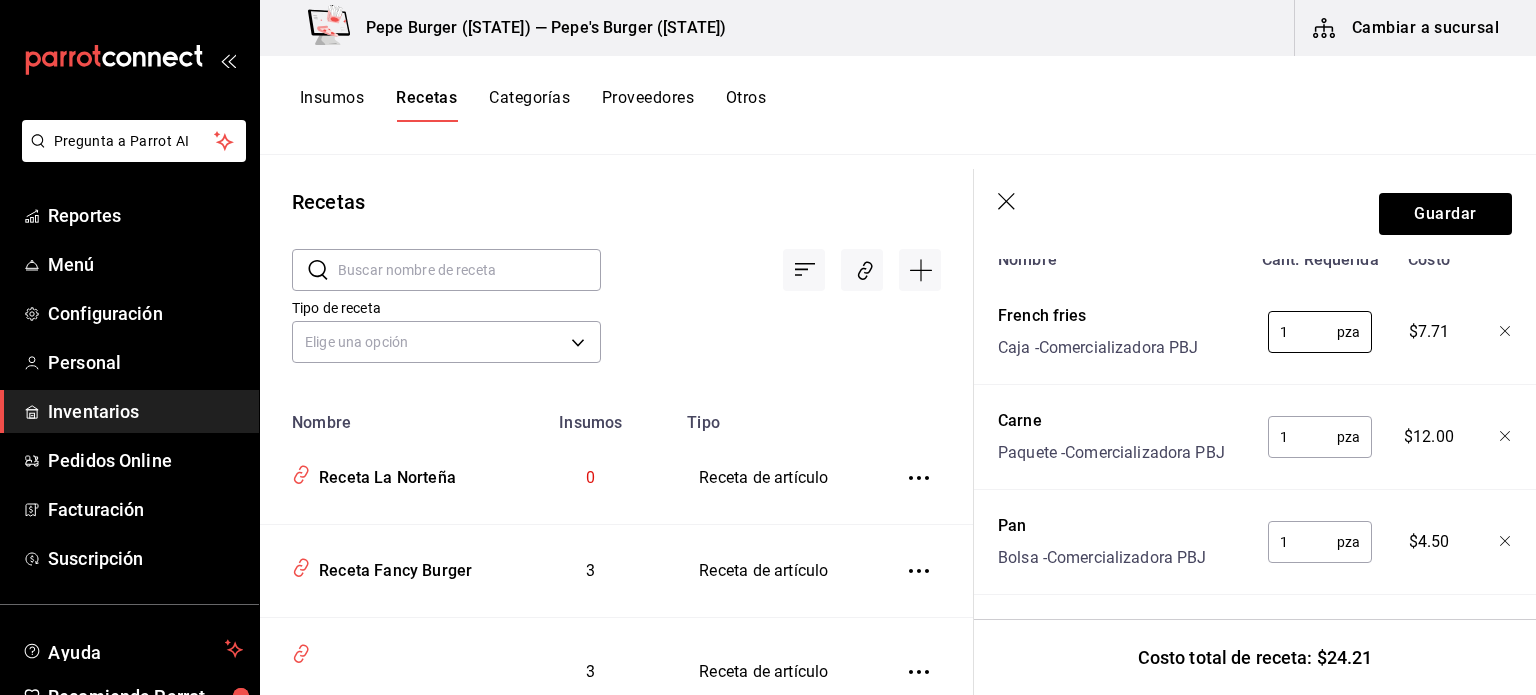 scroll, scrollTop: 553, scrollLeft: 0, axis: vertical 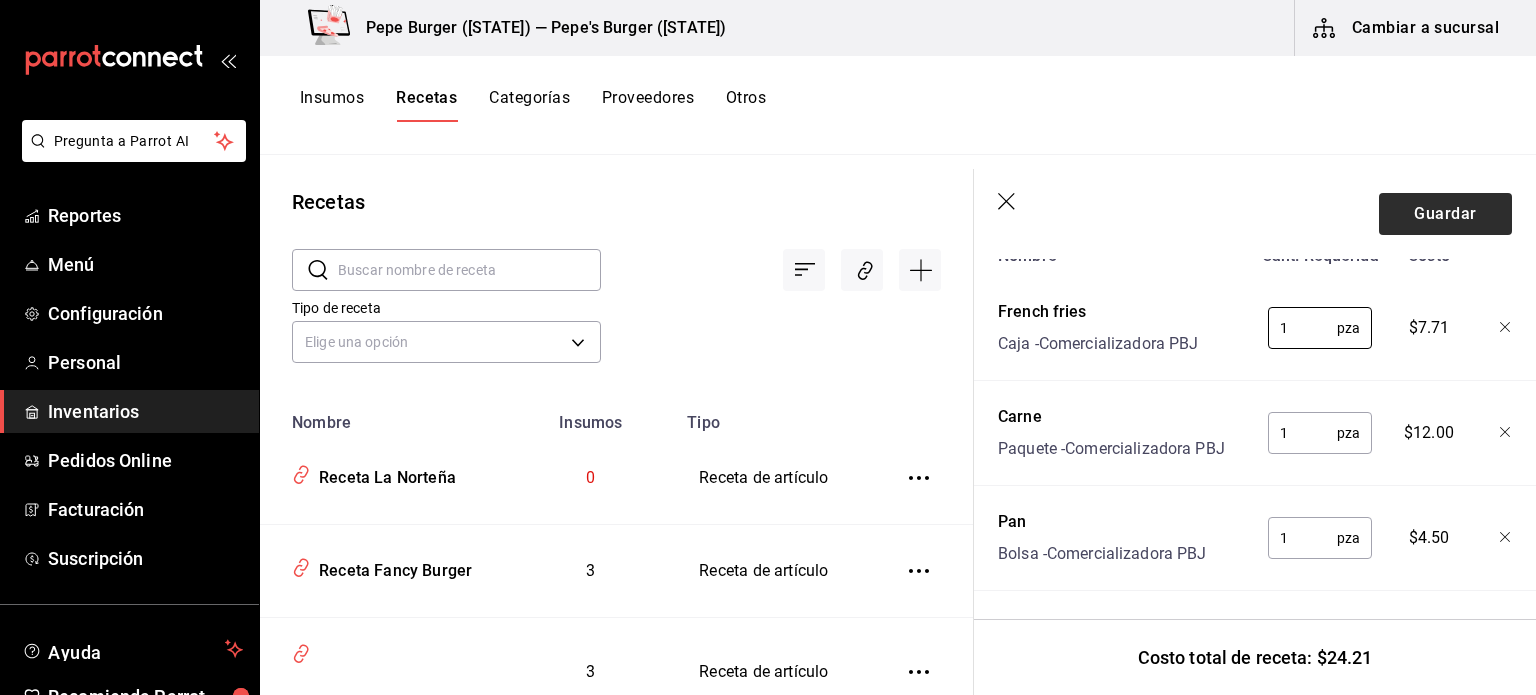 type on "1" 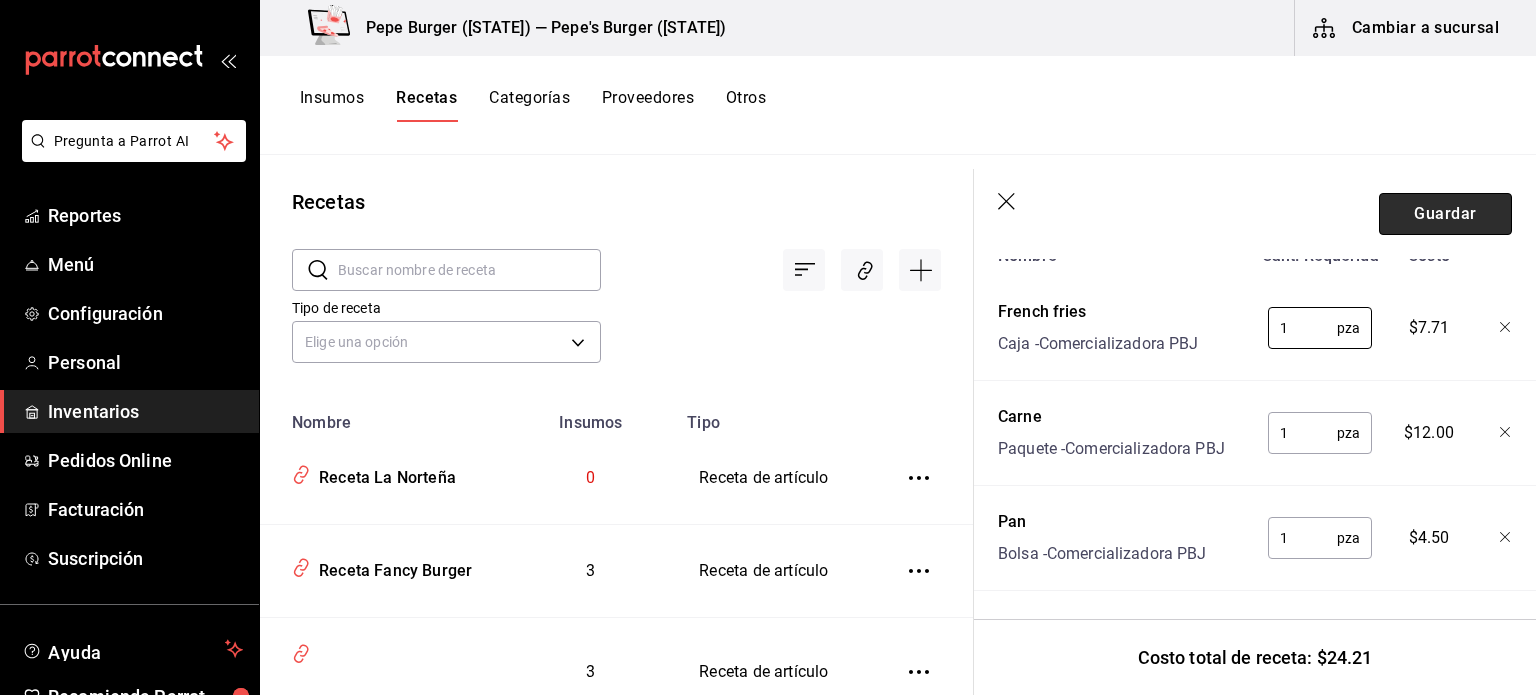 click on "Guardar" at bounding box center (1445, 214) 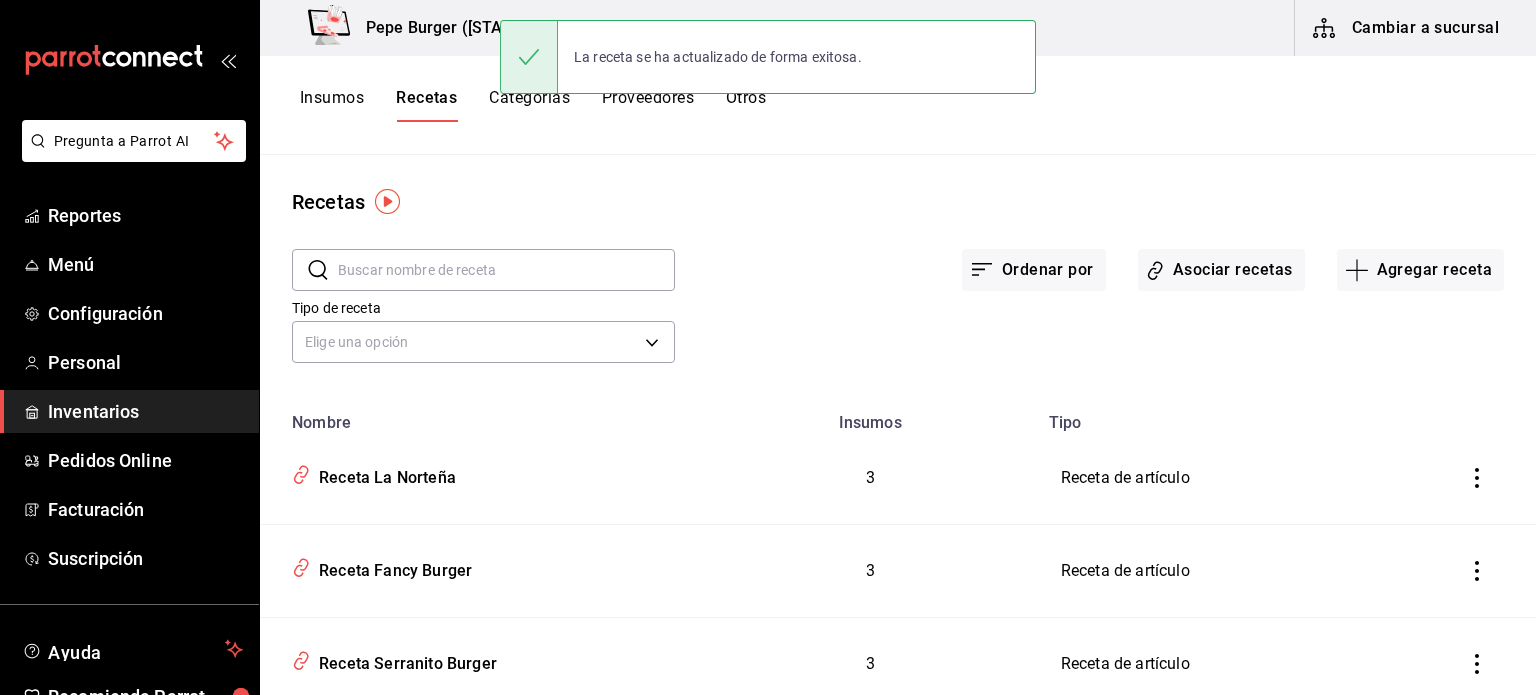 scroll, scrollTop: 0, scrollLeft: 0, axis: both 